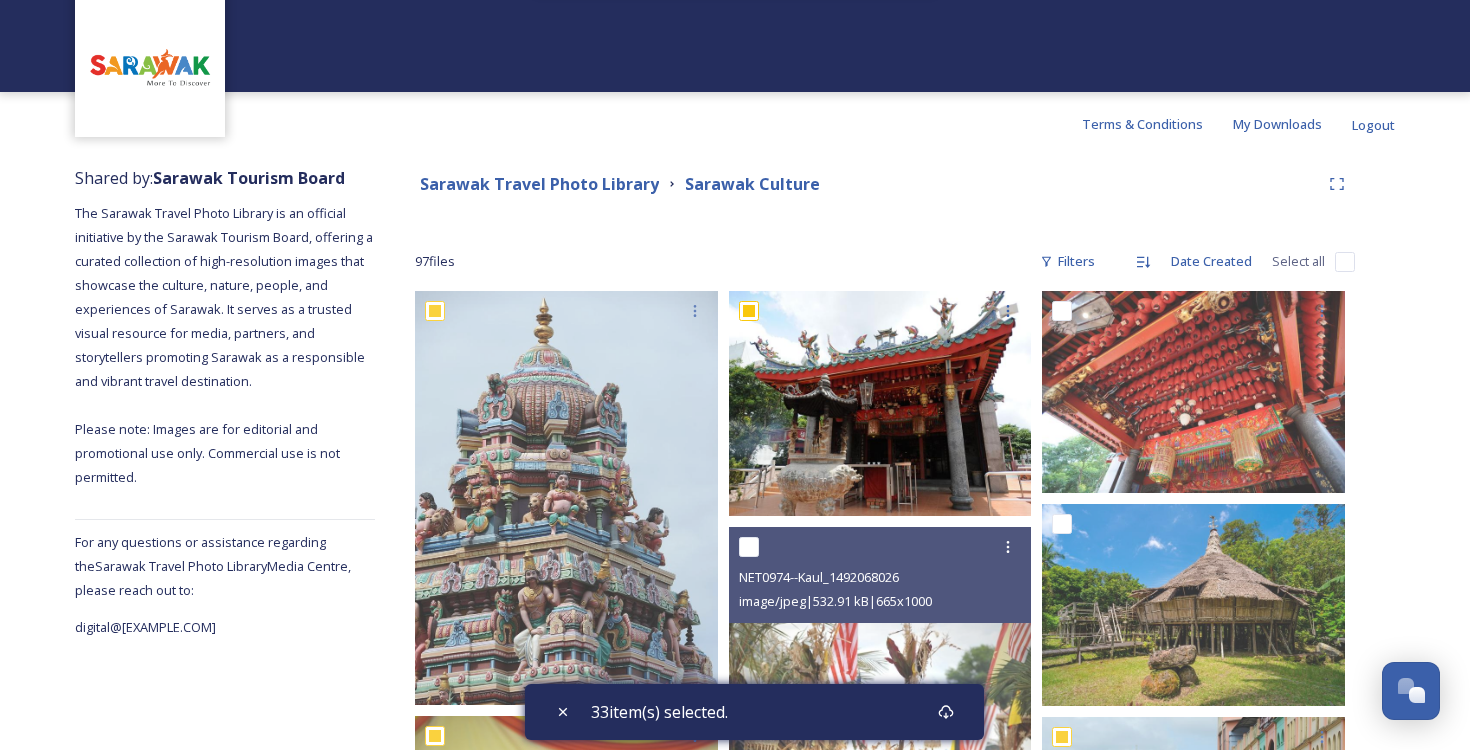 scroll, scrollTop: 0, scrollLeft: 0, axis: both 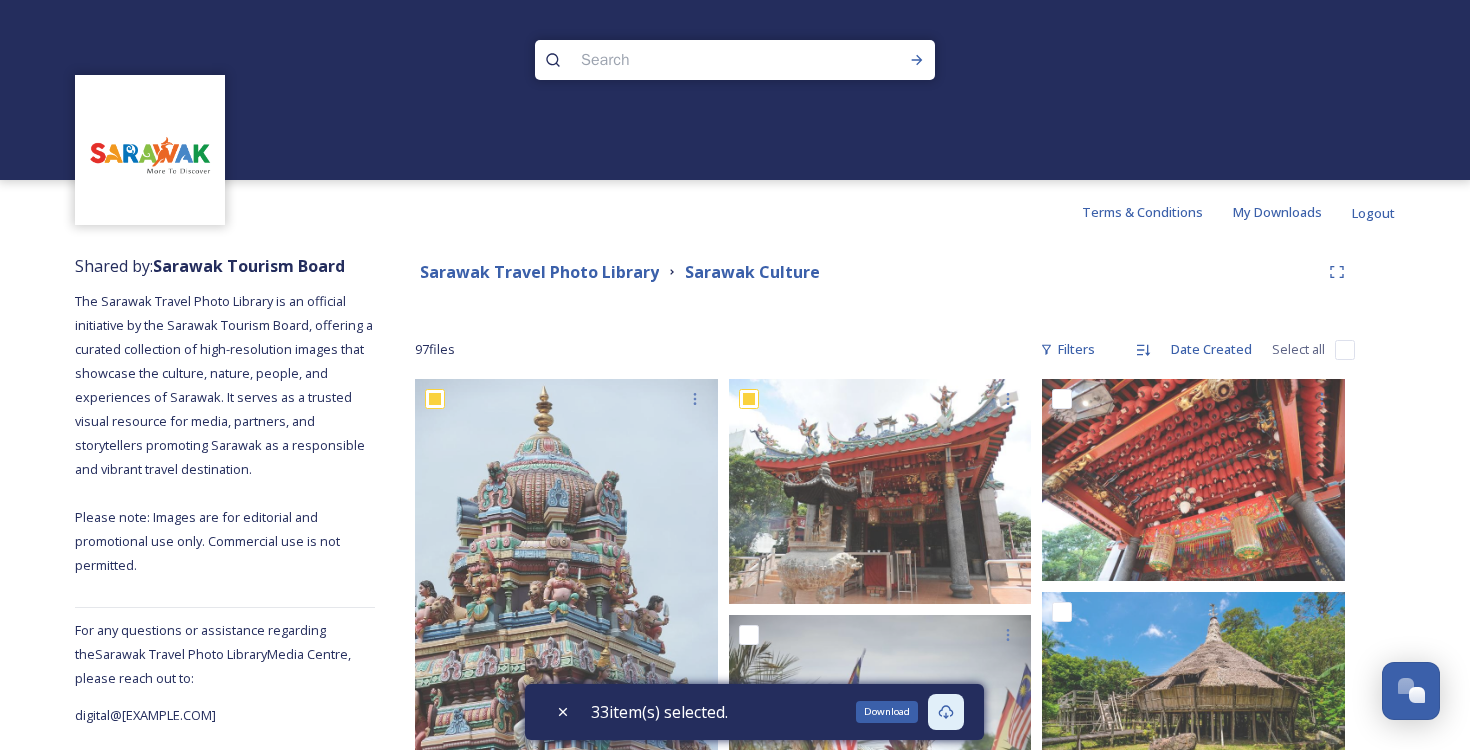 click 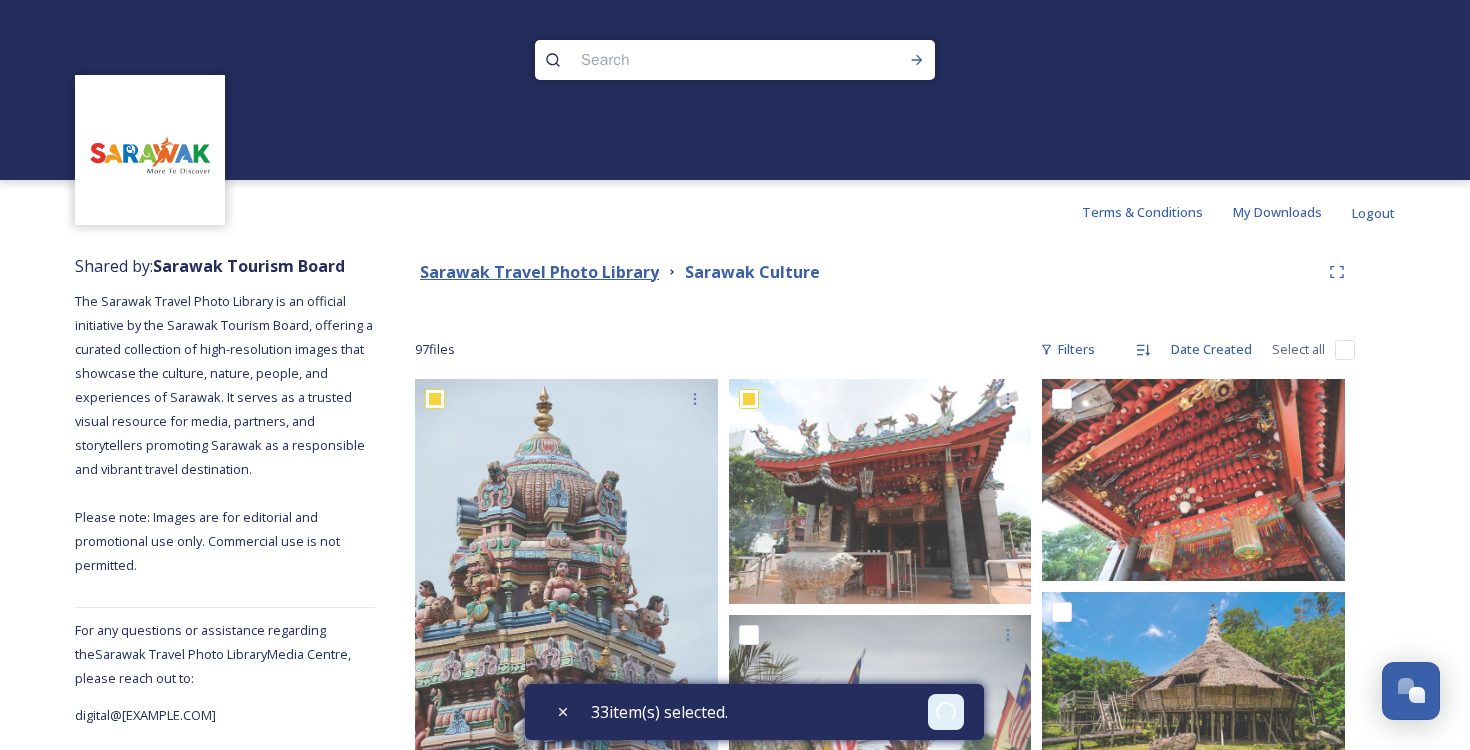 click on "Sarawak Travel Photo Library" at bounding box center [539, 272] 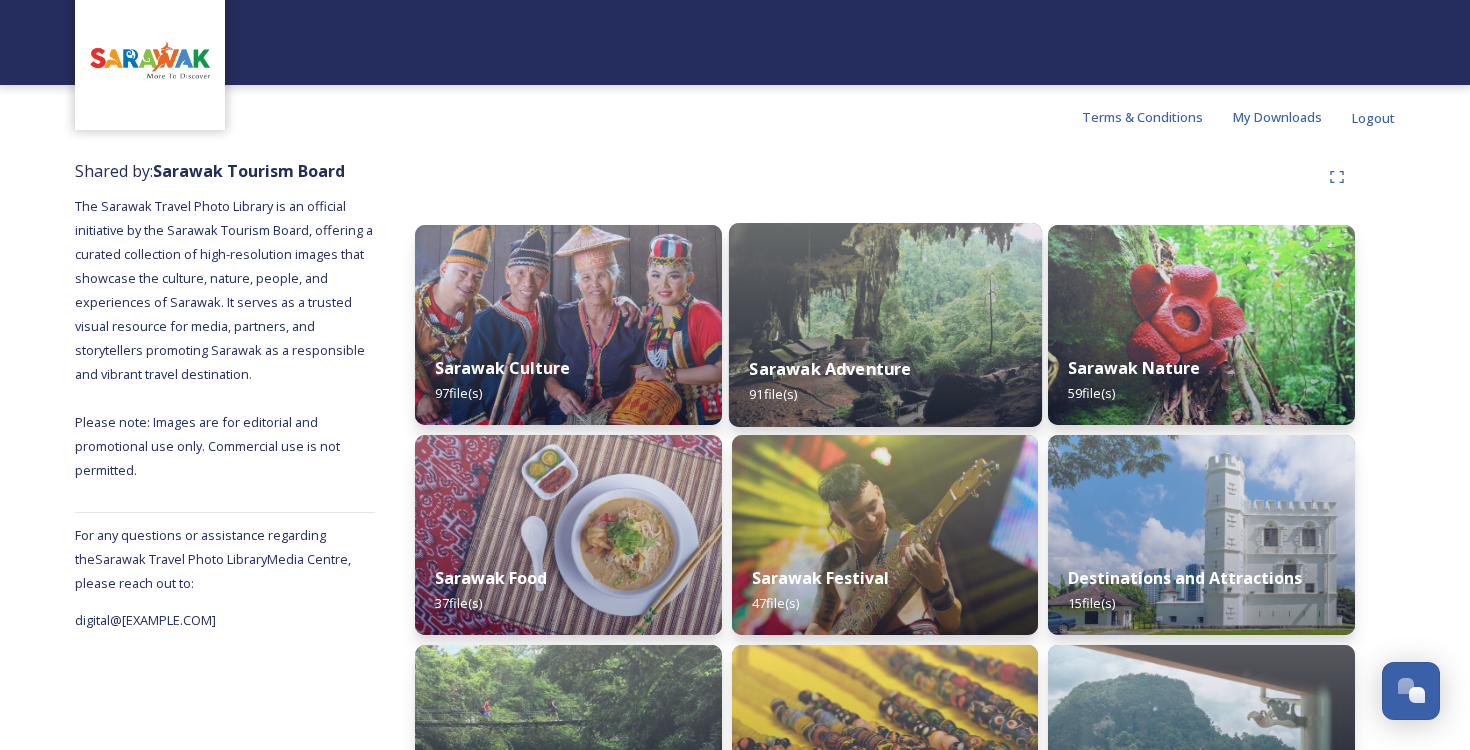 scroll, scrollTop: 110, scrollLeft: 0, axis: vertical 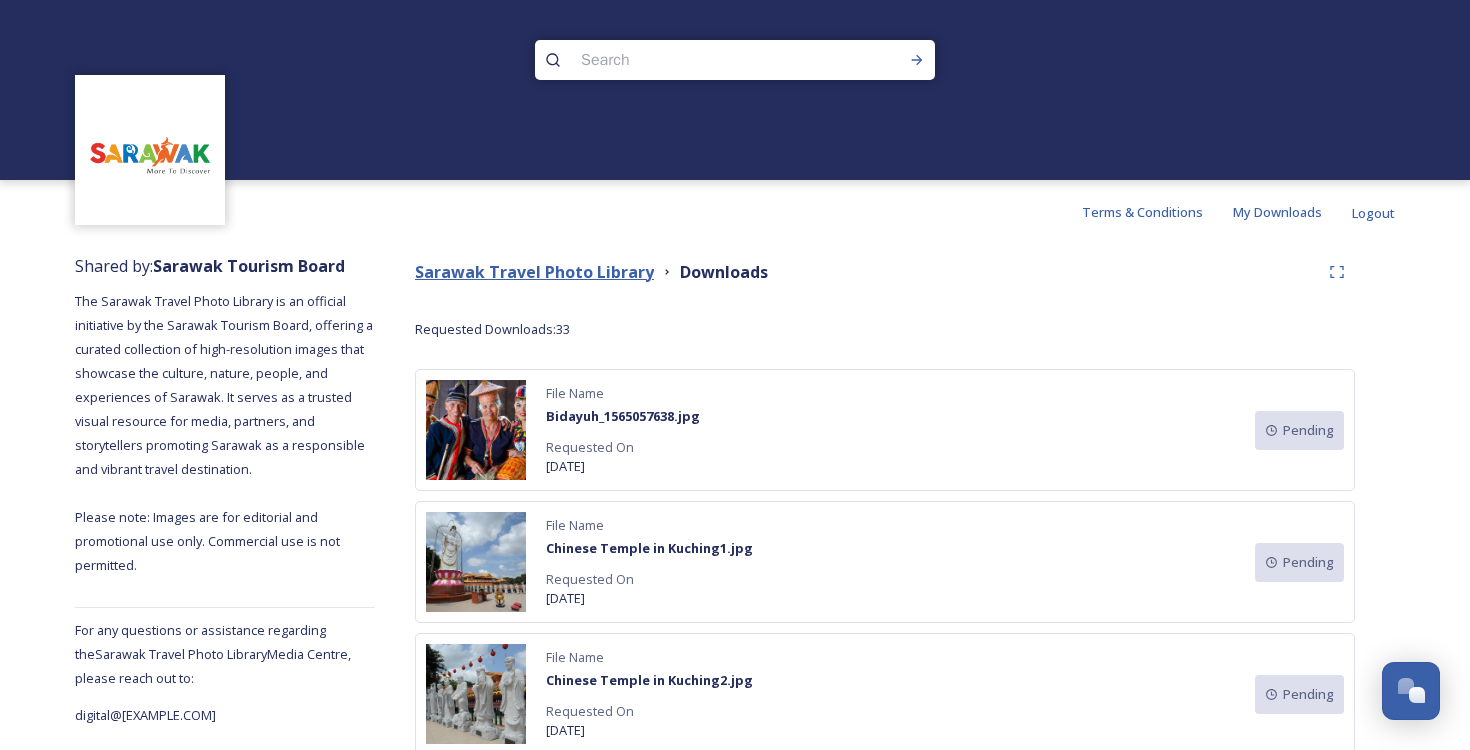 click on "Sarawak Travel Photo Library" at bounding box center [534, 272] 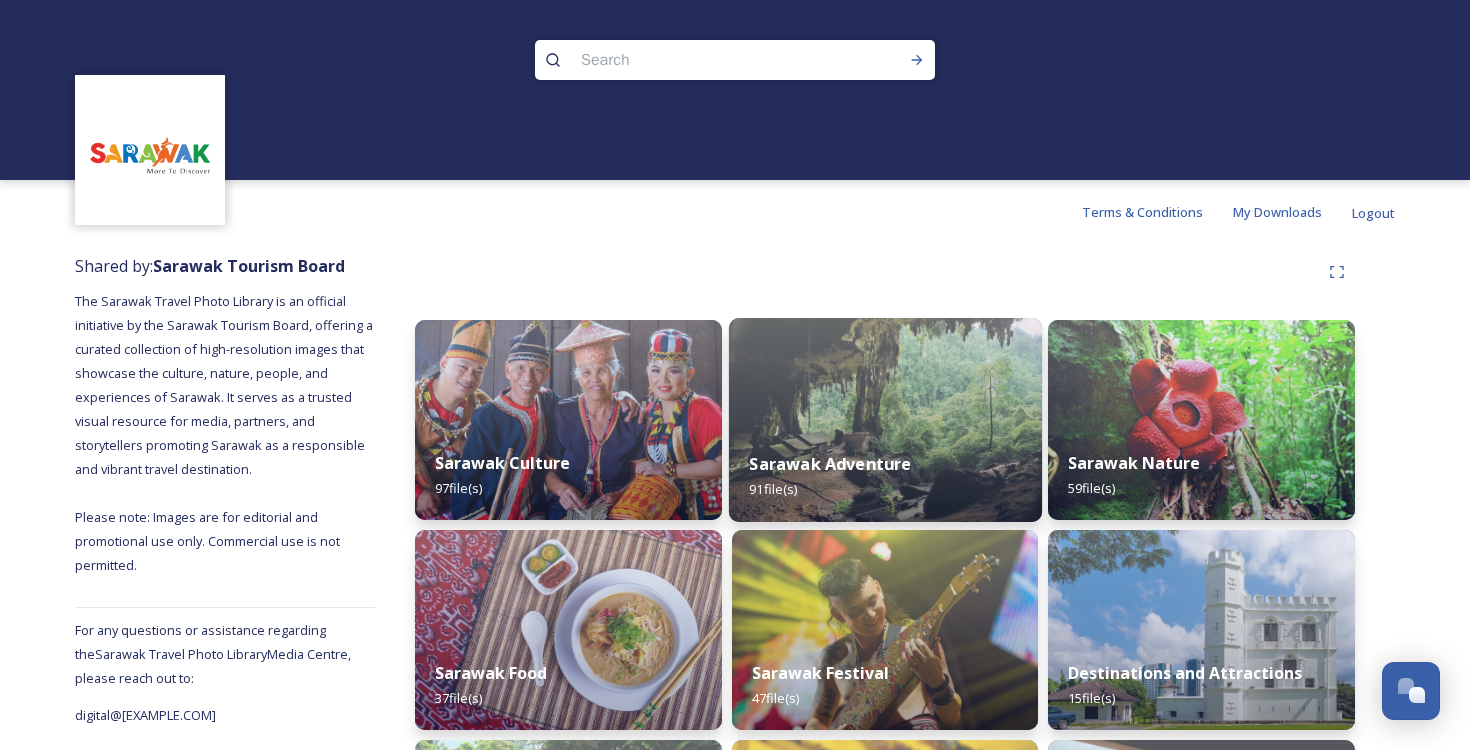 click at bounding box center (885, 420) 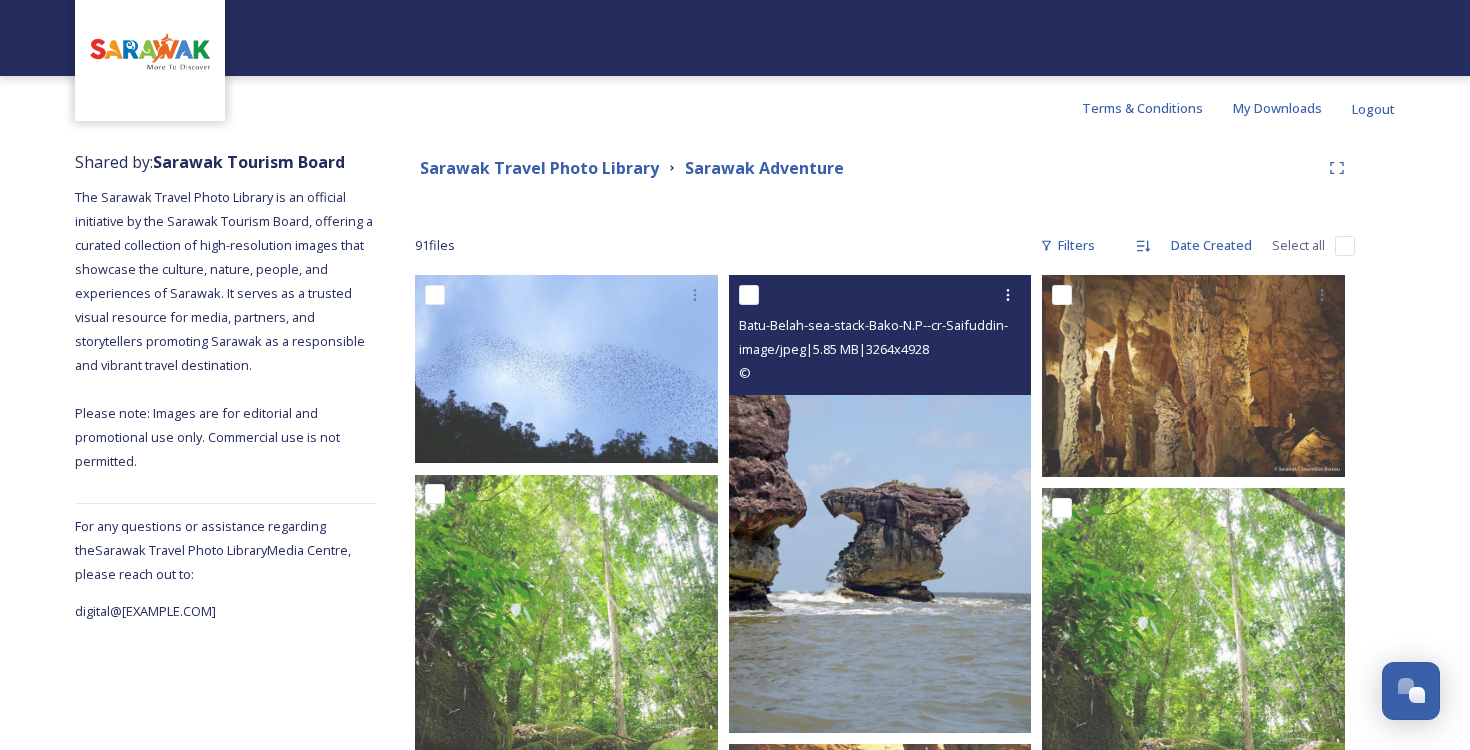 scroll, scrollTop: 124, scrollLeft: 0, axis: vertical 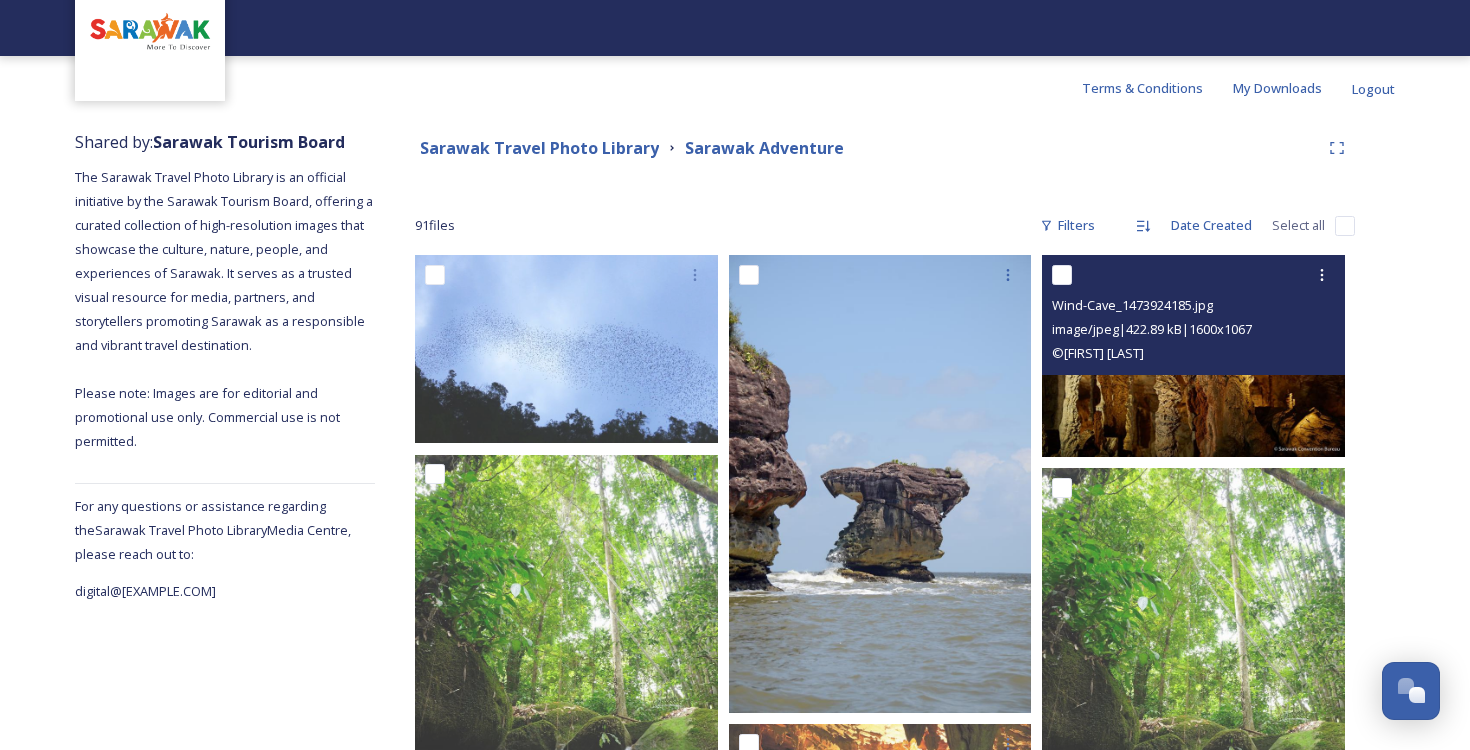 click at bounding box center [1062, 275] 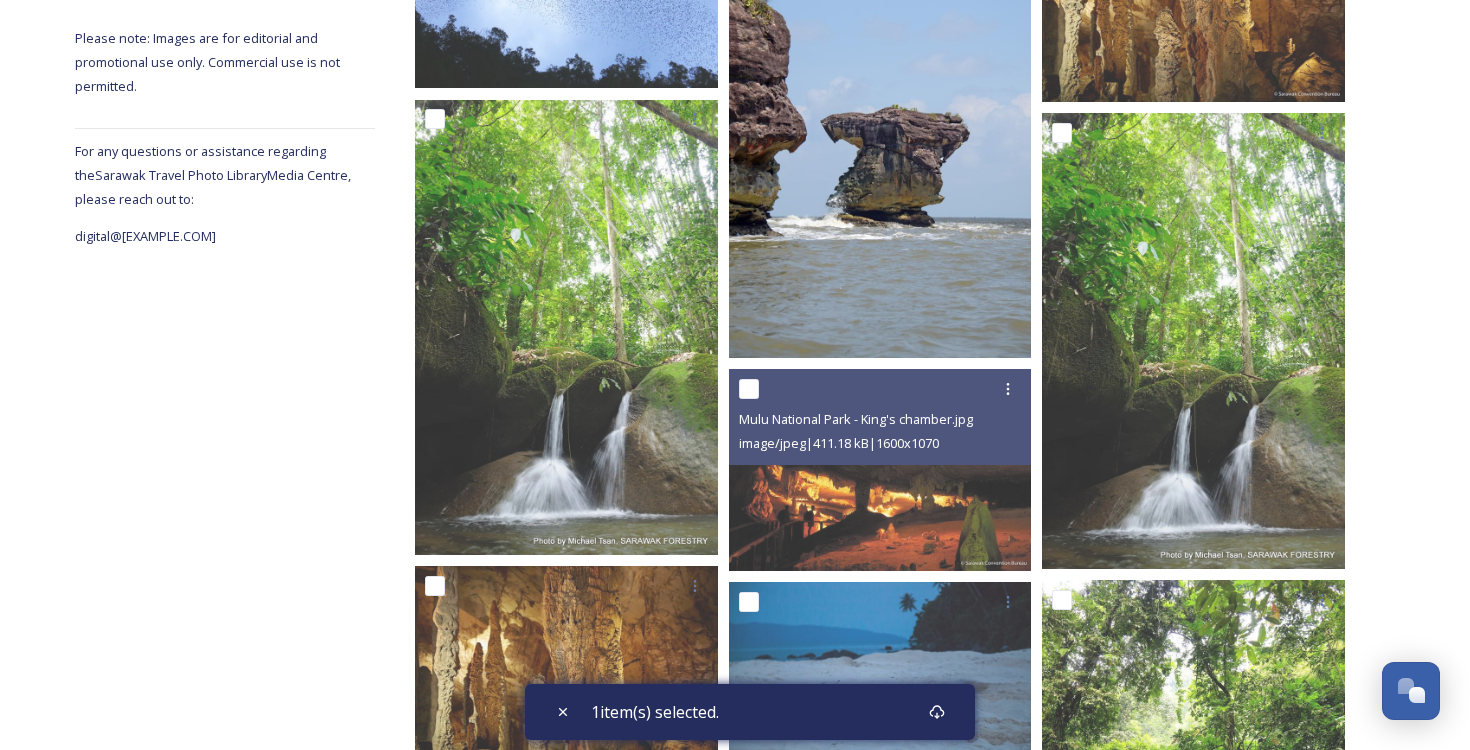 scroll, scrollTop: 498, scrollLeft: 0, axis: vertical 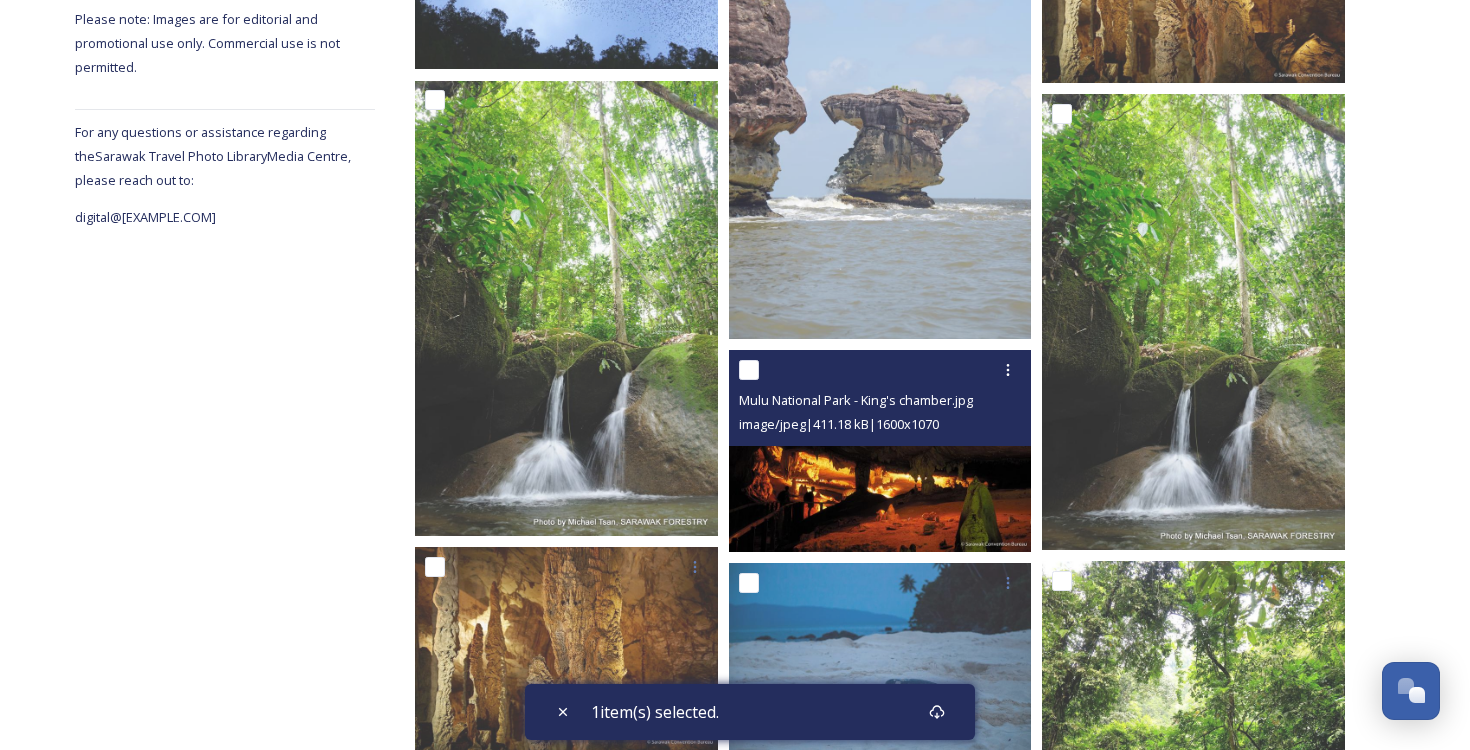 click at bounding box center (749, 370) 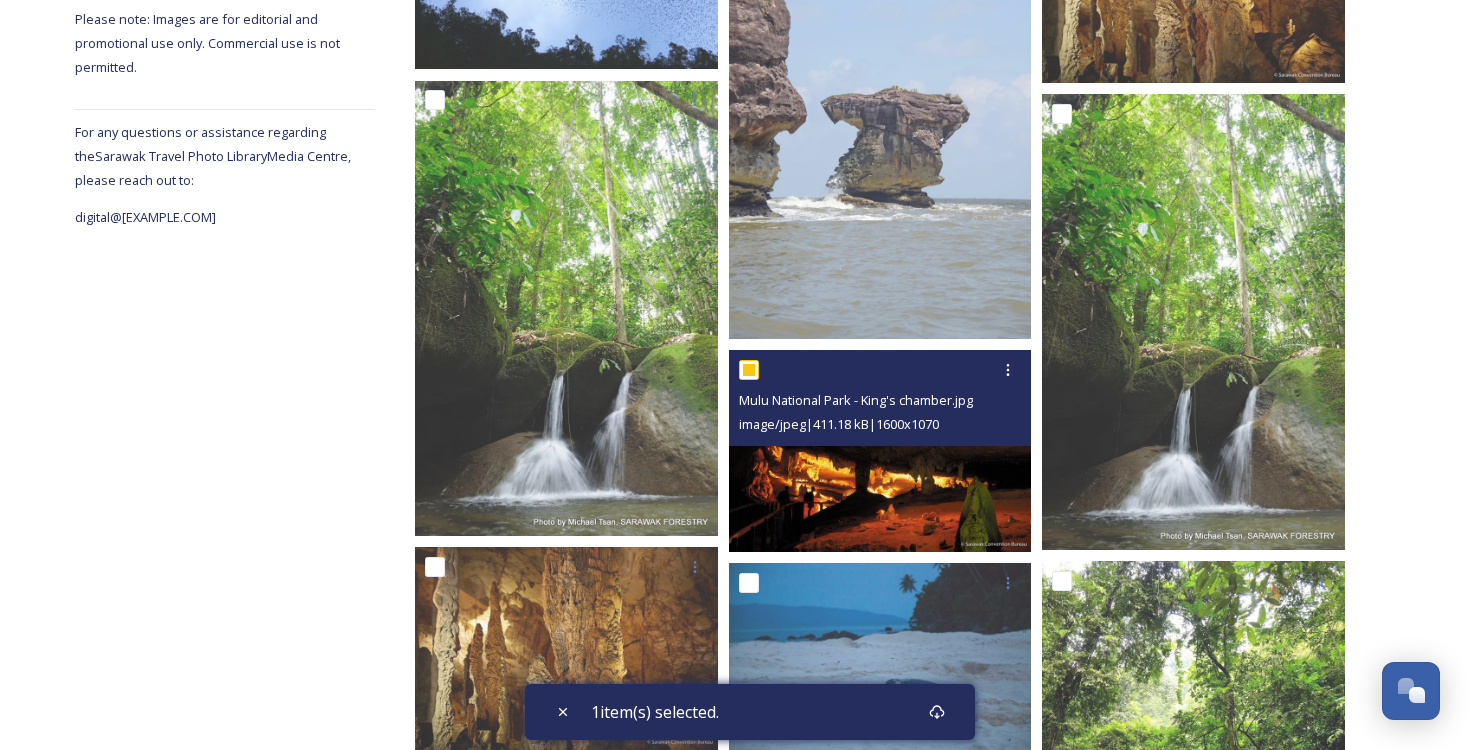 checkbox on "true" 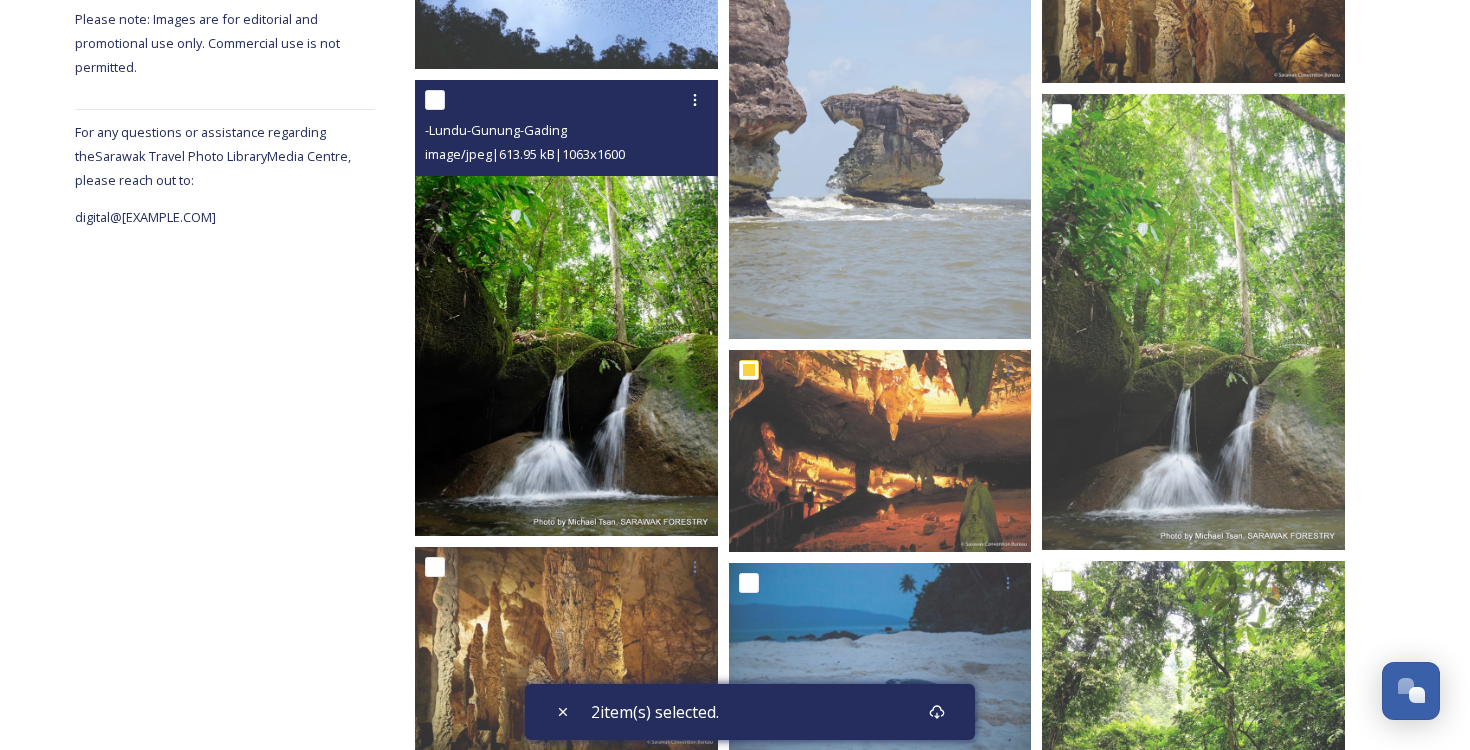 click at bounding box center [435, 100] 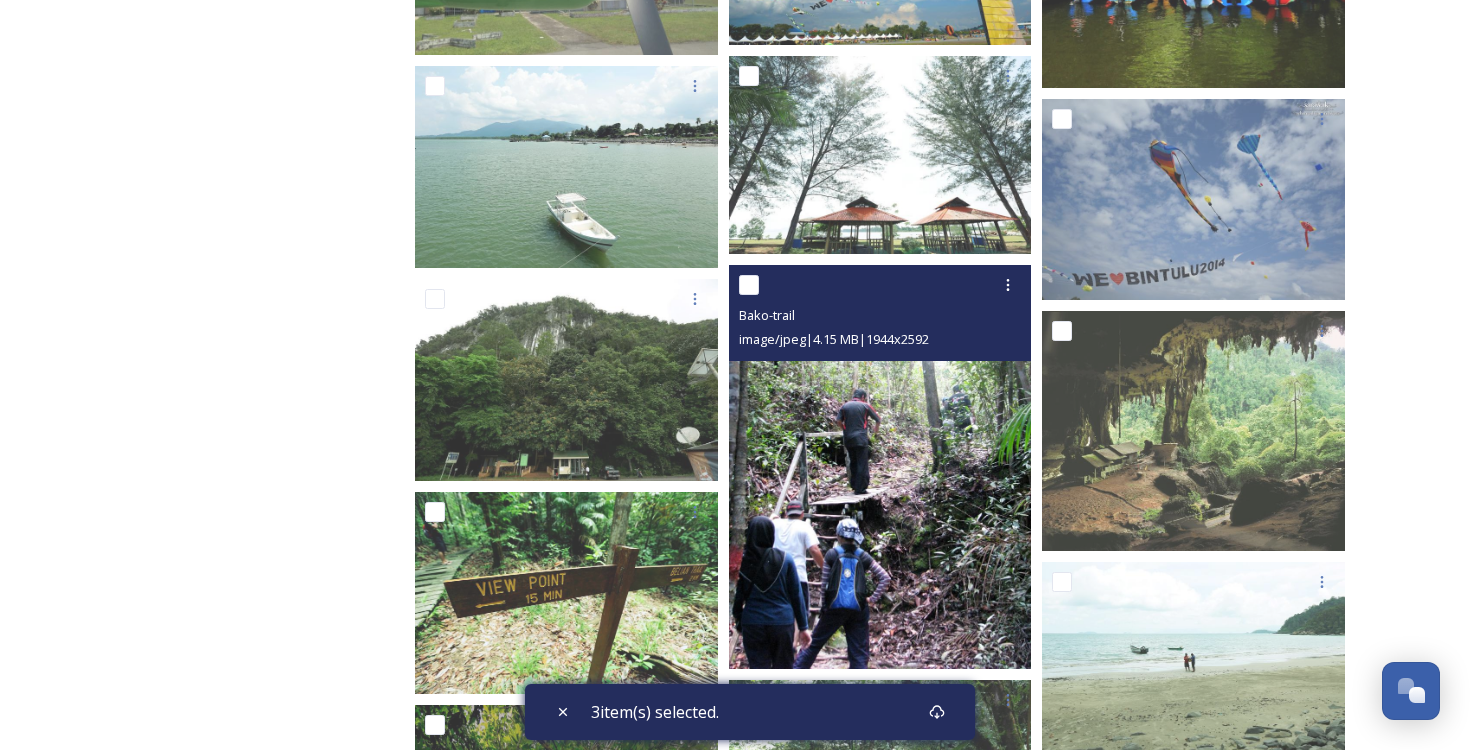 scroll, scrollTop: 1443, scrollLeft: 0, axis: vertical 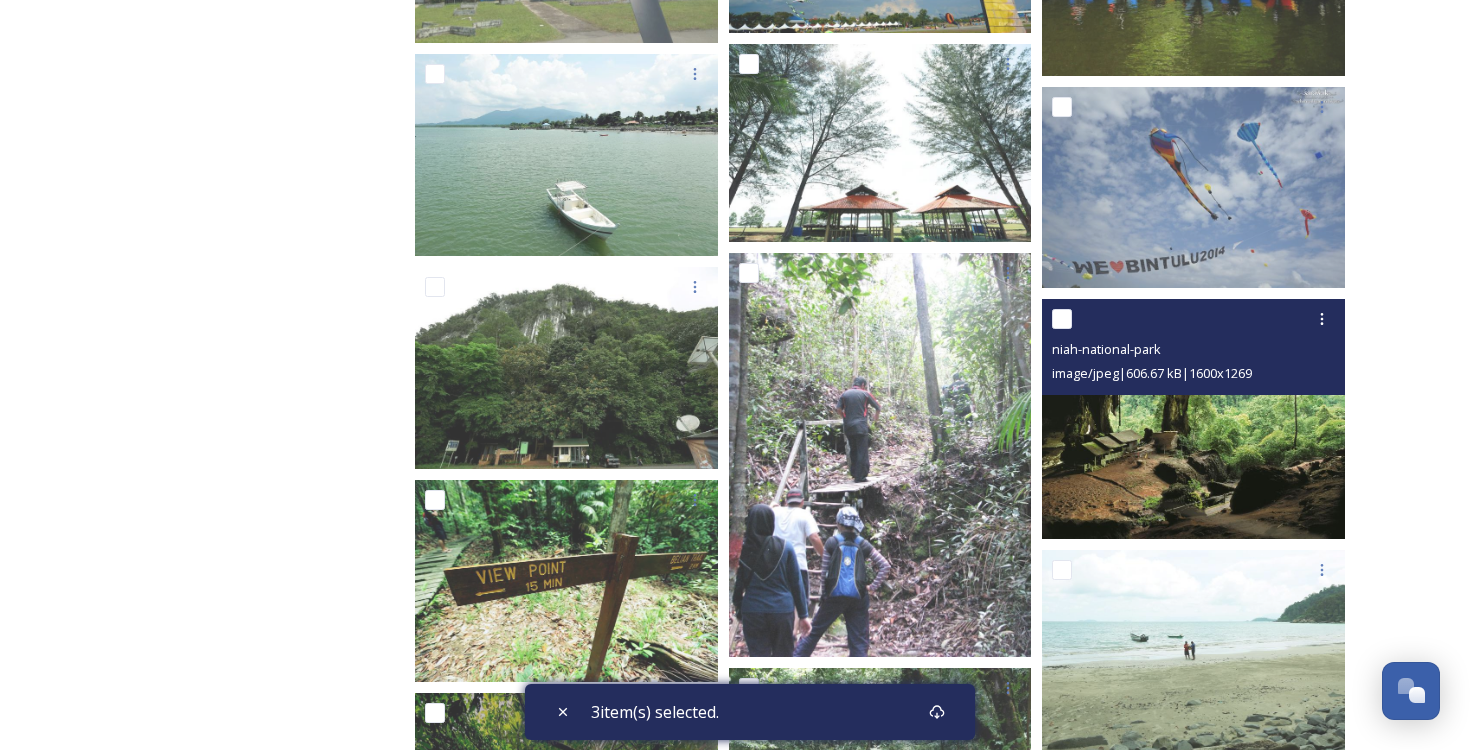 click at bounding box center (1062, 319) 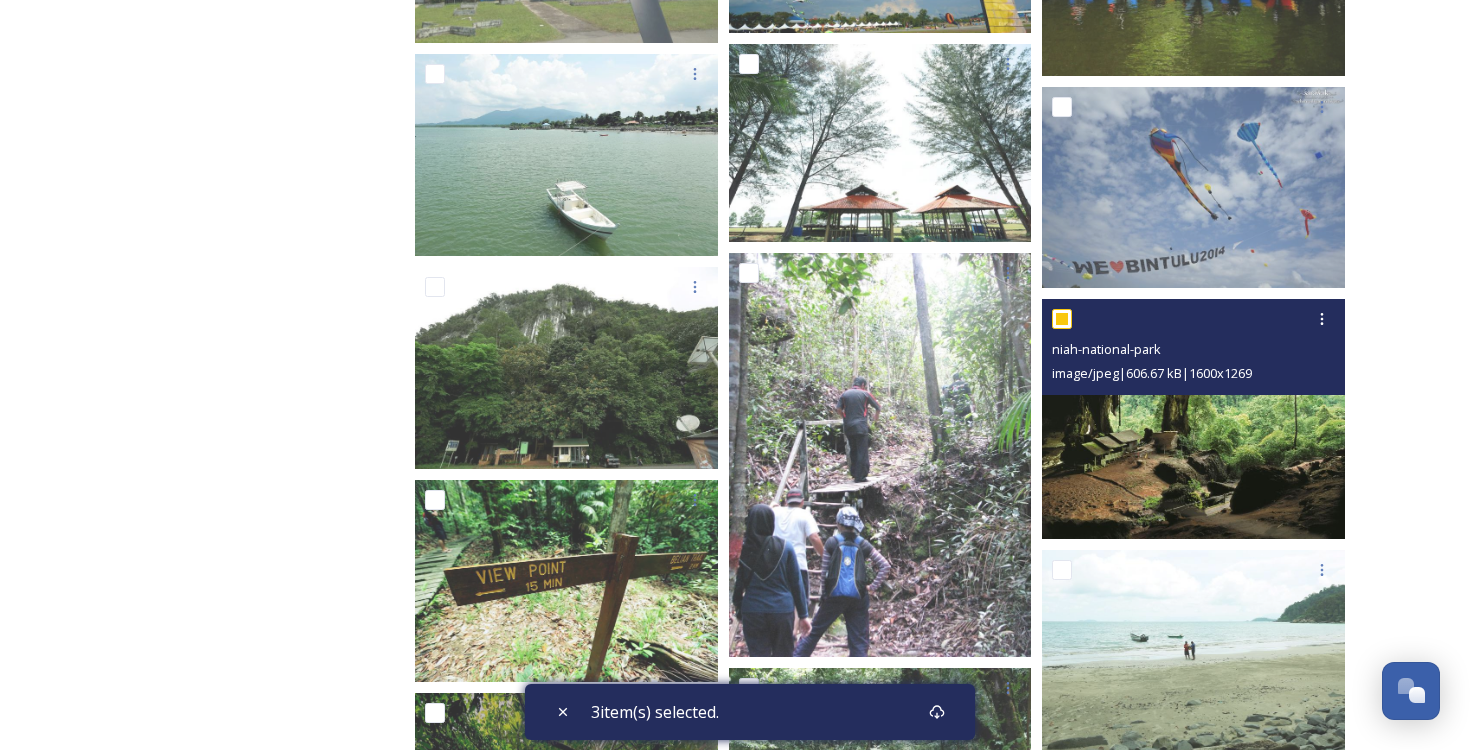 checkbox on "true" 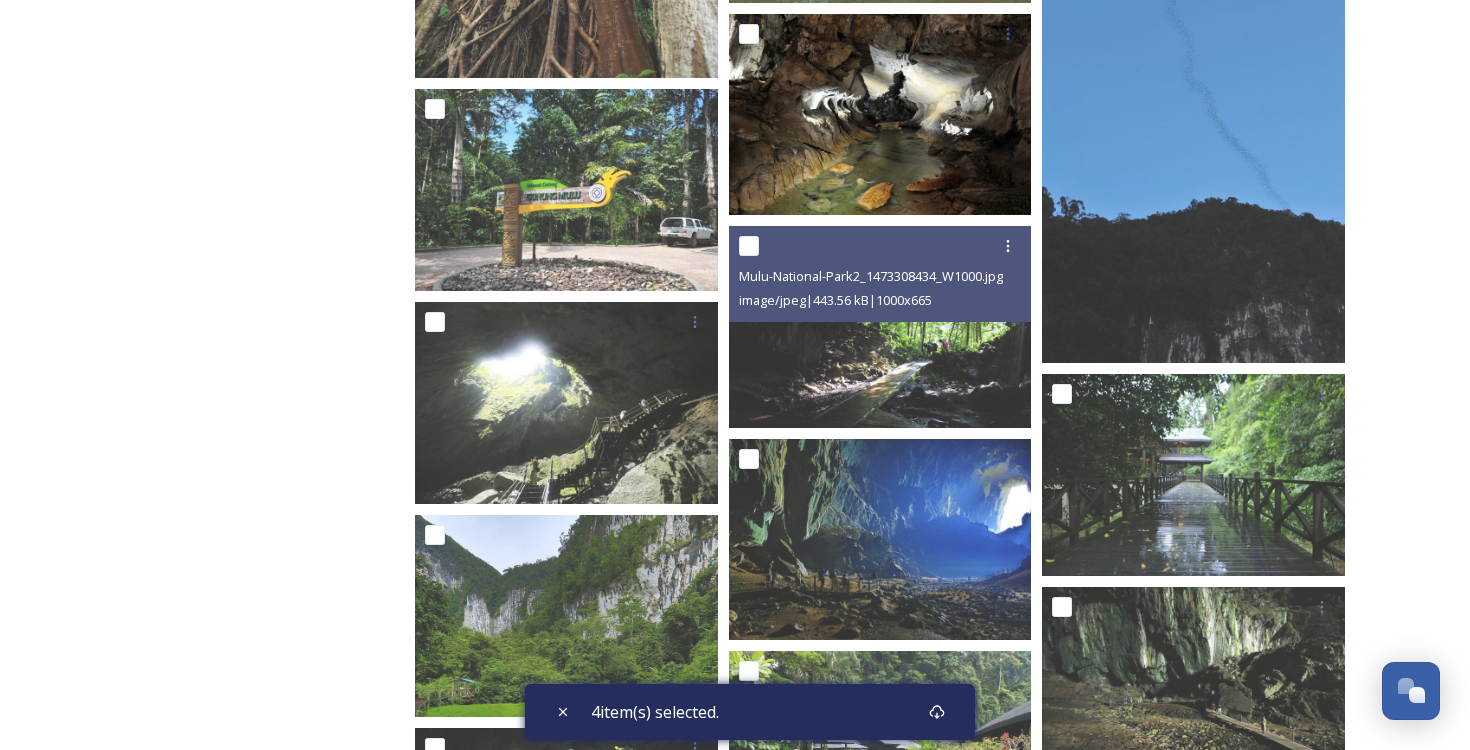 scroll, scrollTop: 2515, scrollLeft: 0, axis: vertical 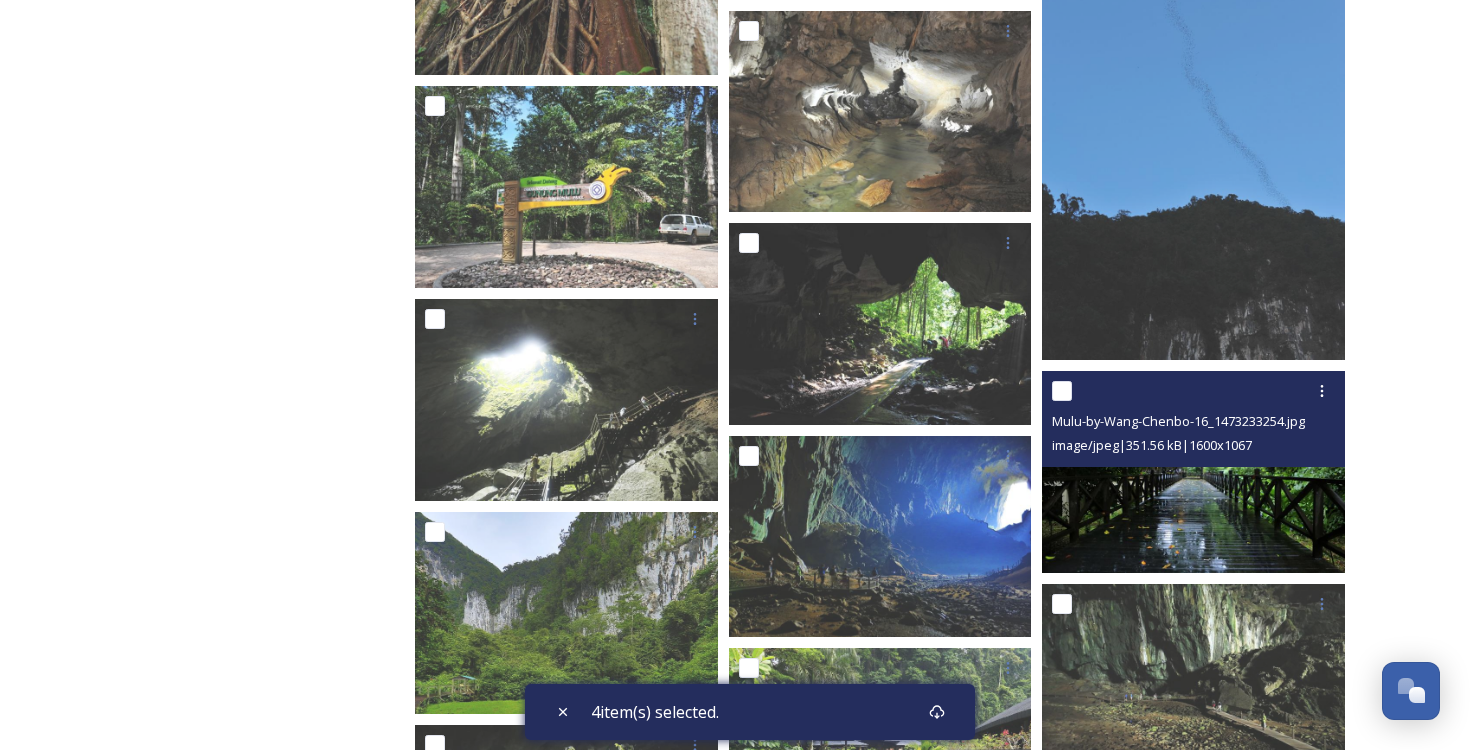 click at bounding box center [1062, 391] 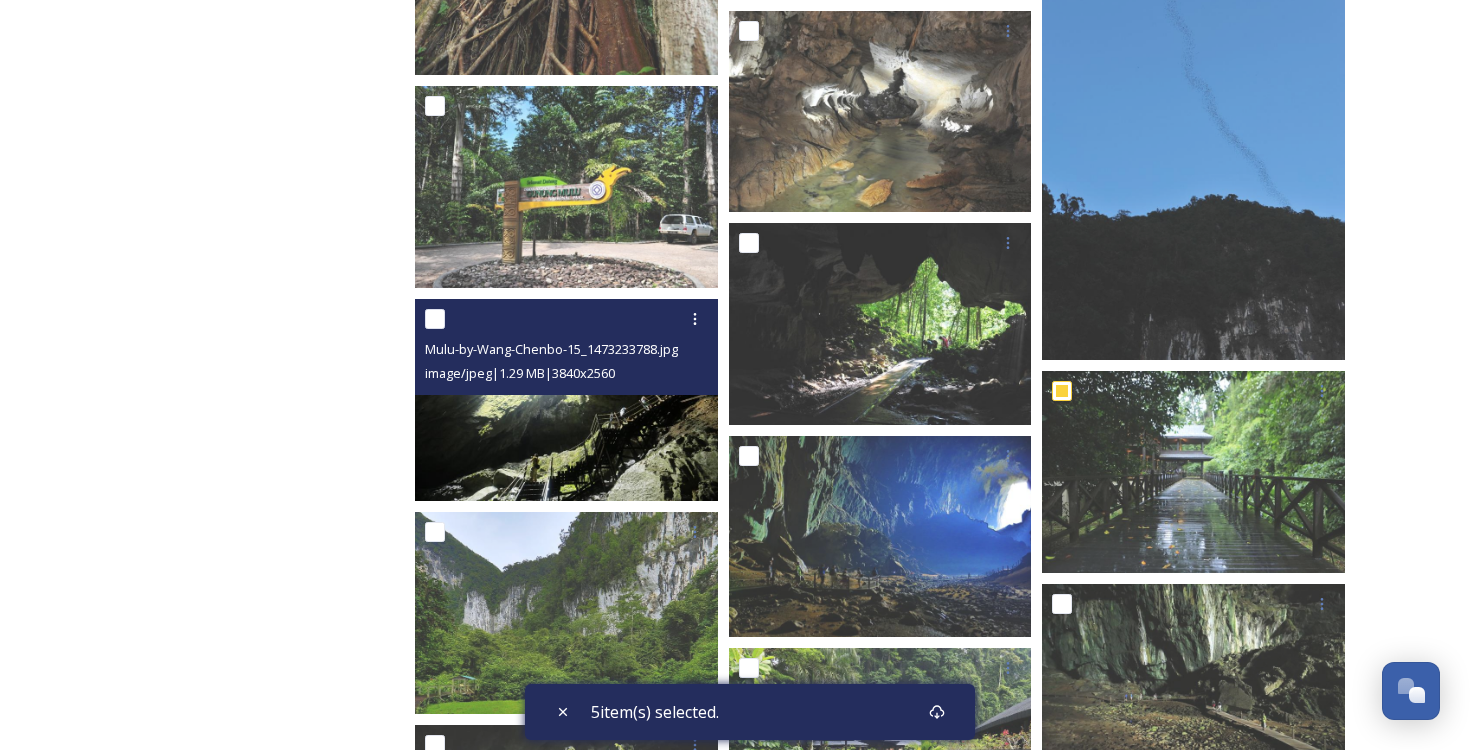 click at bounding box center (435, 319) 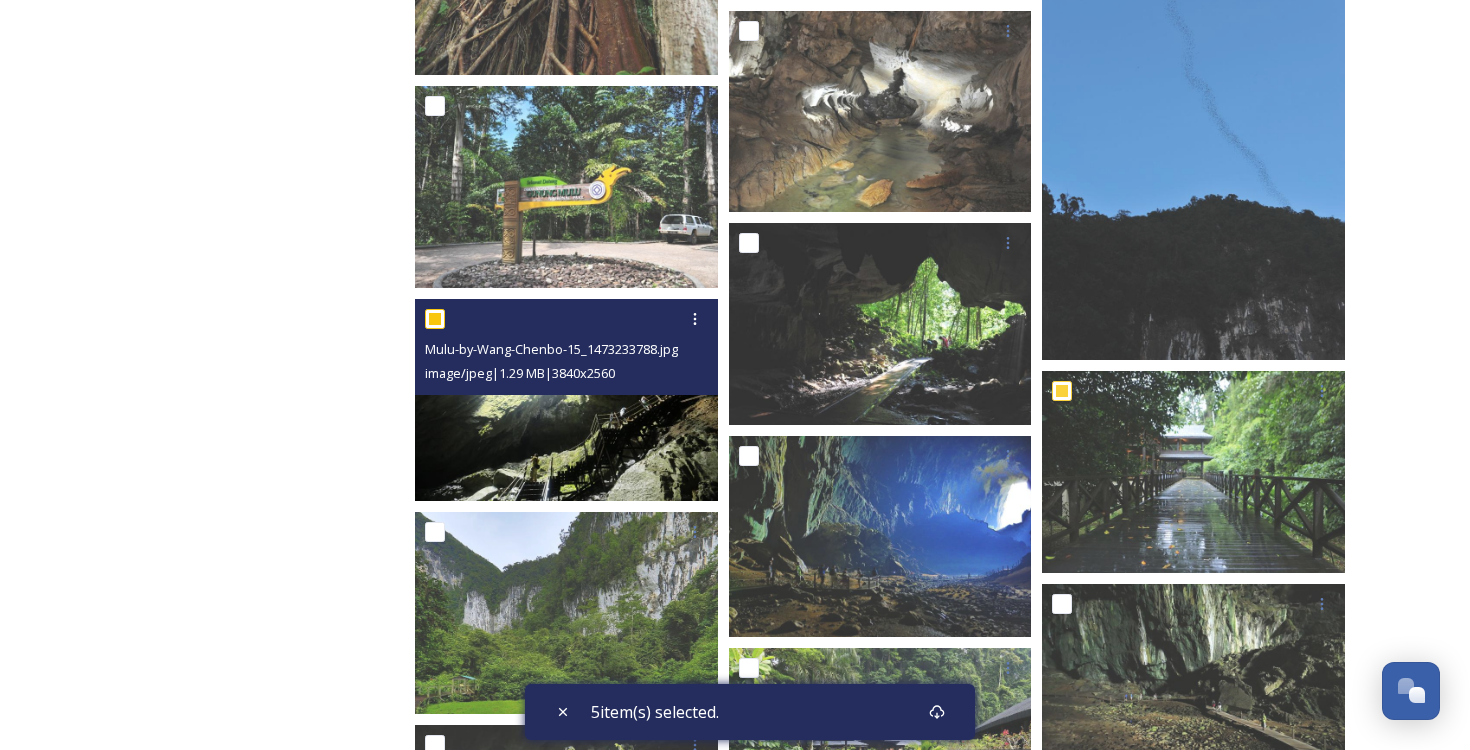 checkbox on "true" 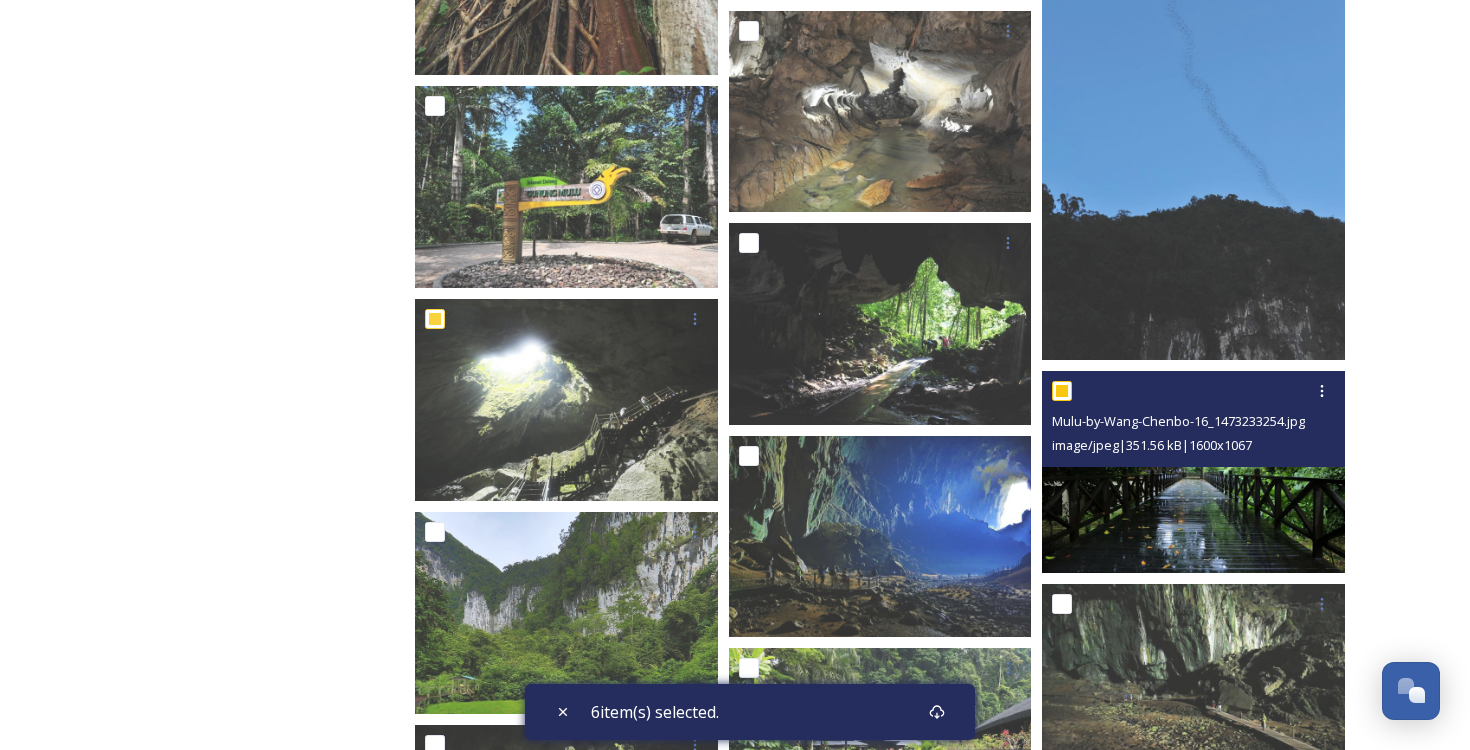 click at bounding box center [1062, 391] 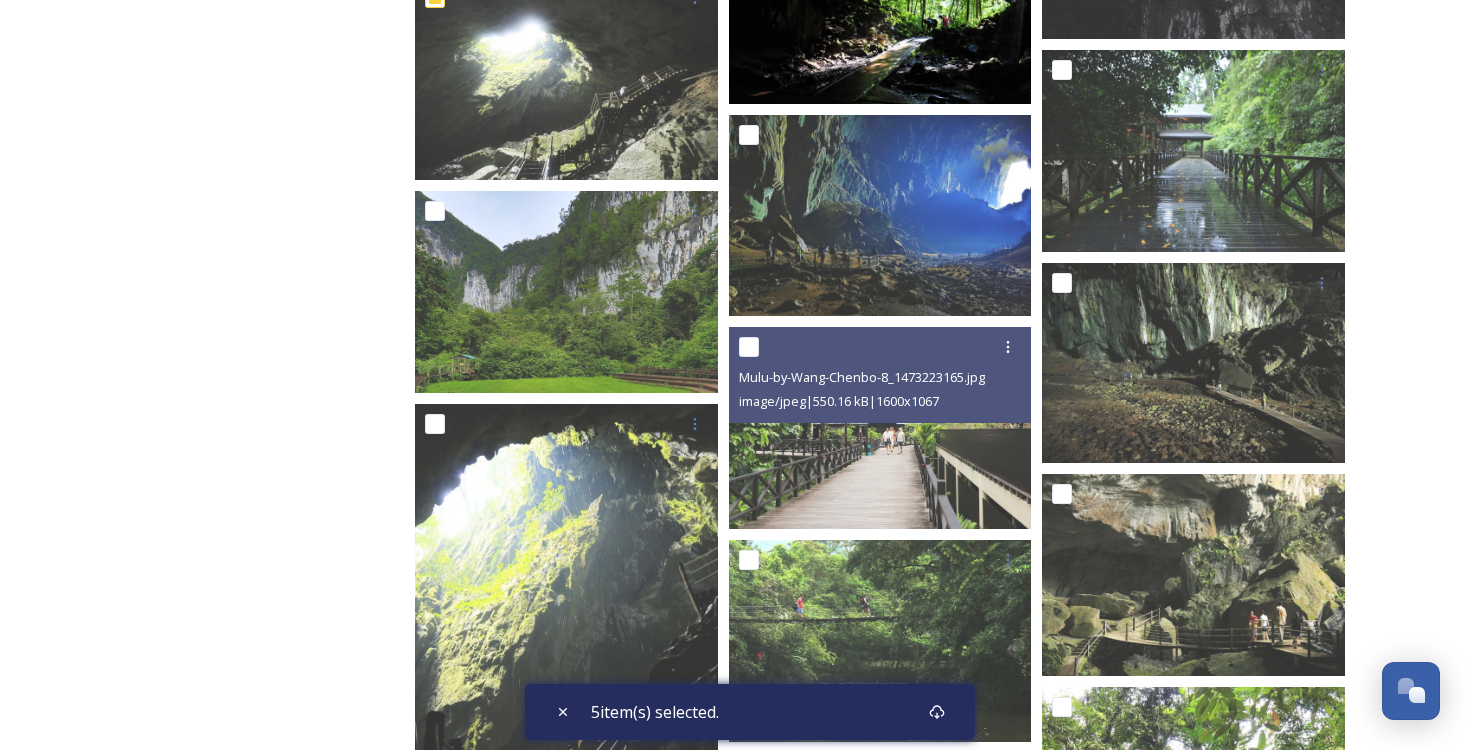 scroll, scrollTop: 2837, scrollLeft: 0, axis: vertical 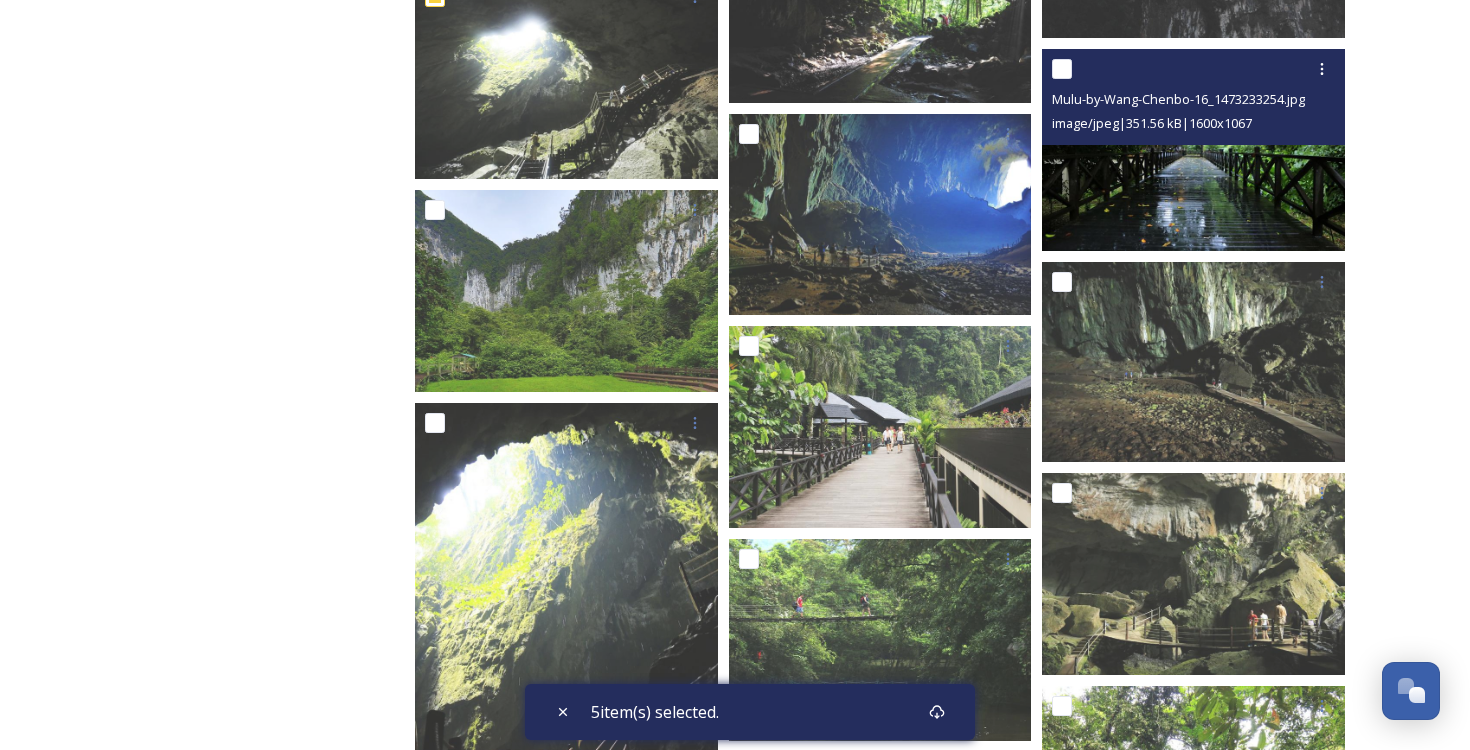 click at bounding box center [1062, 69] 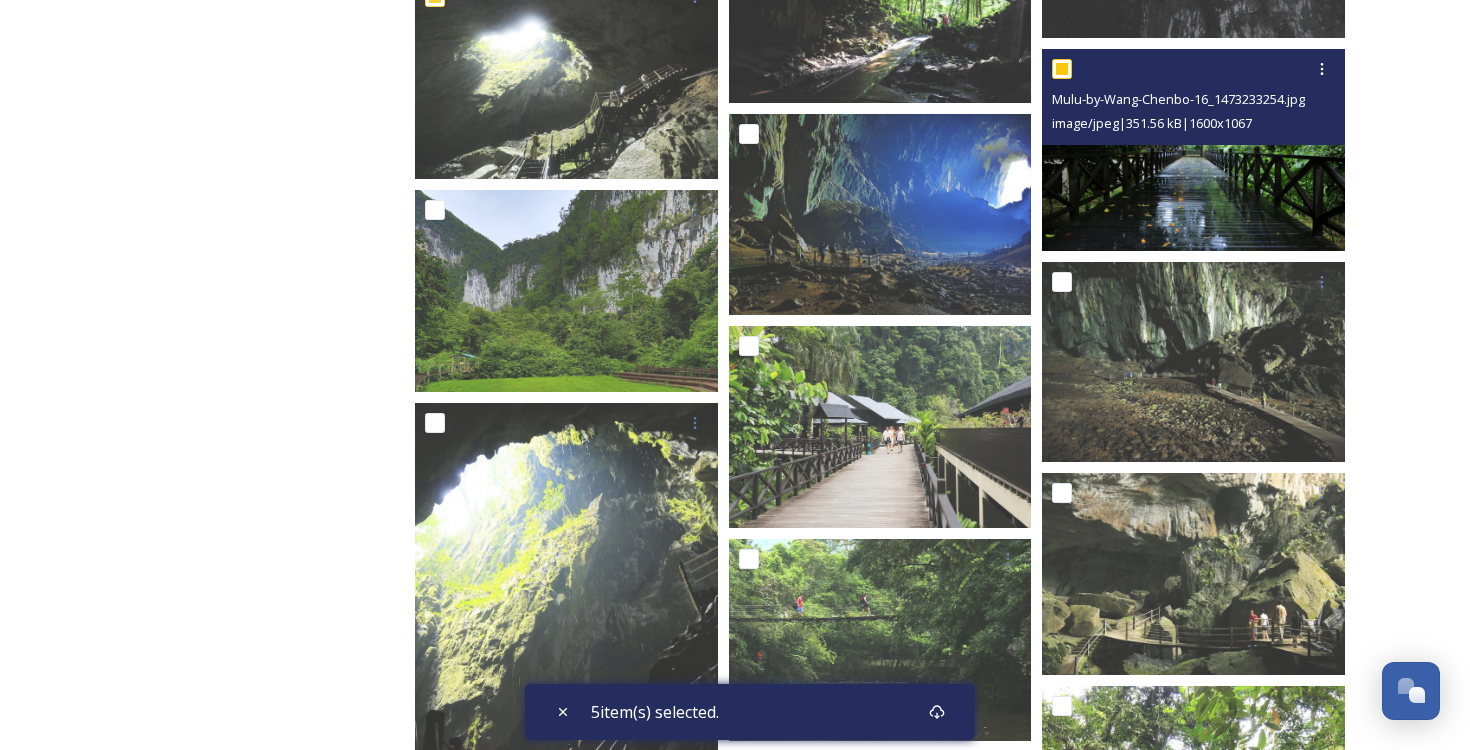checkbox on "true" 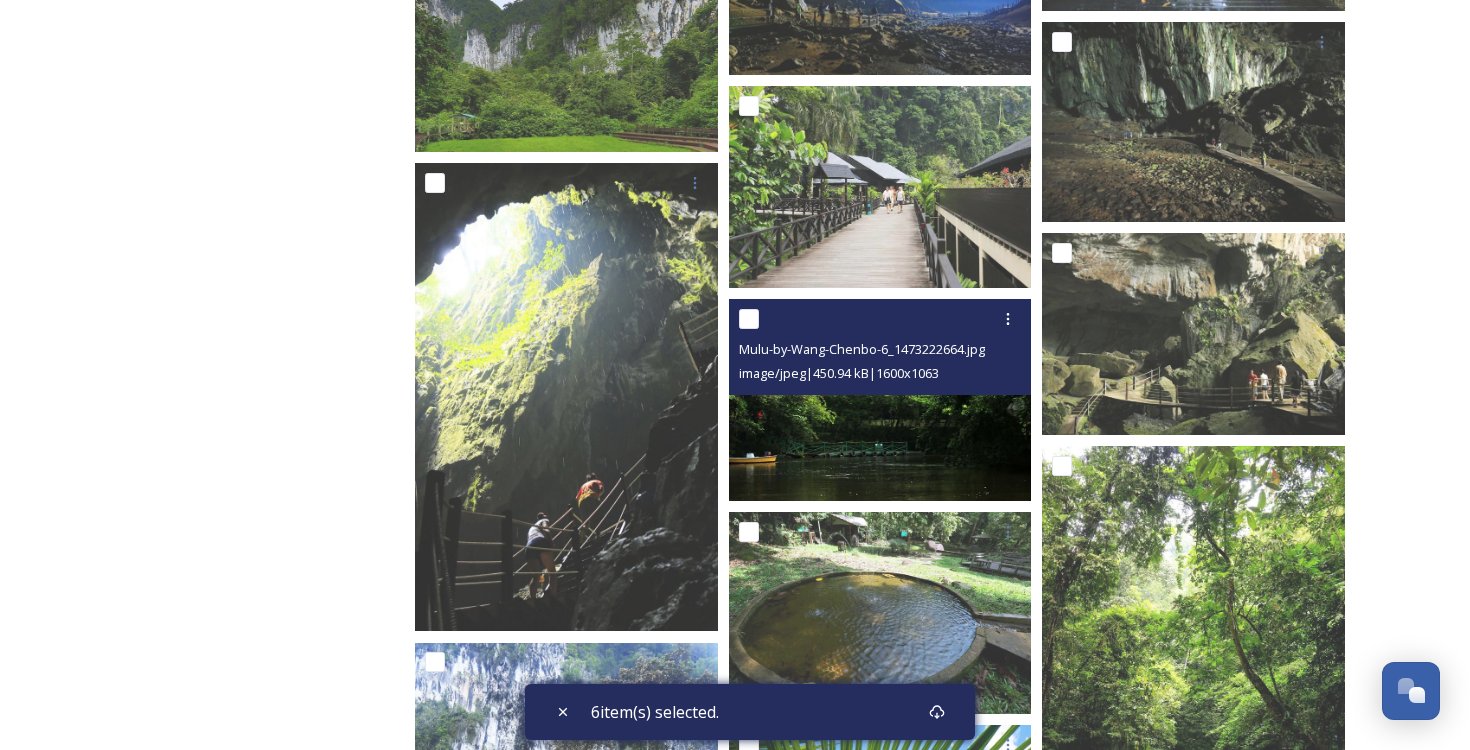 scroll, scrollTop: 3109, scrollLeft: 0, axis: vertical 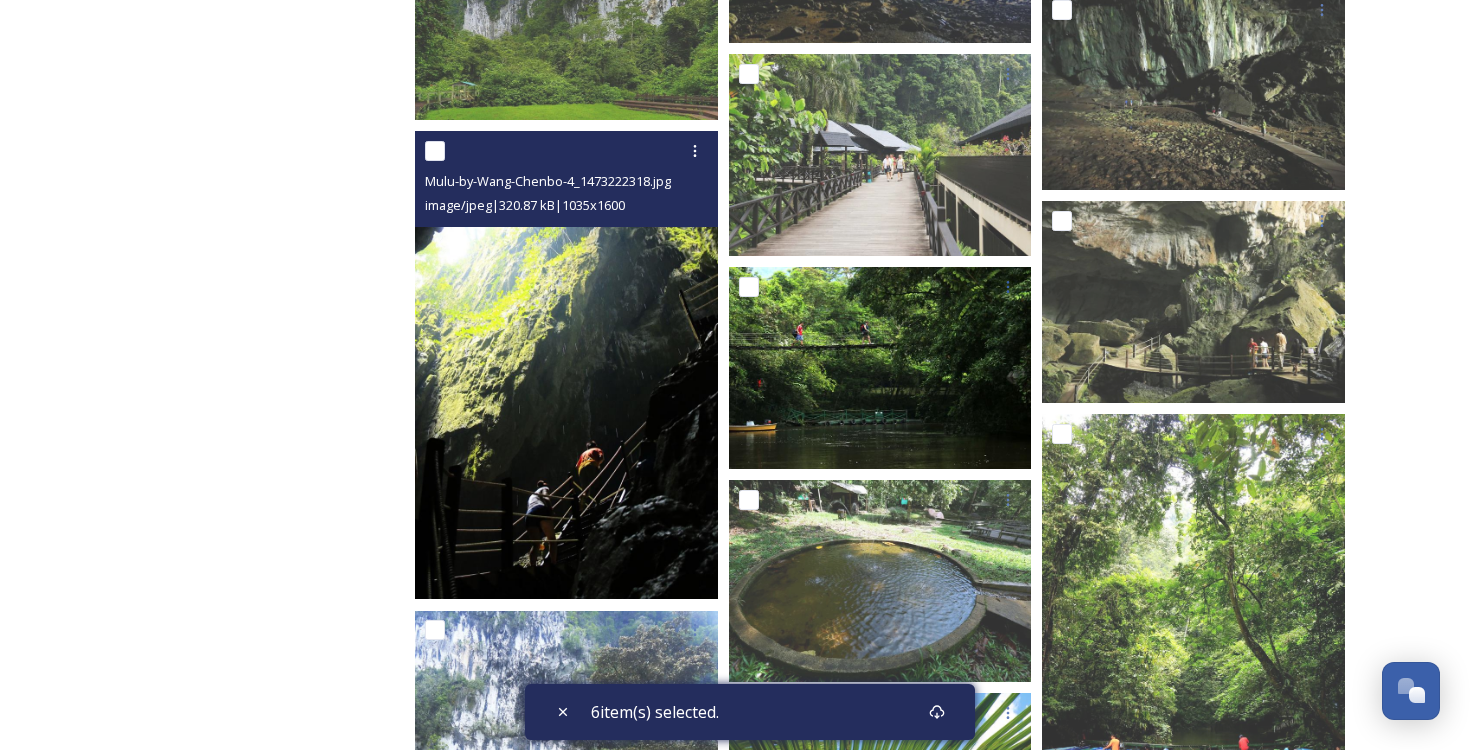 click at bounding box center (435, 151) 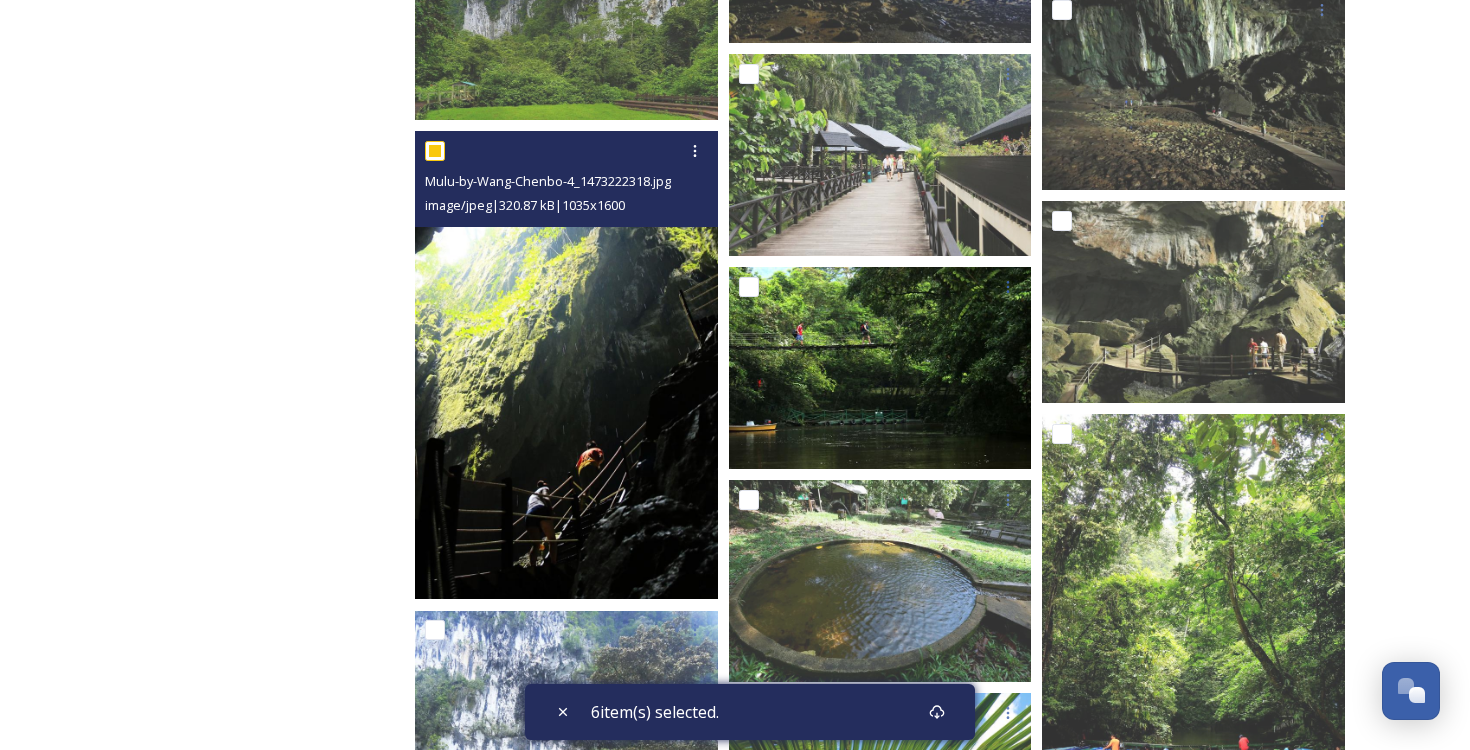 checkbox on "true" 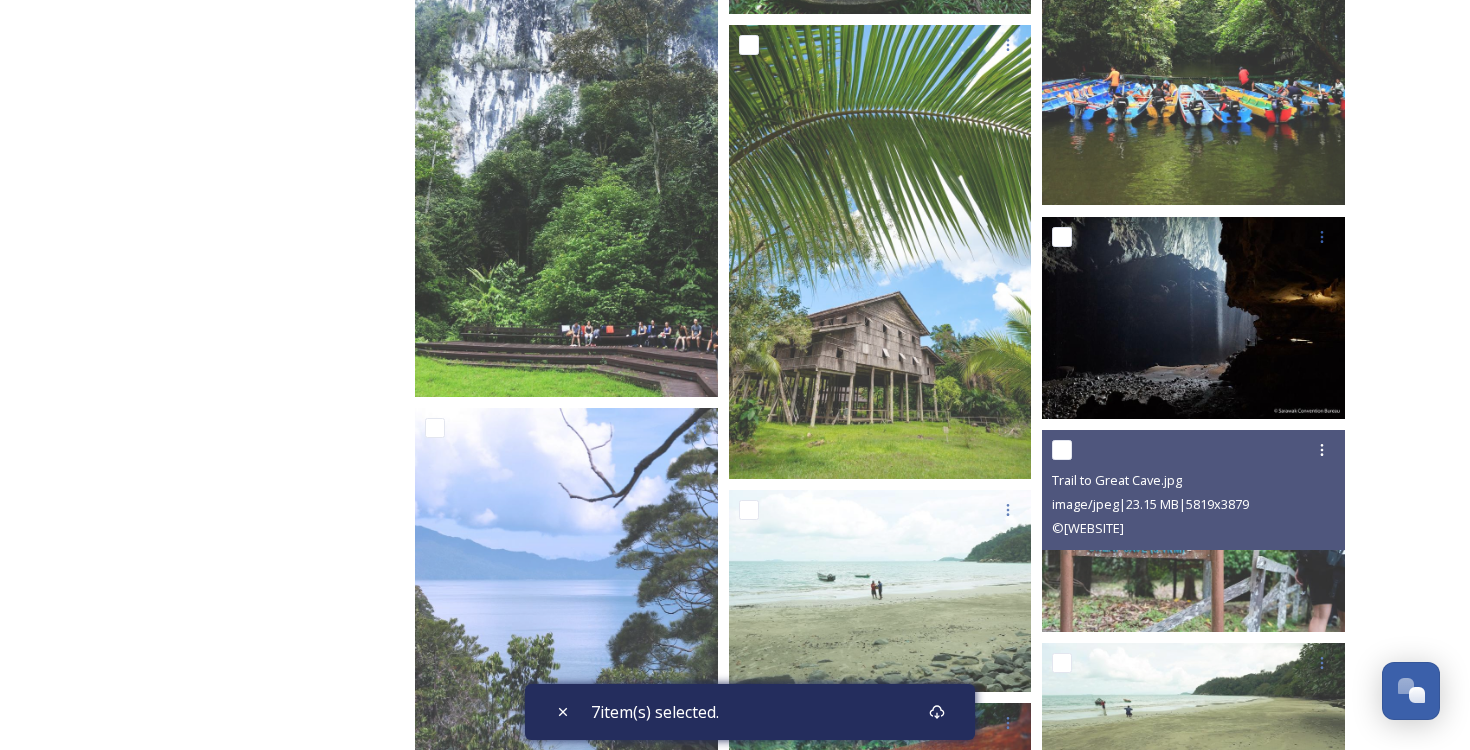 scroll, scrollTop: 3793, scrollLeft: 0, axis: vertical 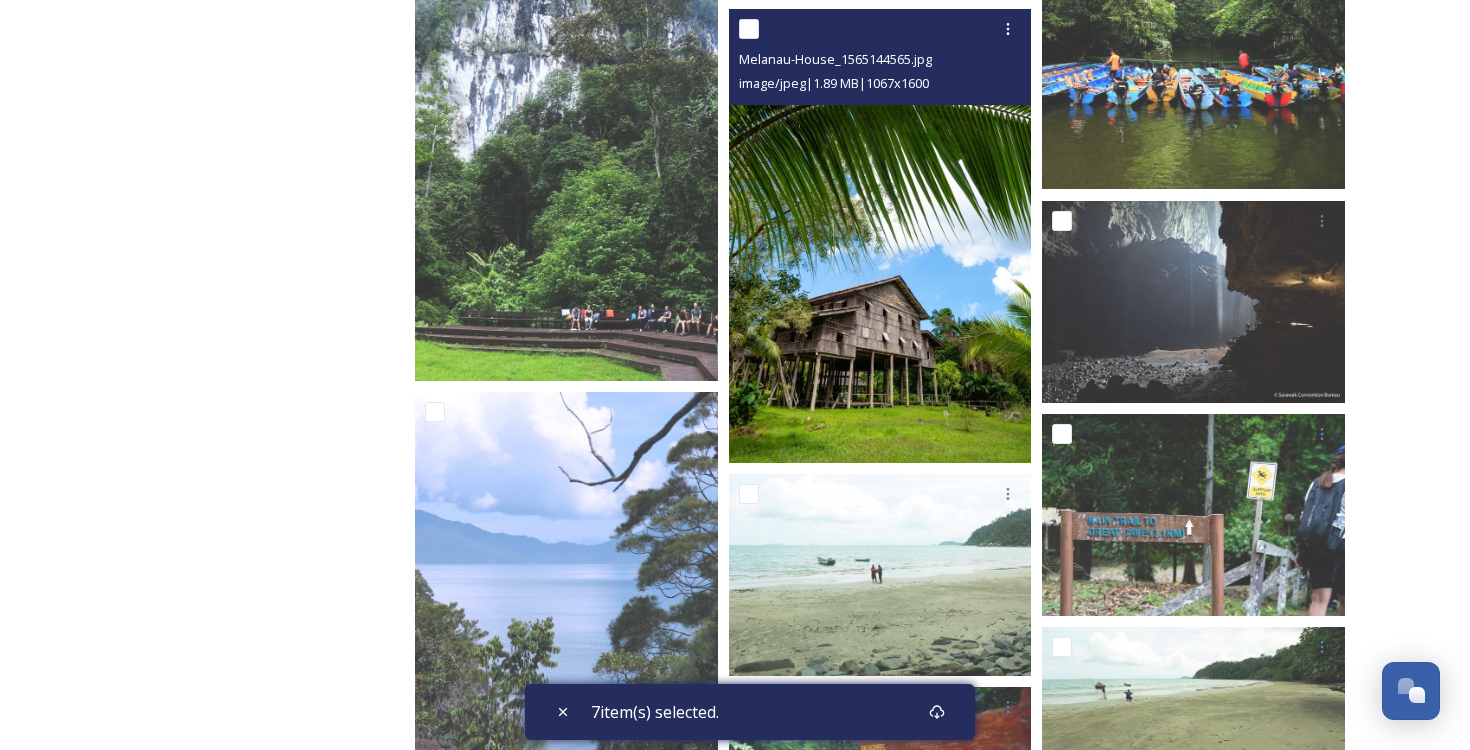 click at bounding box center [749, 29] 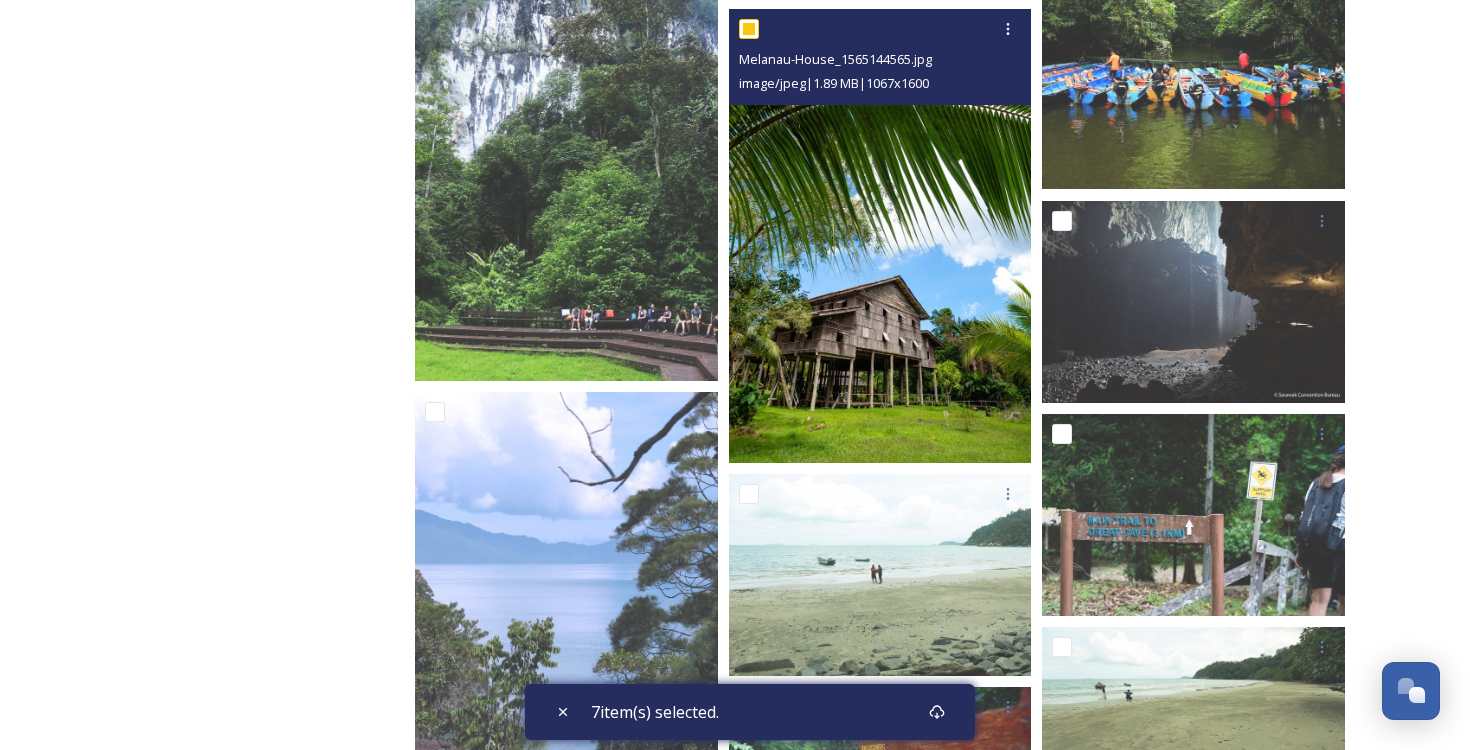checkbox on "true" 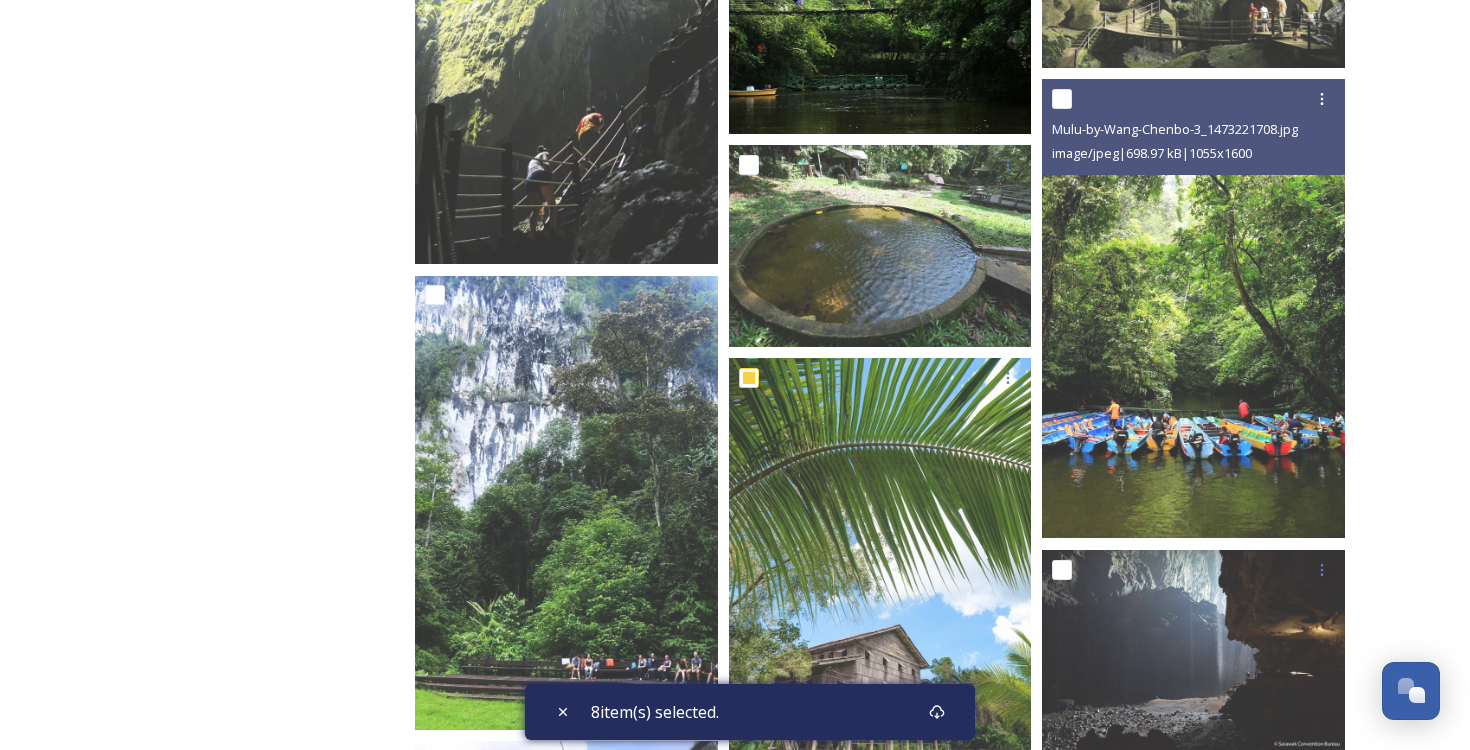 scroll, scrollTop: 3438, scrollLeft: 0, axis: vertical 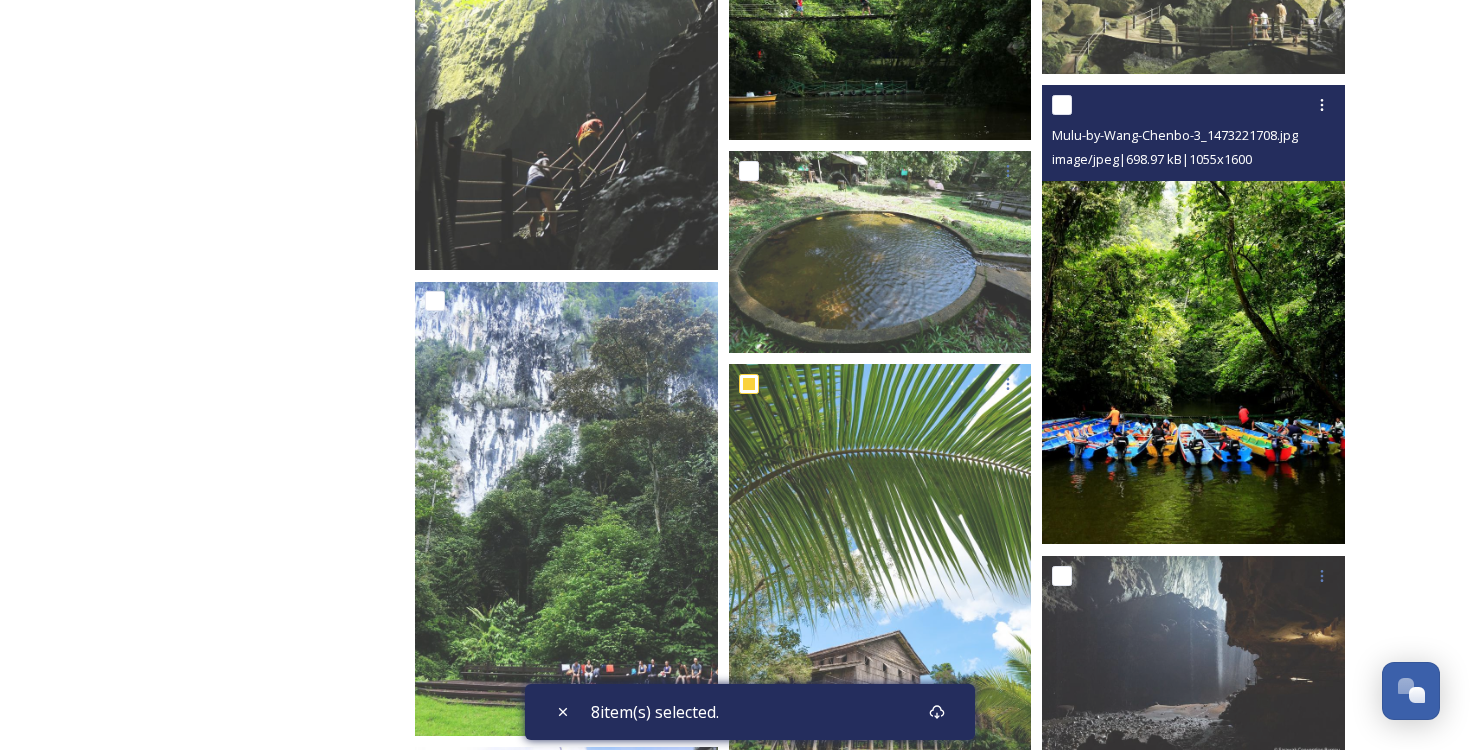 click at bounding box center [1062, 105] 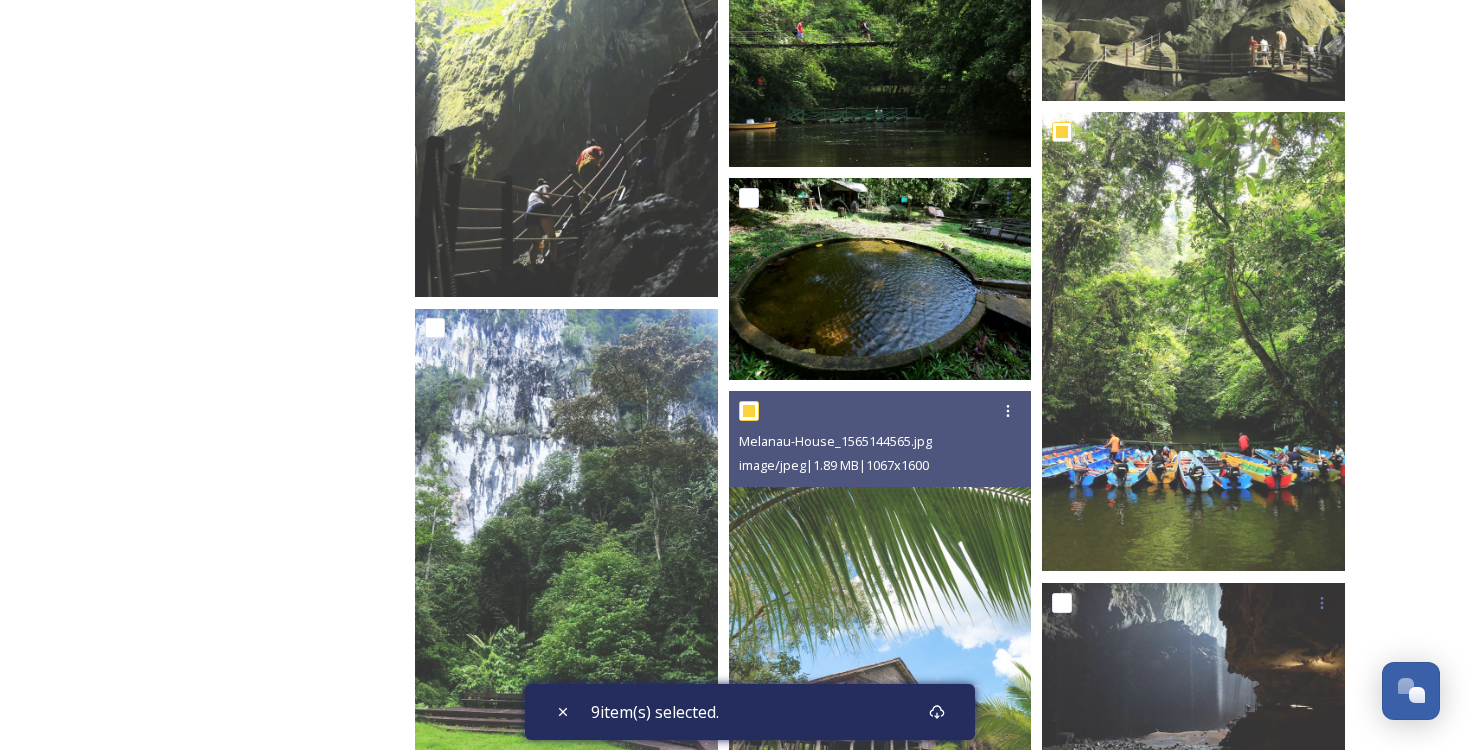 scroll, scrollTop: 3382, scrollLeft: 0, axis: vertical 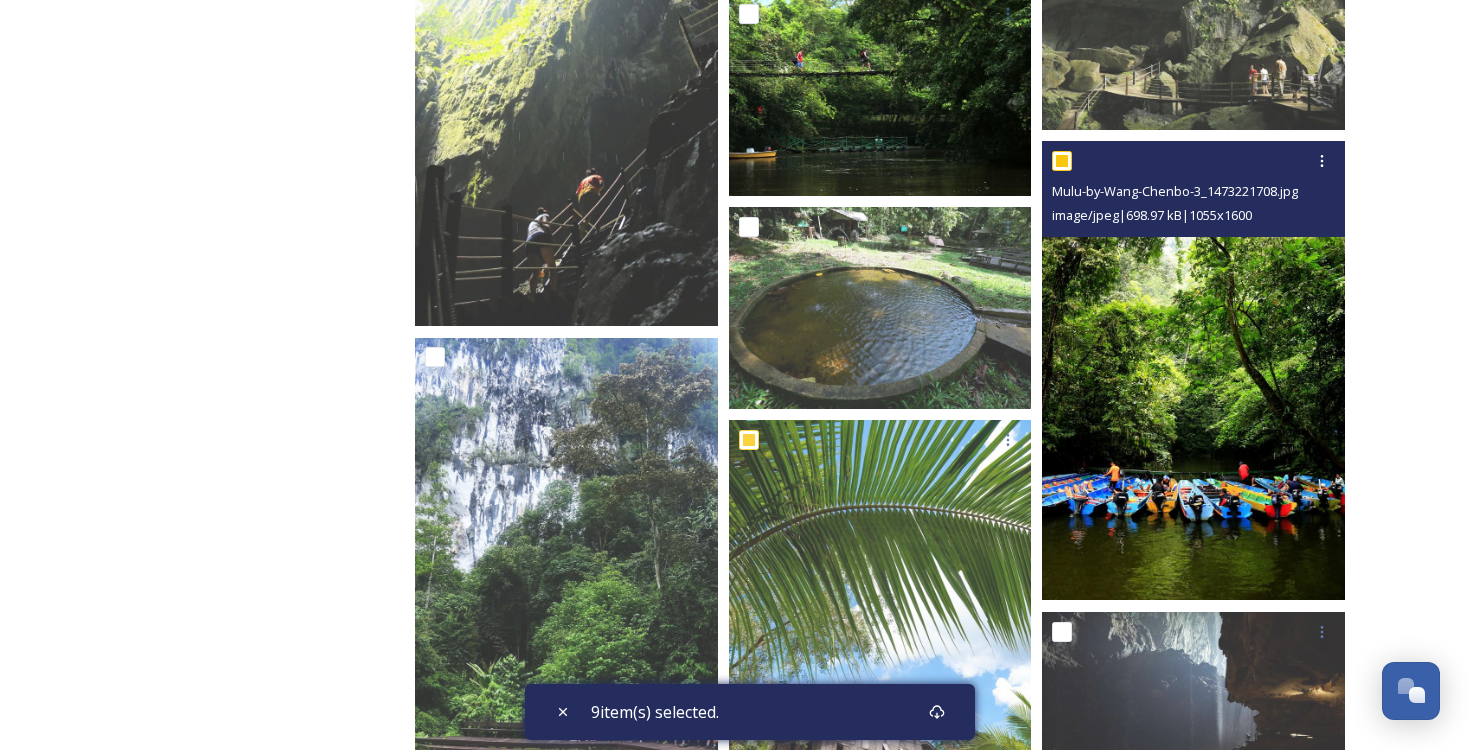 click at bounding box center (1062, 161) 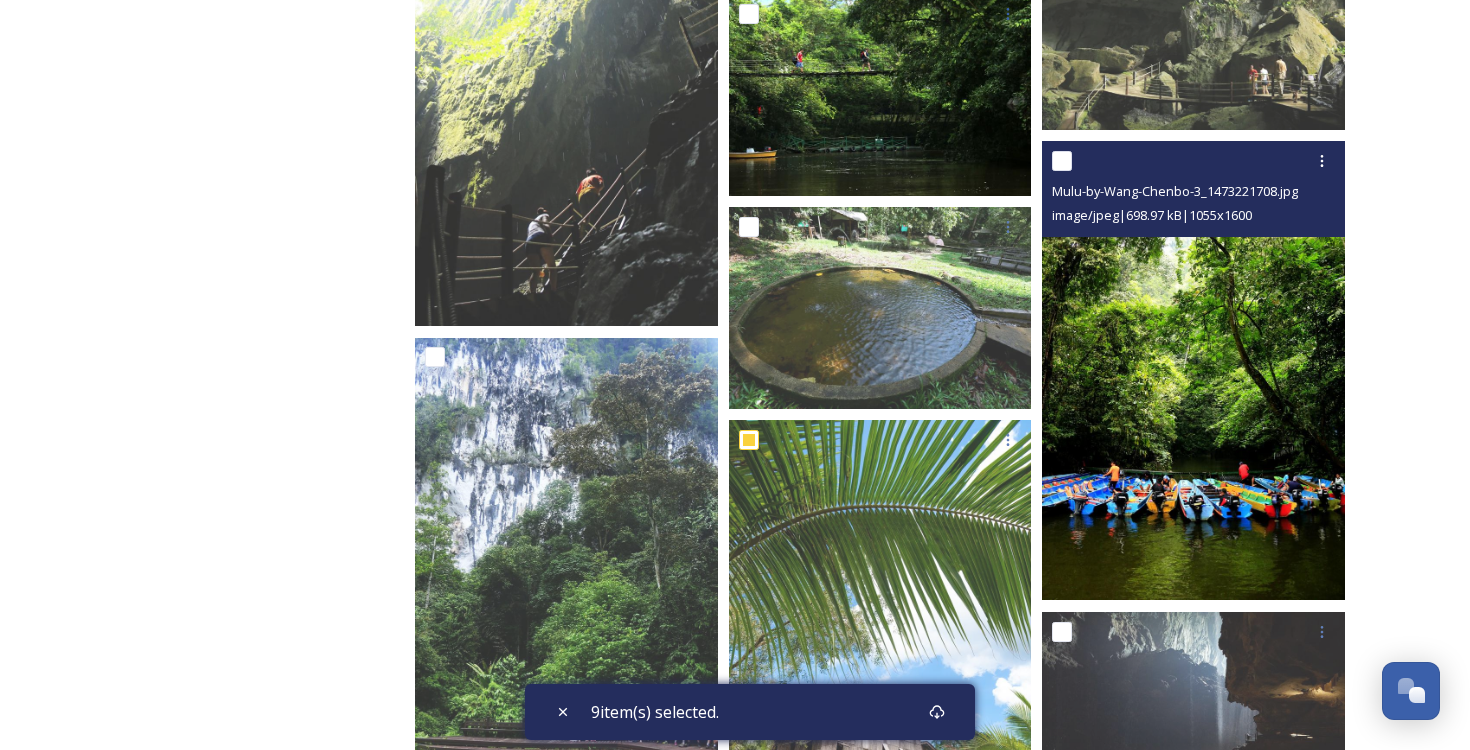 checkbox on "false" 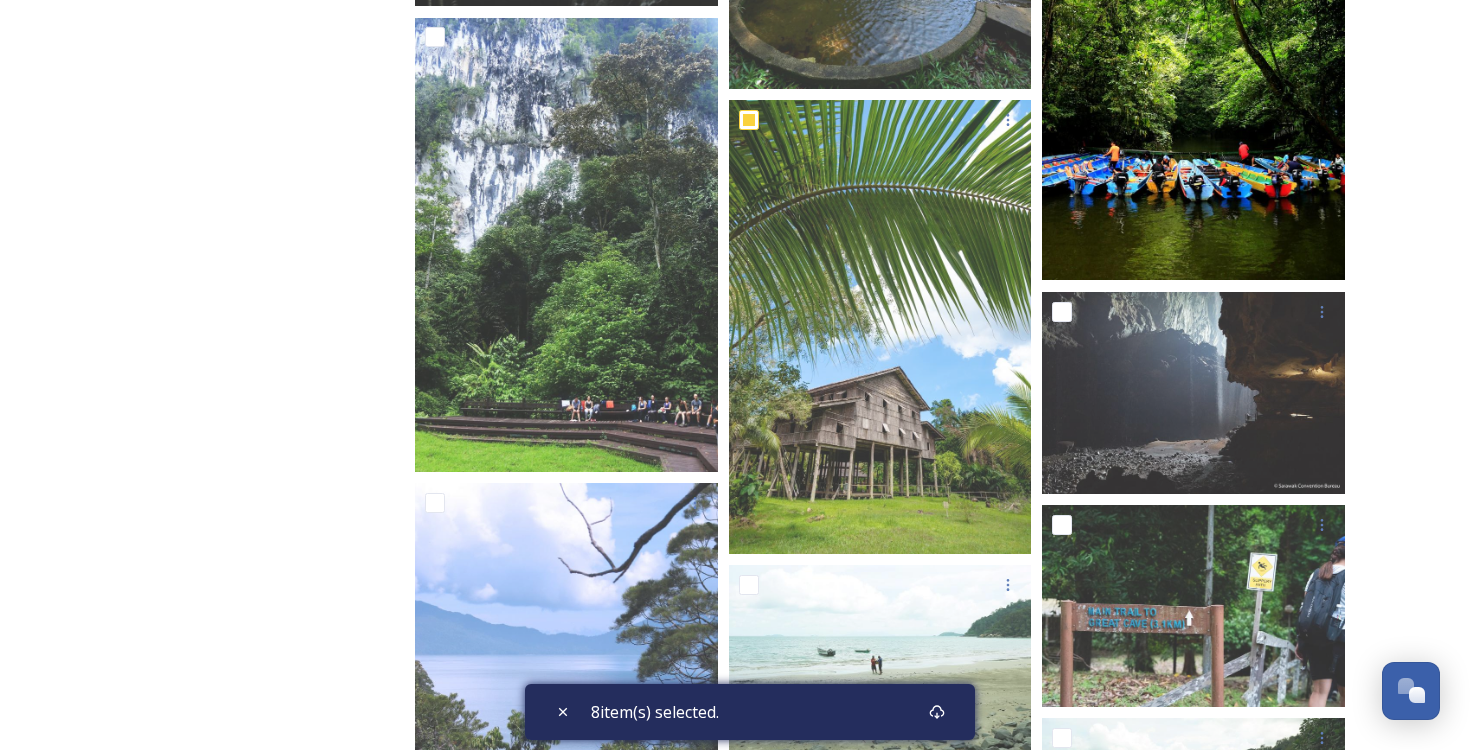 scroll, scrollTop: 3712, scrollLeft: 0, axis: vertical 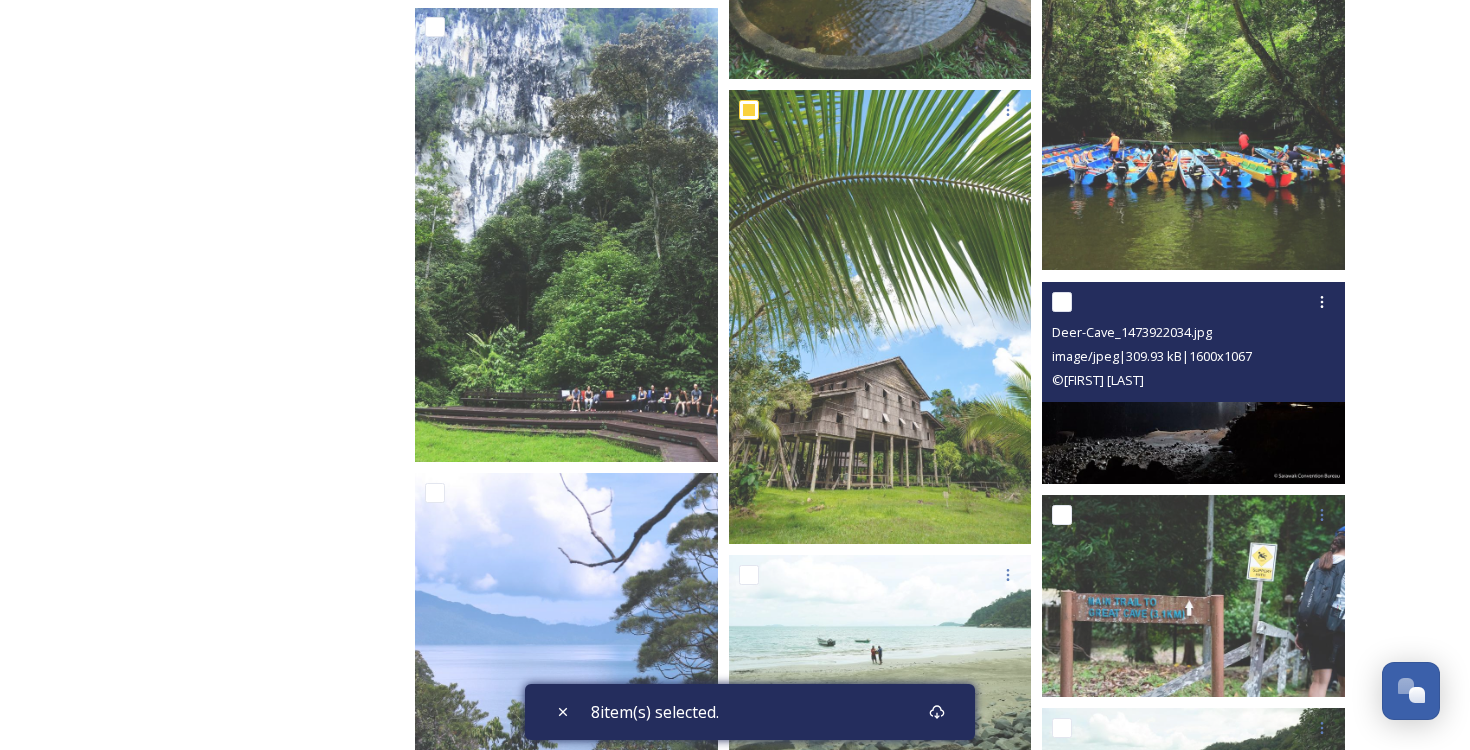 click at bounding box center (1062, 302) 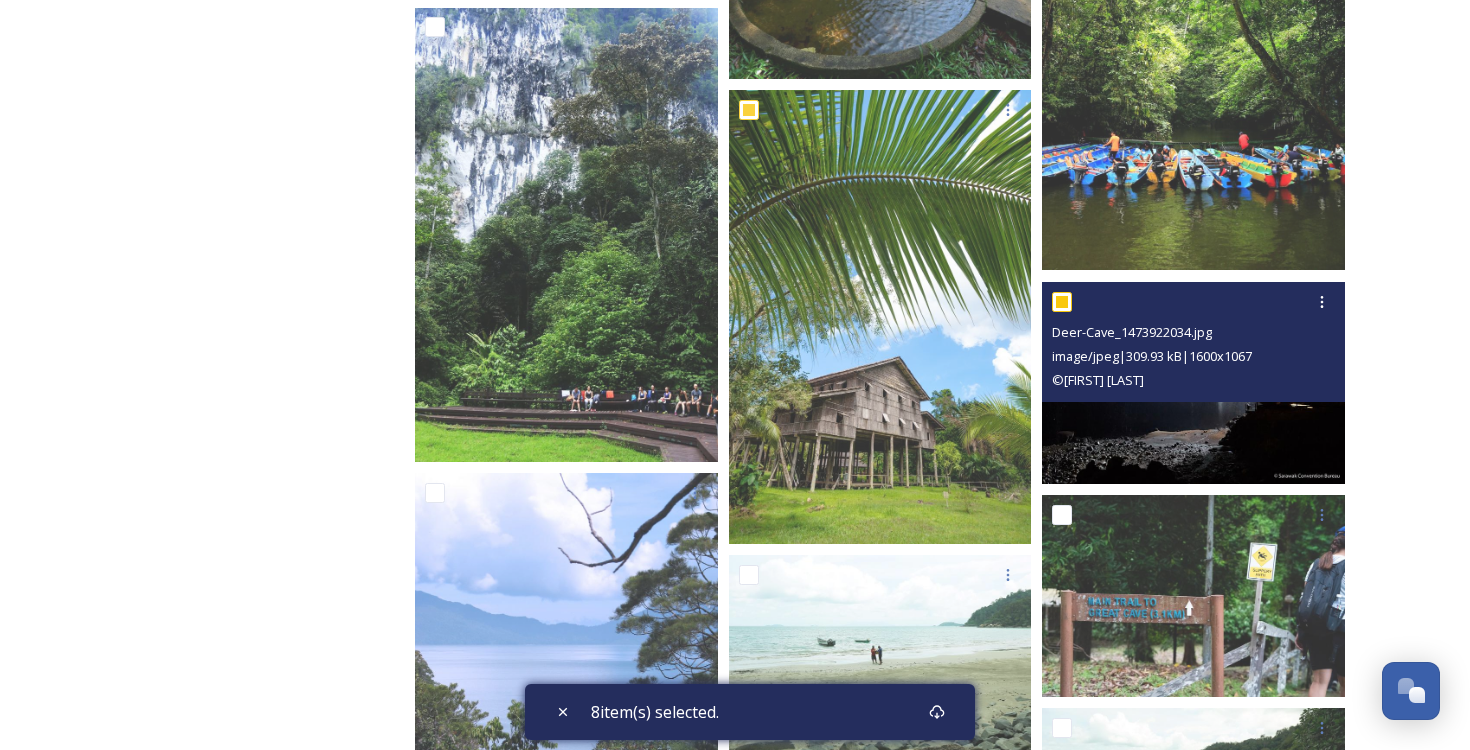 checkbox on "true" 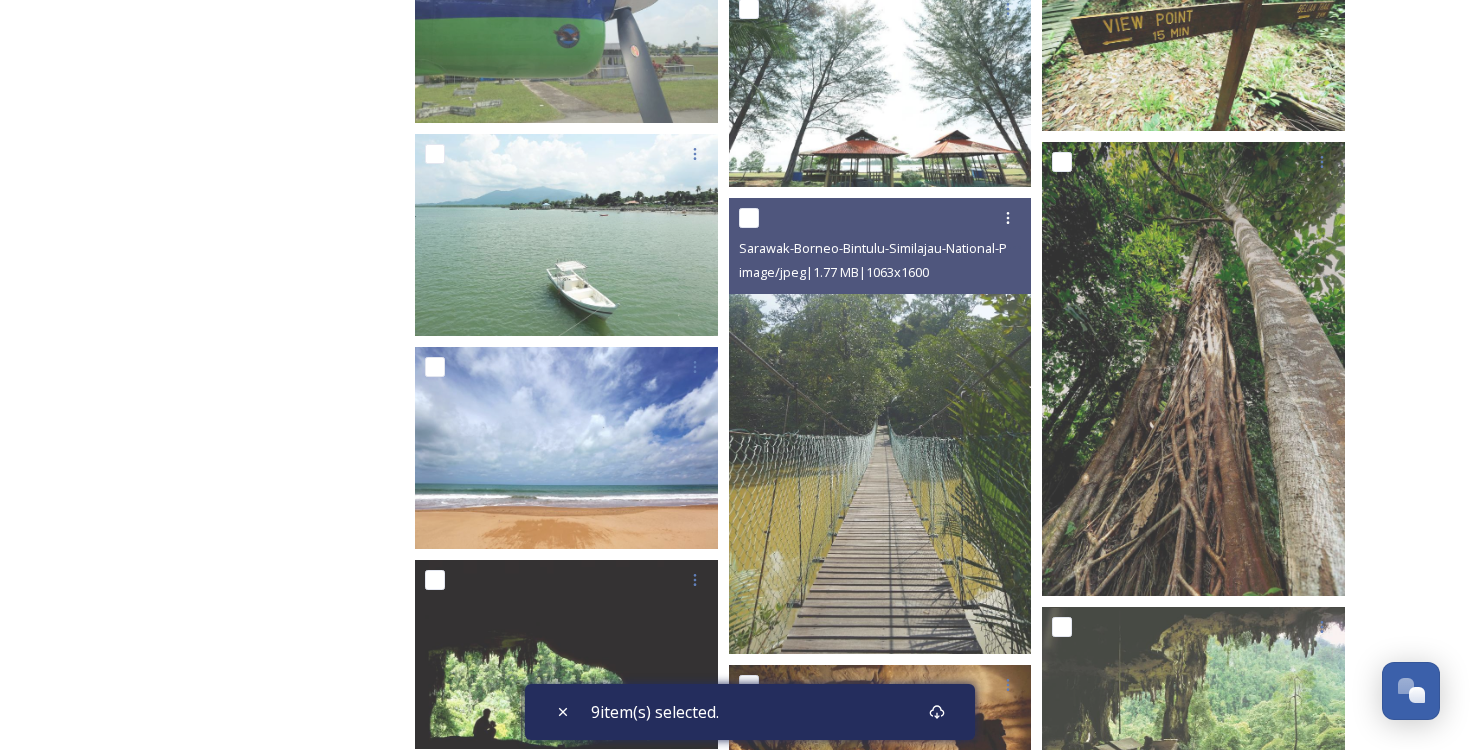 scroll, scrollTop: 4714, scrollLeft: 0, axis: vertical 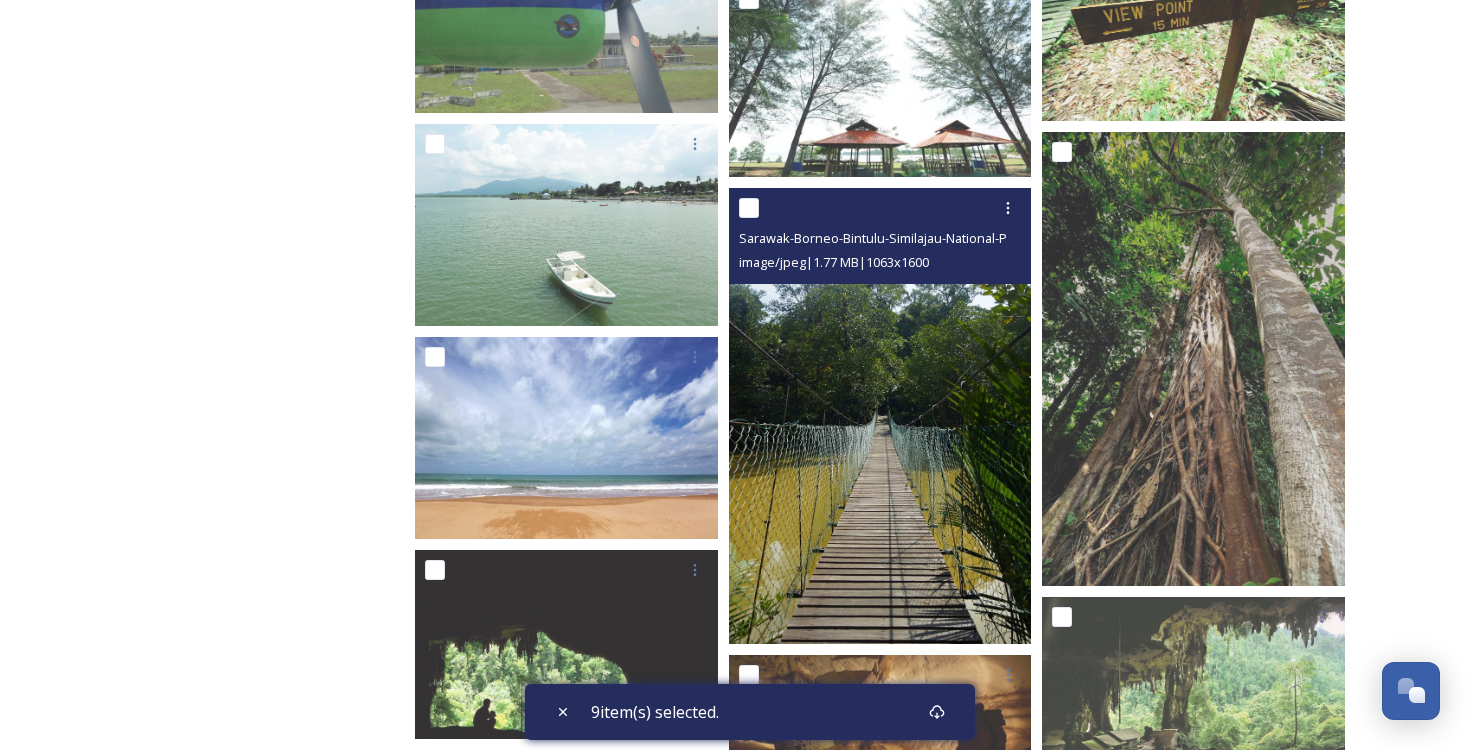 click at bounding box center [749, 208] 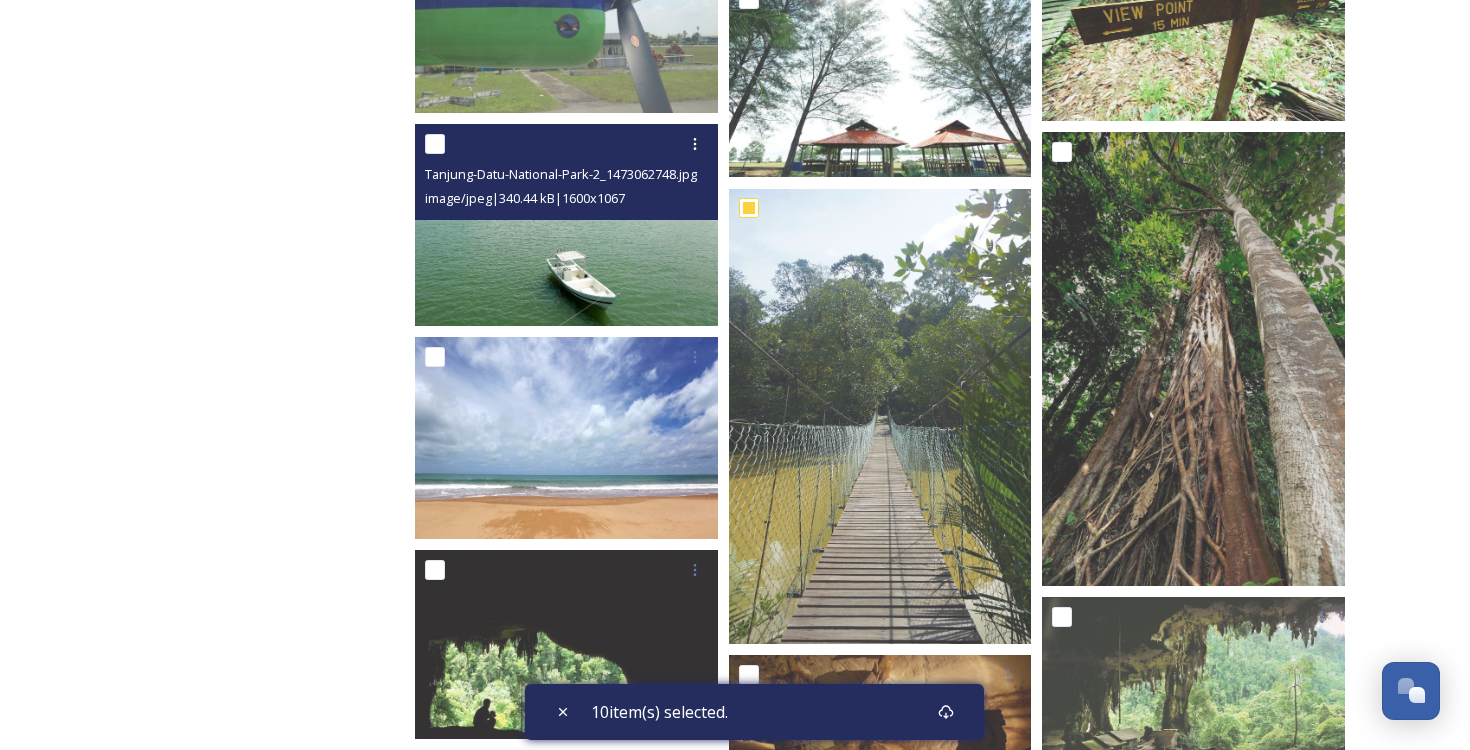 click at bounding box center [435, 144] 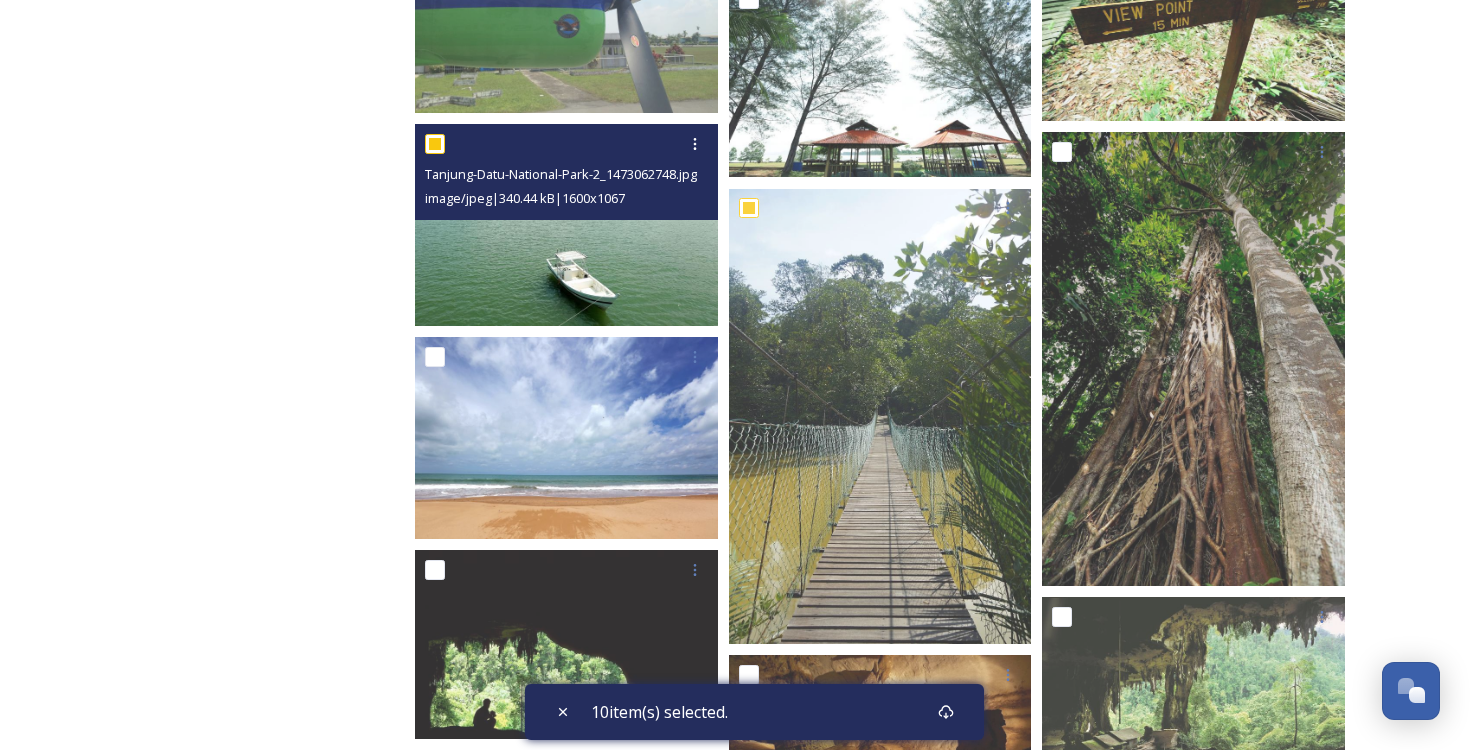 checkbox on "true" 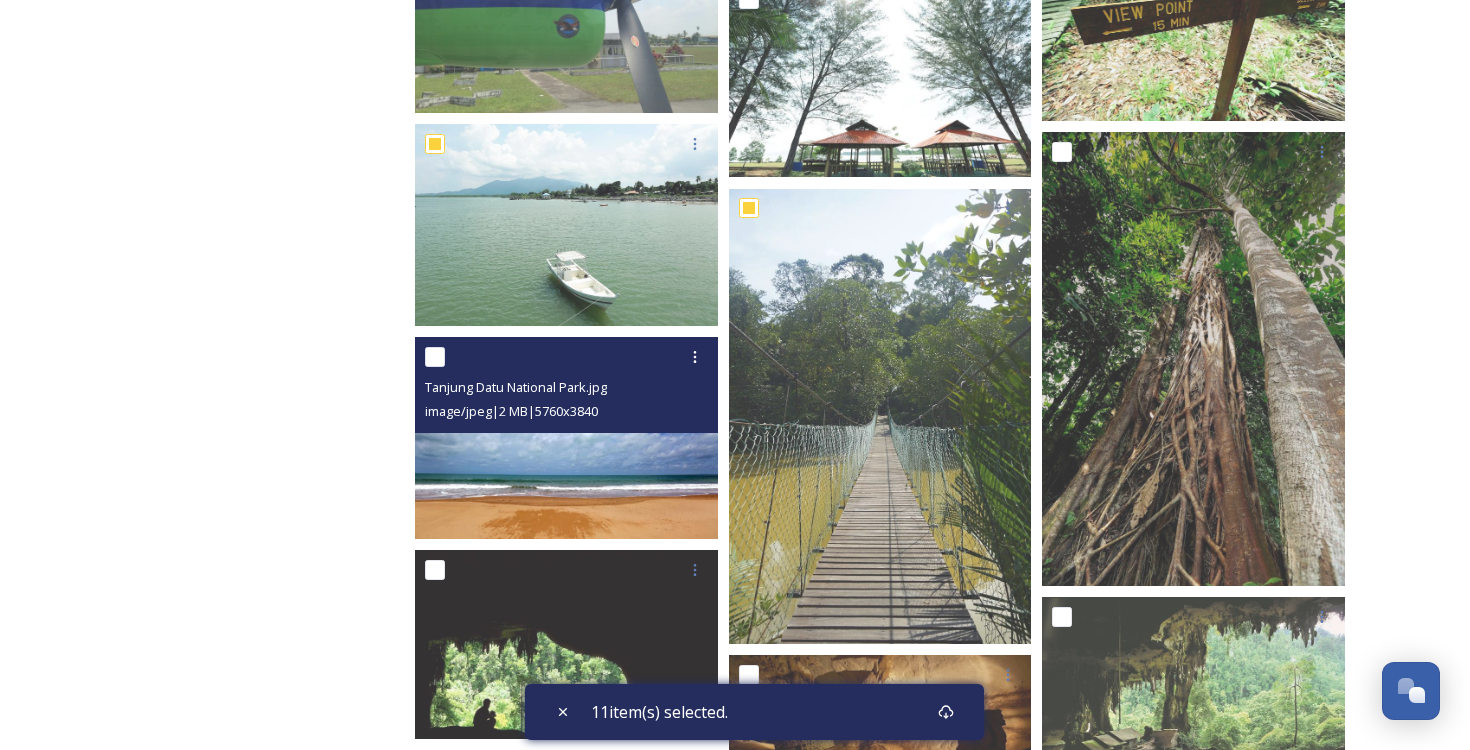 click at bounding box center [435, 357] 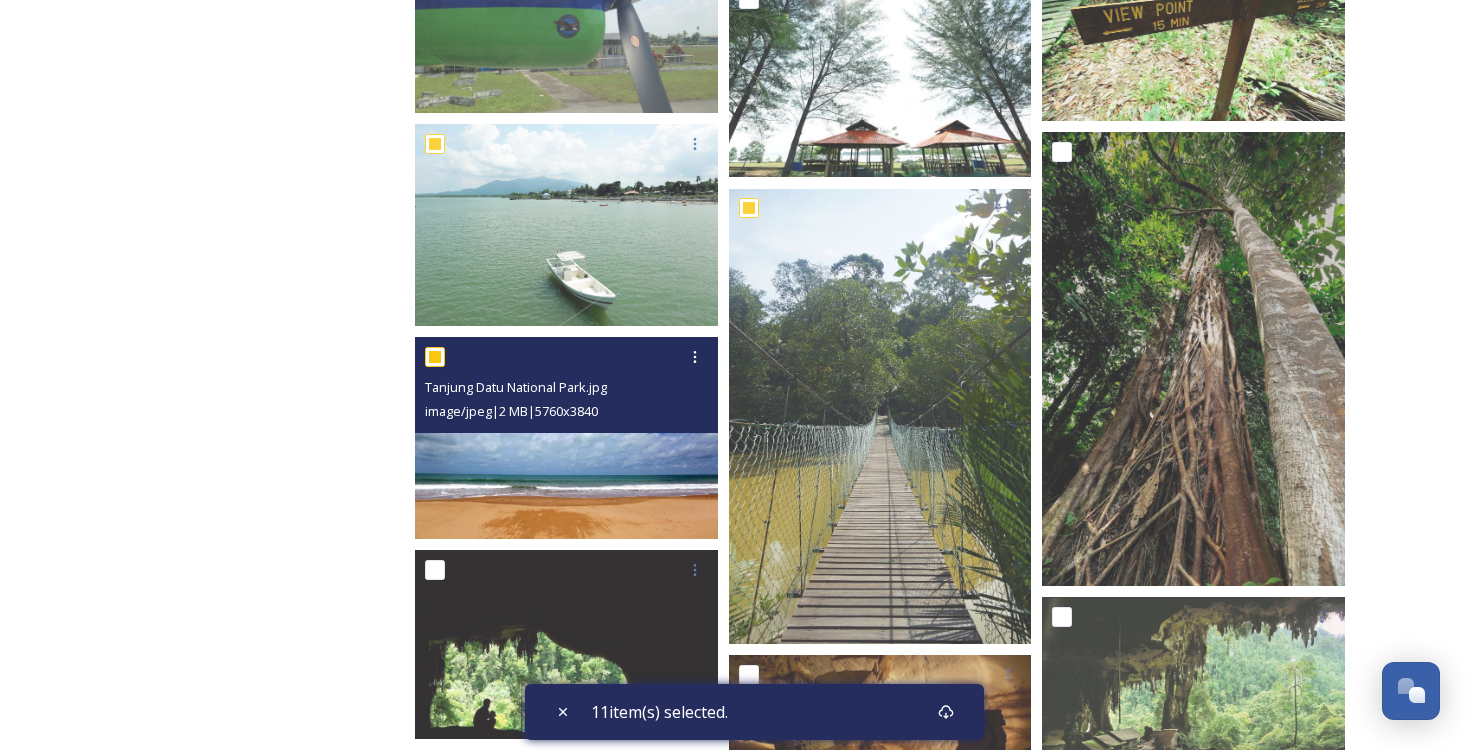 checkbox on "true" 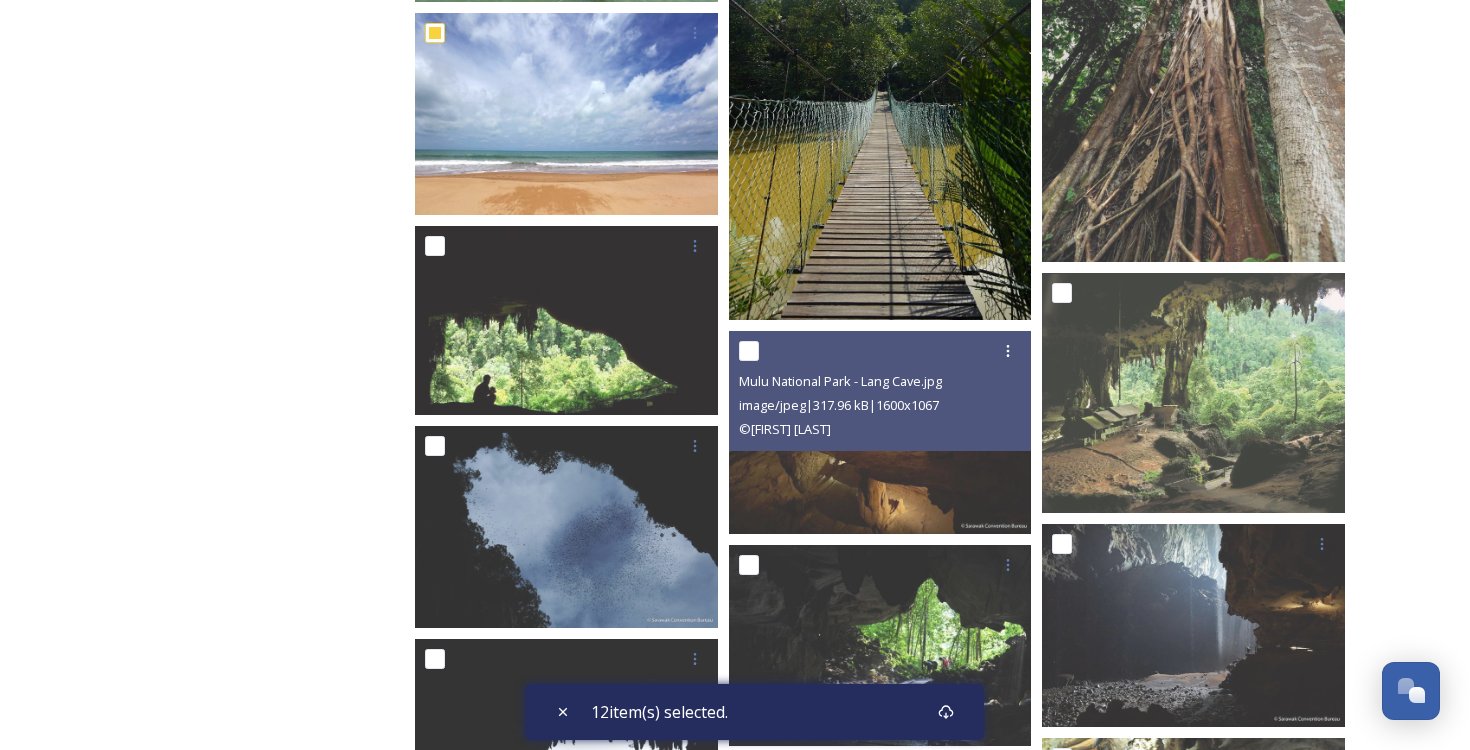 scroll, scrollTop: 5051, scrollLeft: 0, axis: vertical 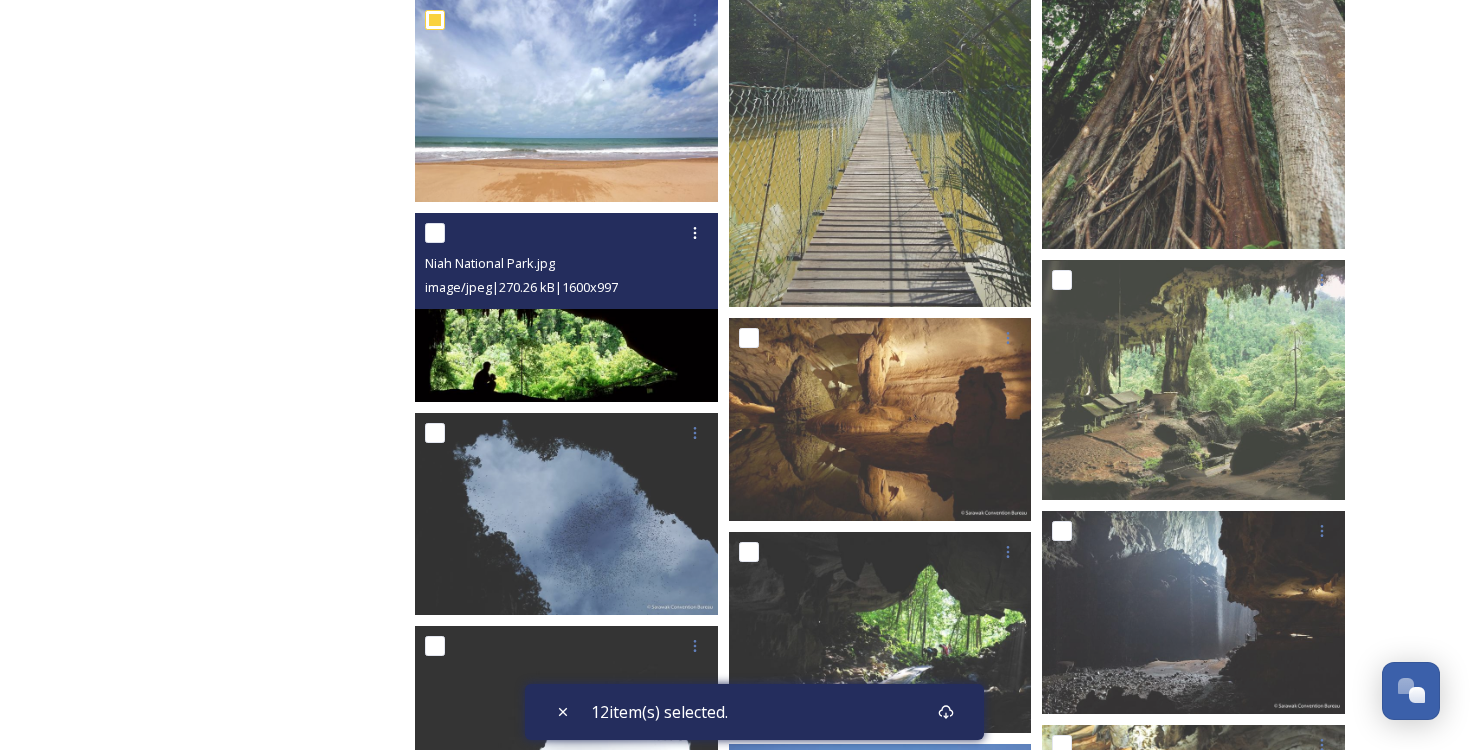 click at bounding box center [435, 233] 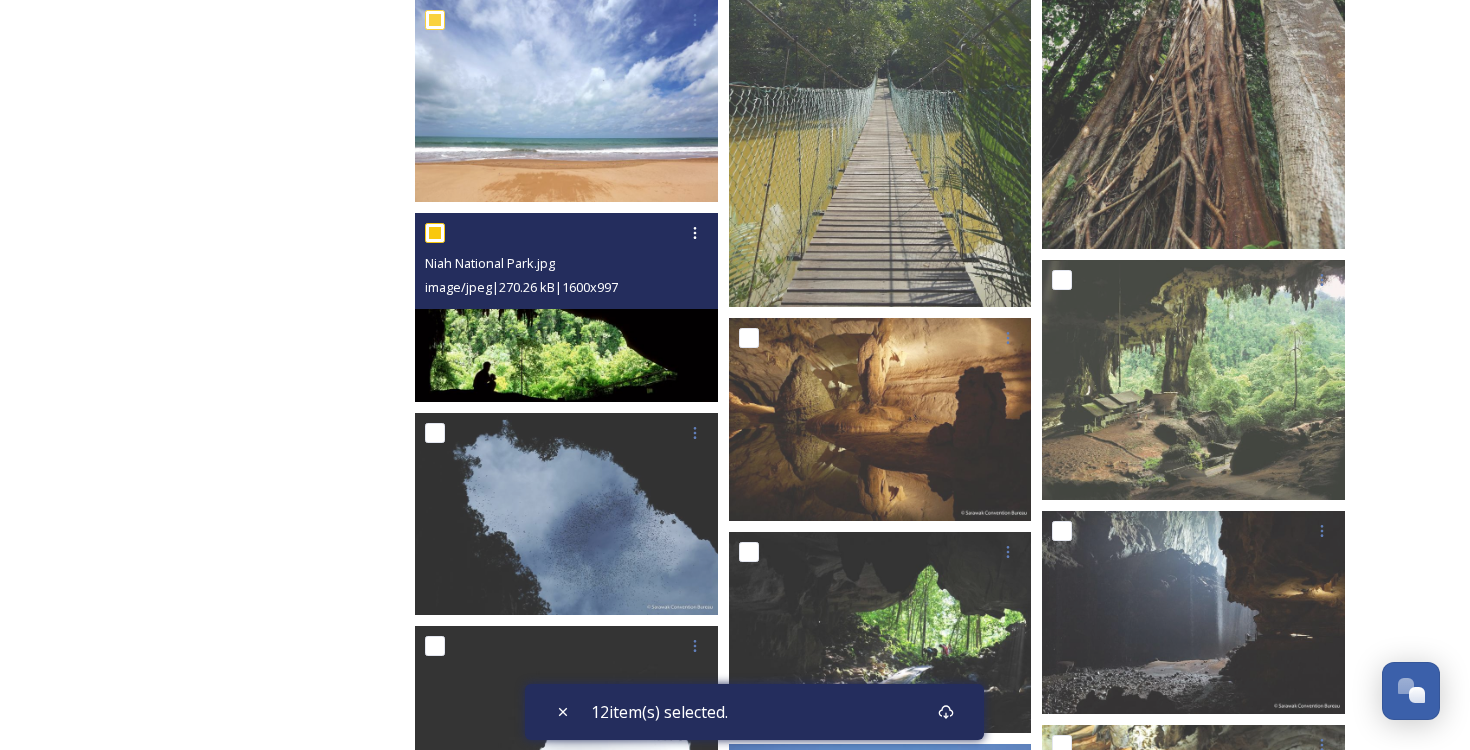 checkbox on "true" 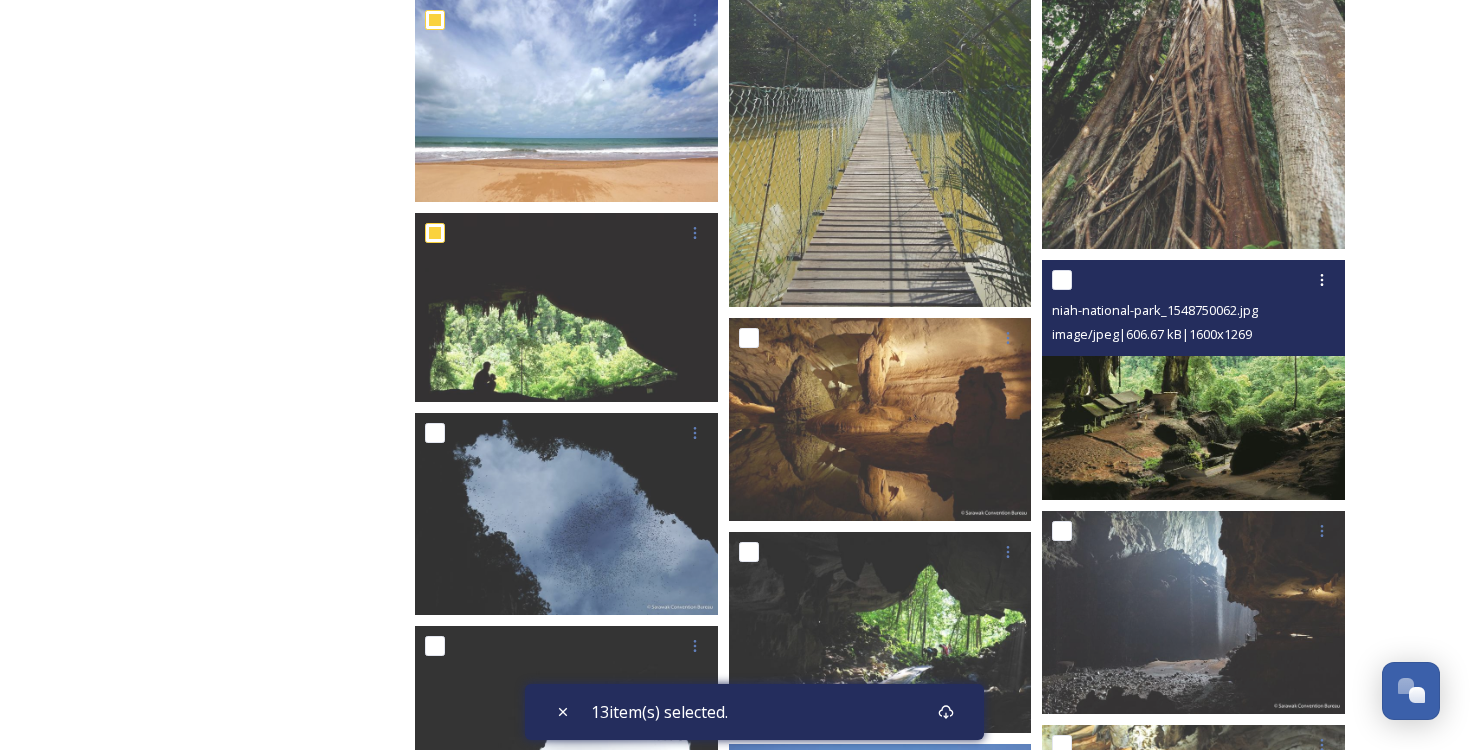 click at bounding box center (1062, 280) 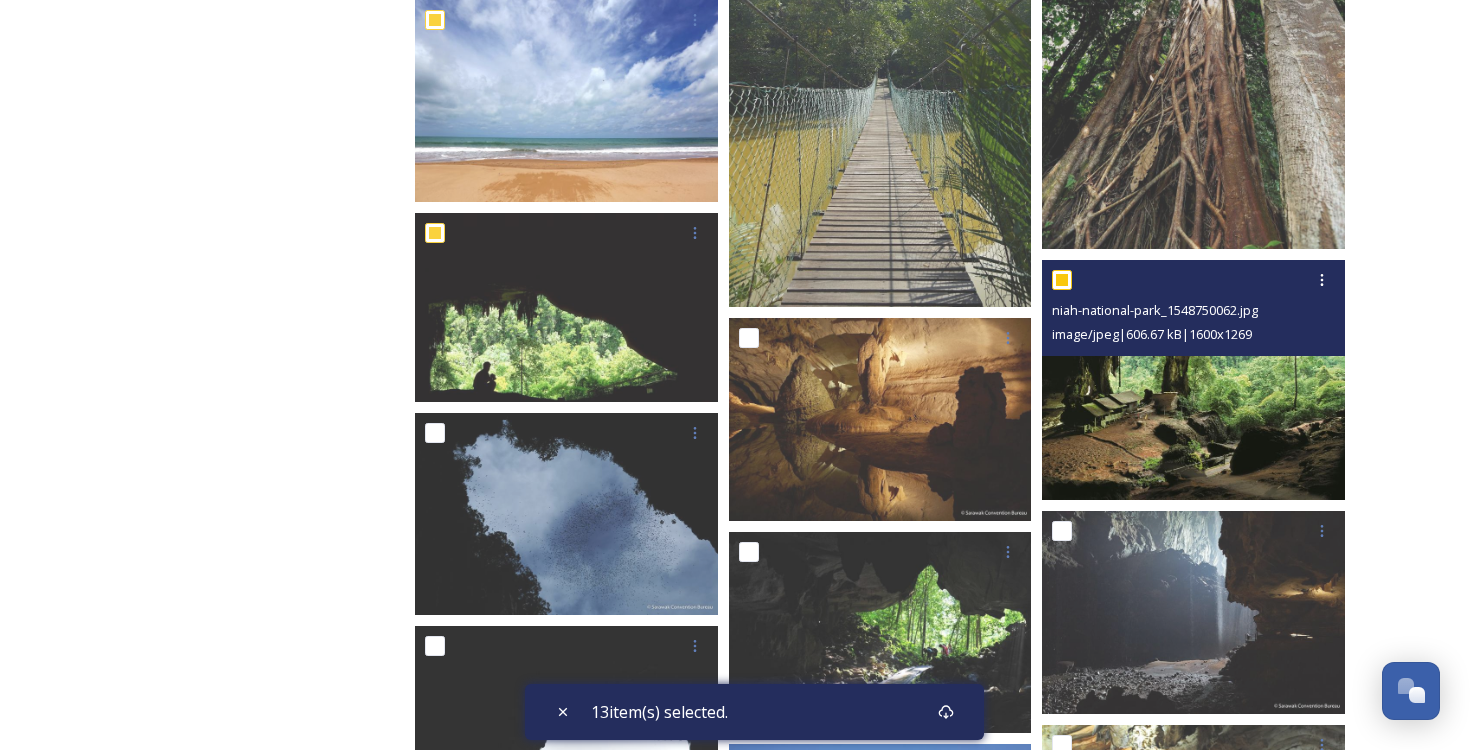 checkbox on "true" 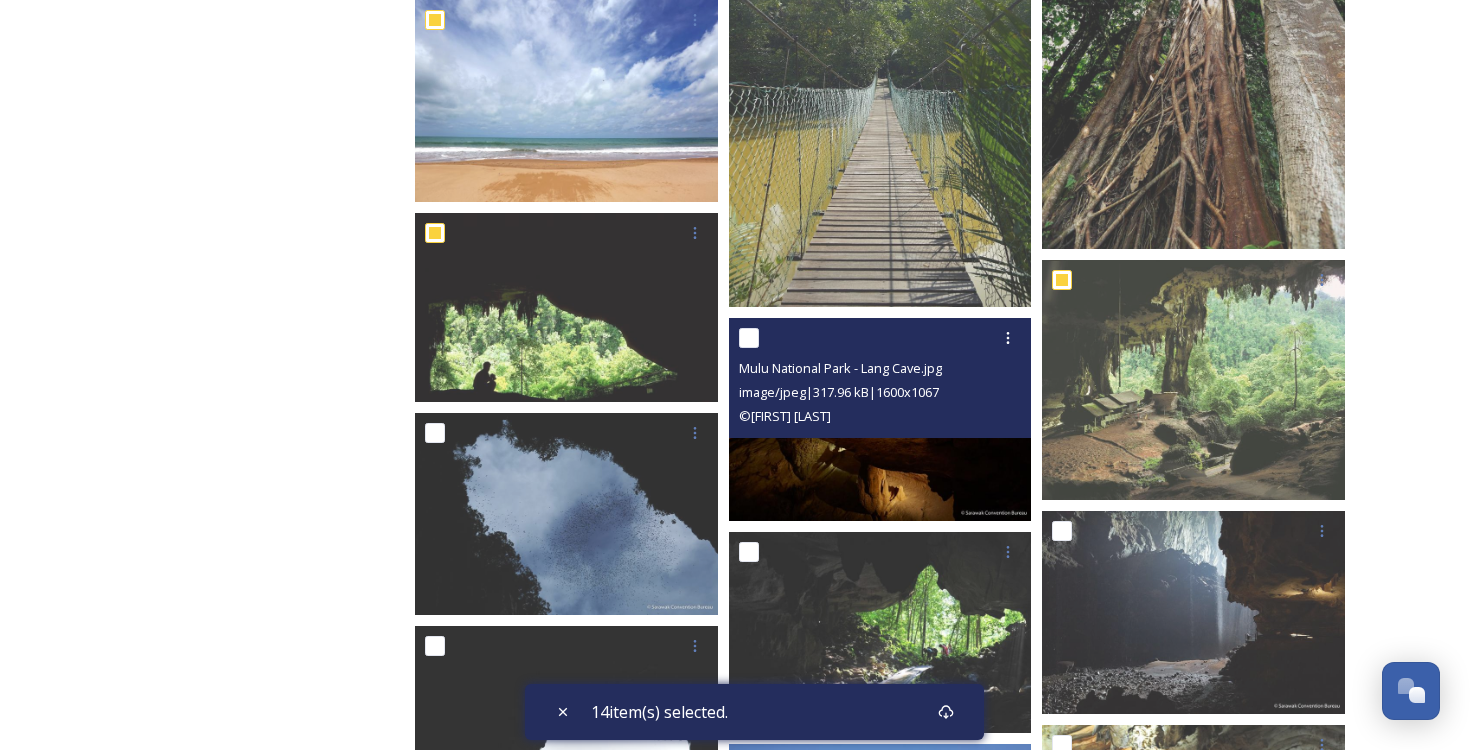 click at bounding box center [749, 338] 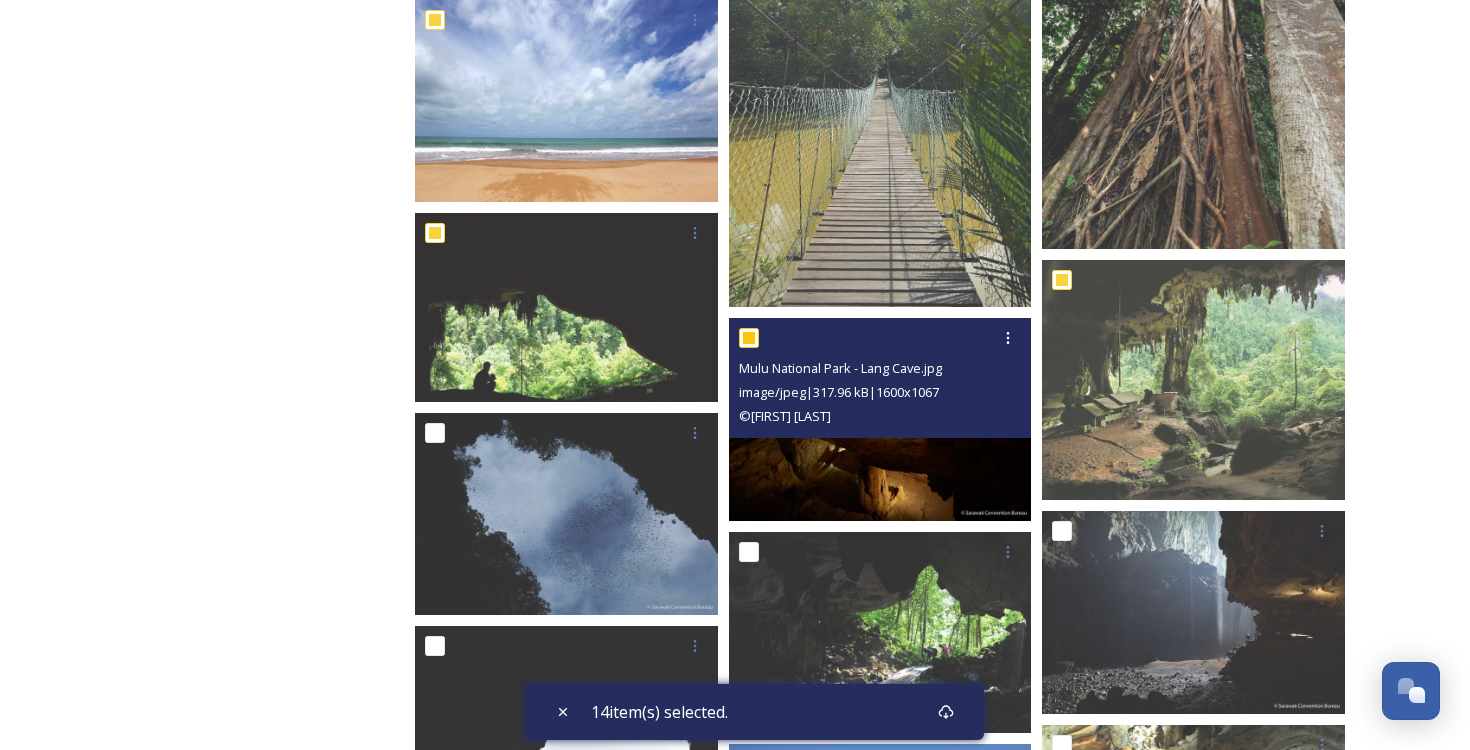 checkbox on "true" 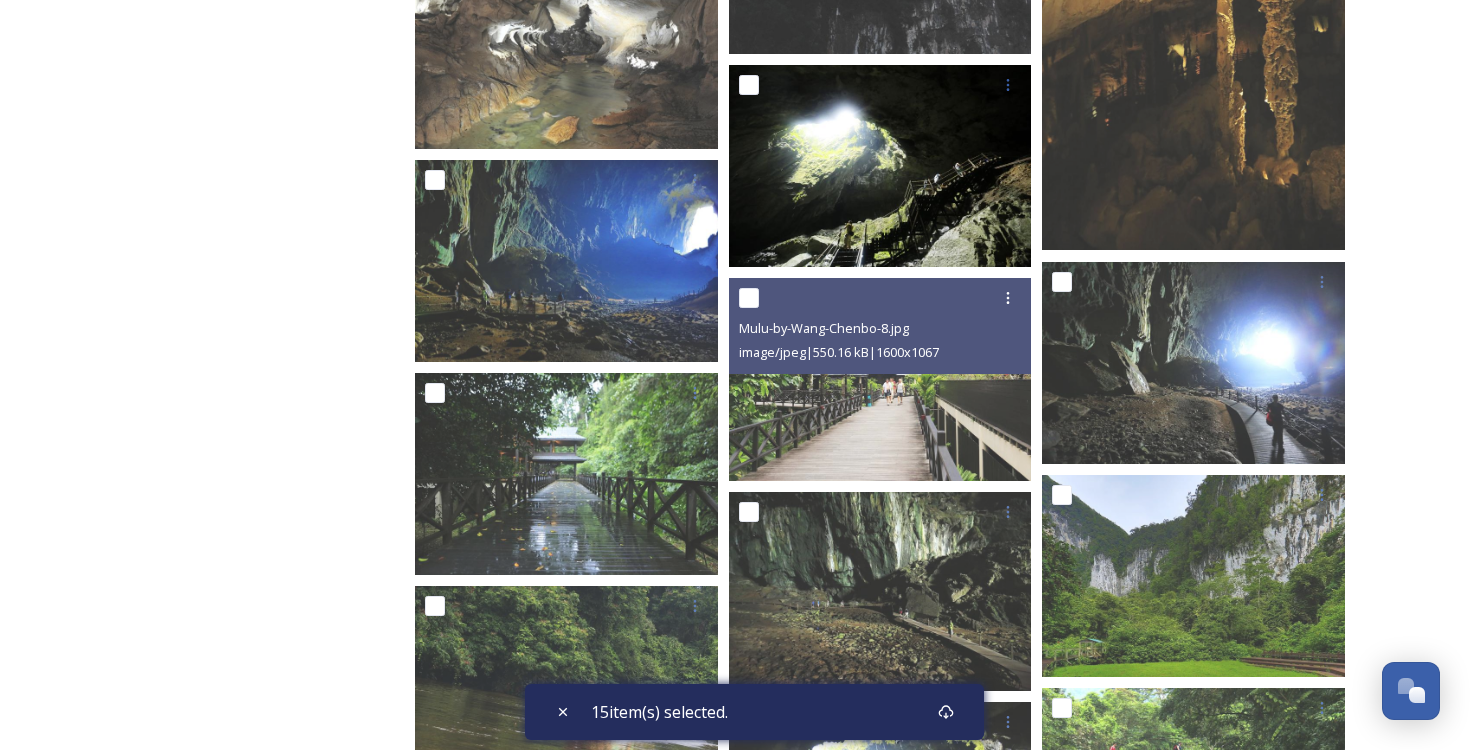 scroll, scrollTop: 6199, scrollLeft: 0, axis: vertical 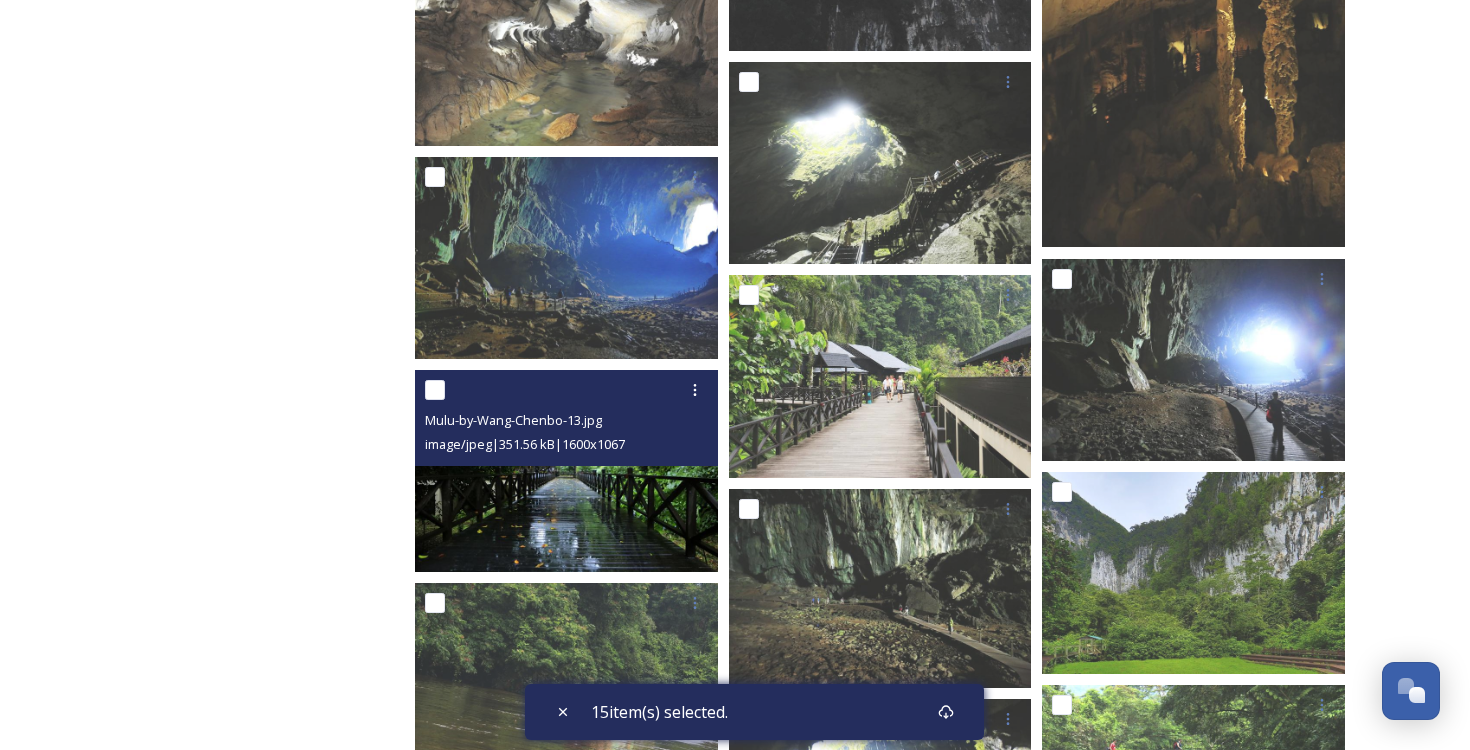 click at bounding box center (435, 390) 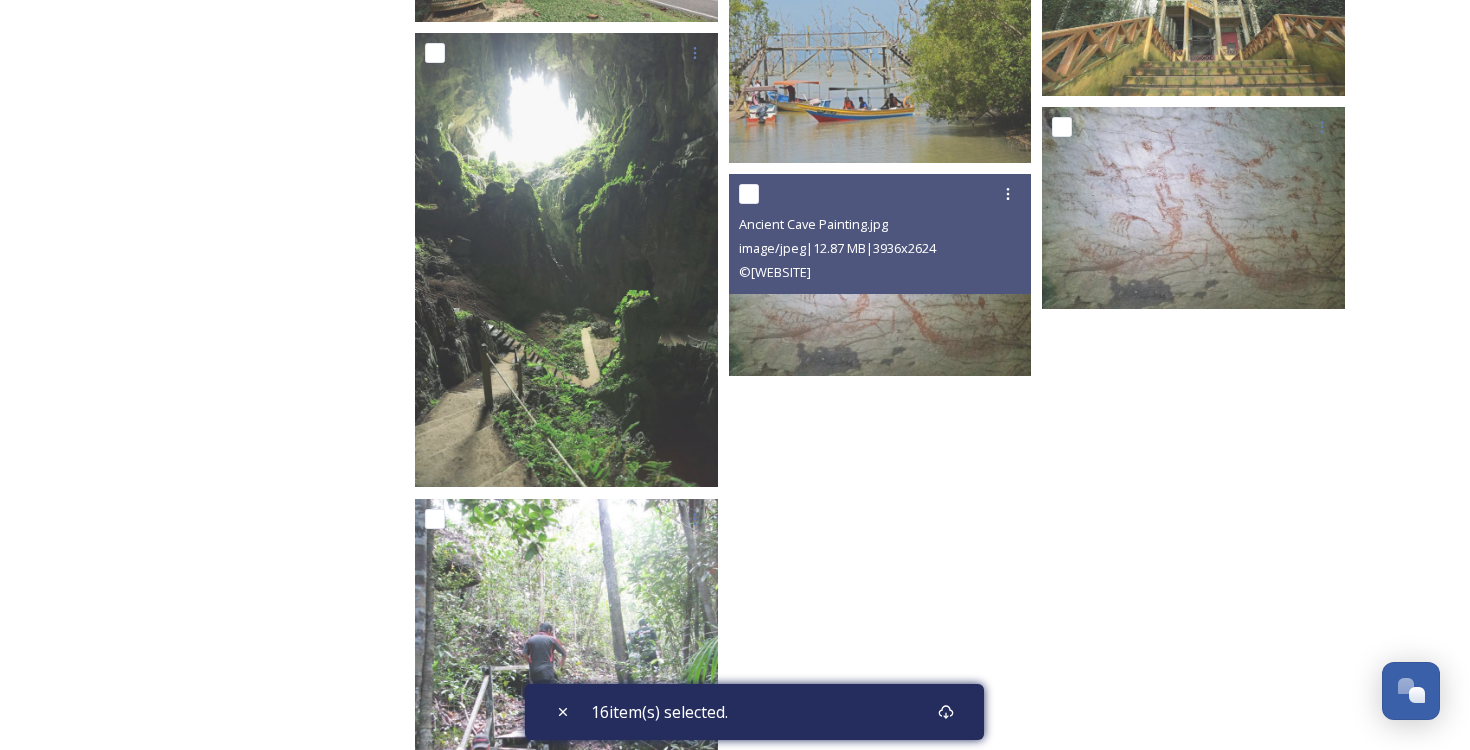 scroll, scrollTop: 8060, scrollLeft: 0, axis: vertical 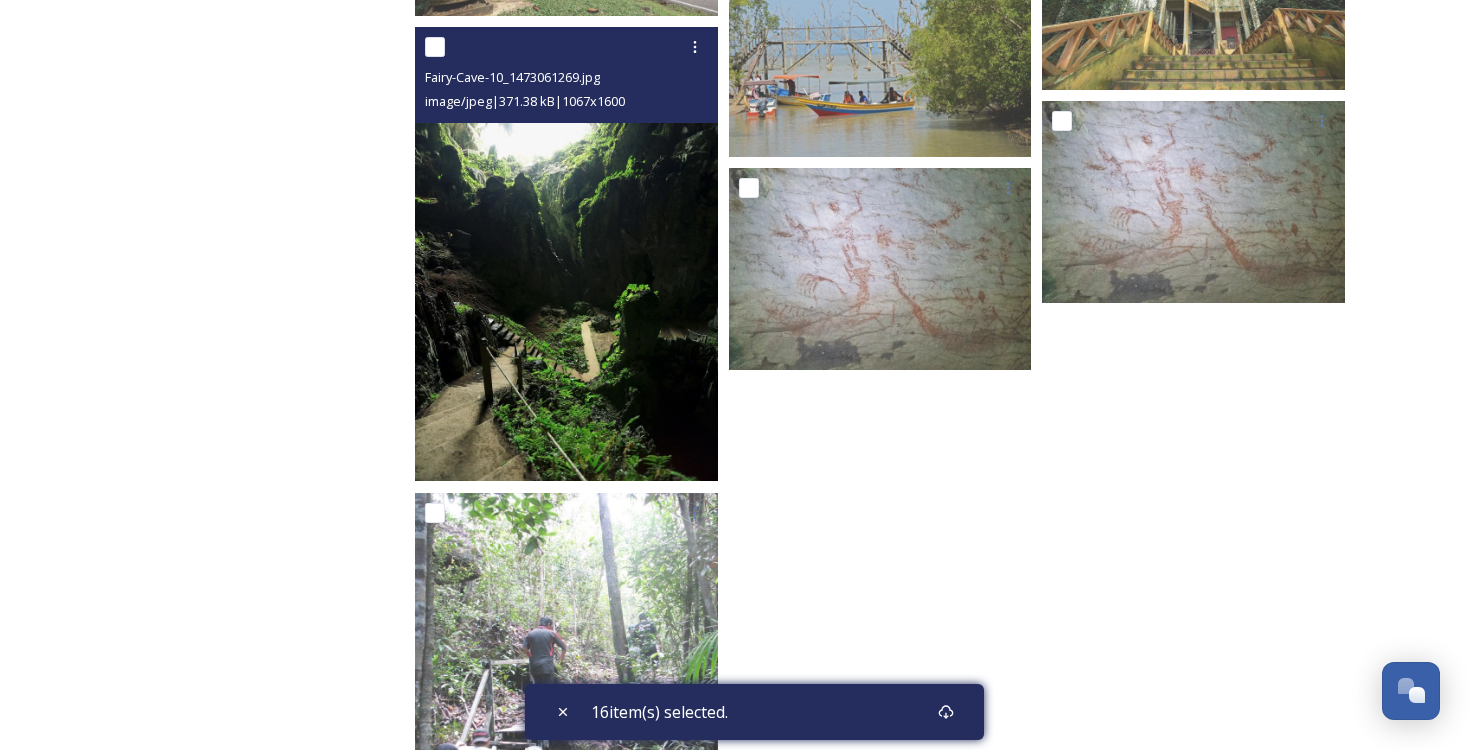 click at bounding box center (435, 47) 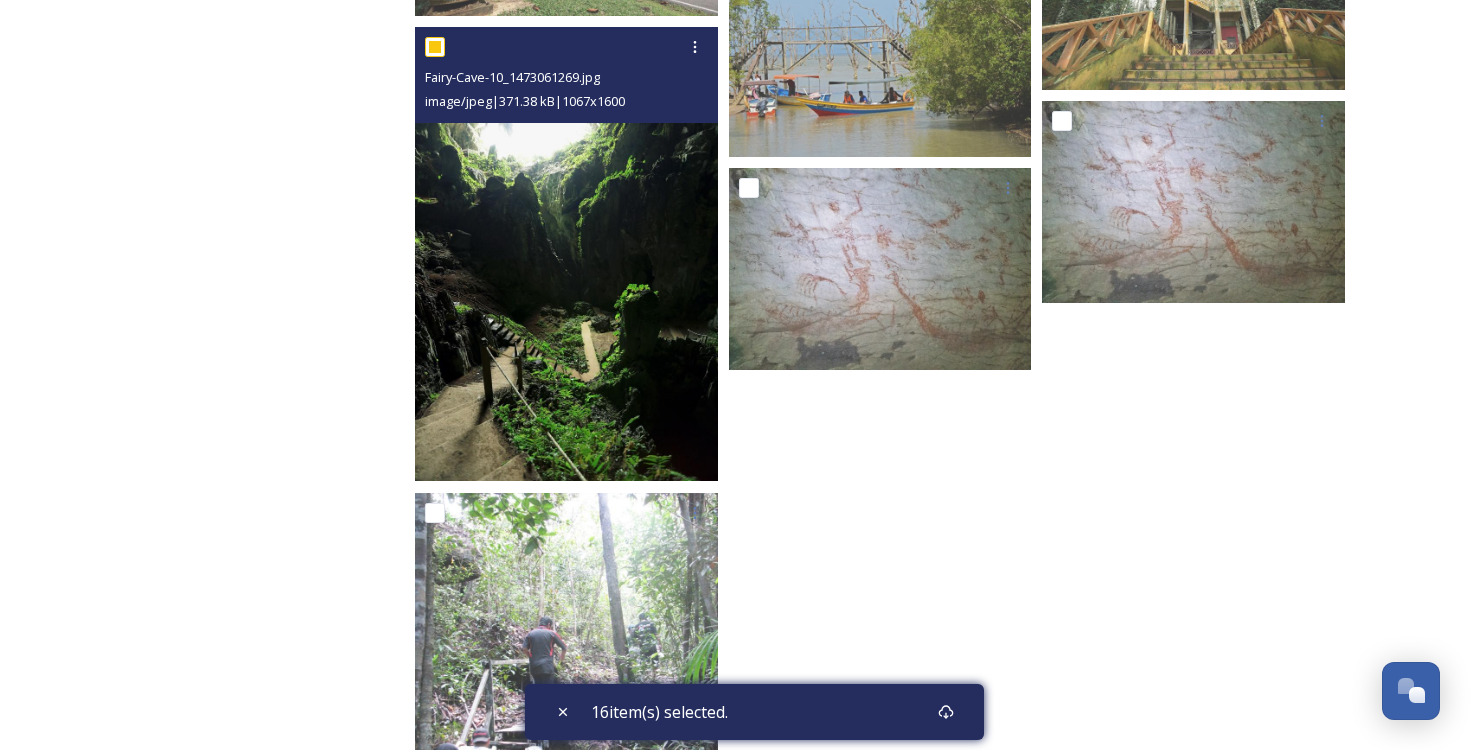 checkbox on "true" 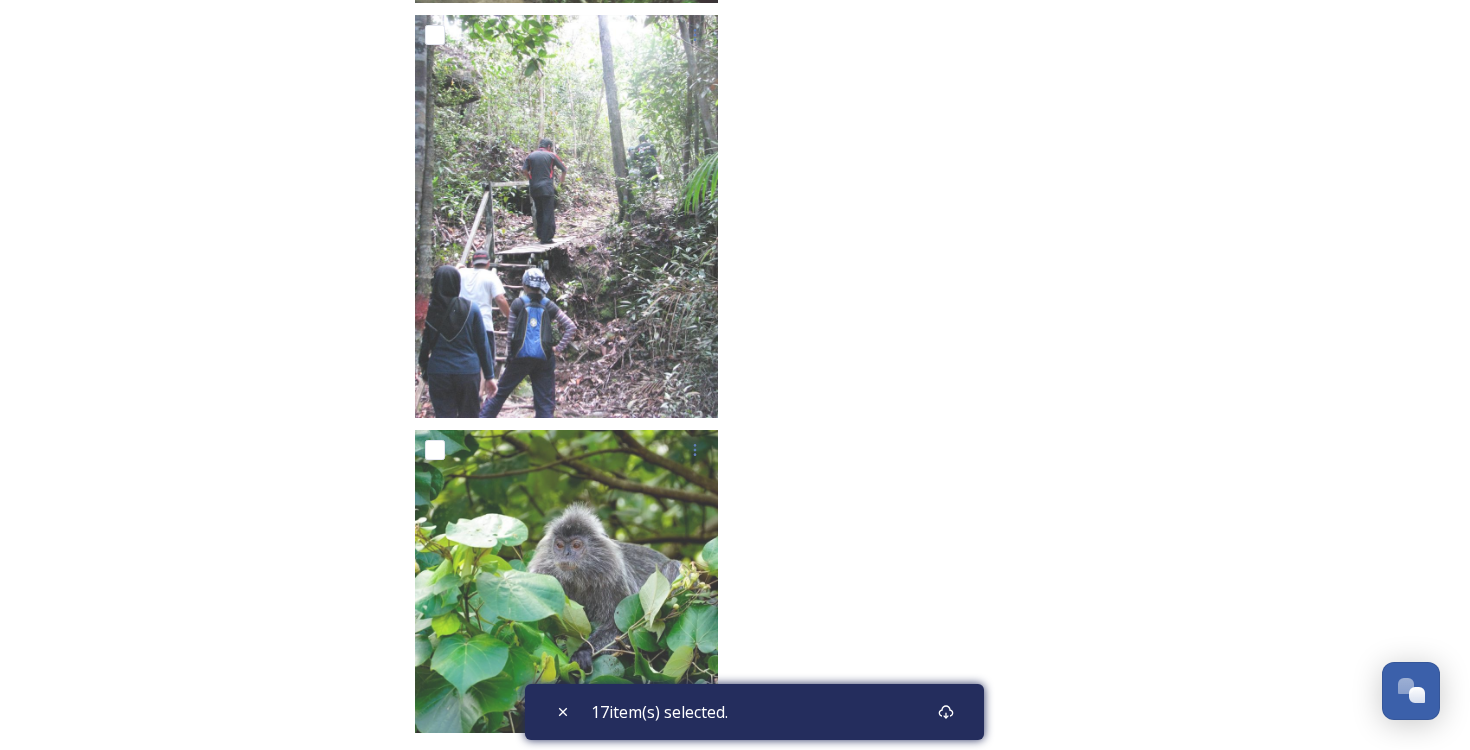 scroll, scrollTop: 8564, scrollLeft: 0, axis: vertical 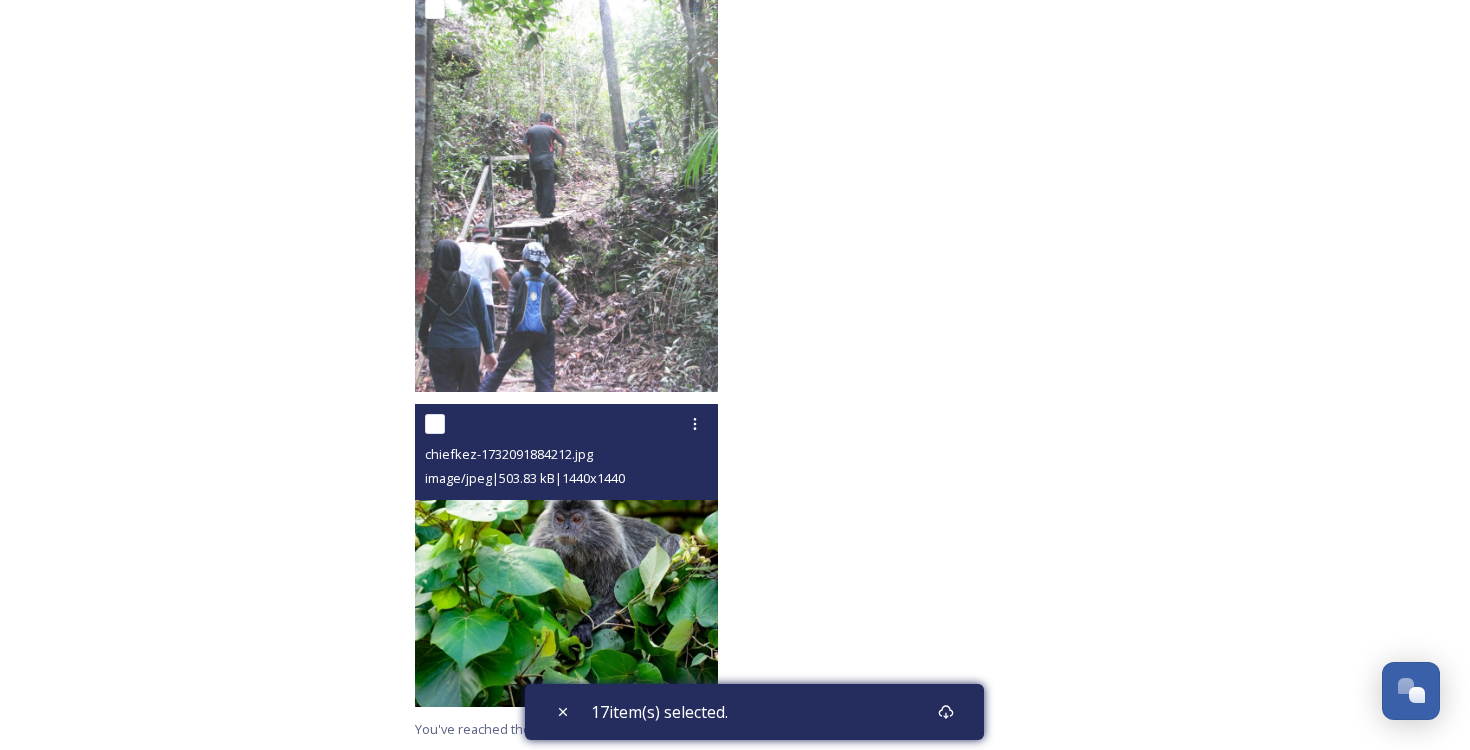click at bounding box center [435, 424] 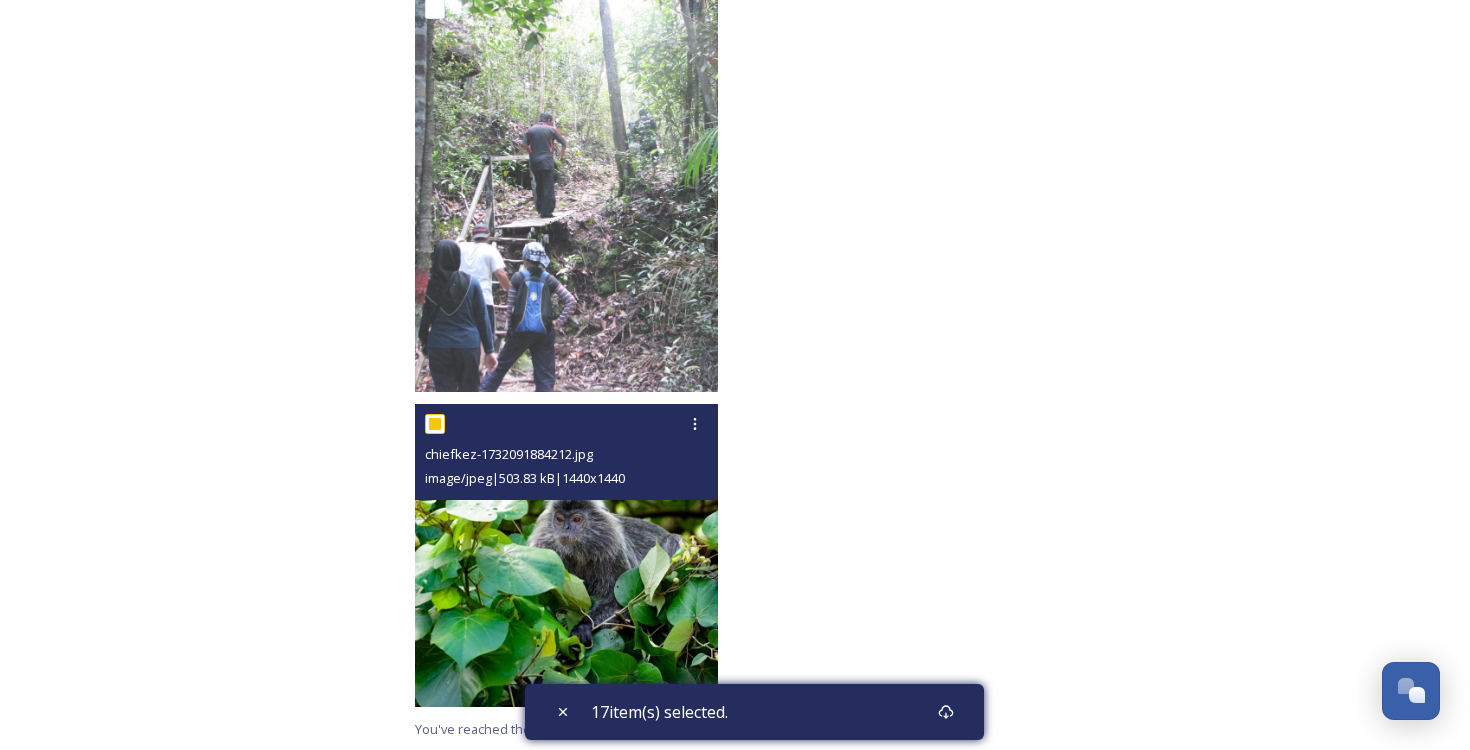 checkbox on "true" 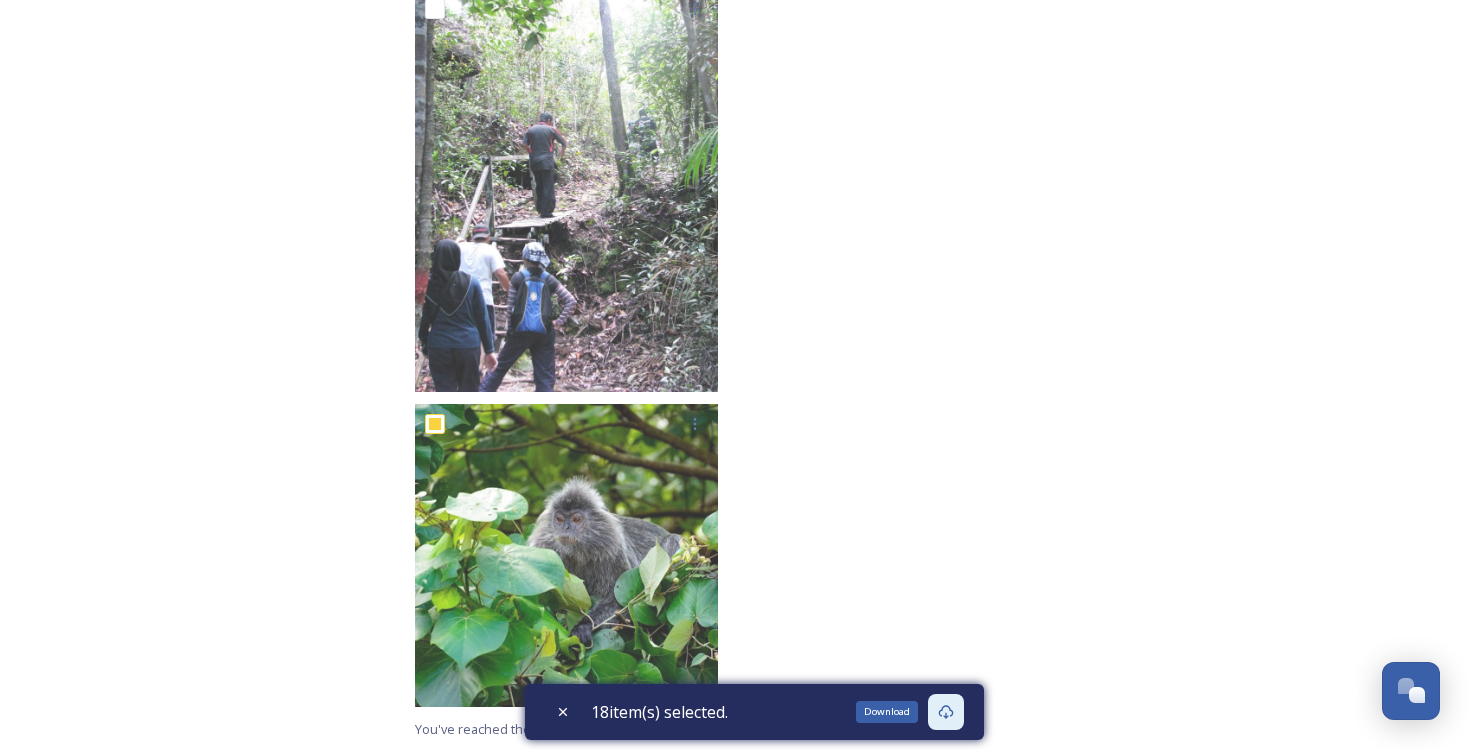 click 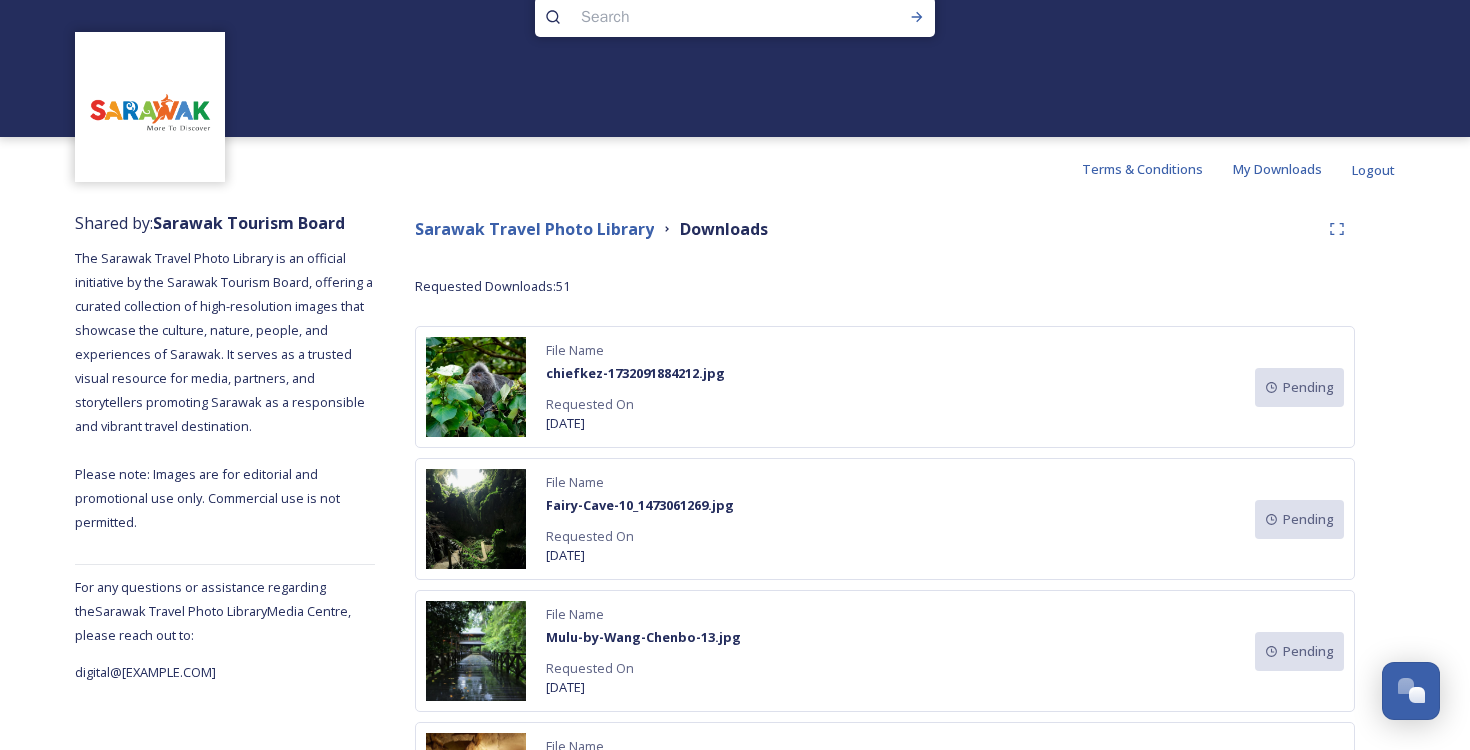 scroll, scrollTop: 65, scrollLeft: 0, axis: vertical 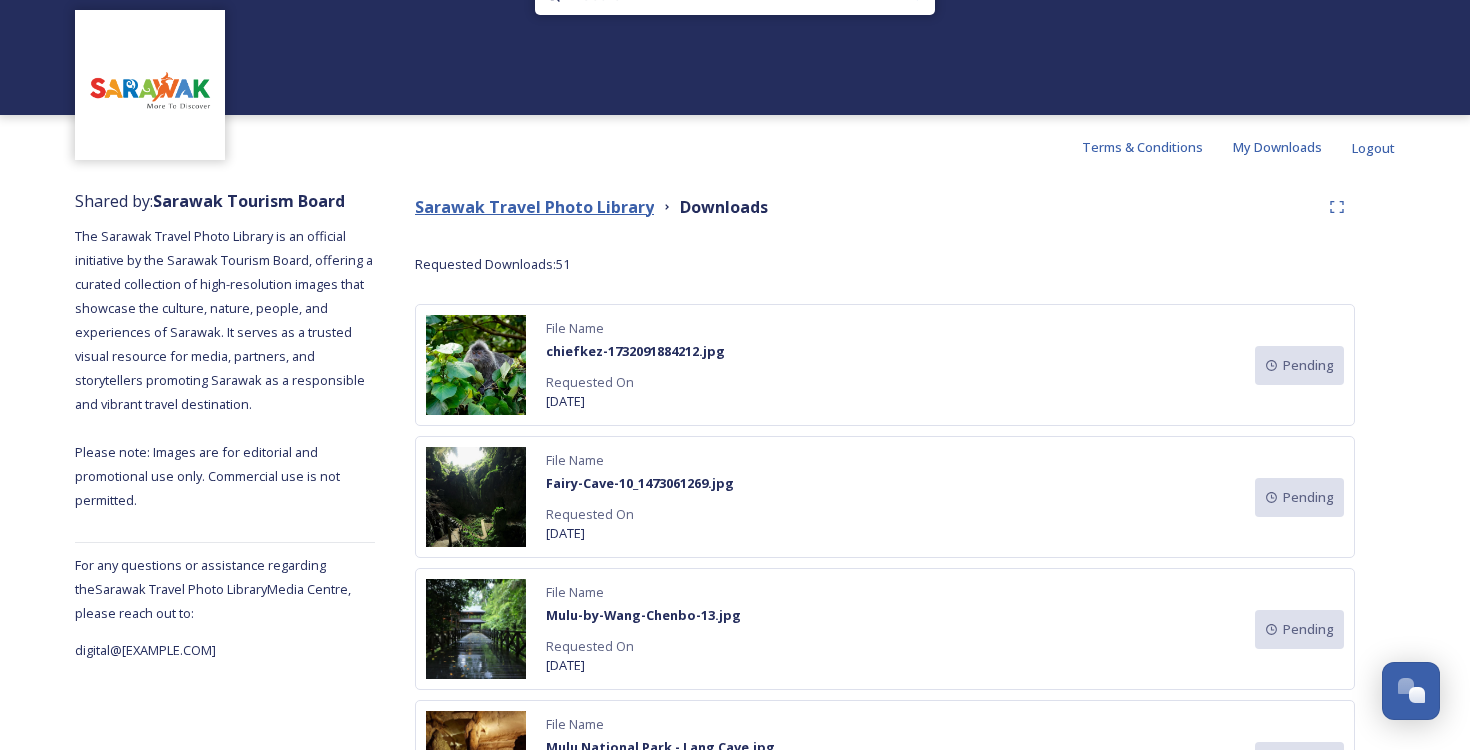 click on "Sarawak Travel Photo Library" at bounding box center [534, 207] 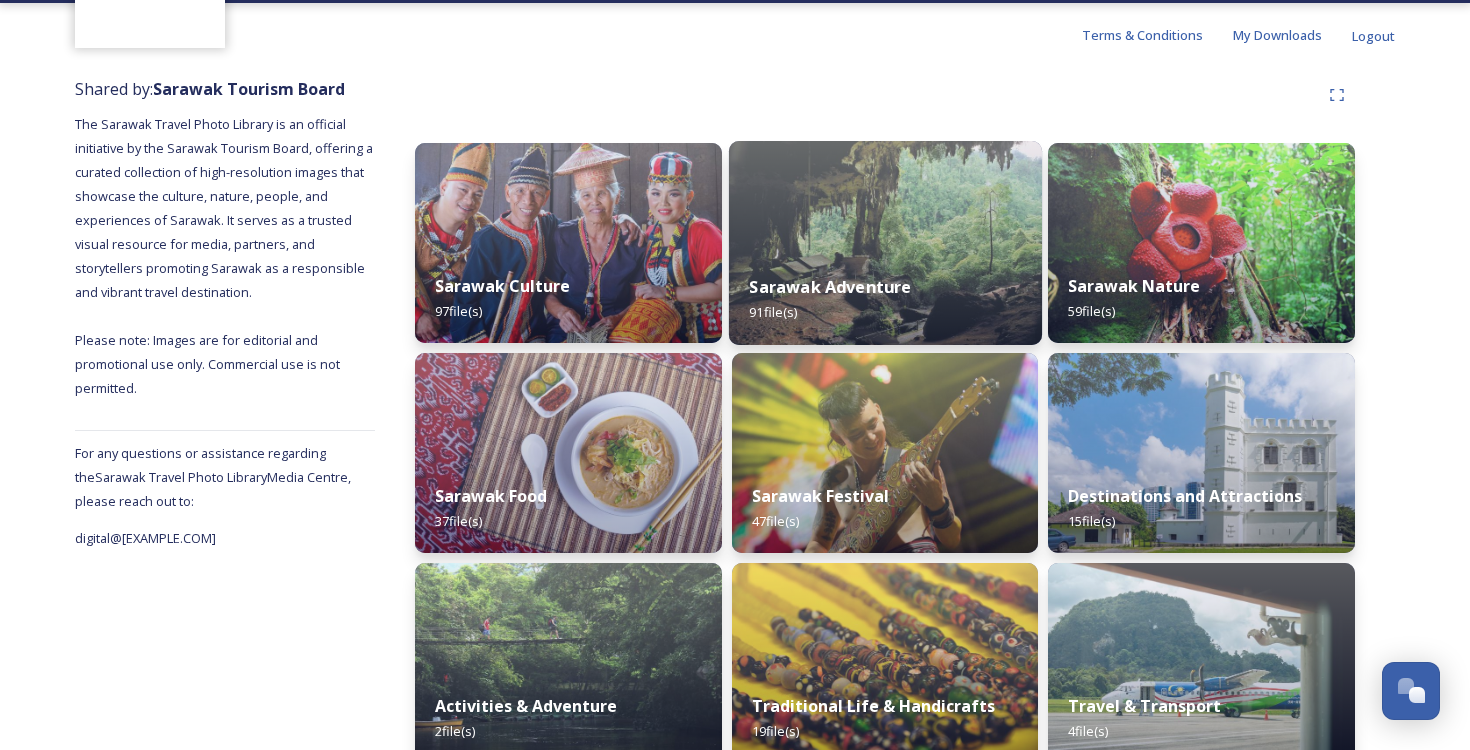 scroll, scrollTop: 181, scrollLeft: 0, axis: vertical 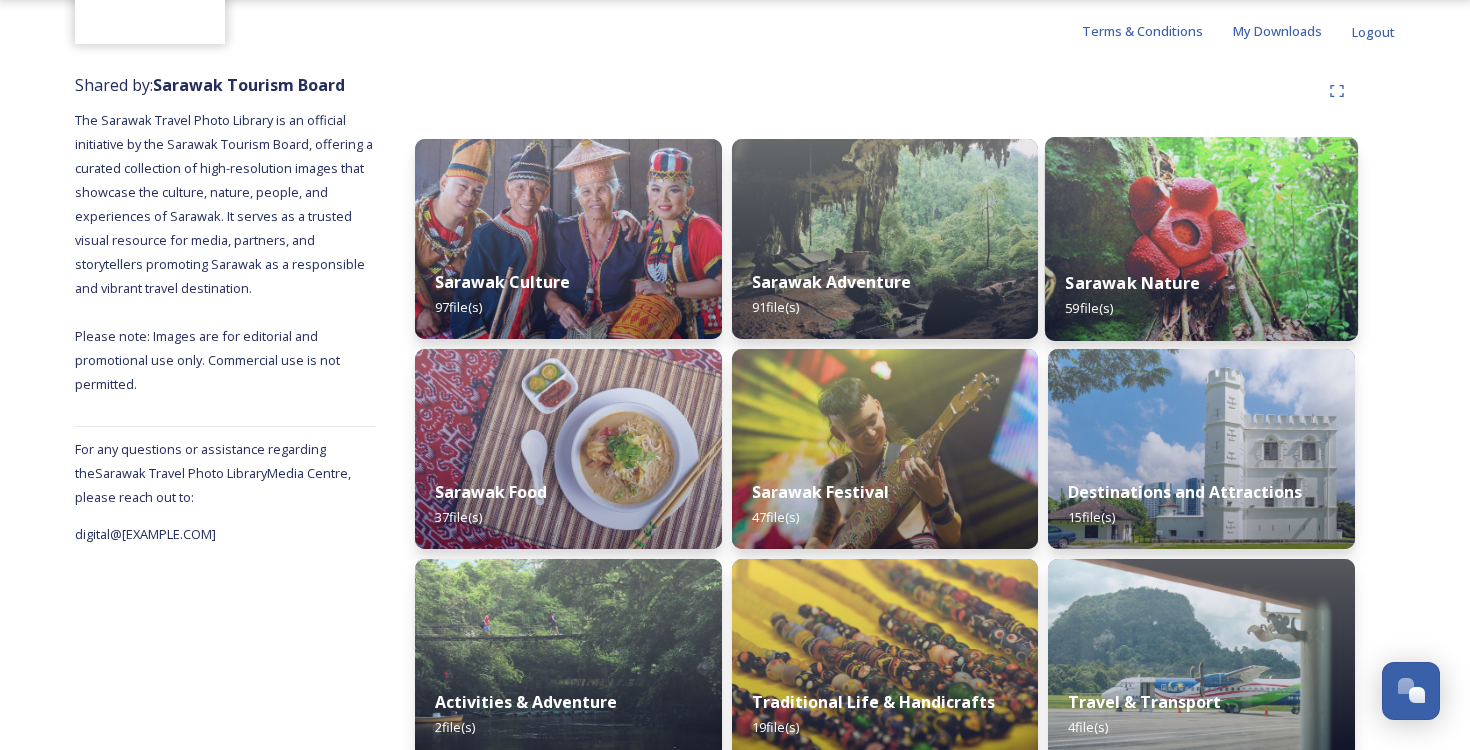 click at bounding box center (1201, 239) 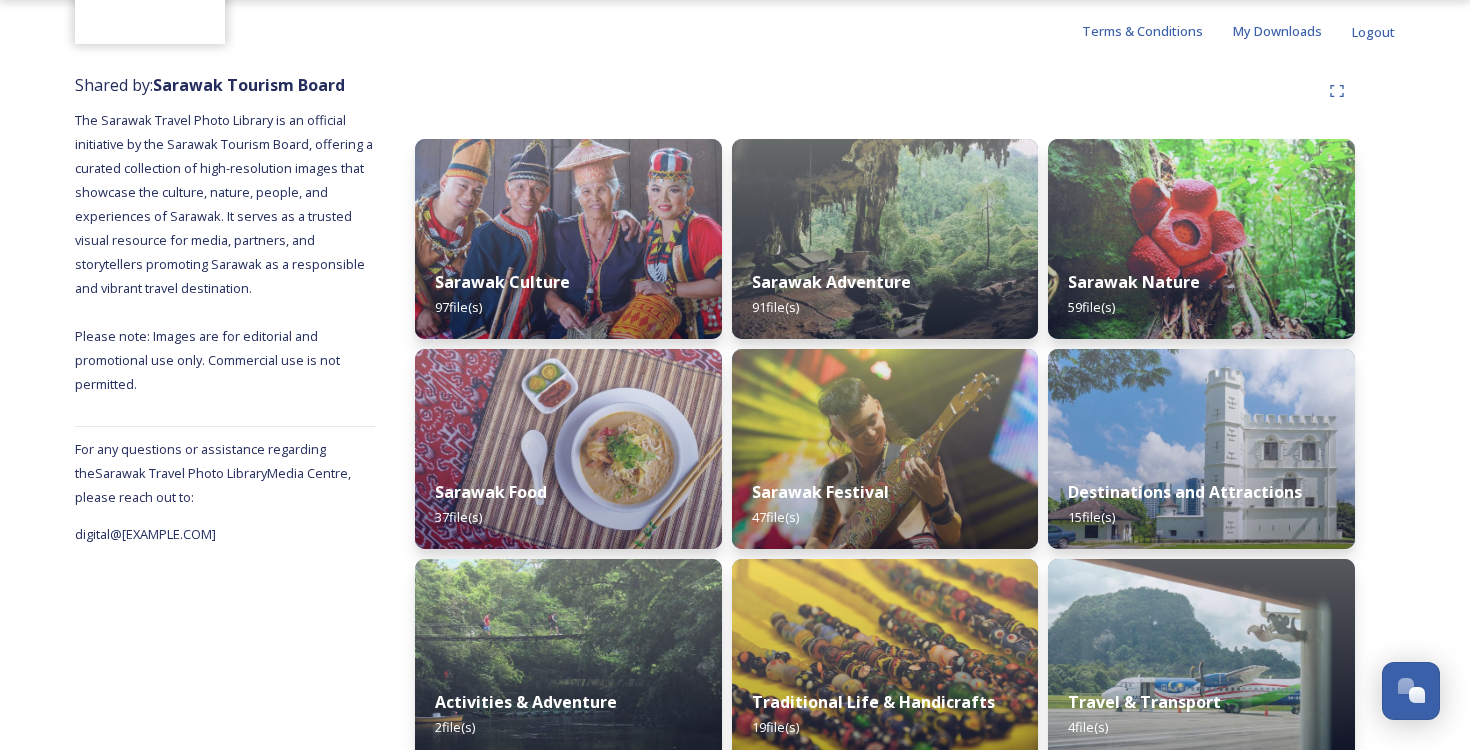 scroll, scrollTop: 0, scrollLeft: 0, axis: both 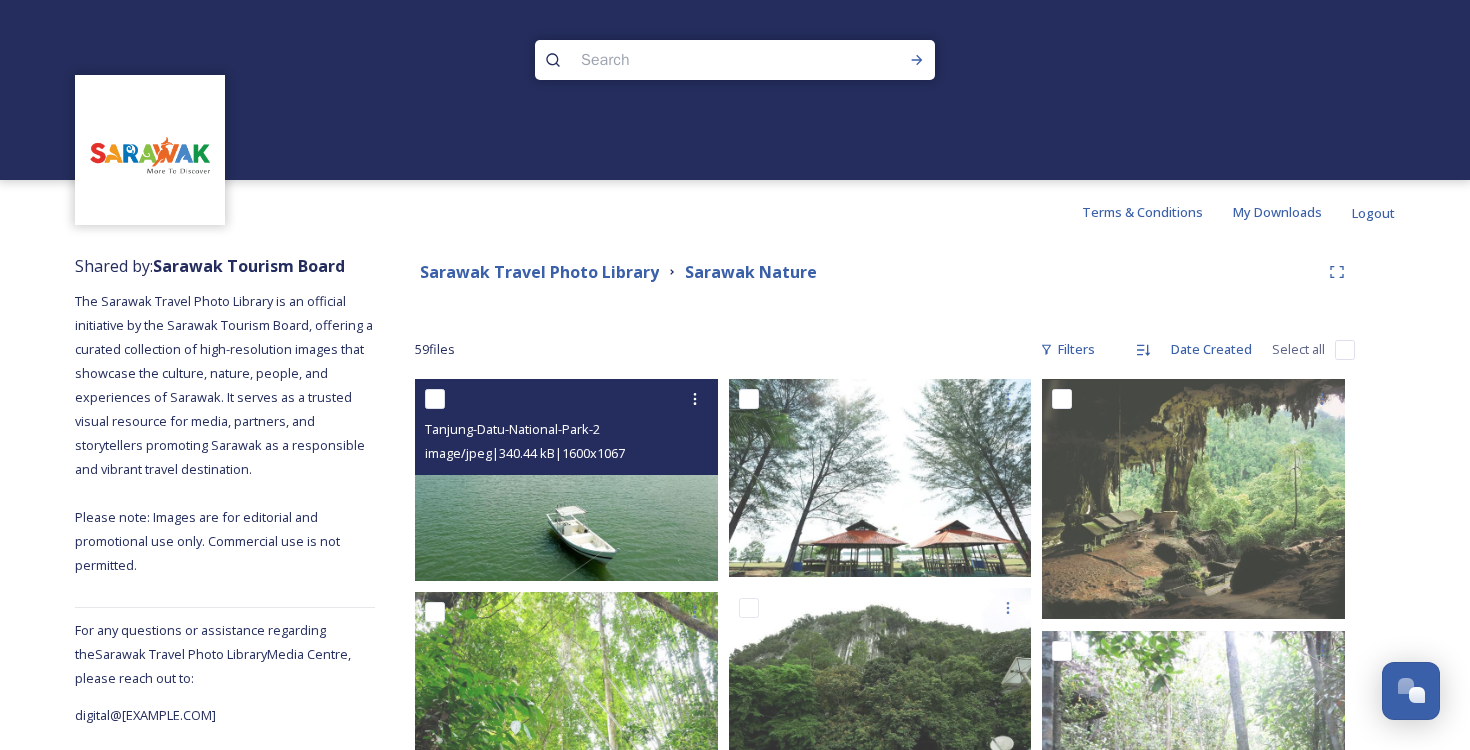 click at bounding box center (435, 399) 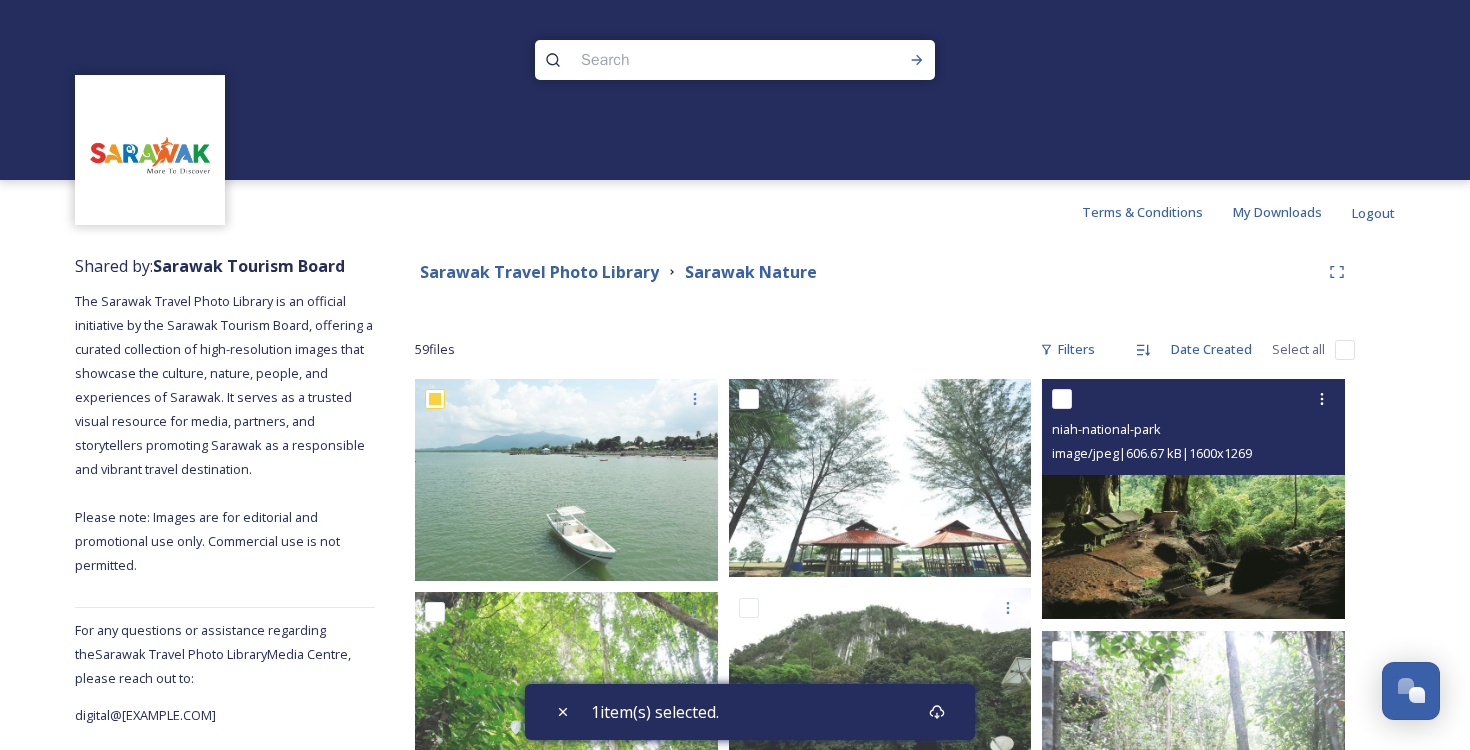 click at bounding box center (1062, 399) 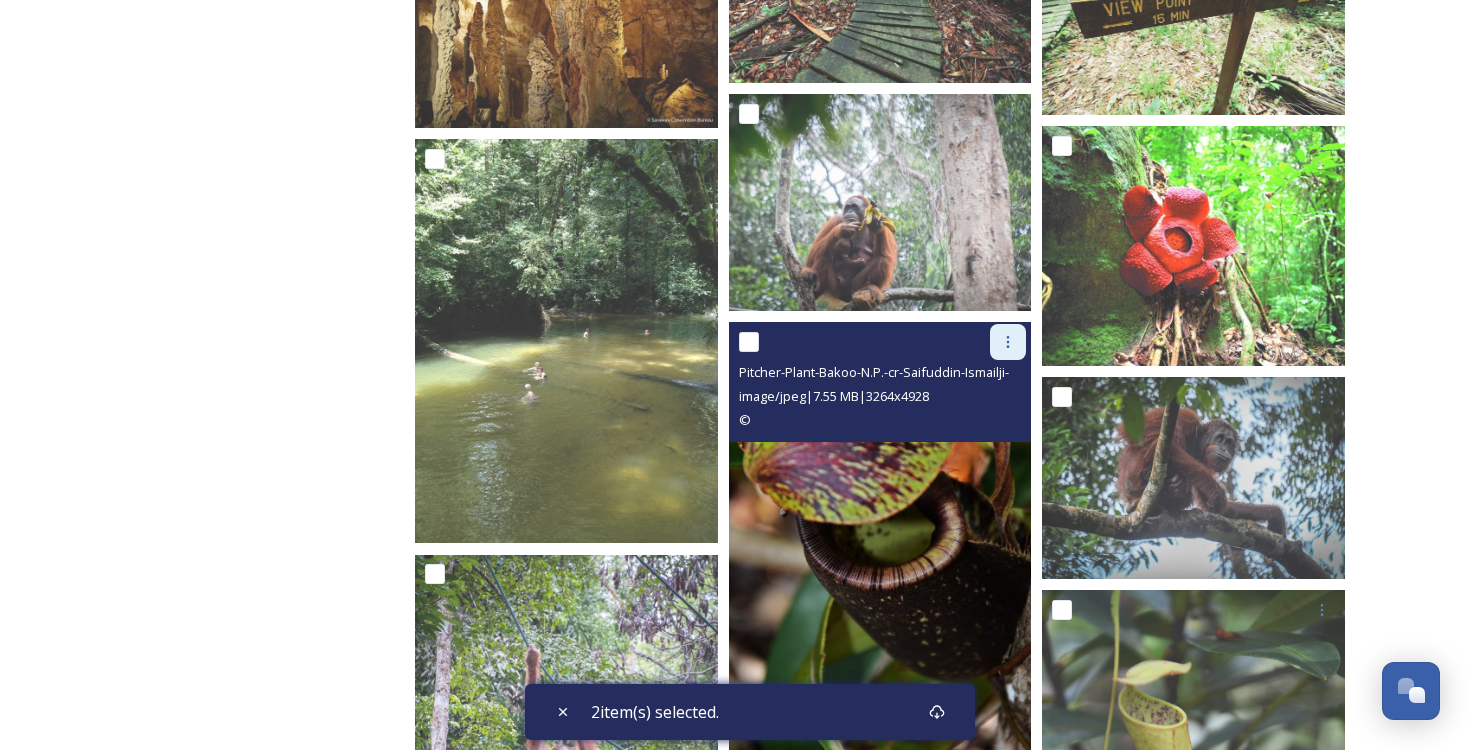 scroll, scrollTop: 1131, scrollLeft: 0, axis: vertical 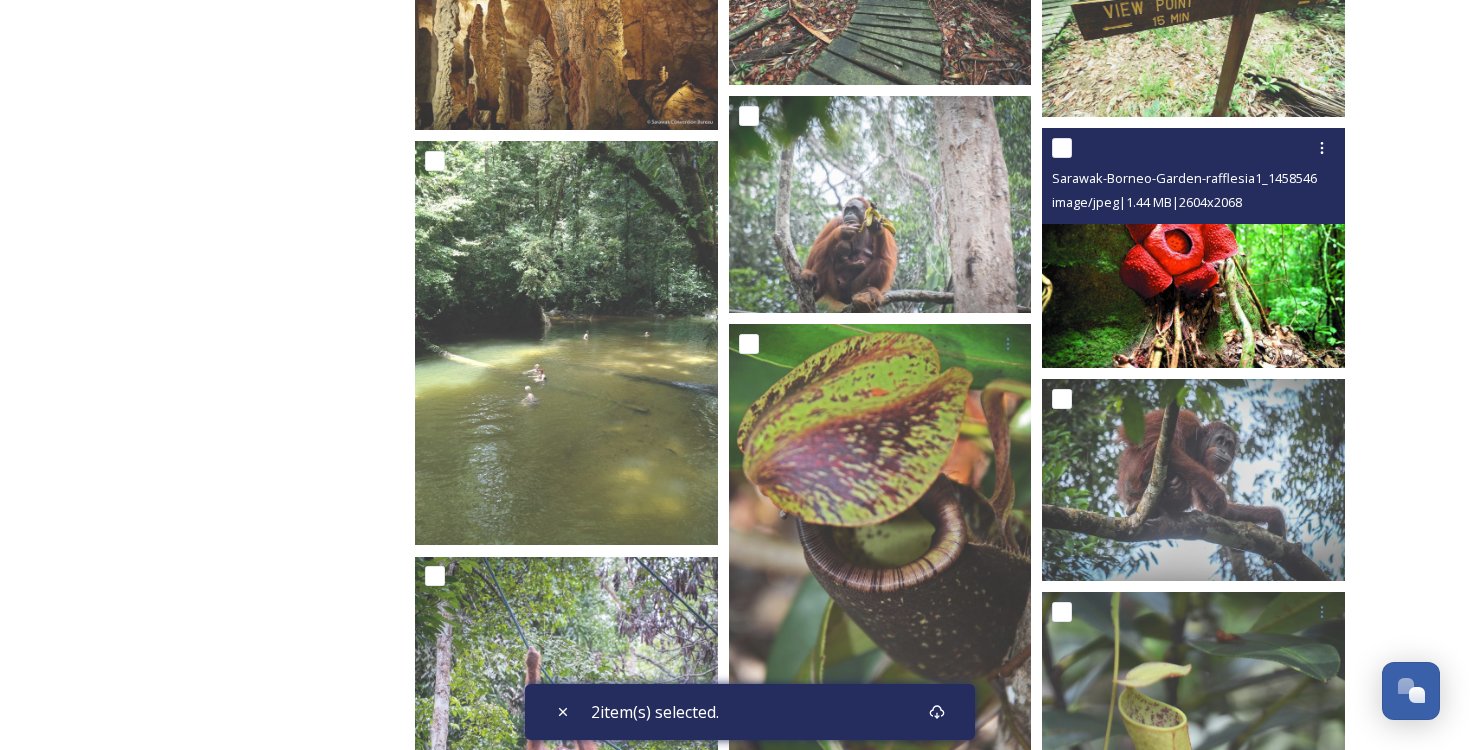 click at bounding box center [1062, 148] 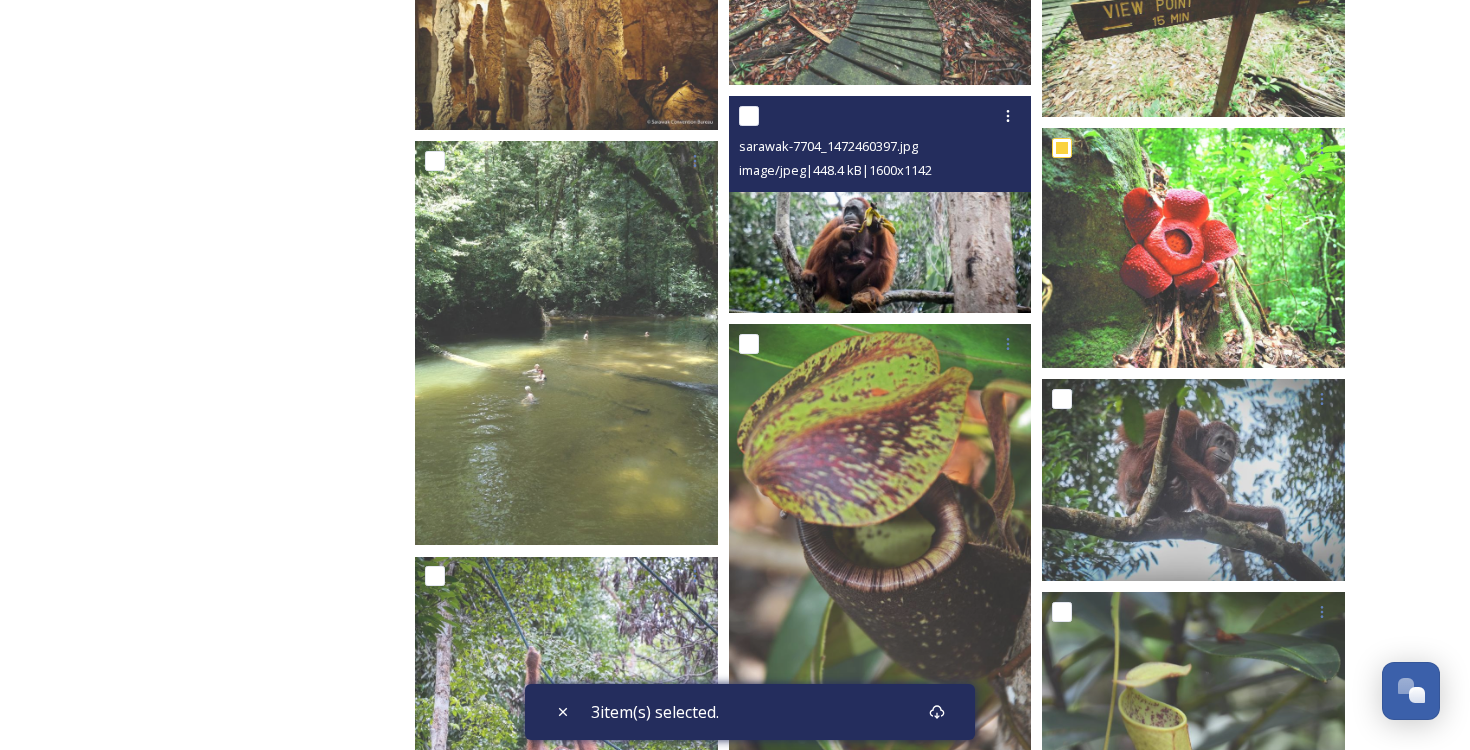 click at bounding box center [749, 116] 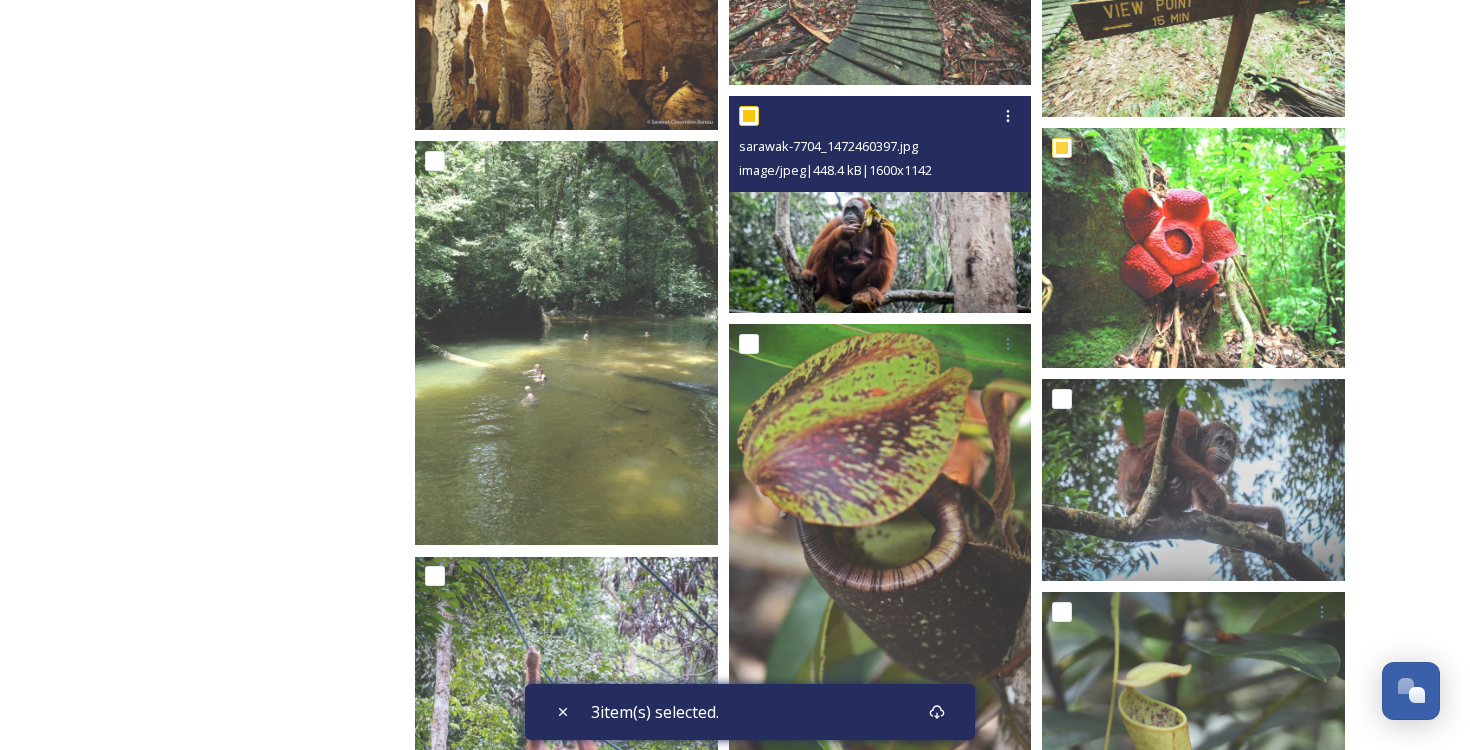 checkbox on "true" 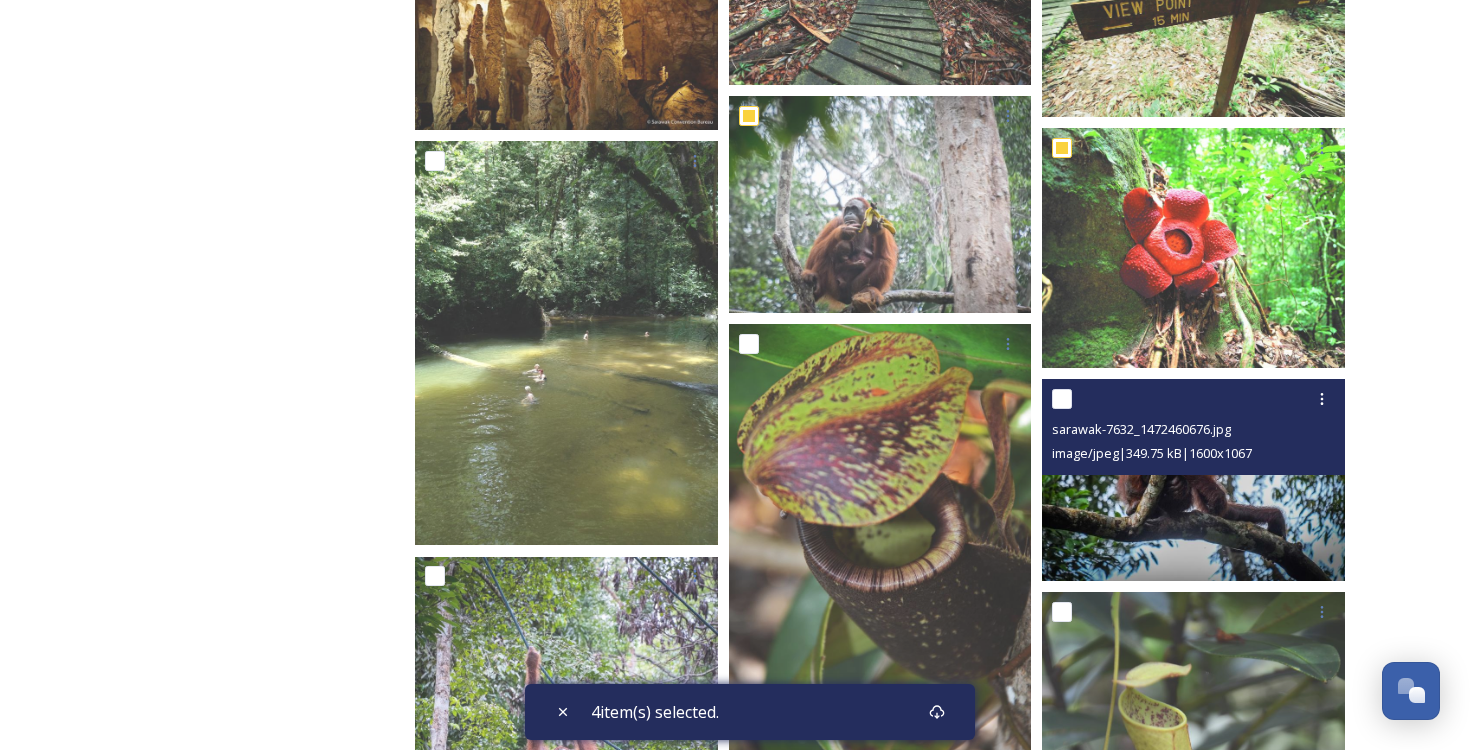 click at bounding box center [1062, 399] 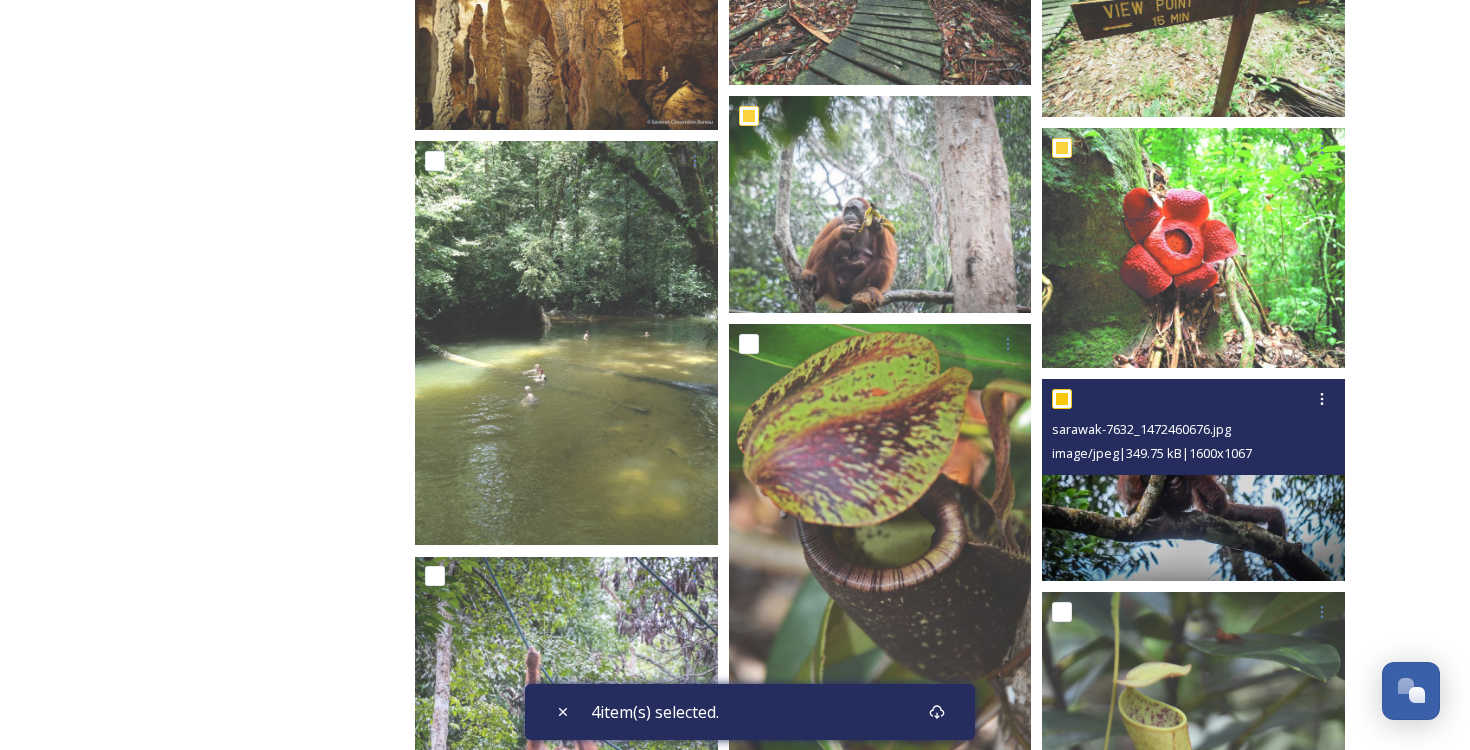 checkbox on "true" 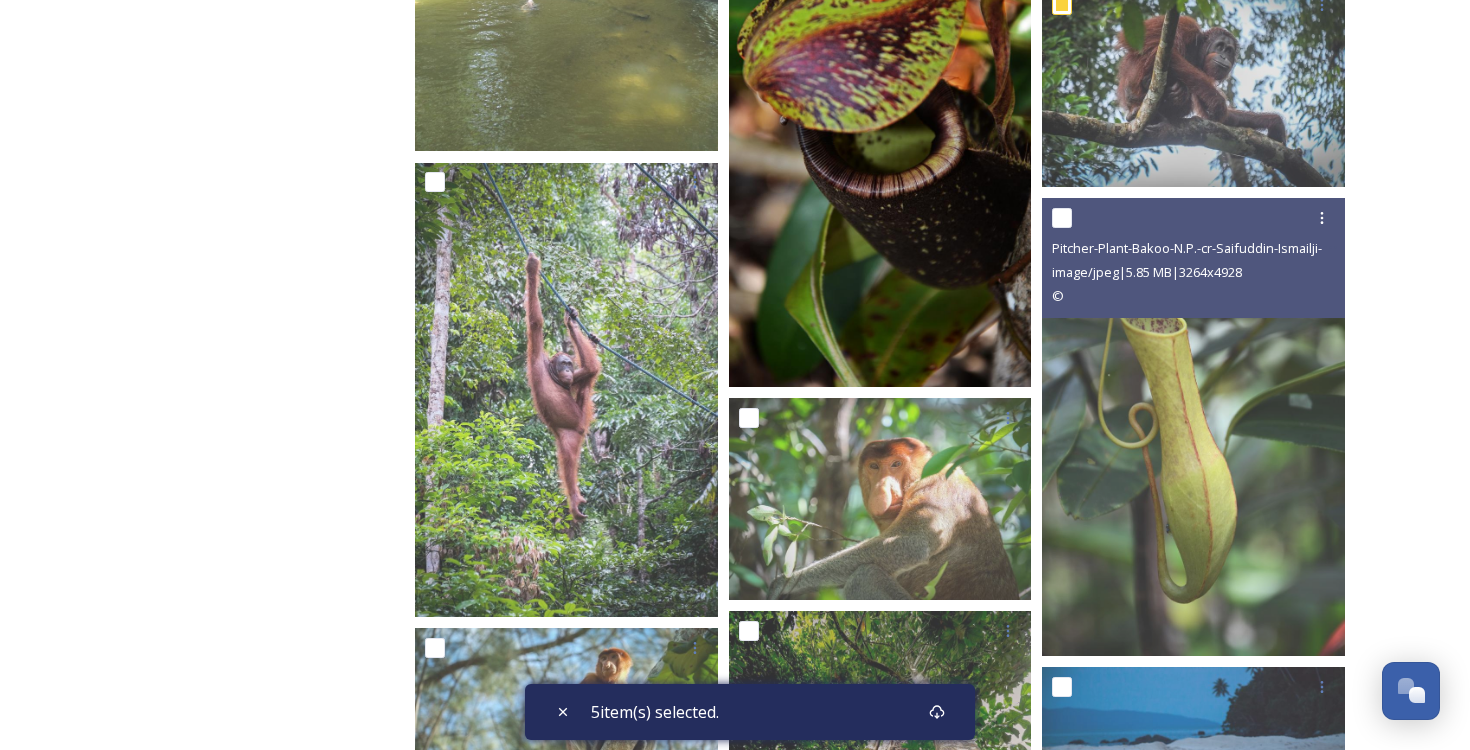 scroll, scrollTop: 1529, scrollLeft: 0, axis: vertical 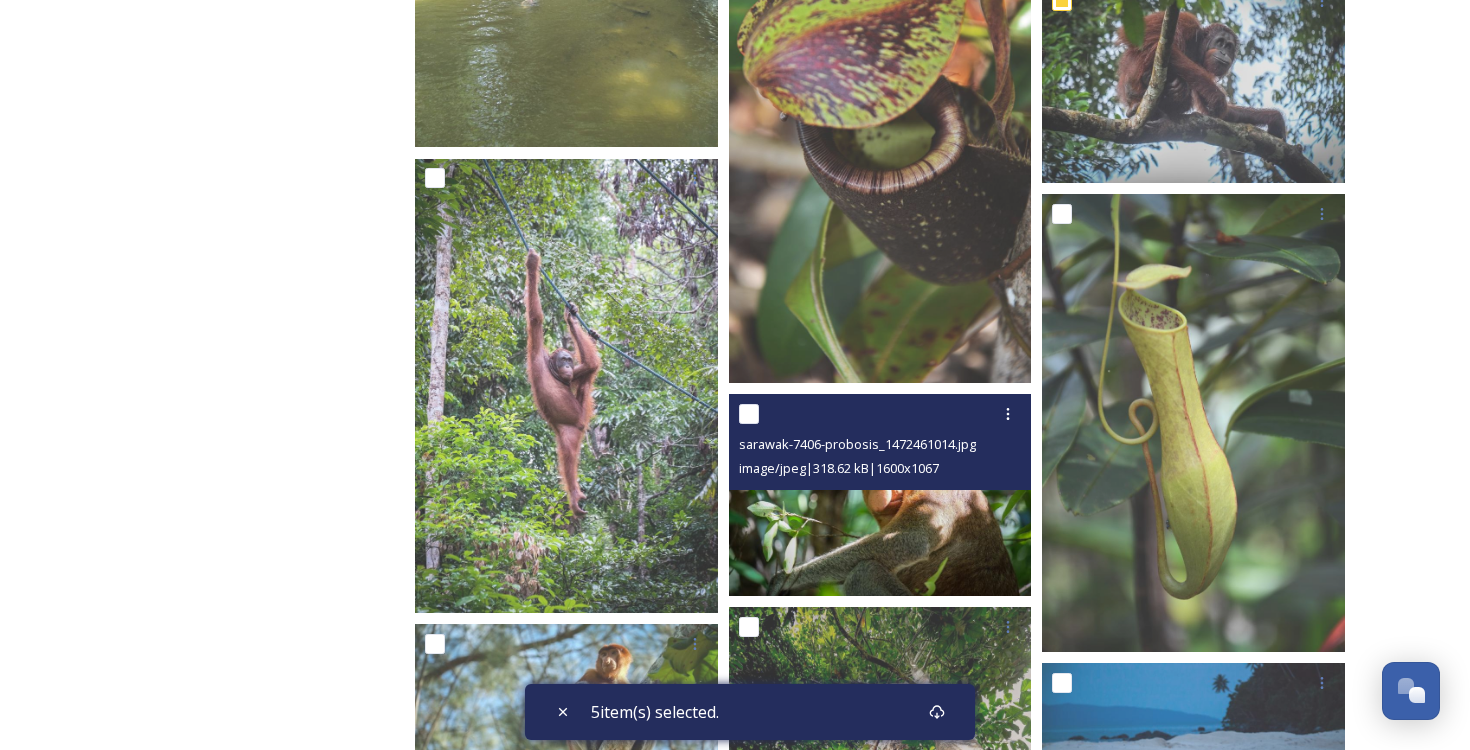 click at bounding box center (749, 414) 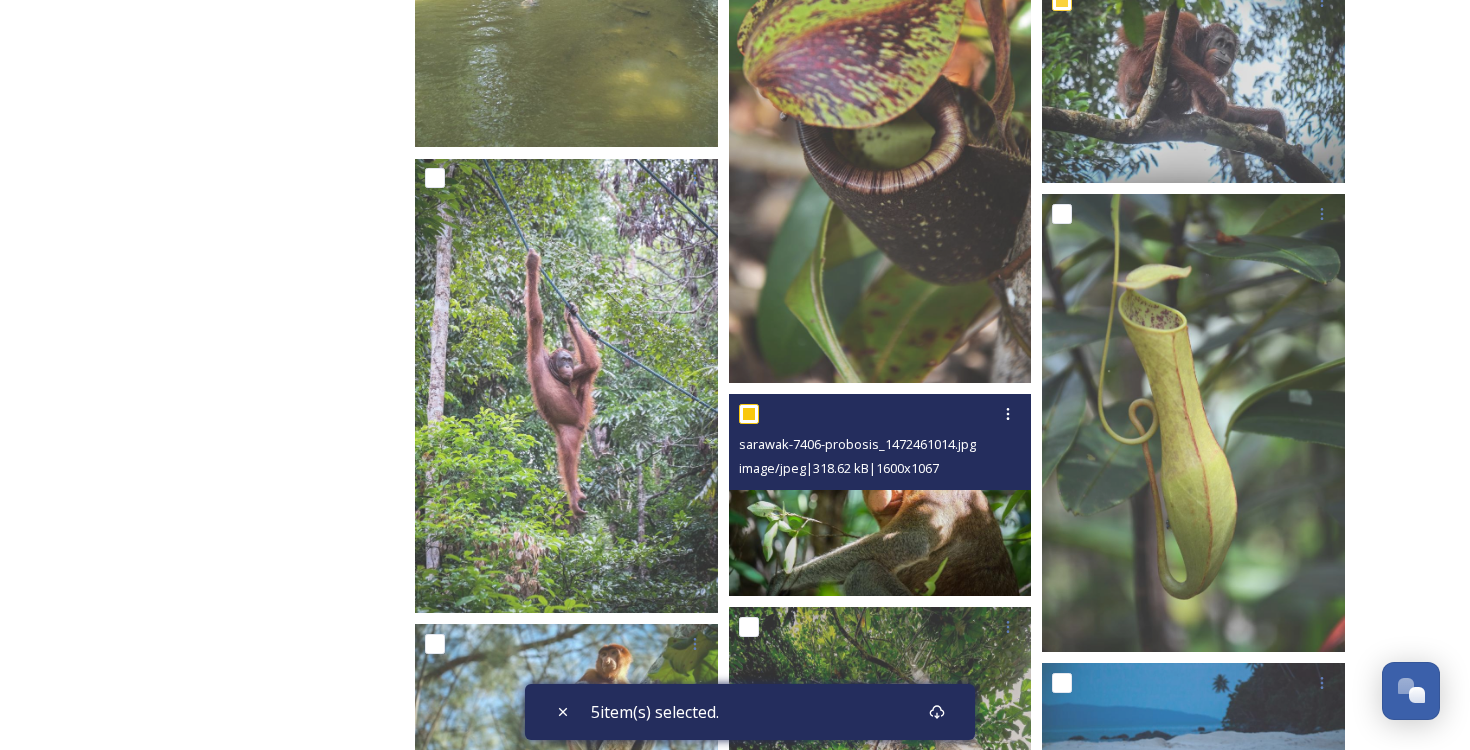 checkbox on "true" 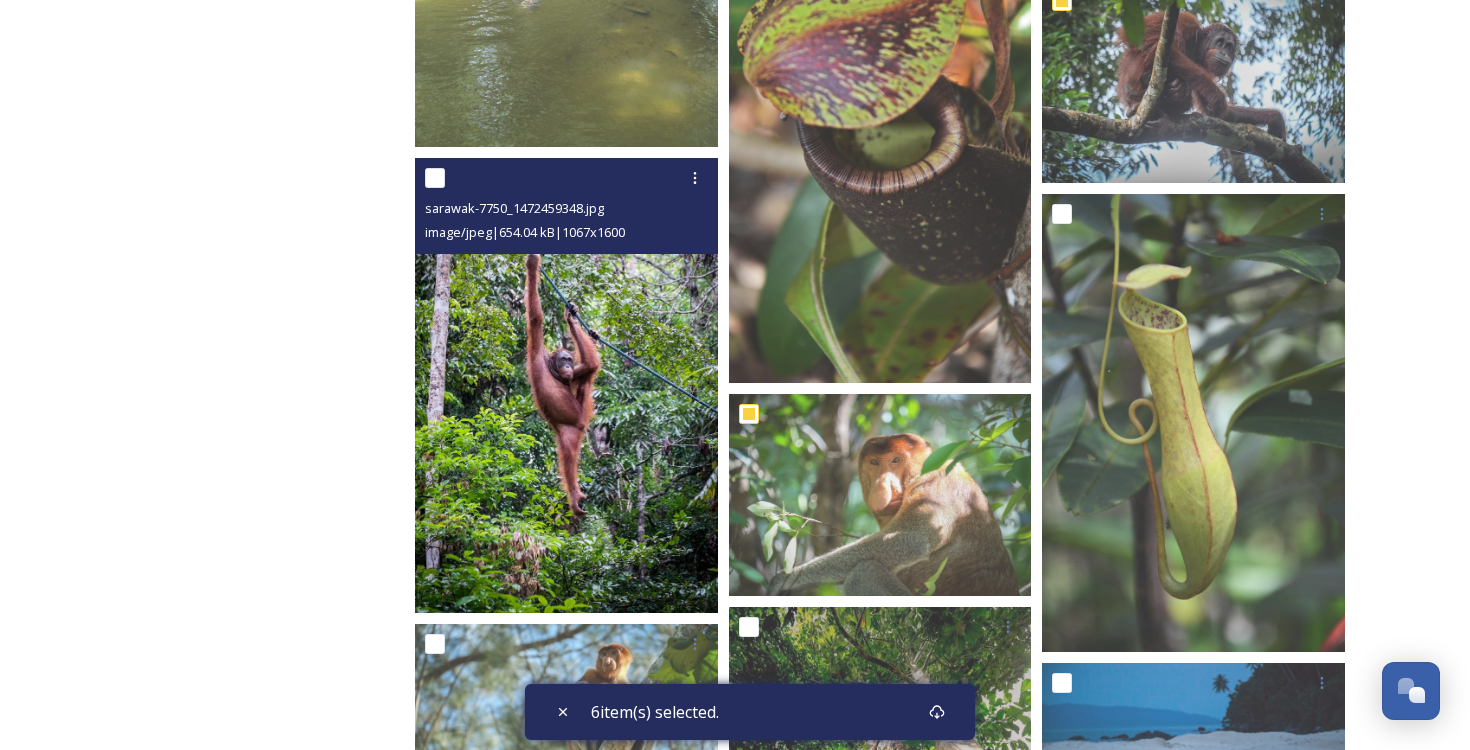 click at bounding box center (435, 178) 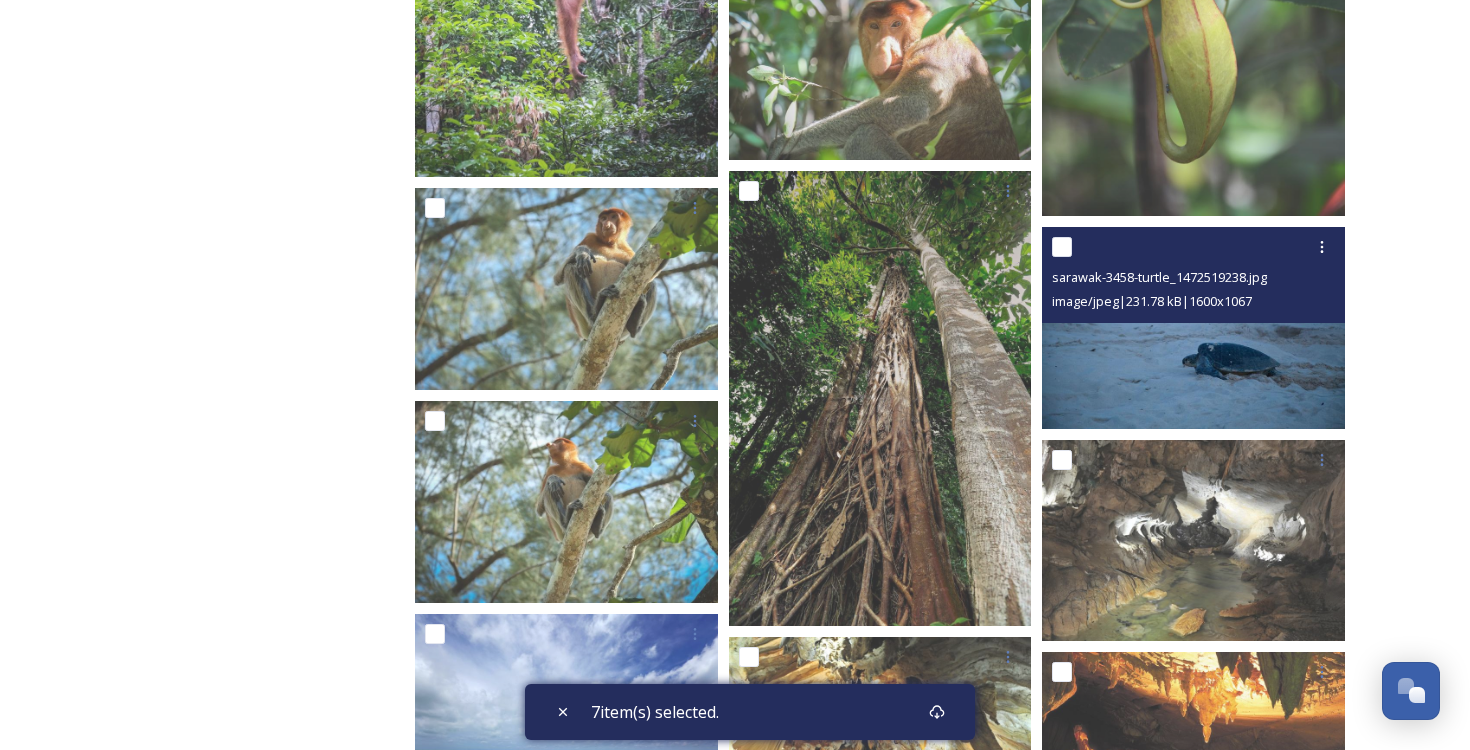 scroll, scrollTop: 1972, scrollLeft: 0, axis: vertical 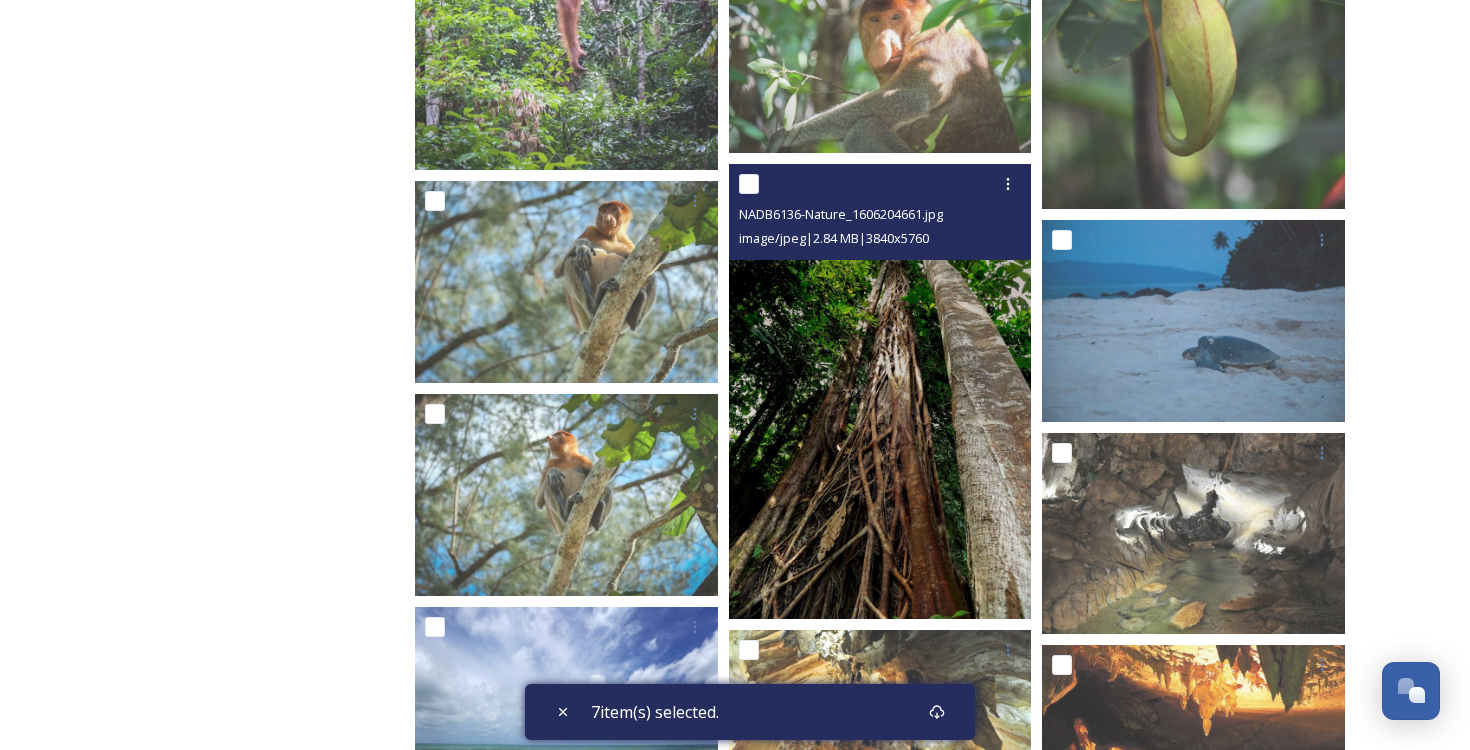 click at bounding box center [749, 184] 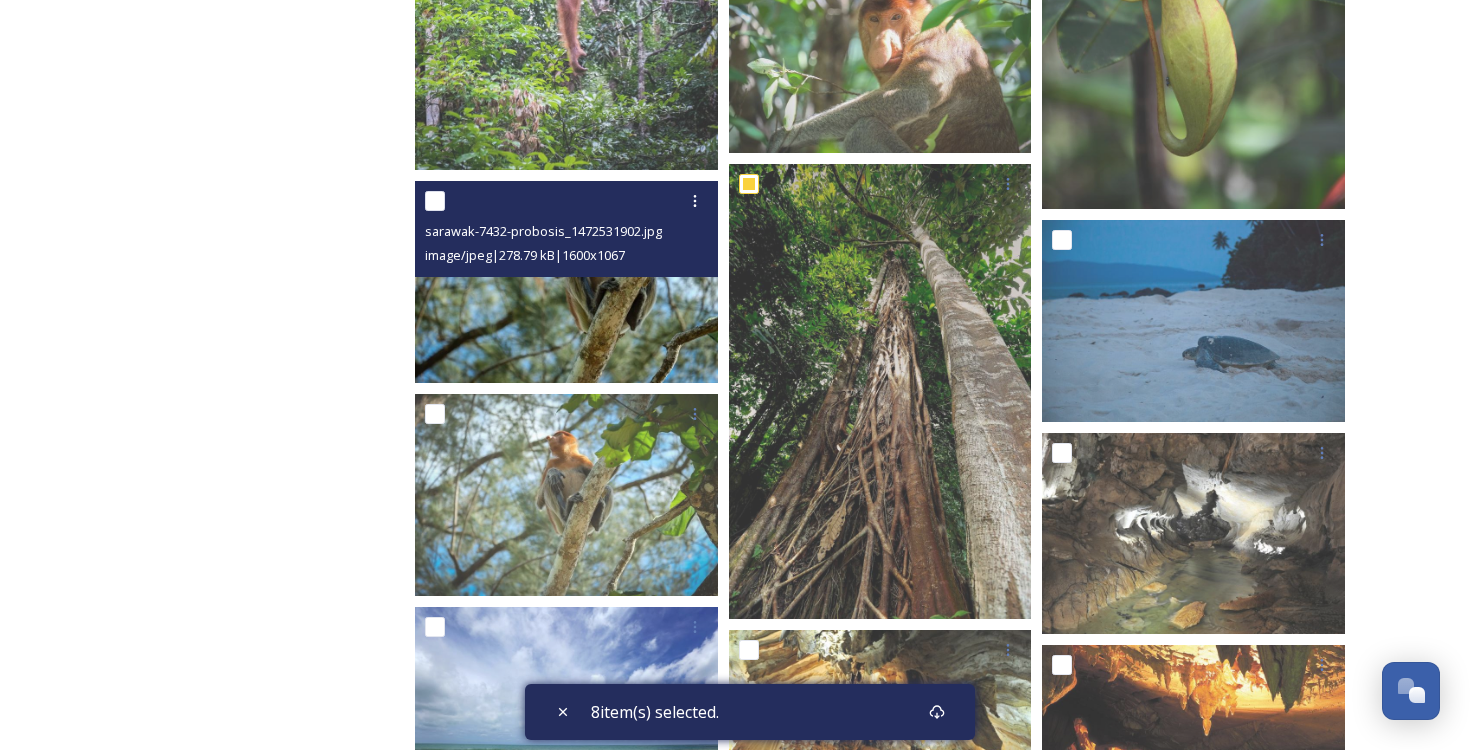 click at bounding box center [435, 201] 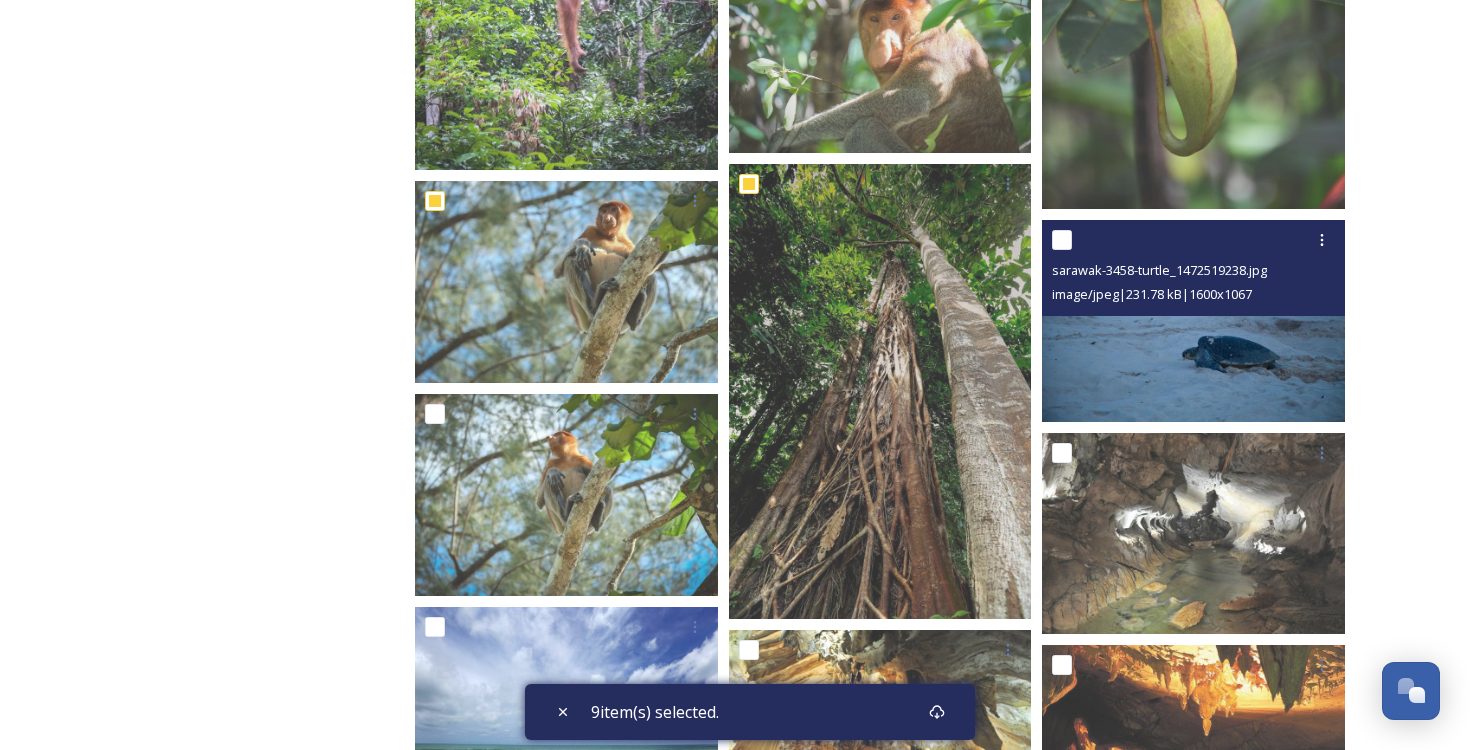 click at bounding box center [1062, 240] 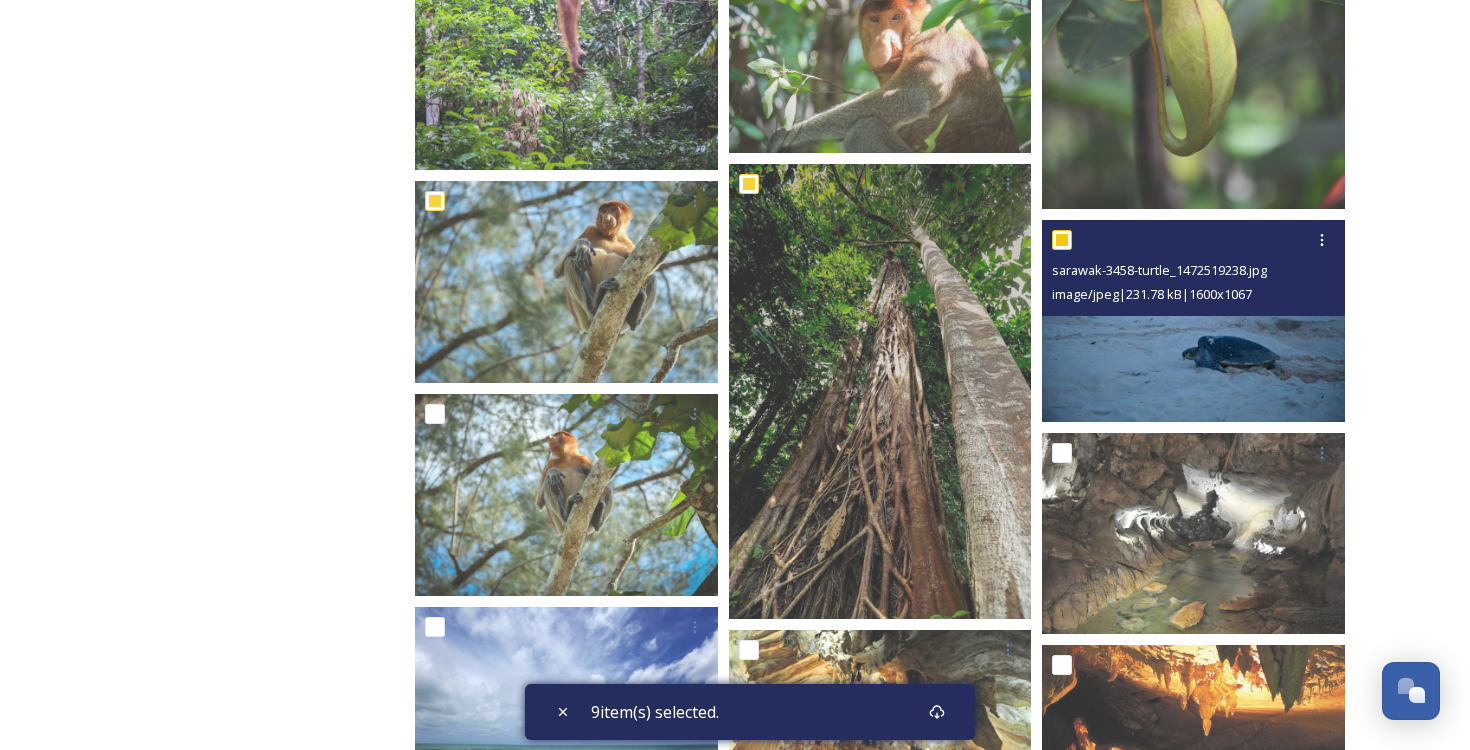 checkbox on "true" 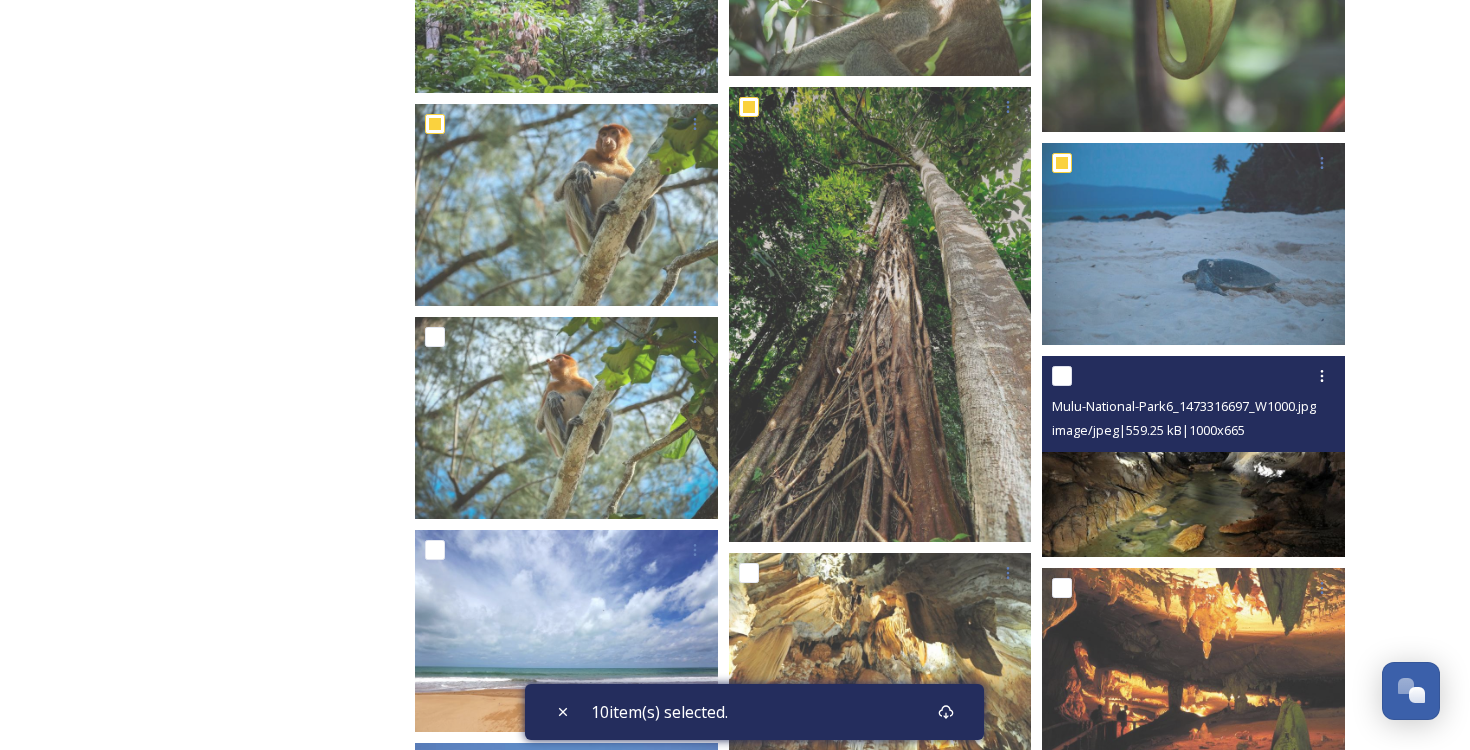 scroll, scrollTop: 2076, scrollLeft: 0, axis: vertical 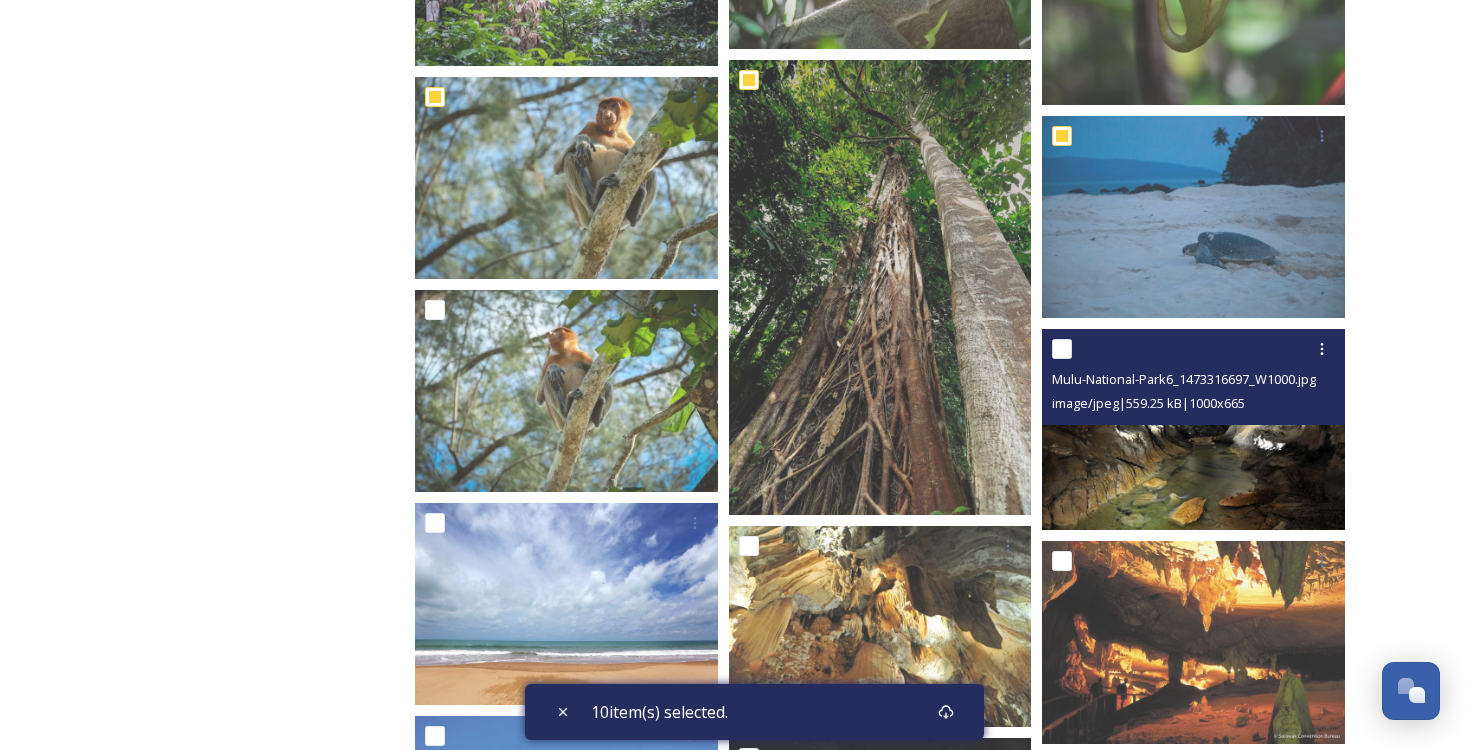 click at bounding box center (1062, 349) 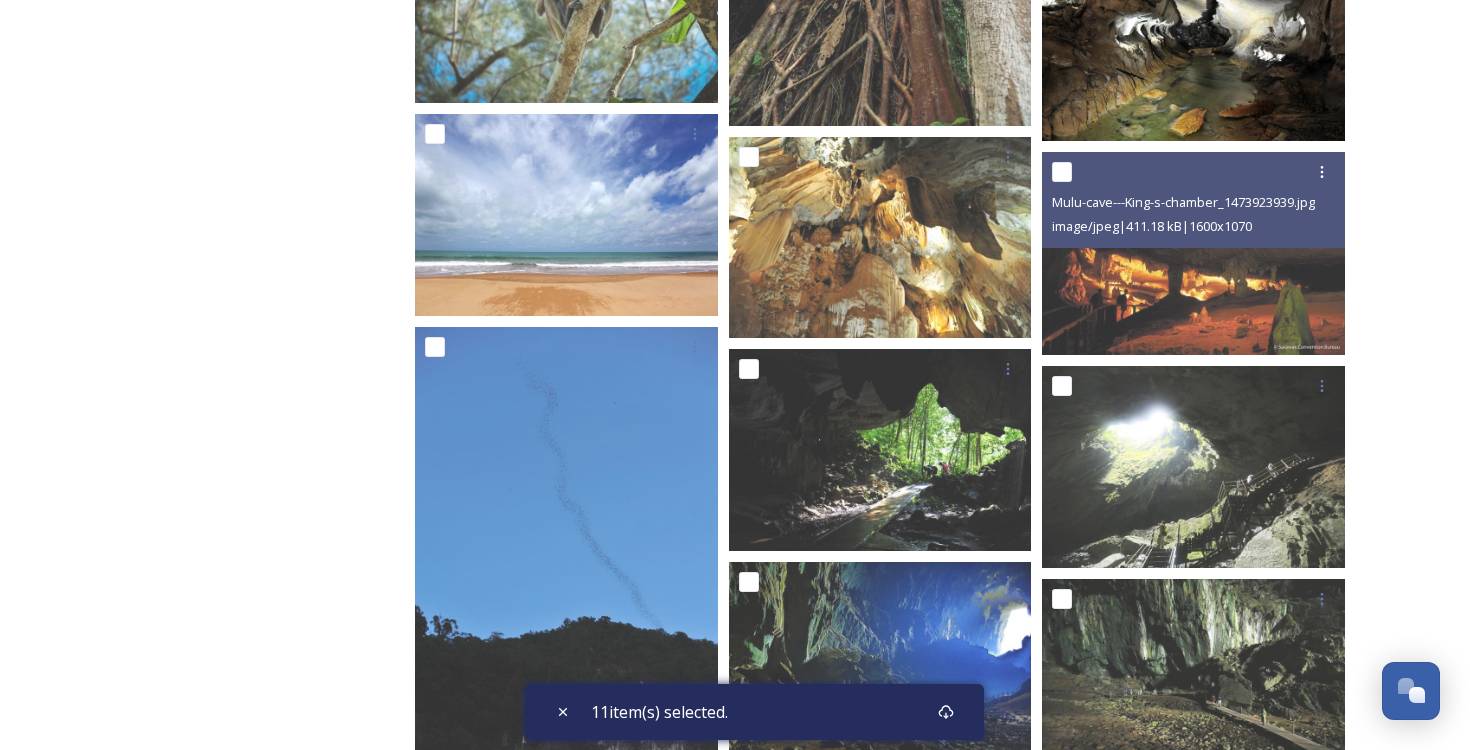 scroll, scrollTop: 2482, scrollLeft: 0, axis: vertical 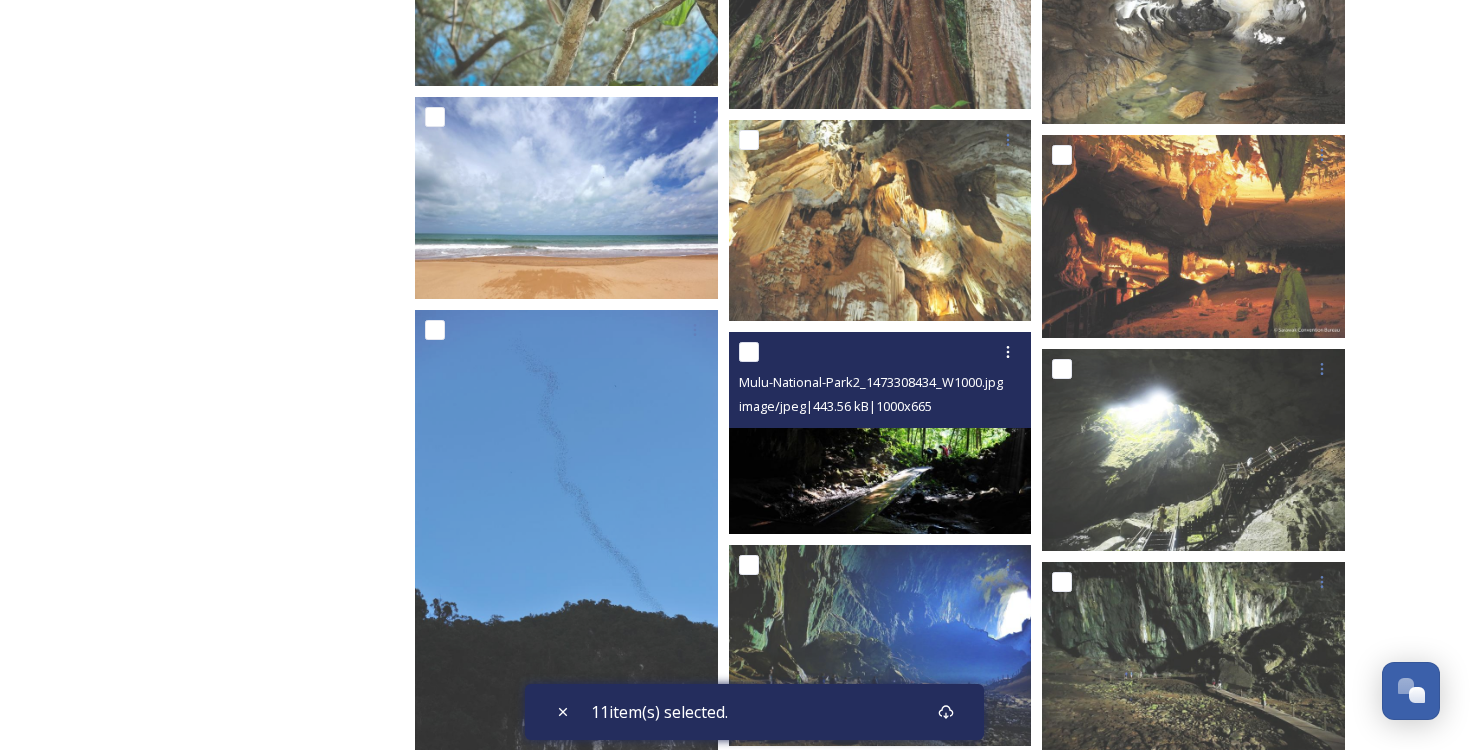 click at bounding box center [749, 352] 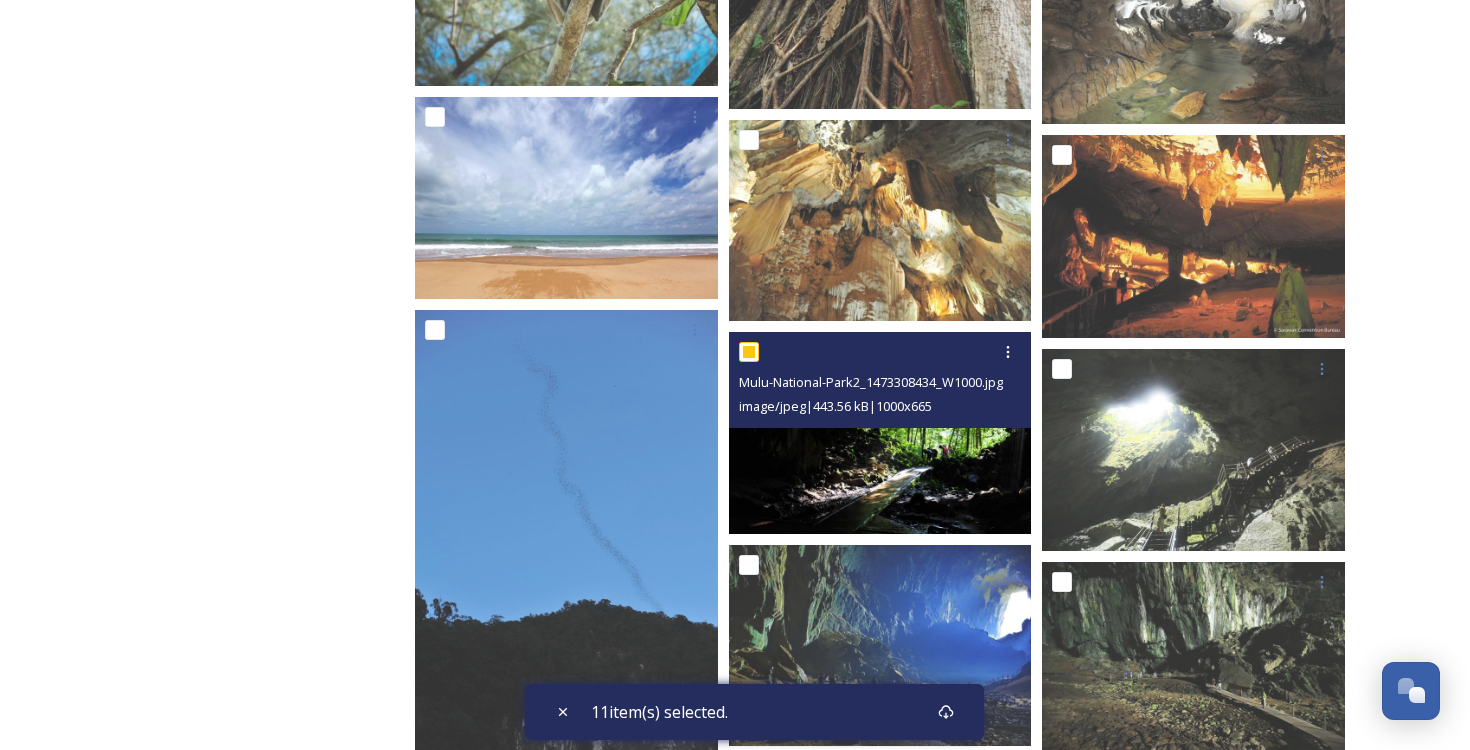 checkbox on "true" 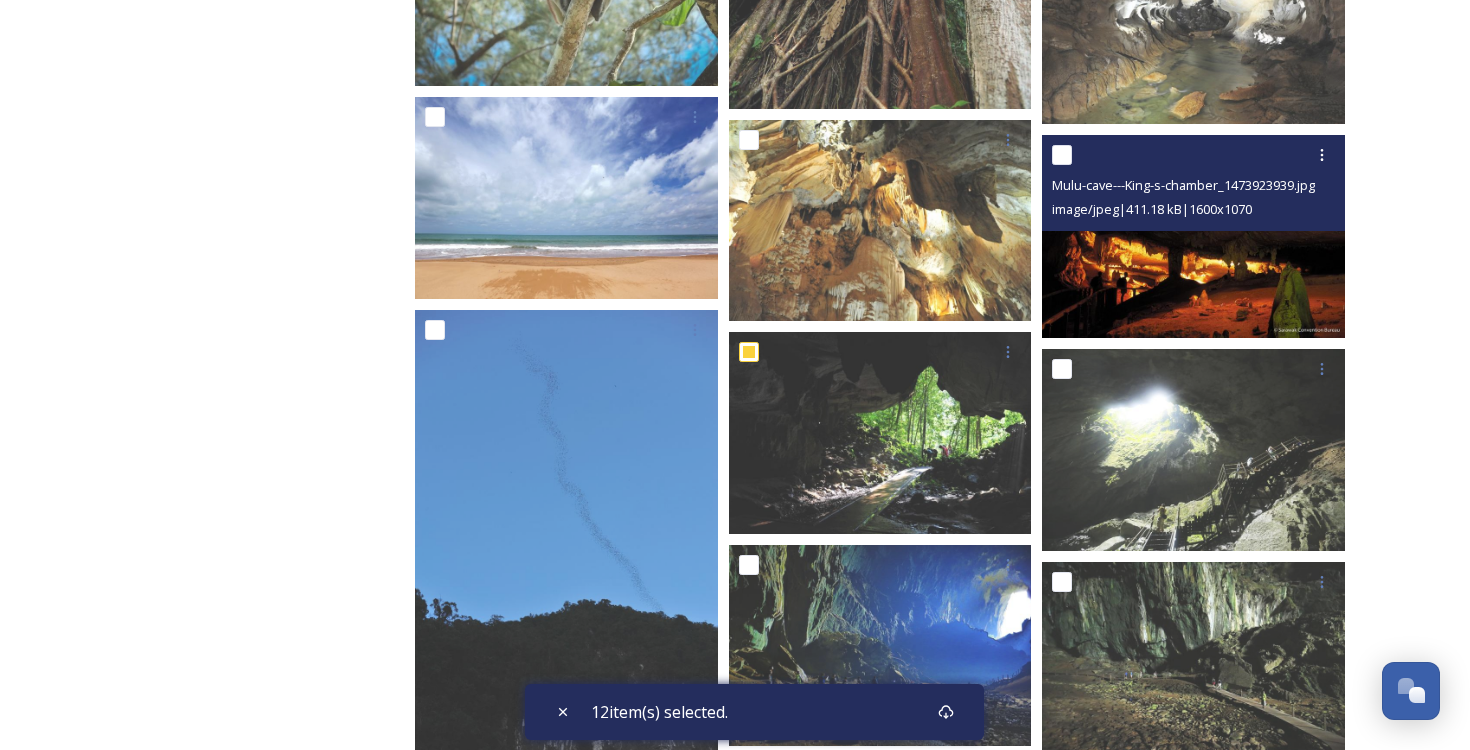 click at bounding box center [1062, 155] 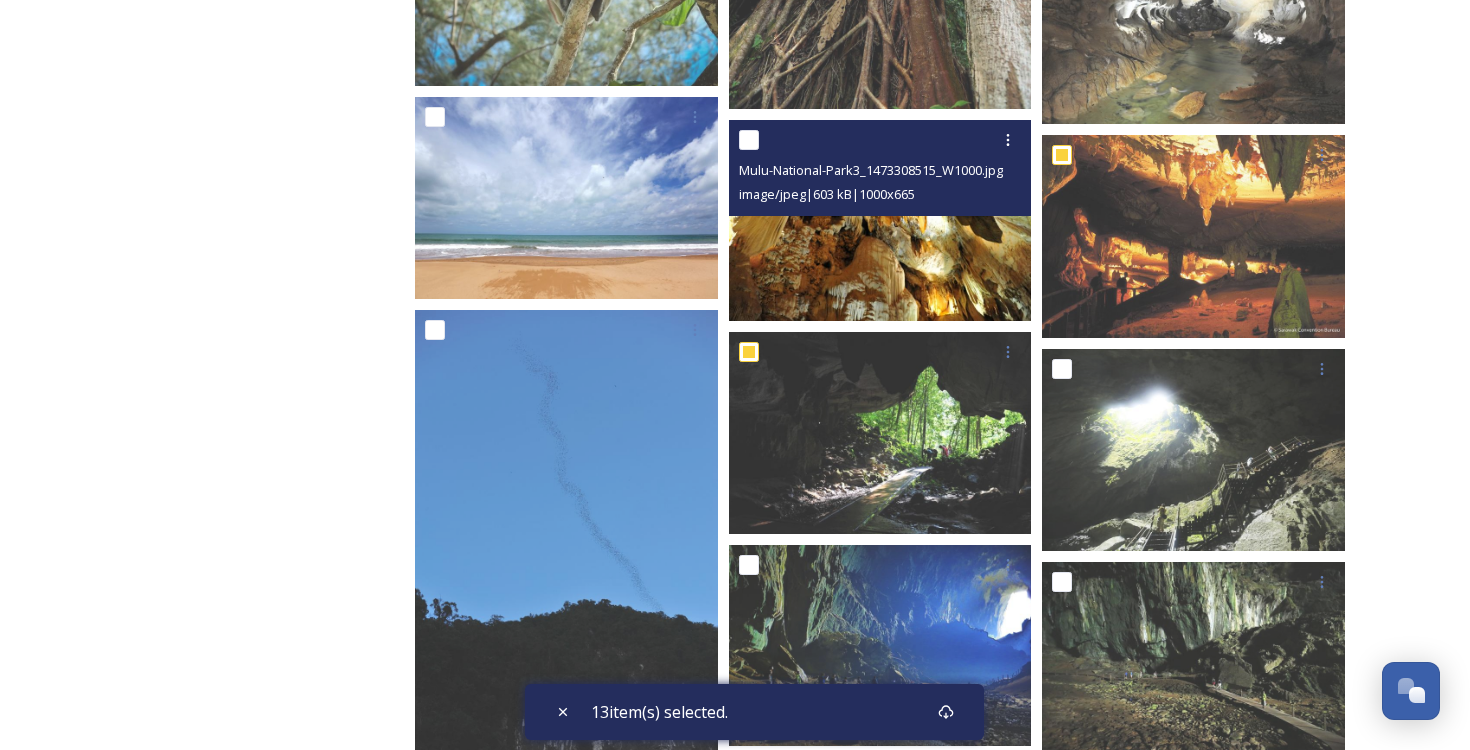 click at bounding box center (749, 140) 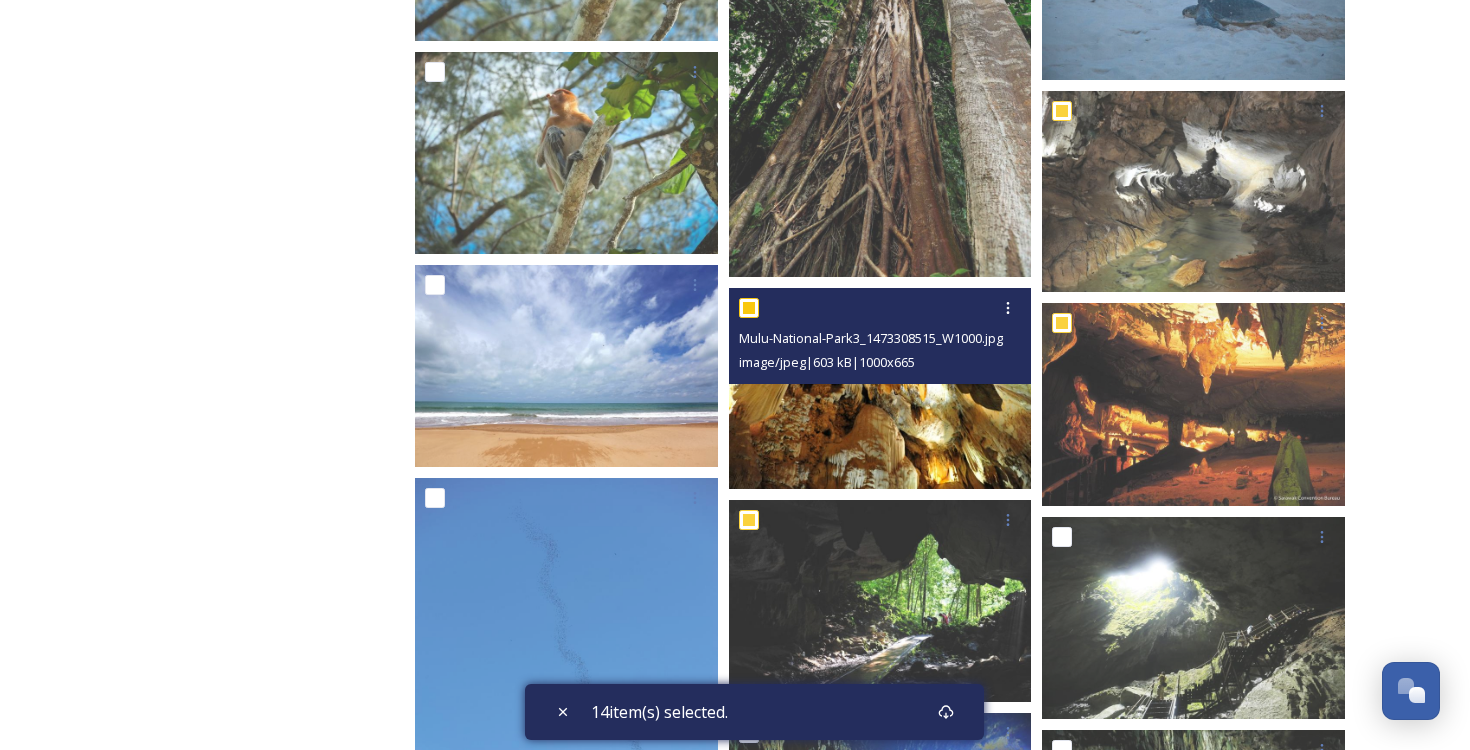 scroll, scrollTop: 2311, scrollLeft: 0, axis: vertical 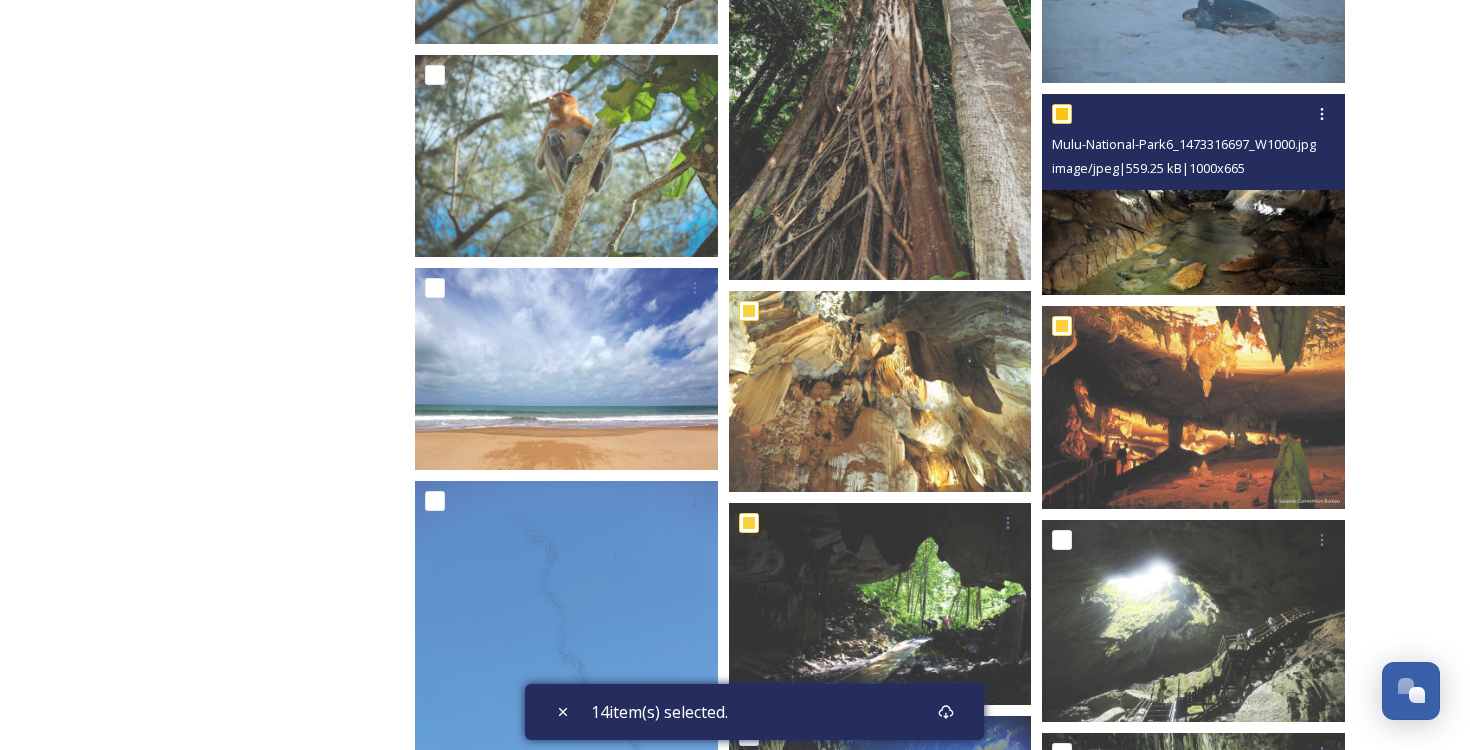click at bounding box center (1062, 114) 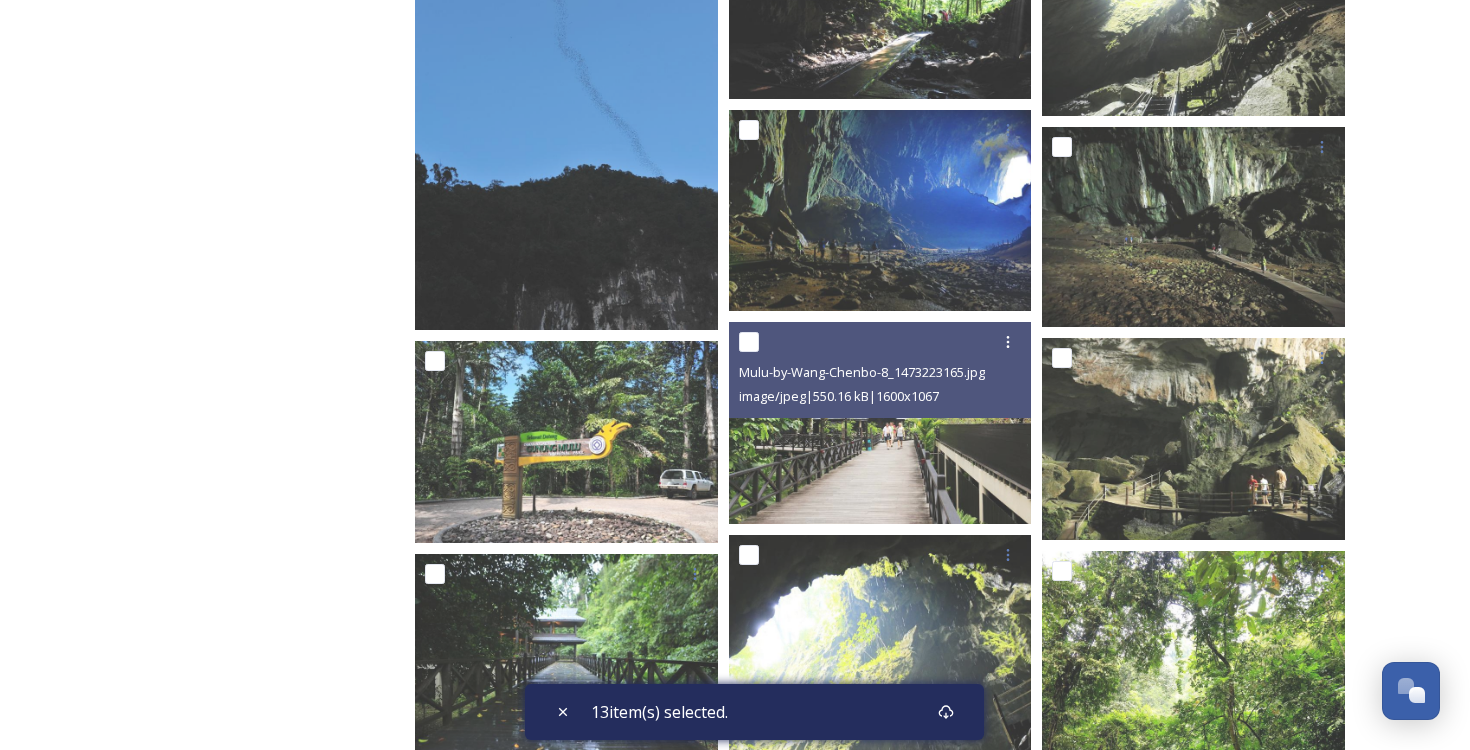 scroll, scrollTop: 2926, scrollLeft: 0, axis: vertical 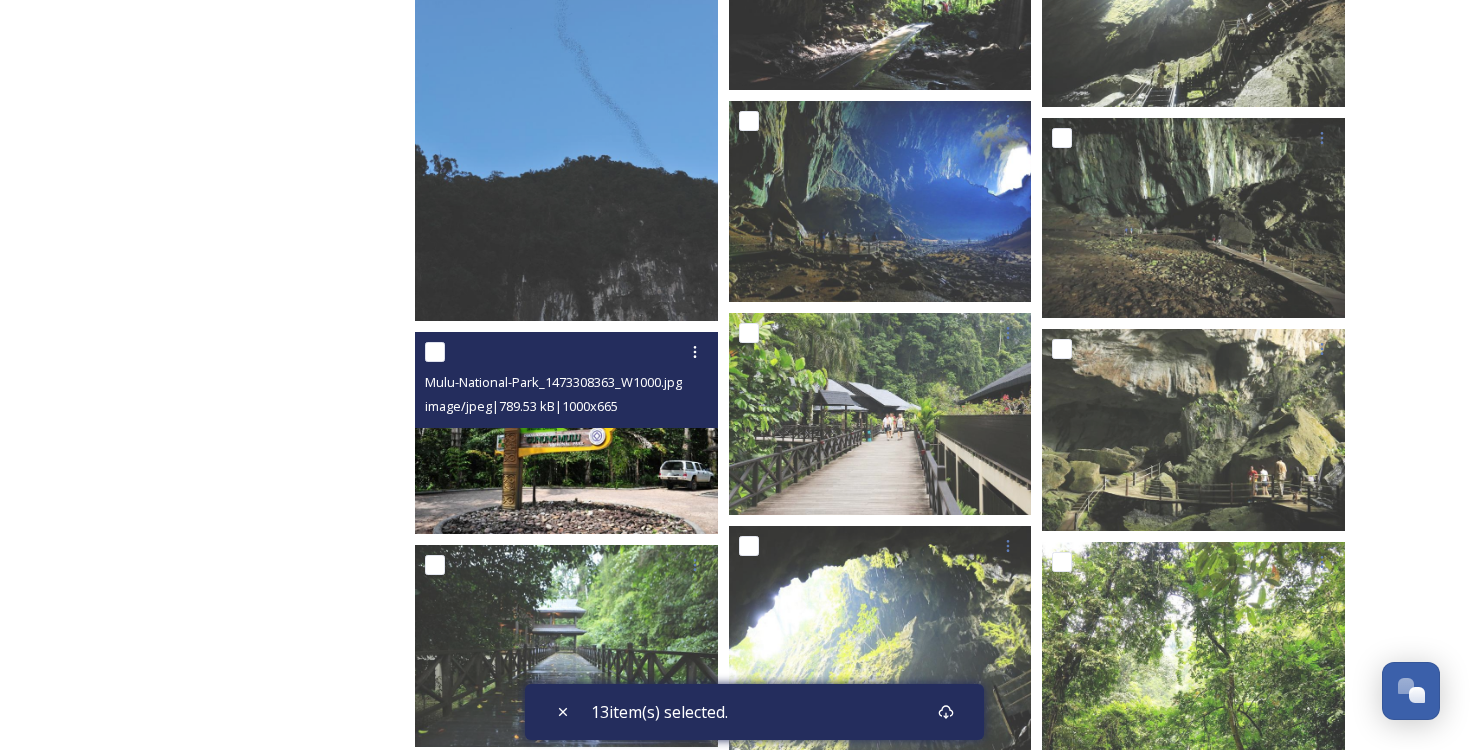 click at bounding box center [435, 352] 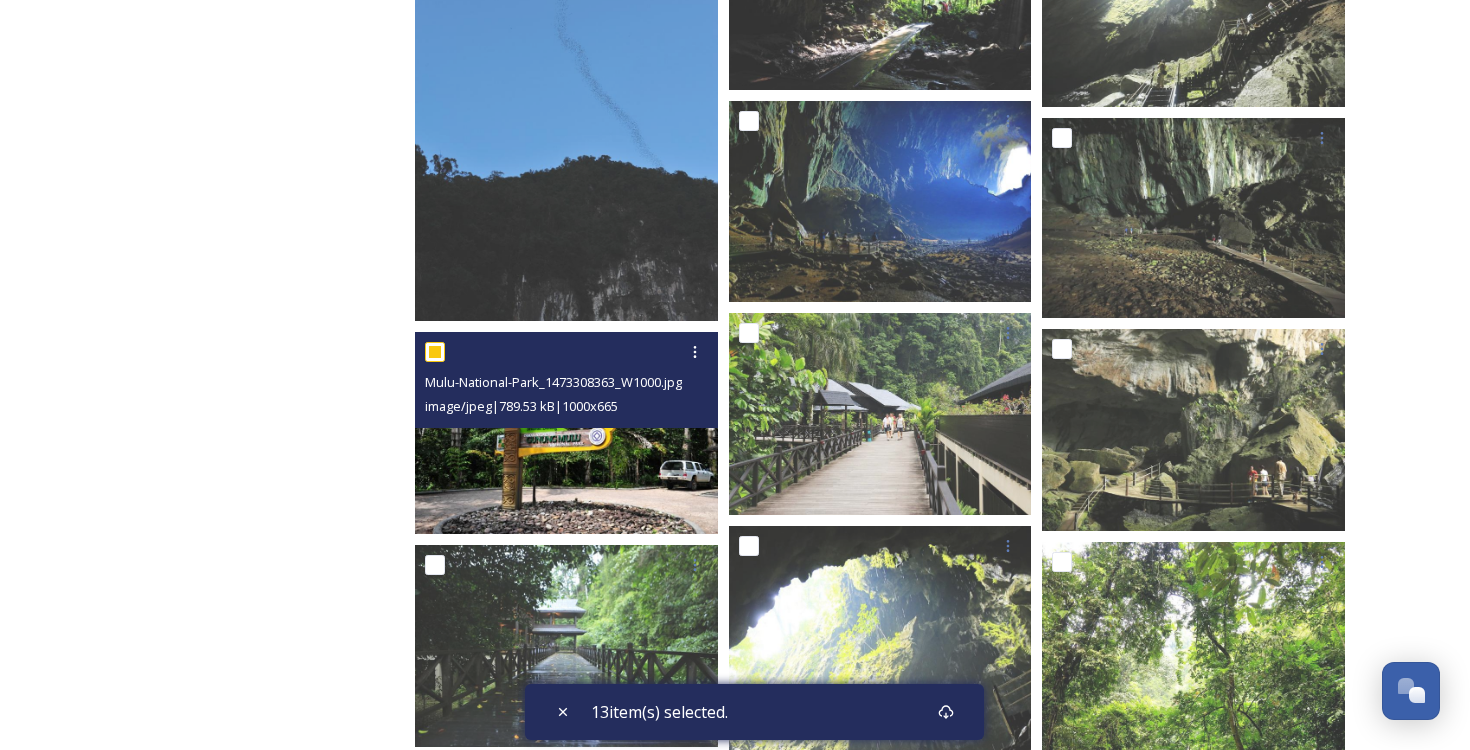 checkbox on "true" 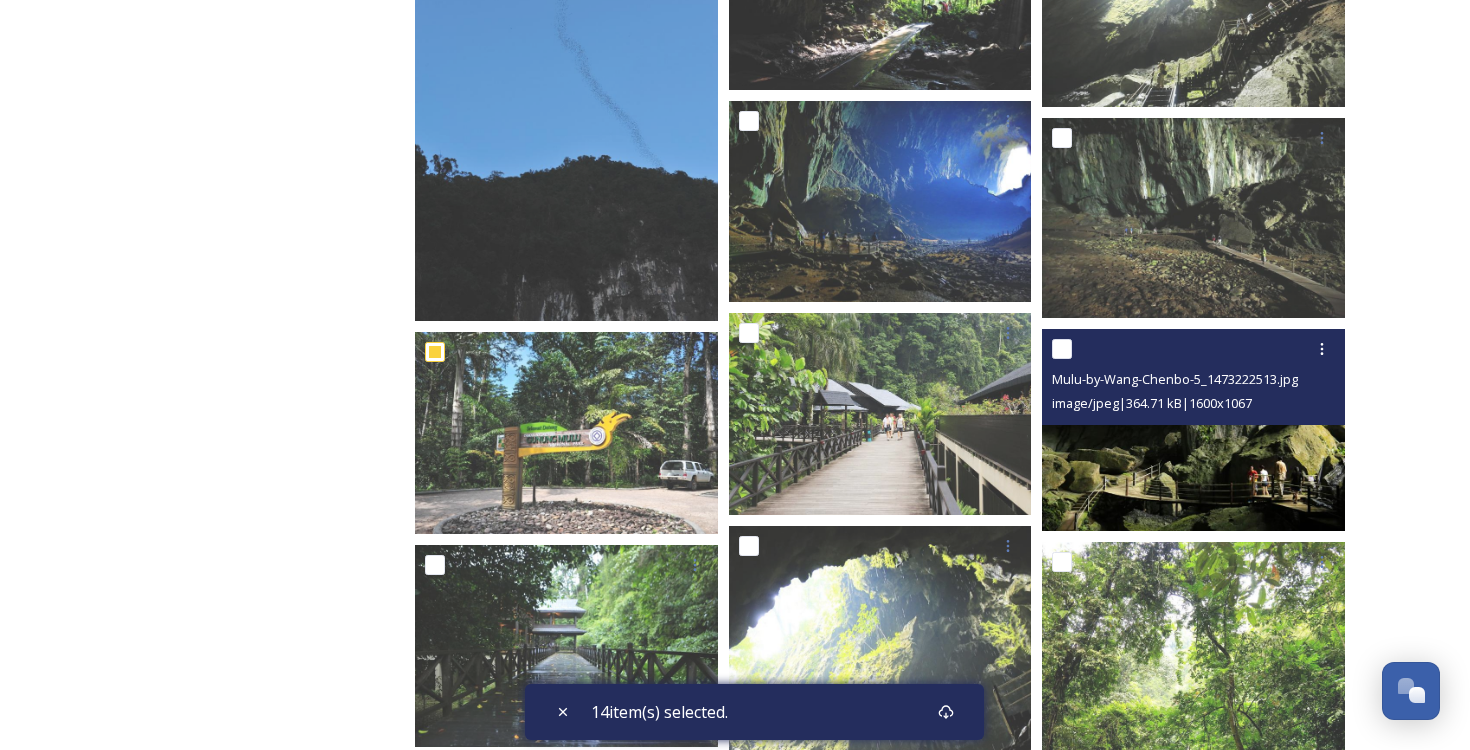 click at bounding box center [1062, 349] 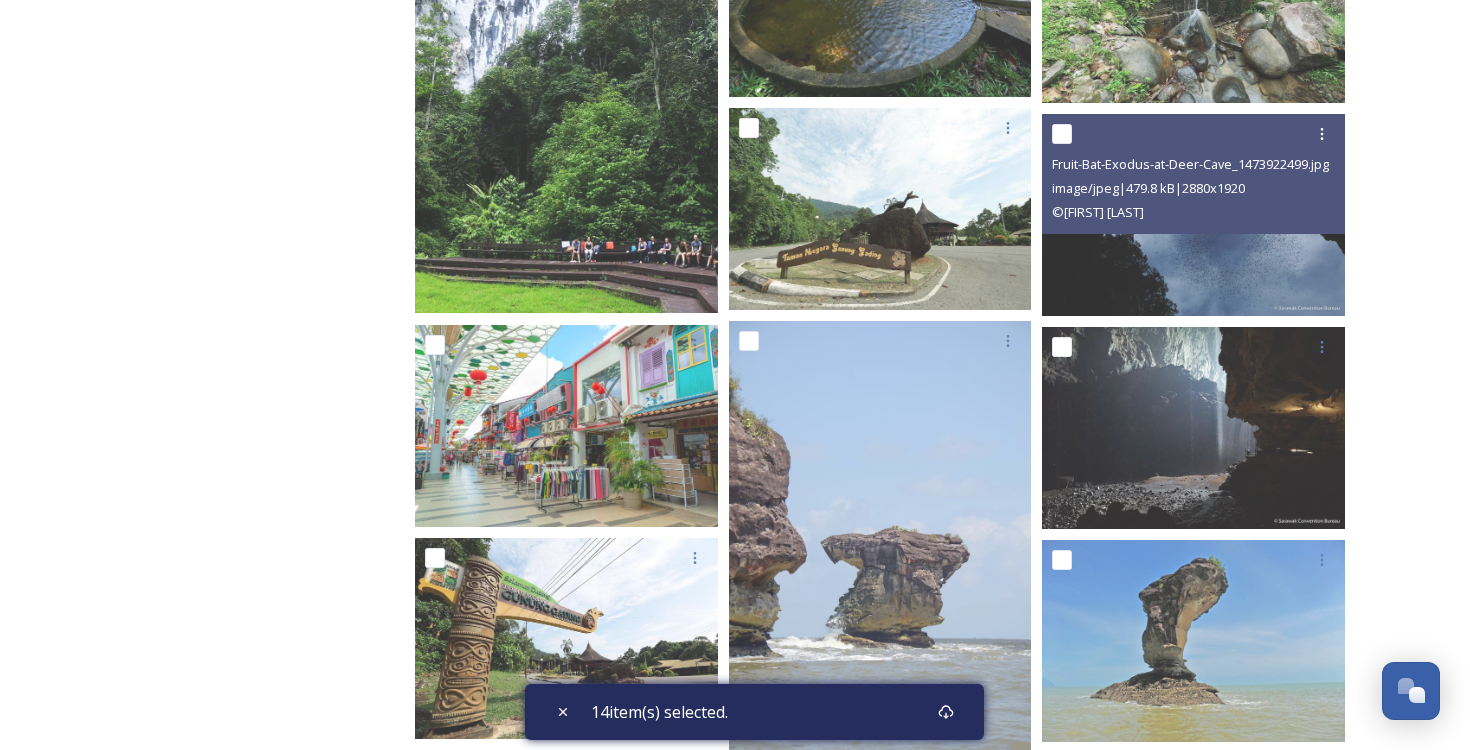 scroll, scrollTop: 4346, scrollLeft: 0, axis: vertical 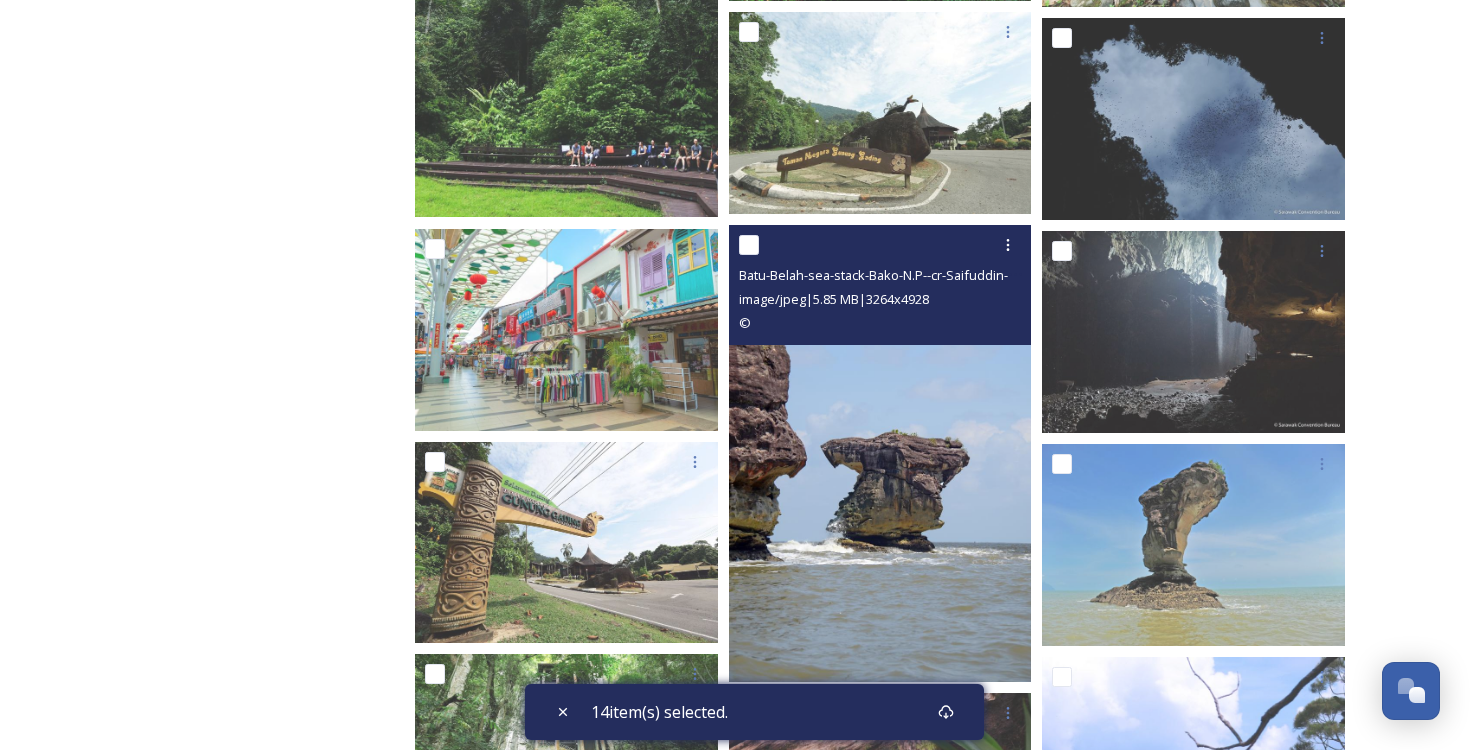 click at bounding box center [749, 245] 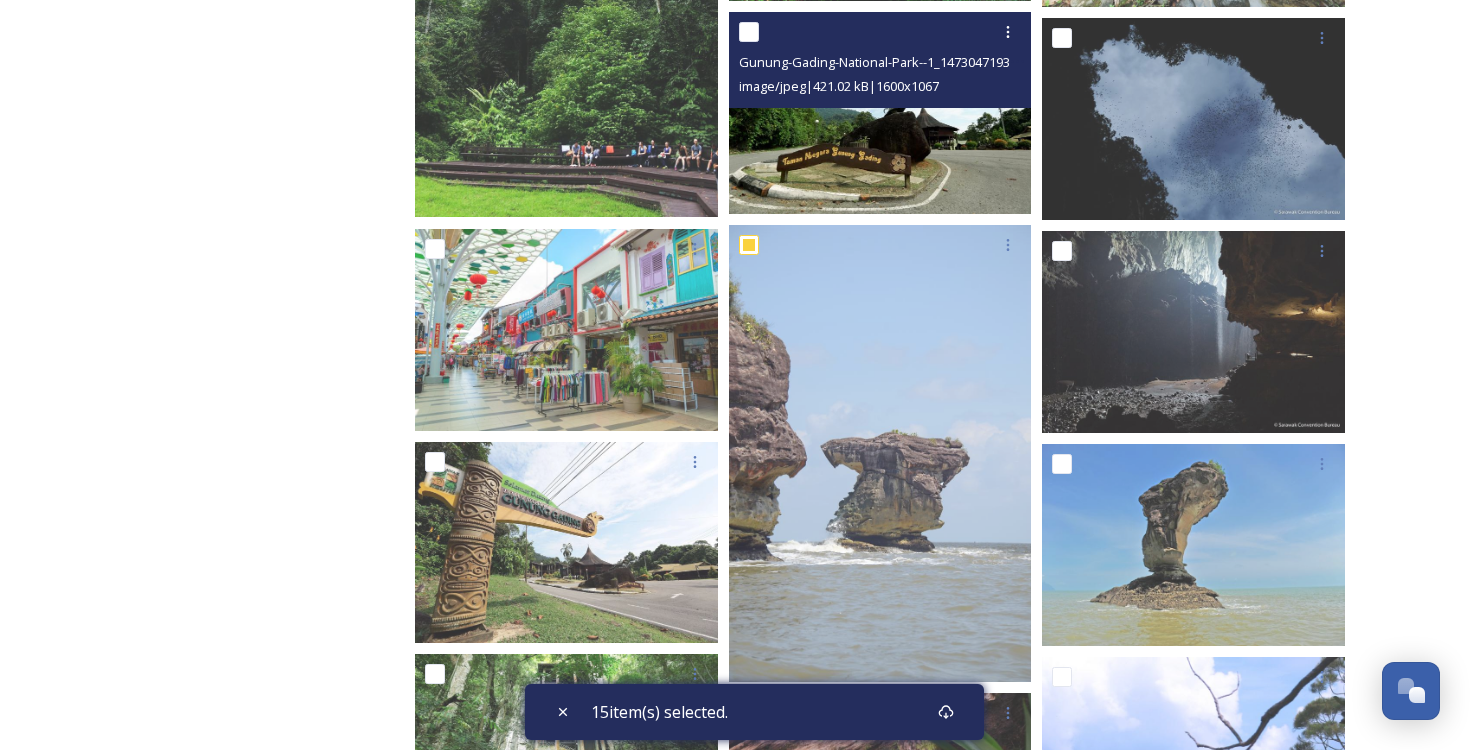 click at bounding box center (749, 32) 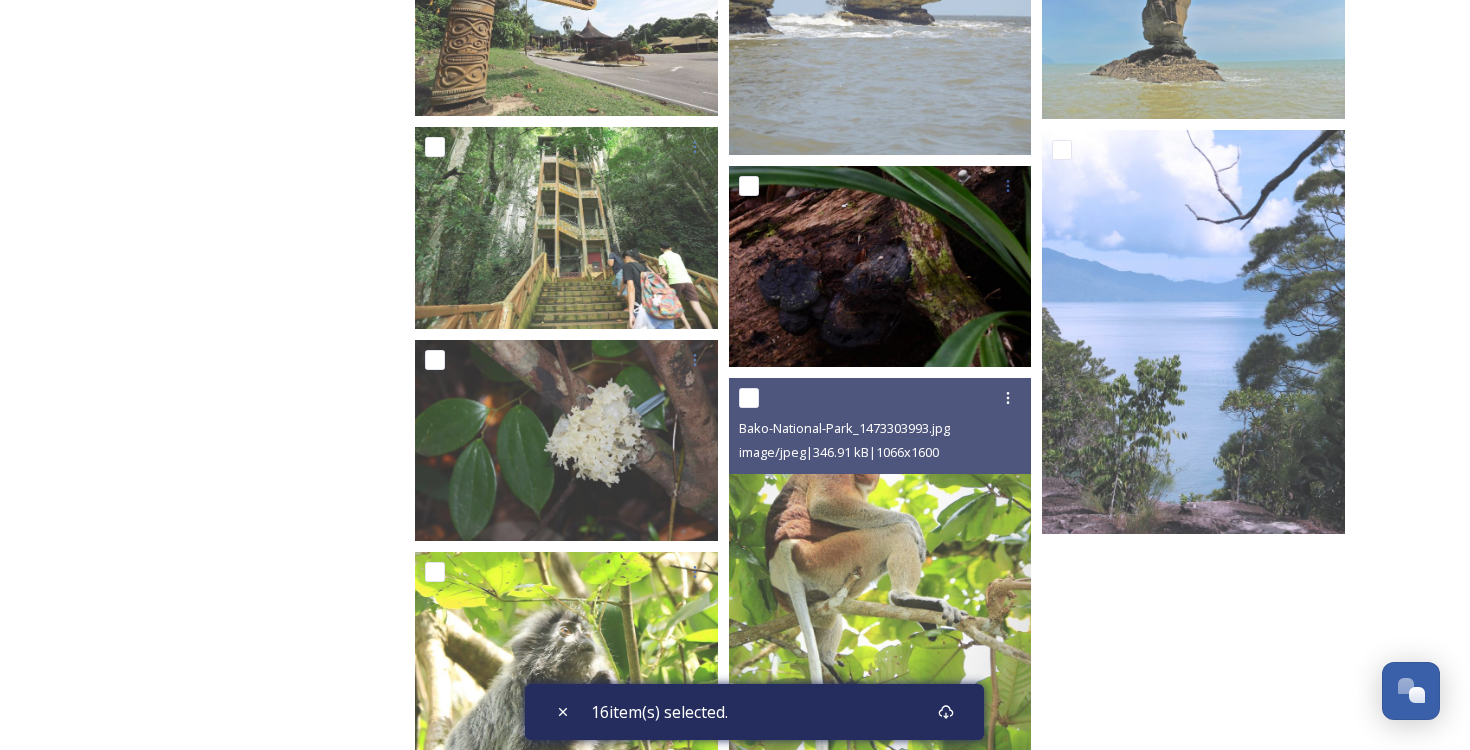 scroll, scrollTop: 4928, scrollLeft: 0, axis: vertical 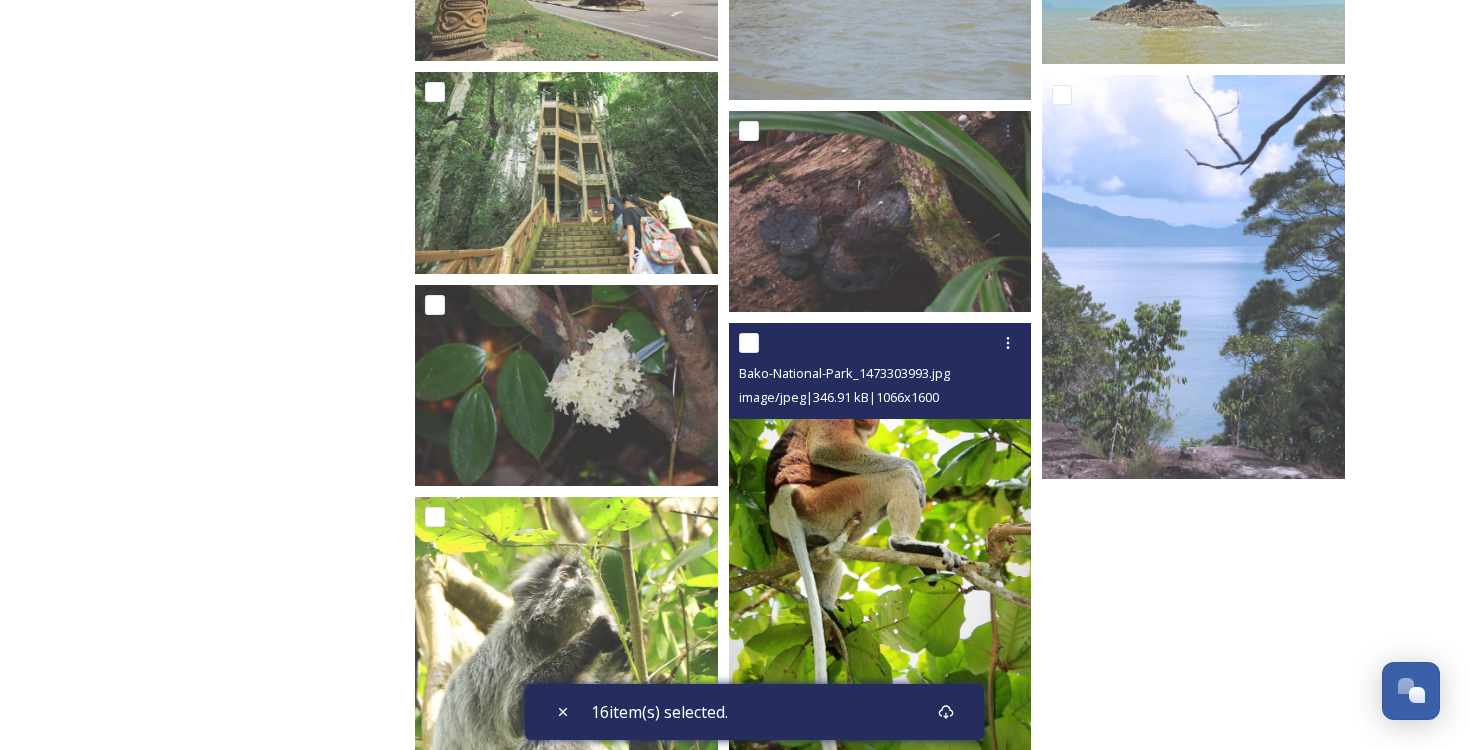 click at bounding box center (749, 343) 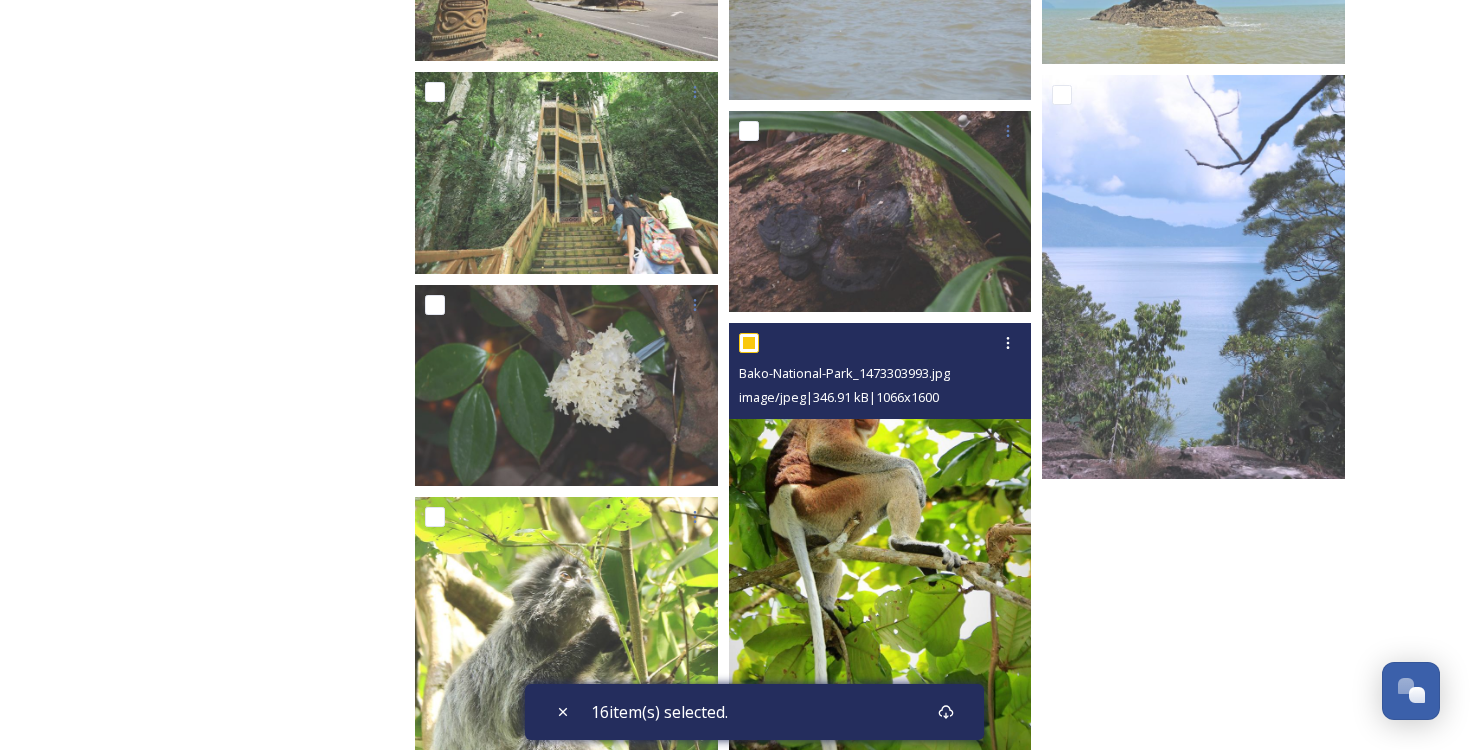checkbox on "true" 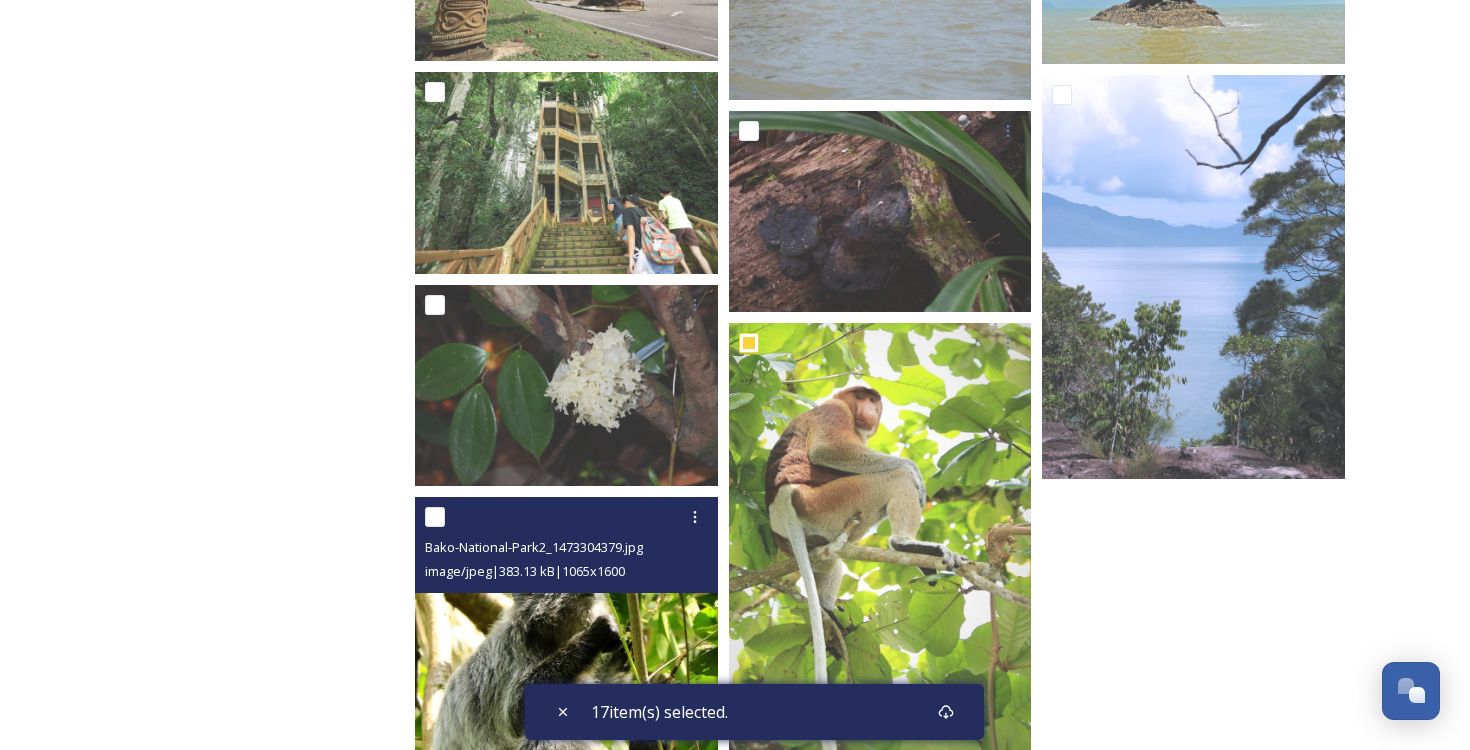 click at bounding box center (435, 517) 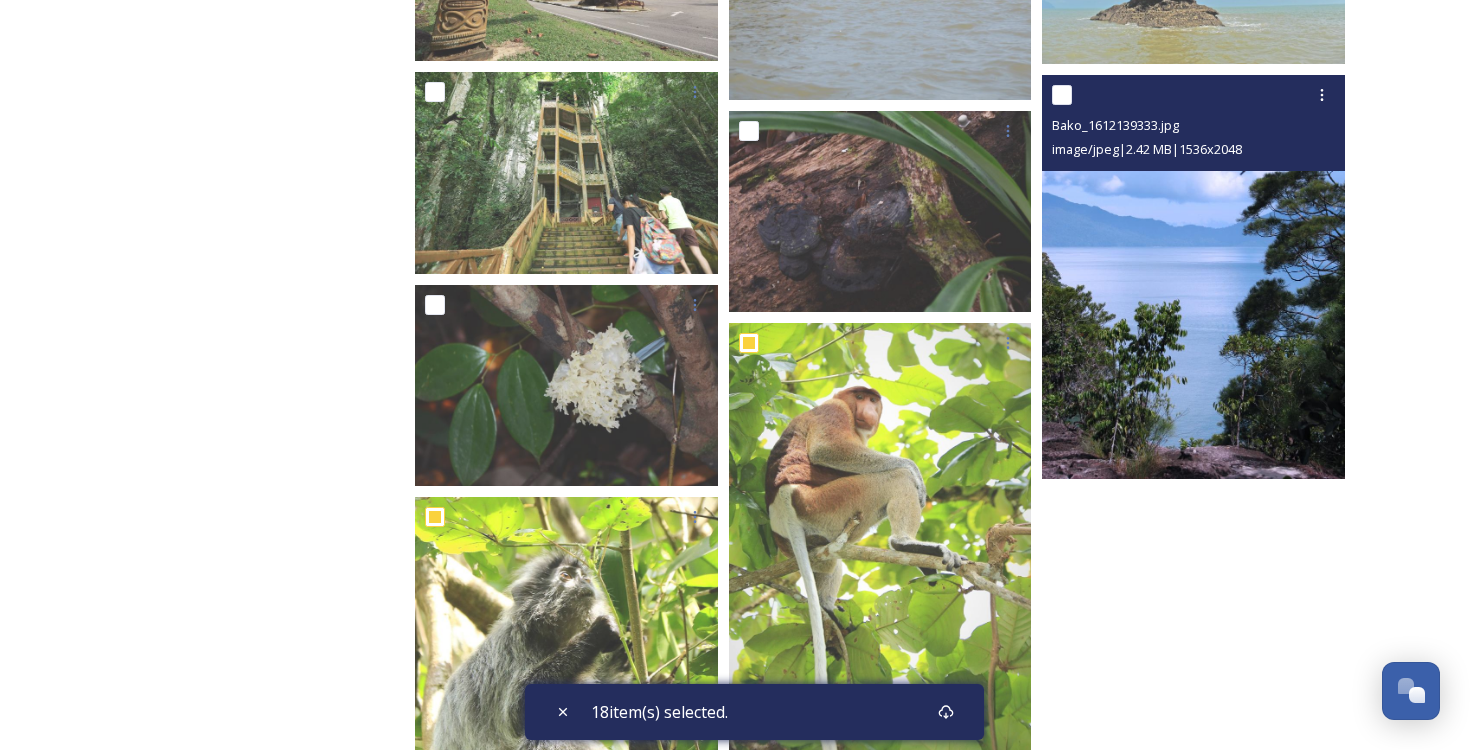 click at bounding box center (1062, 95) 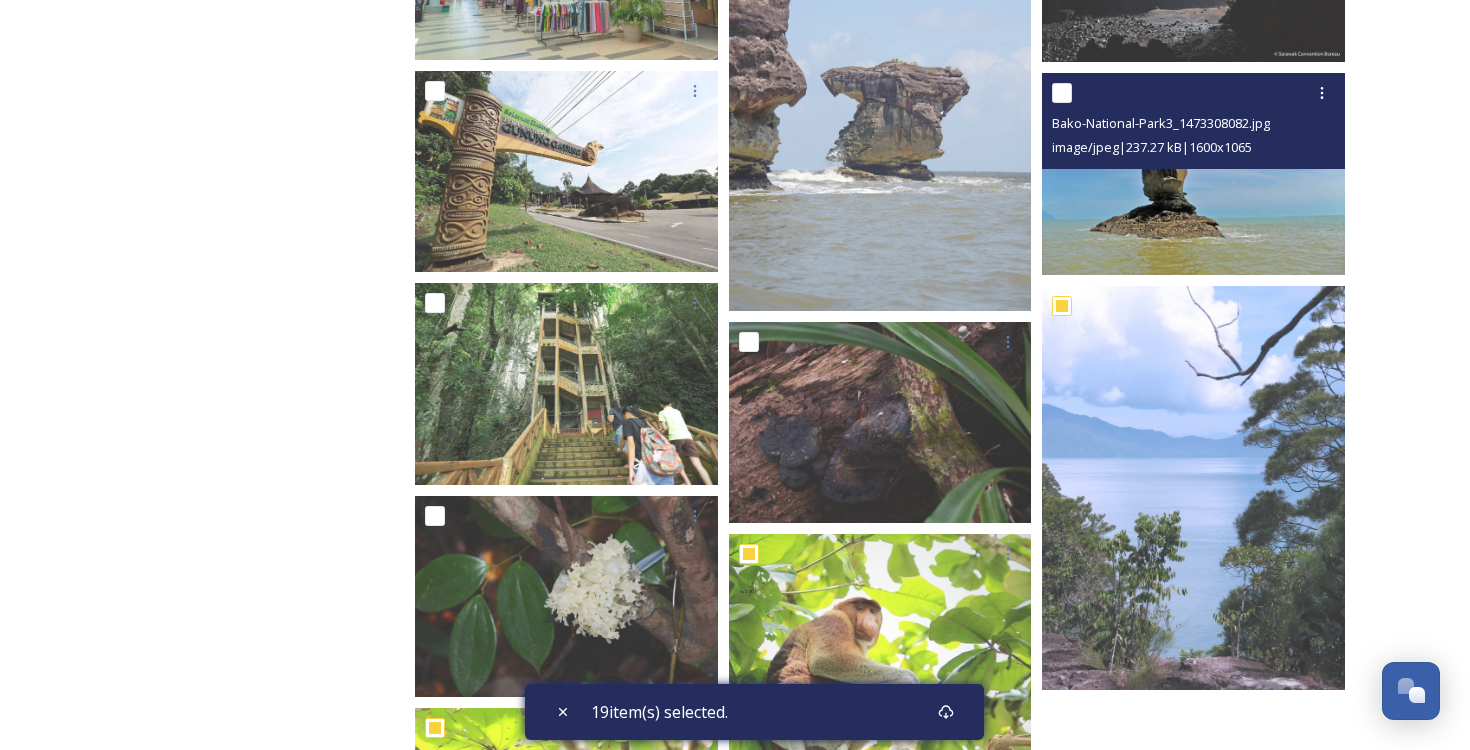scroll, scrollTop: 4713, scrollLeft: 0, axis: vertical 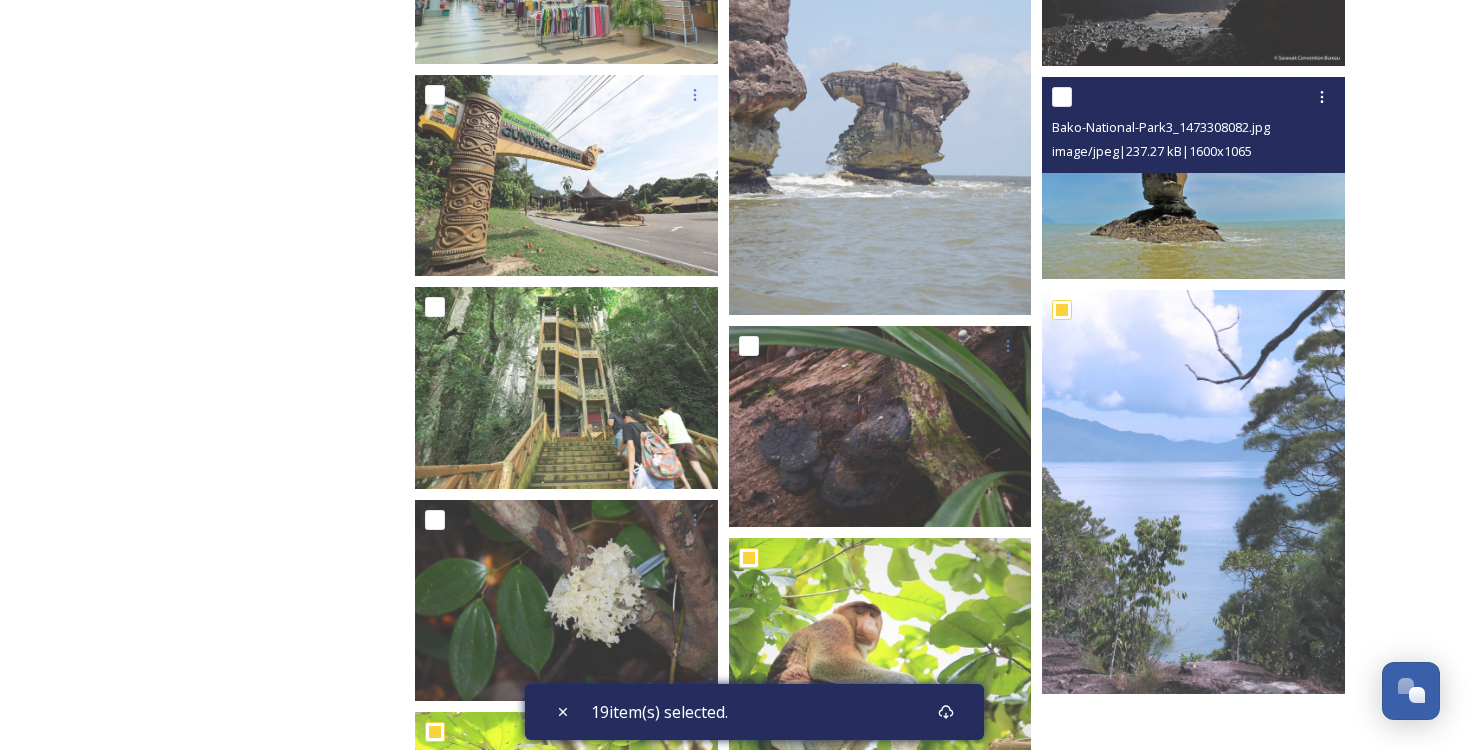 click at bounding box center [1062, 97] 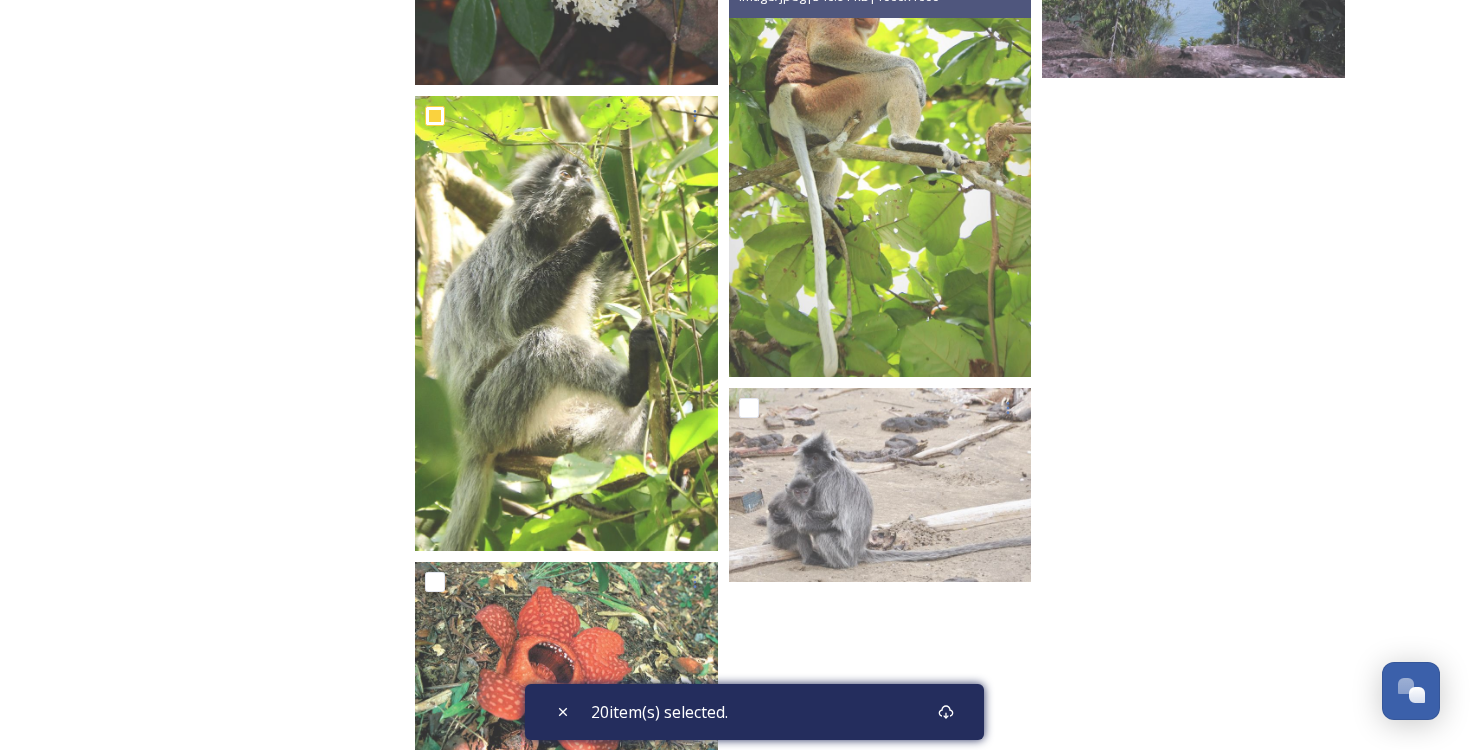 scroll, scrollTop: 5386, scrollLeft: 0, axis: vertical 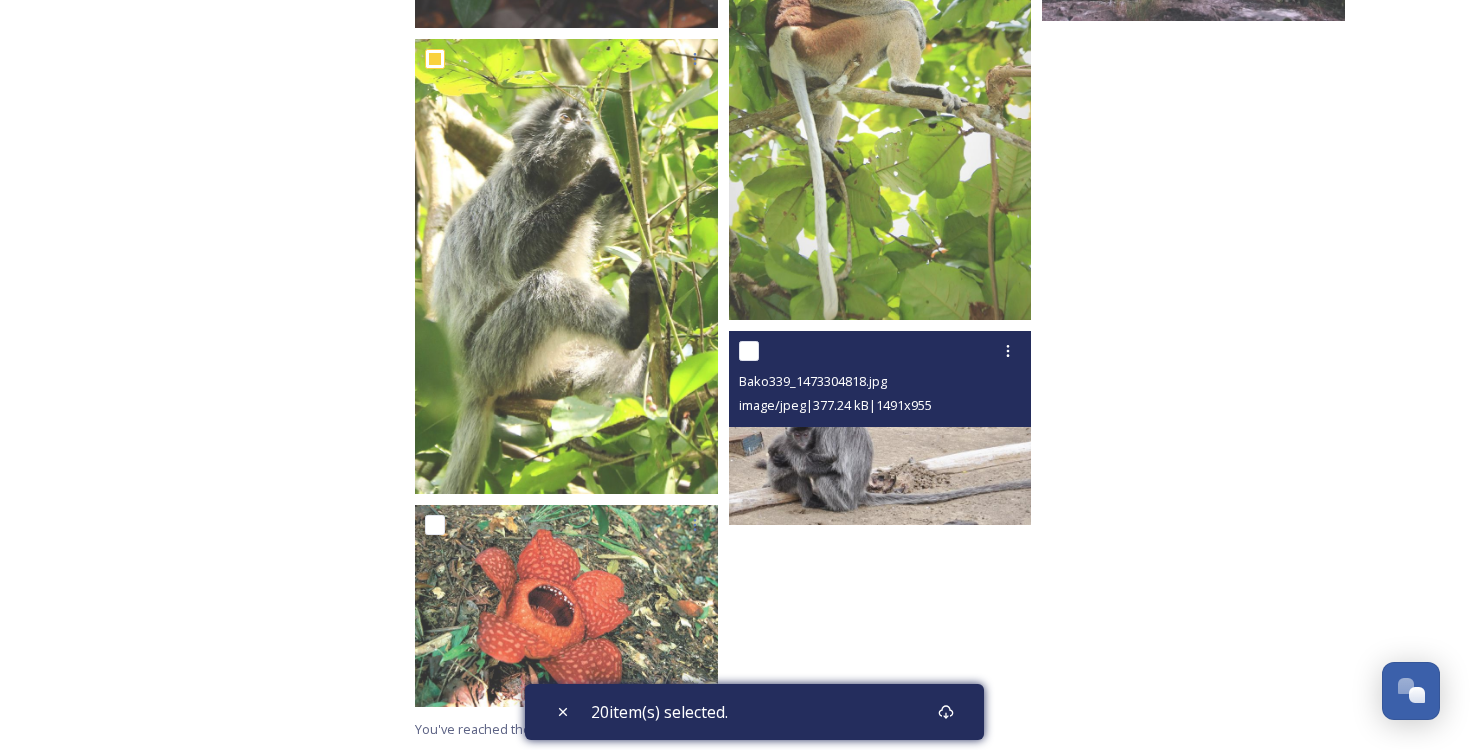 click at bounding box center (749, 351) 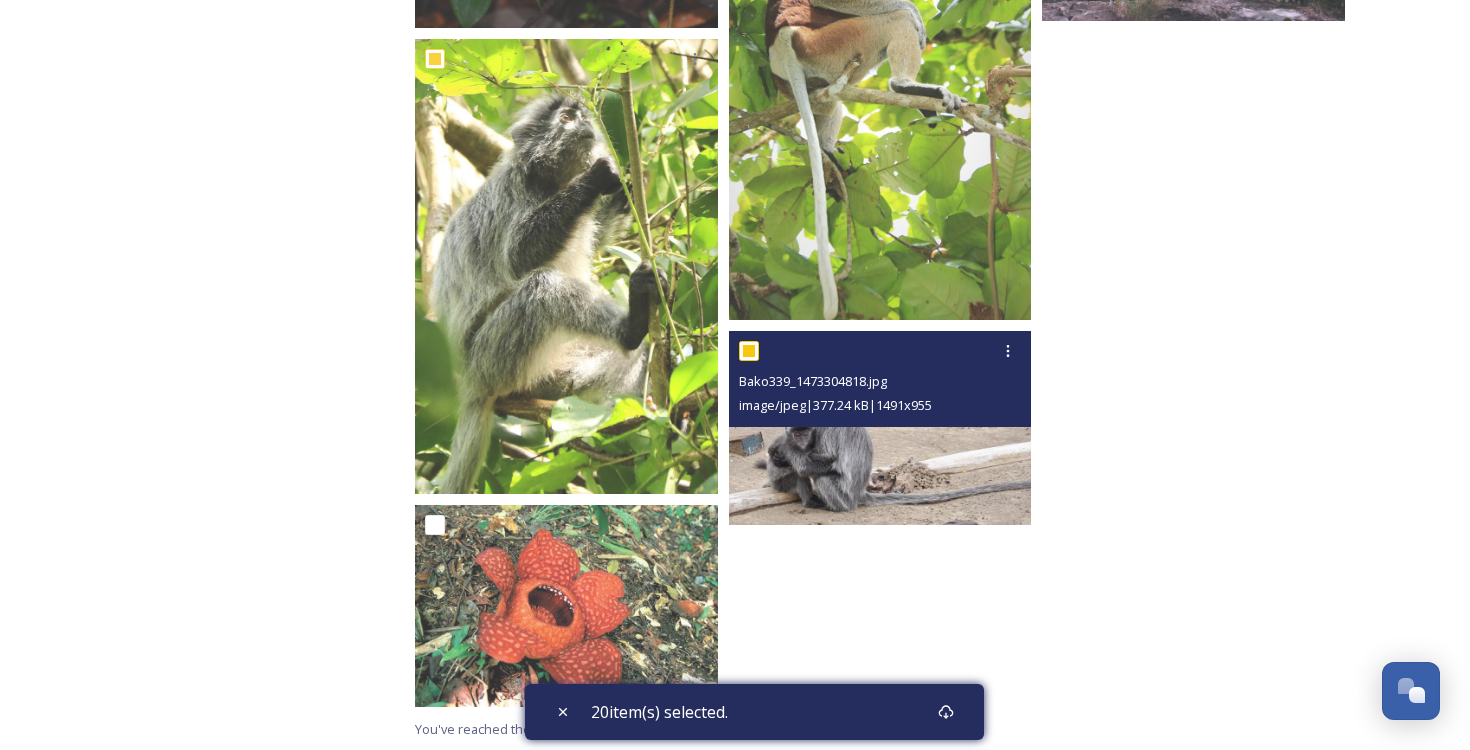 checkbox on "true" 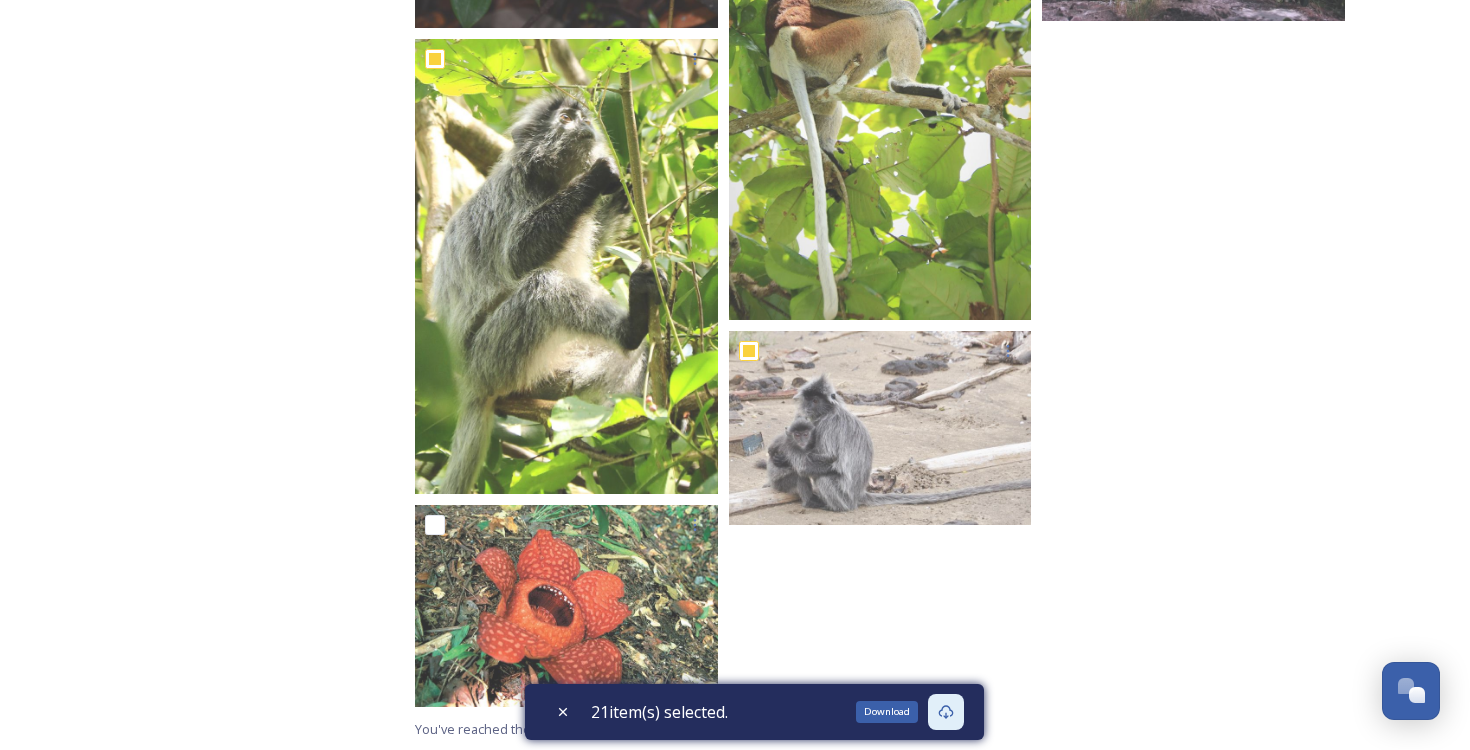 click 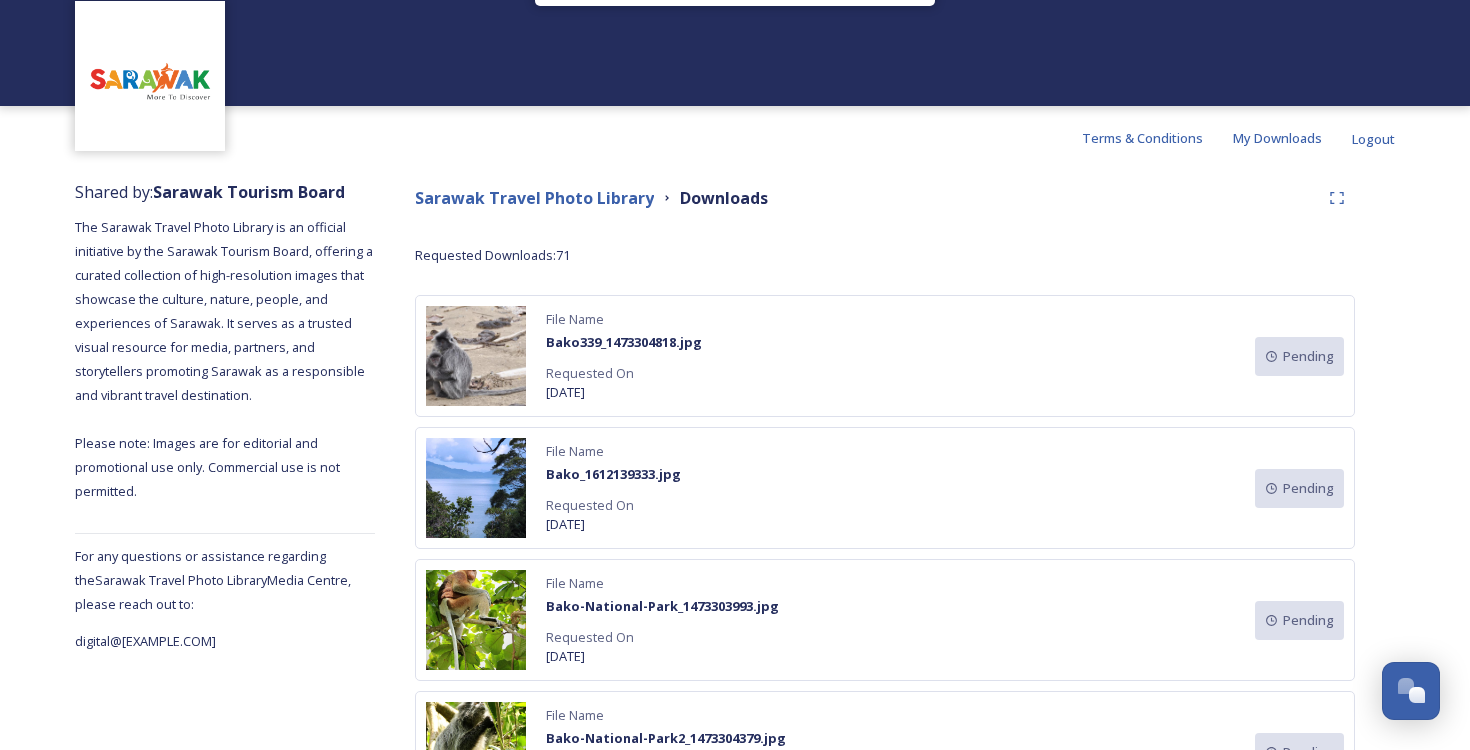 scroll, scrollTop: 0, scrollLeft: 0, axis: both 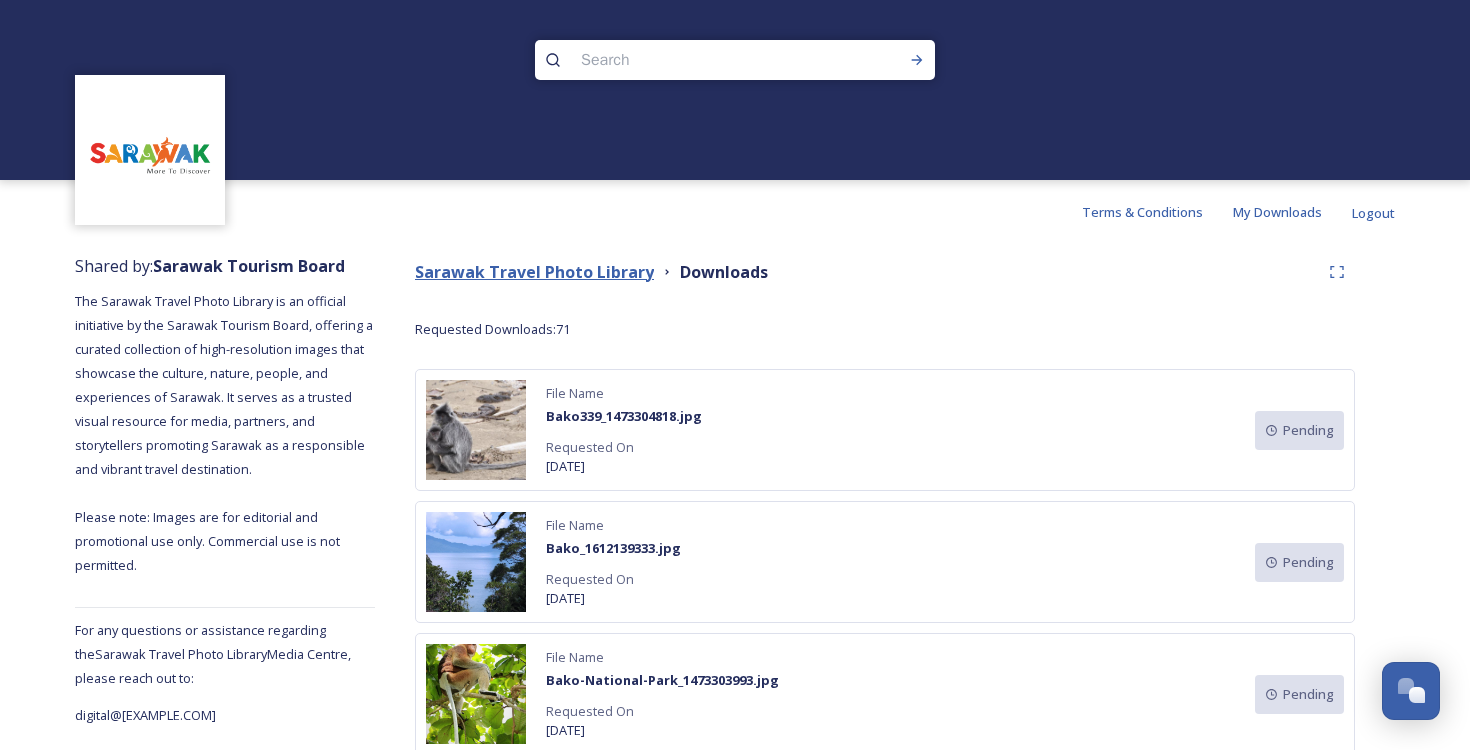 click on "Sarawak Travel Photo Library" at bounding box center (534, 272) 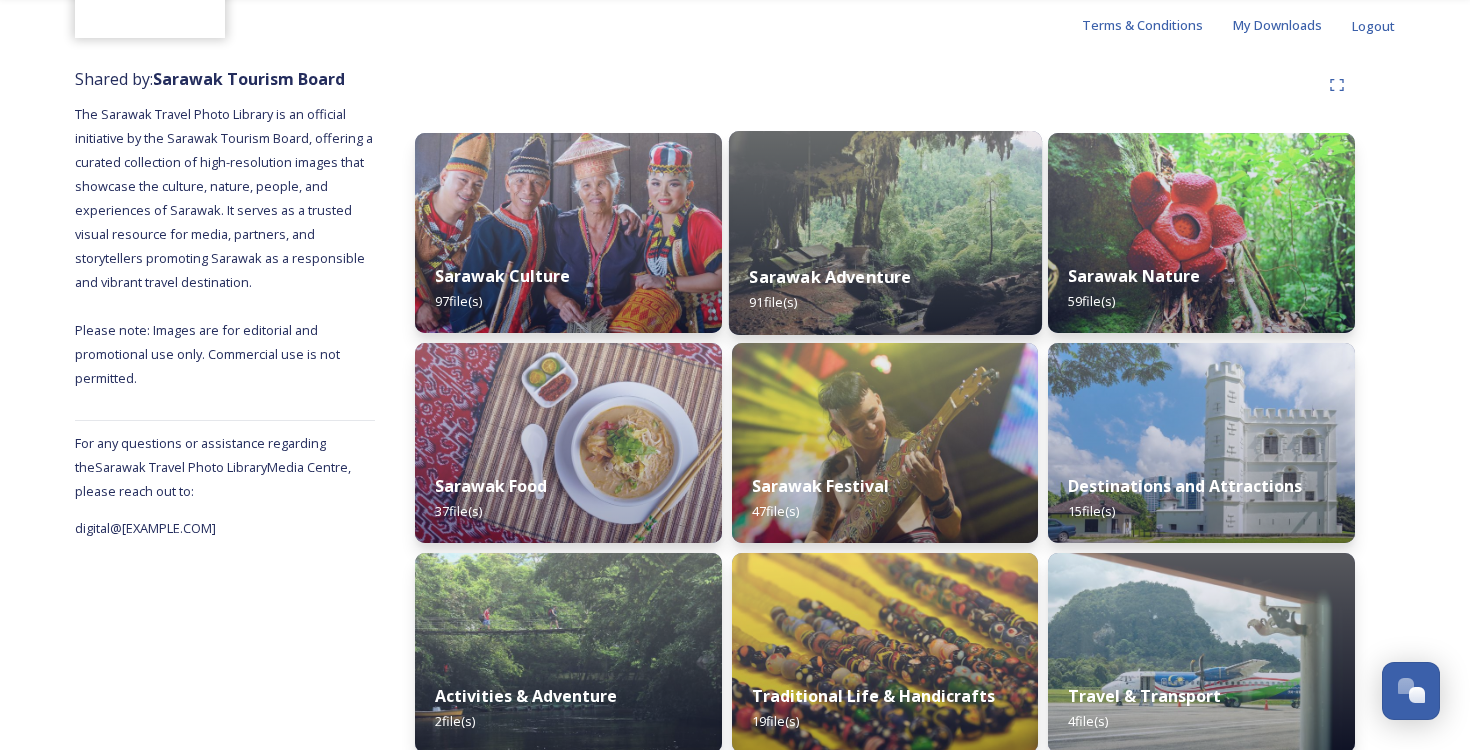scroll, scrollTop: 222, scrollLeft: 0, axis: vertical 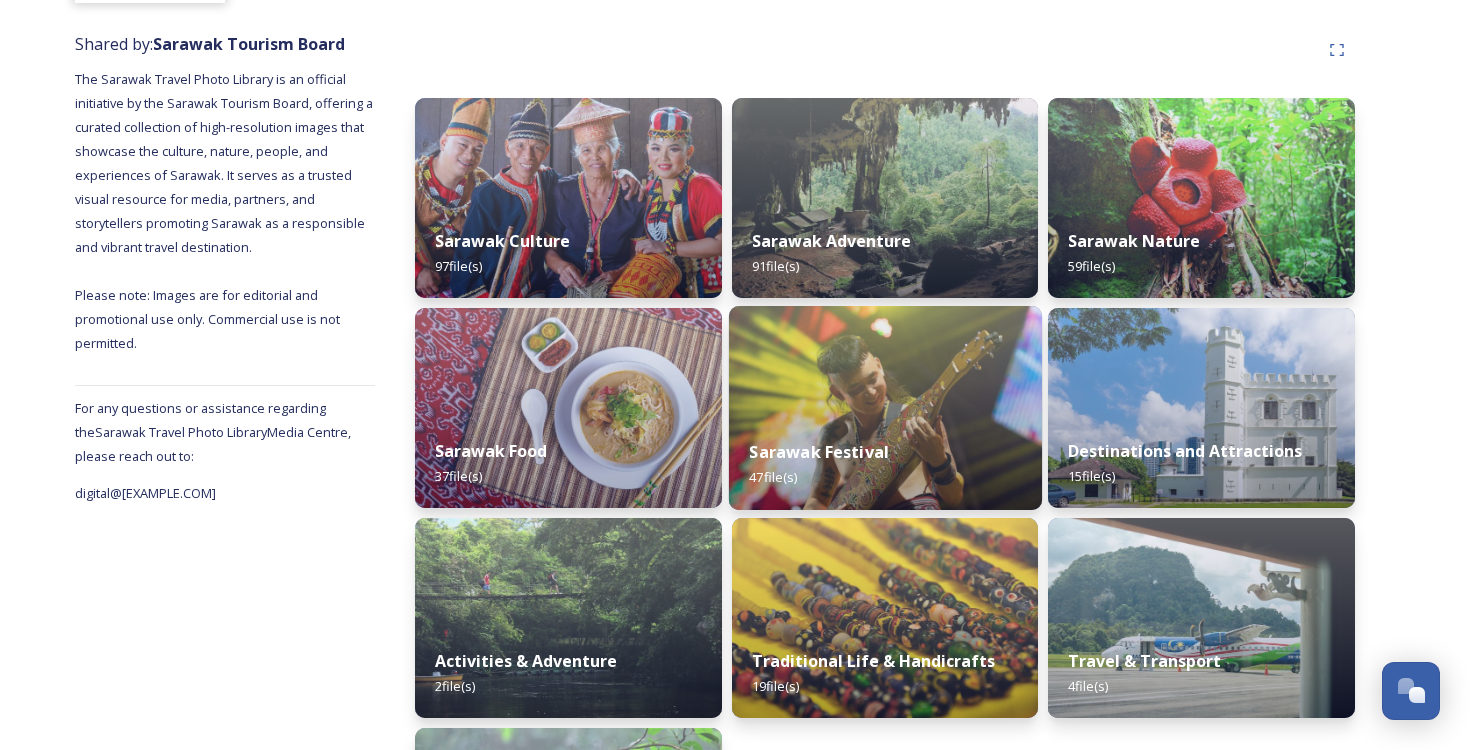 click at bounding box center (885, 408) 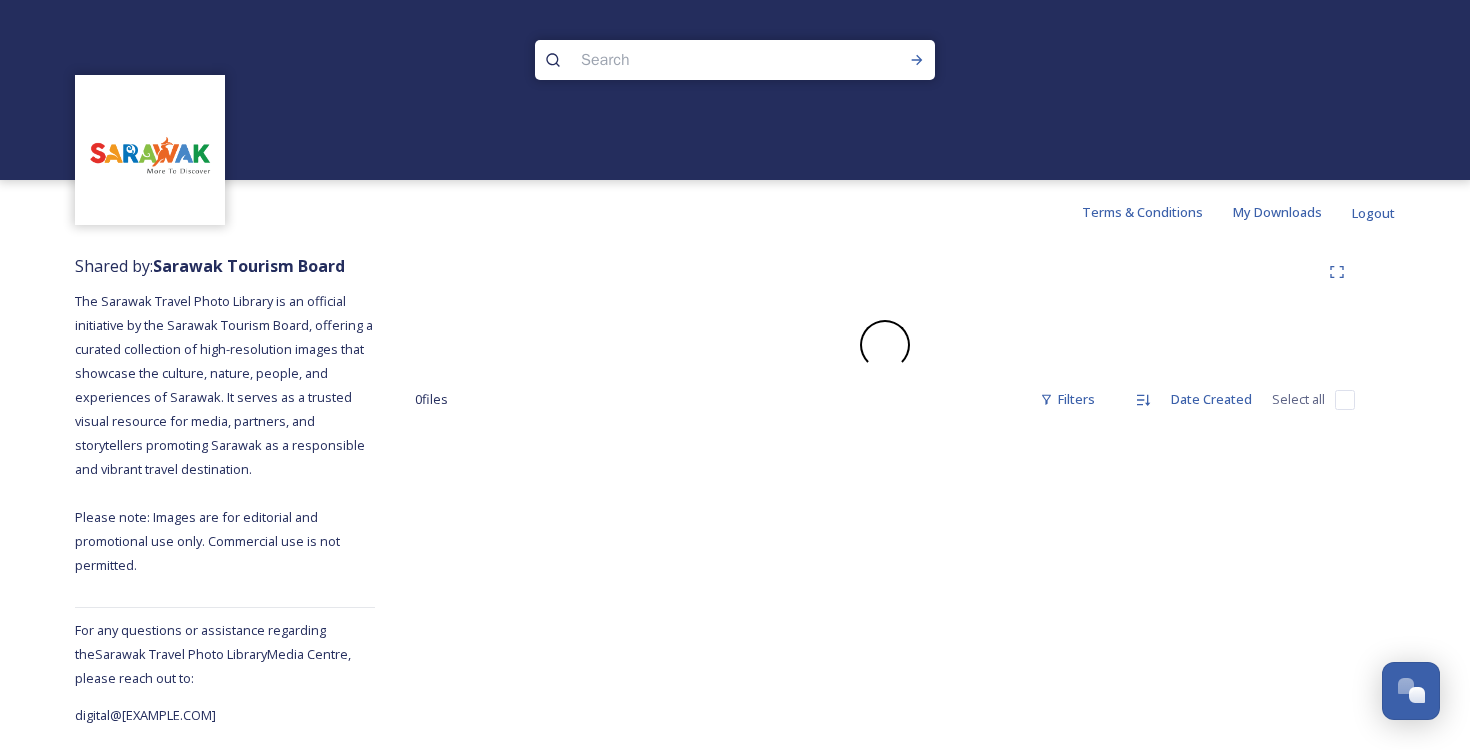 scroll, scrollTop: 0, scrollLeft: 0, axis: both 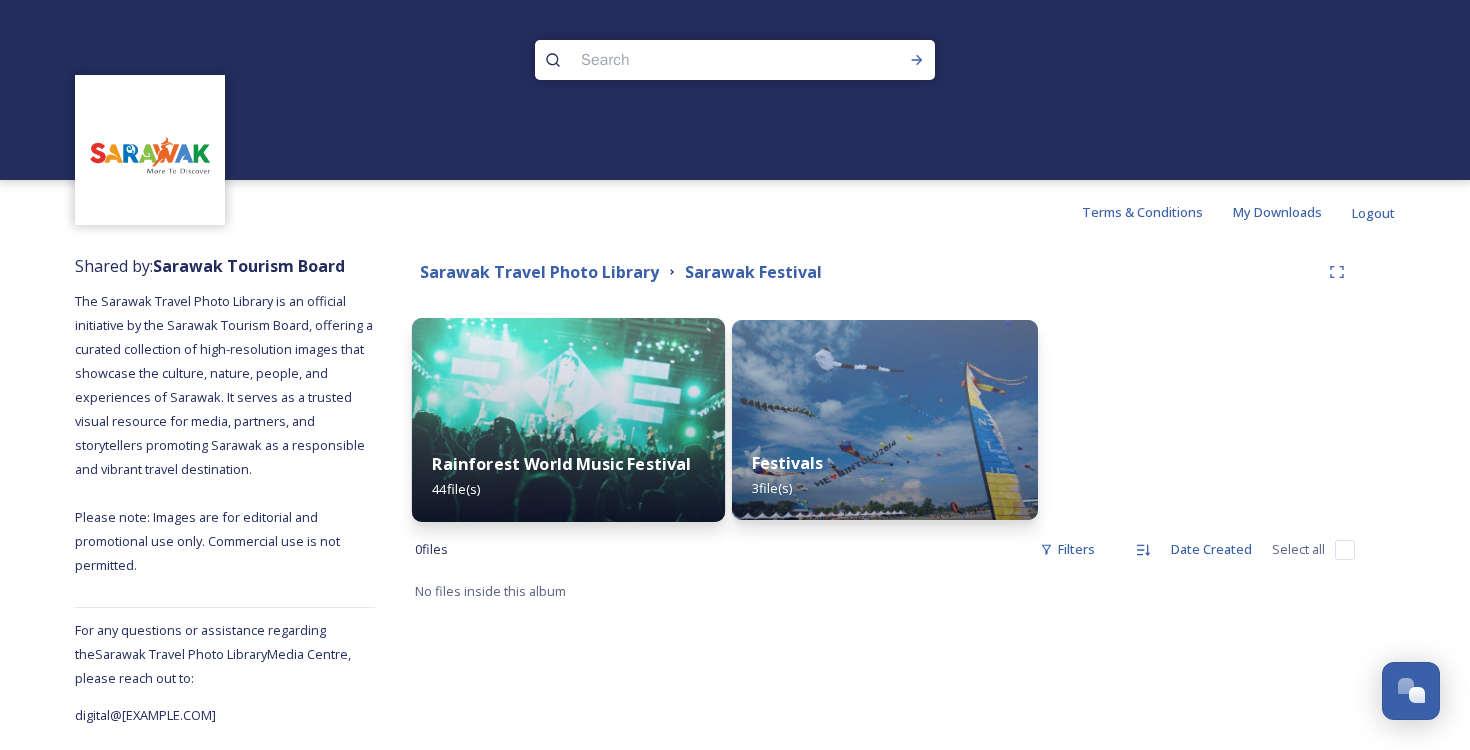 click at bounding box center [568, 420] 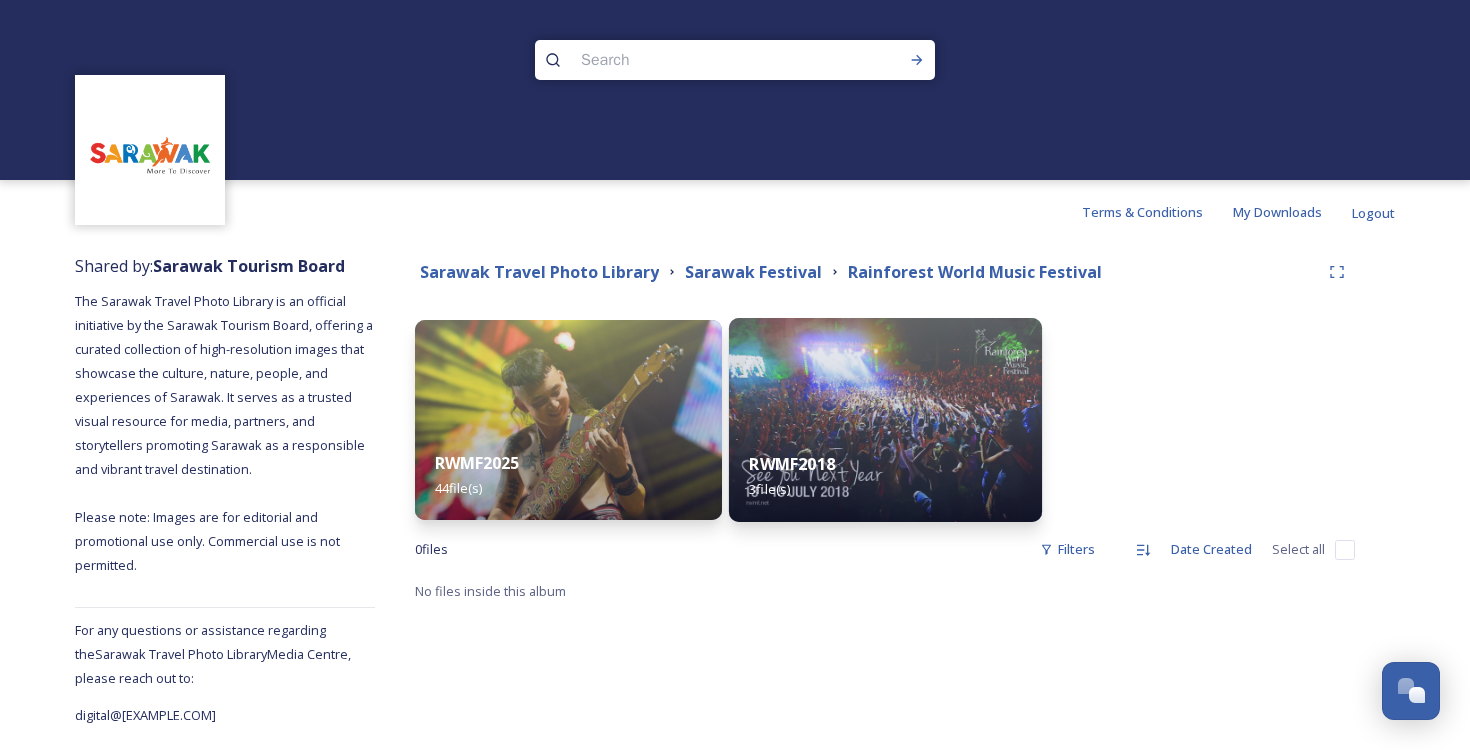click at bounding box center (885, 420) 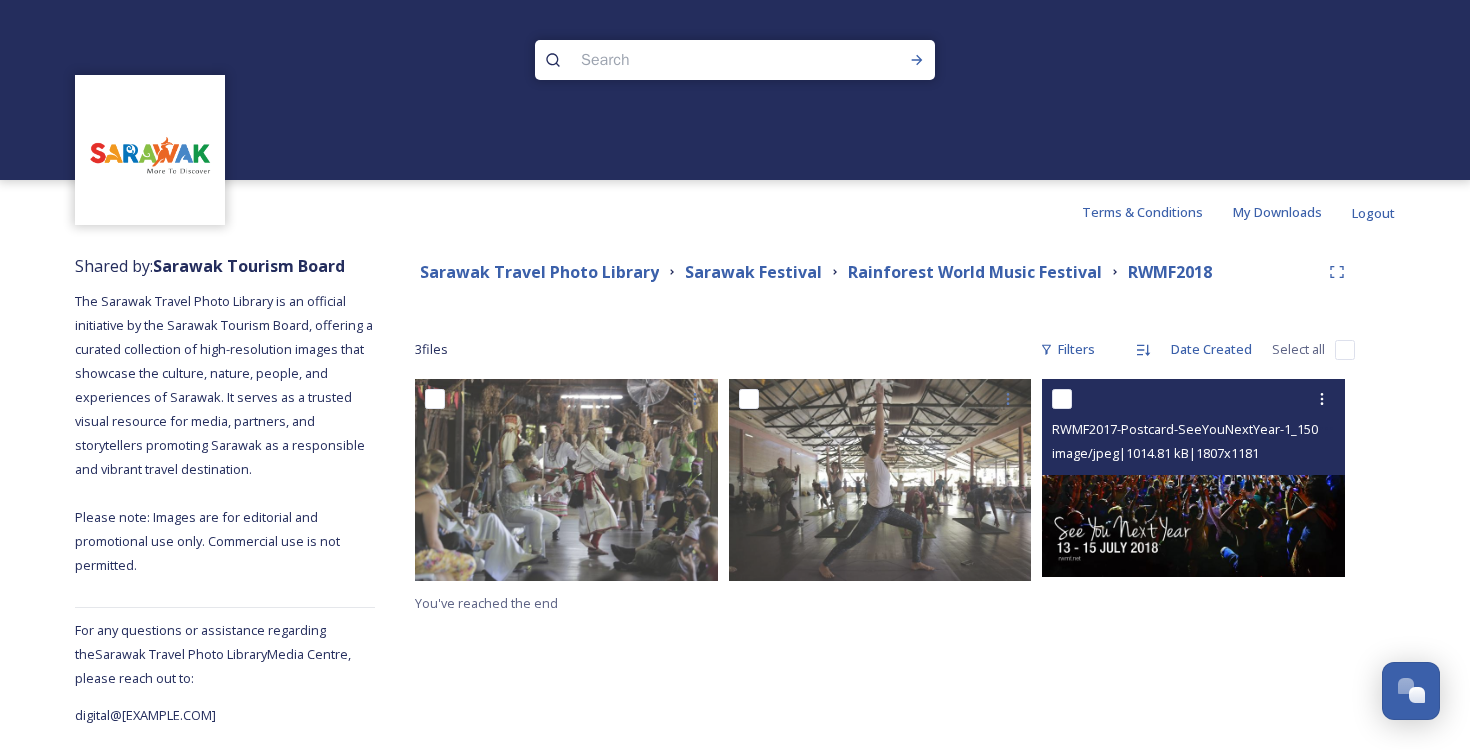 click at bounding box center (1062, 399) 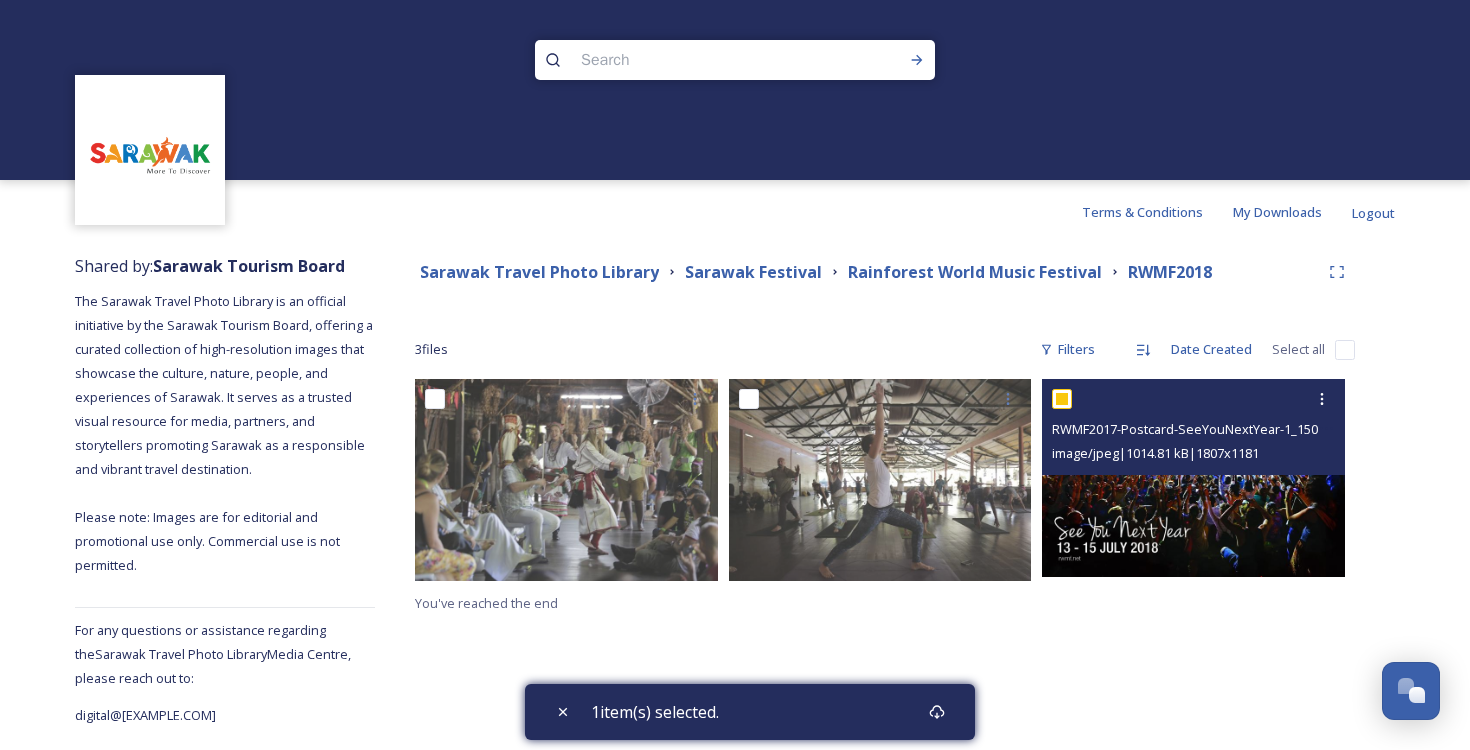 click at bounding box center [1062, 399] 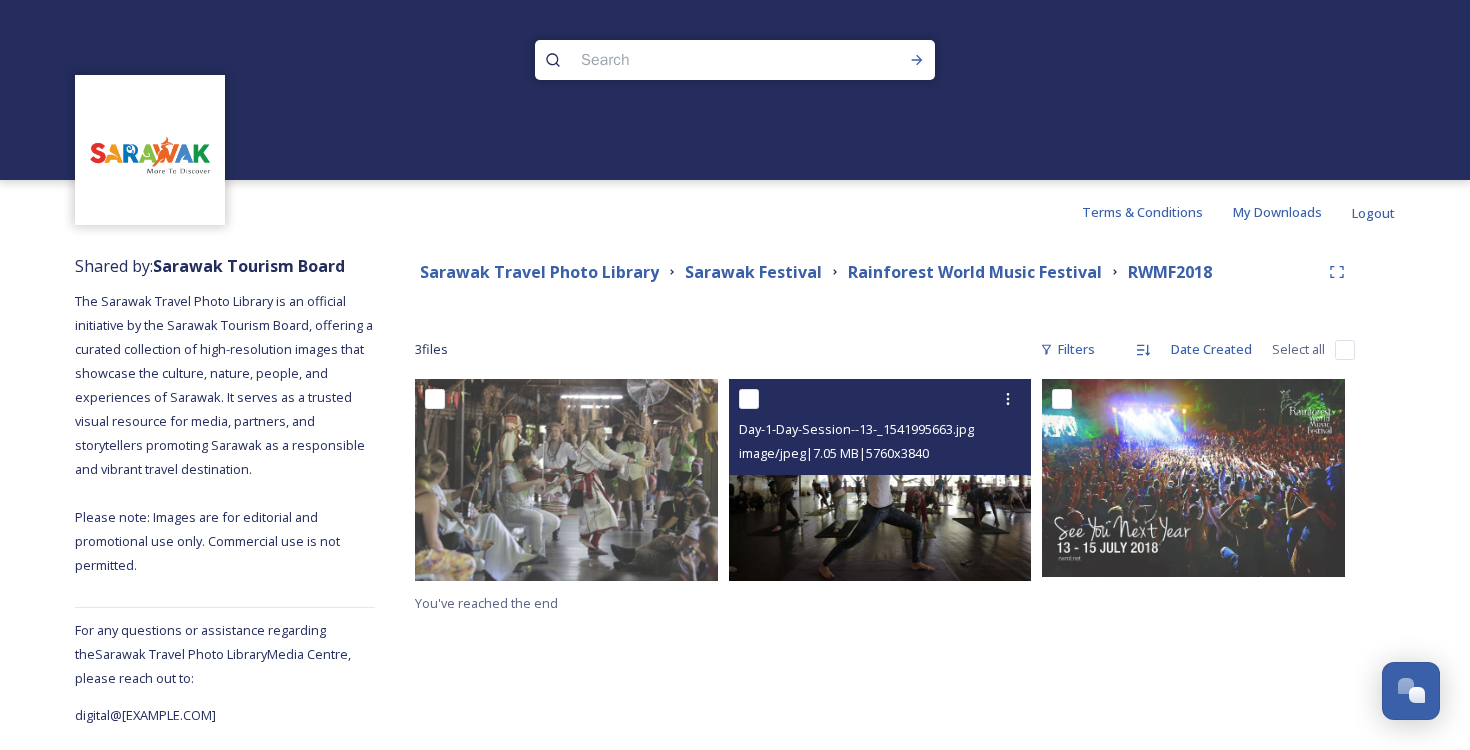click at bounding box center [749, 399] 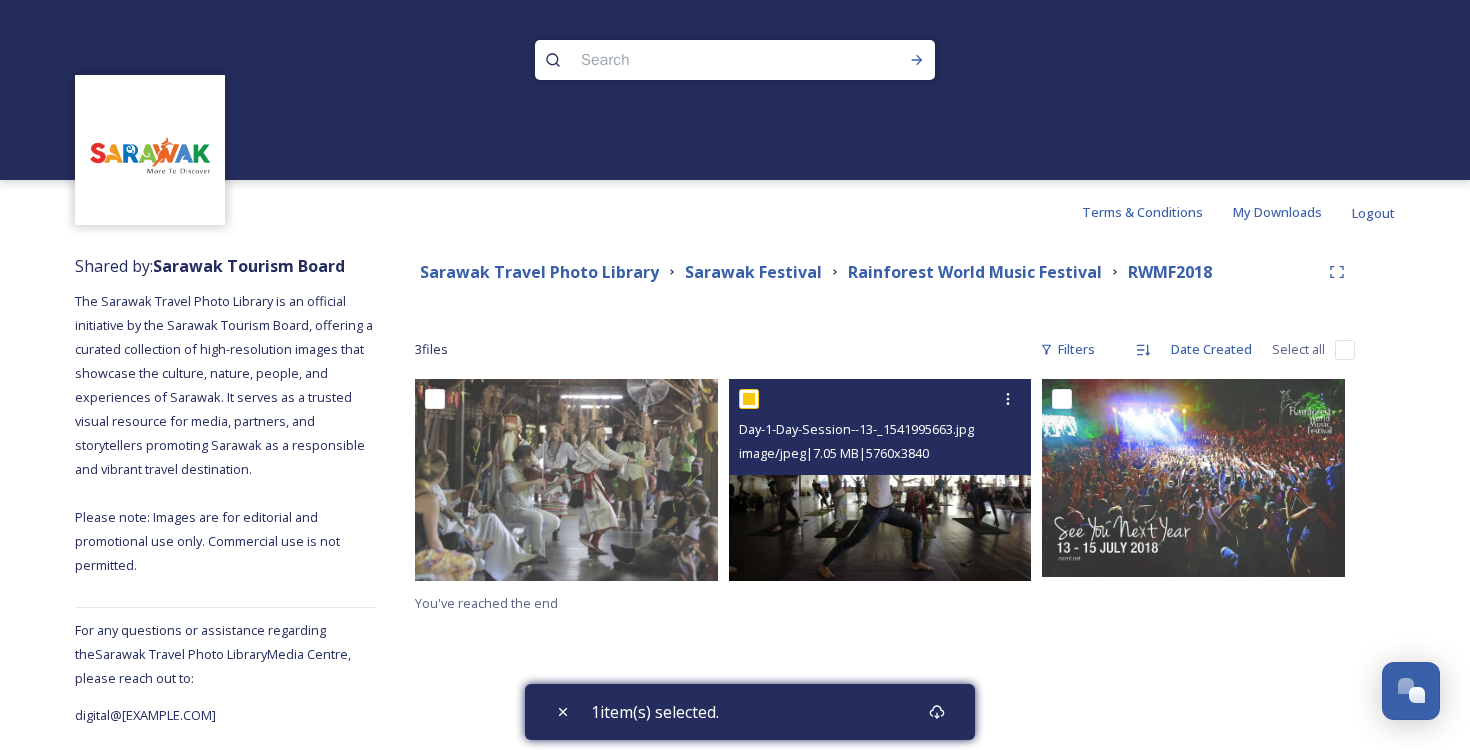 click at bounding box center (749, 399) 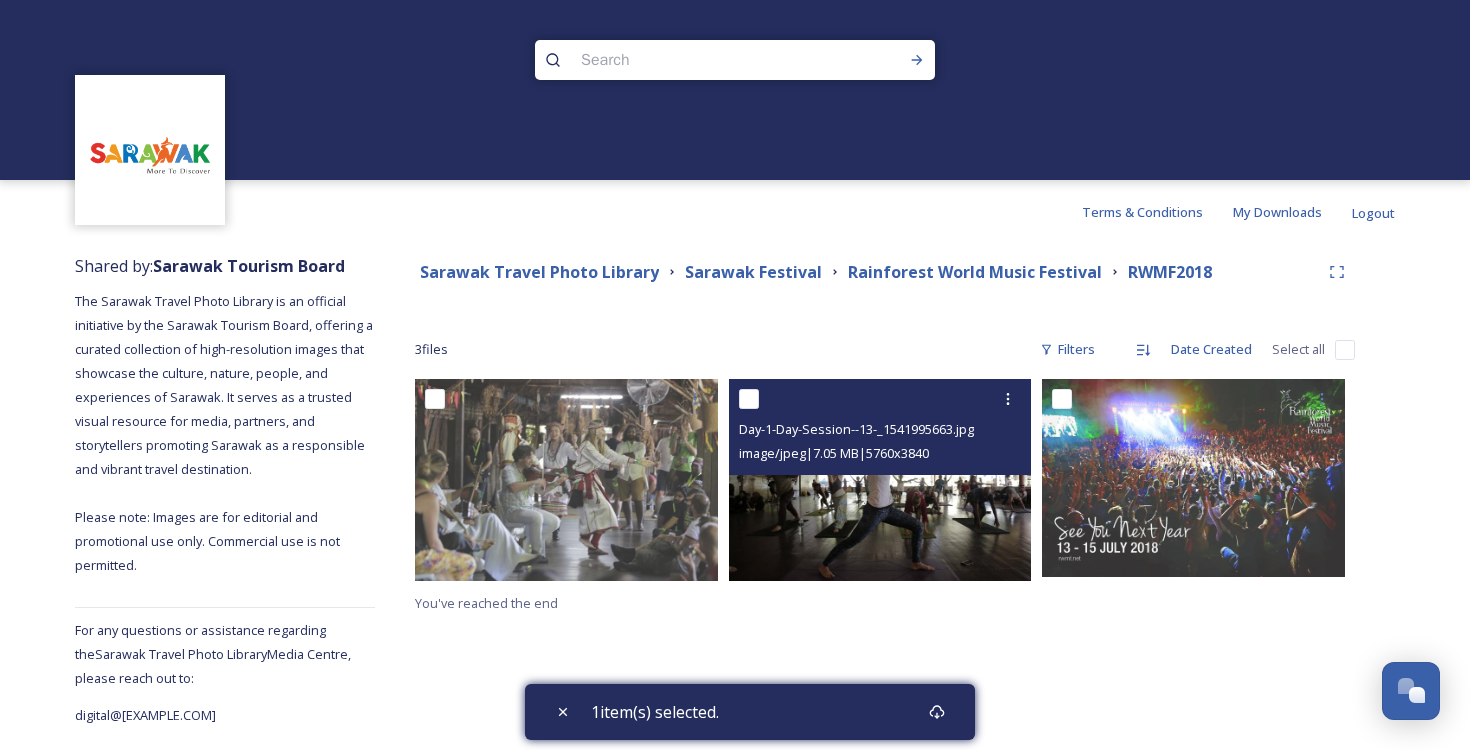 checkbox on "false" 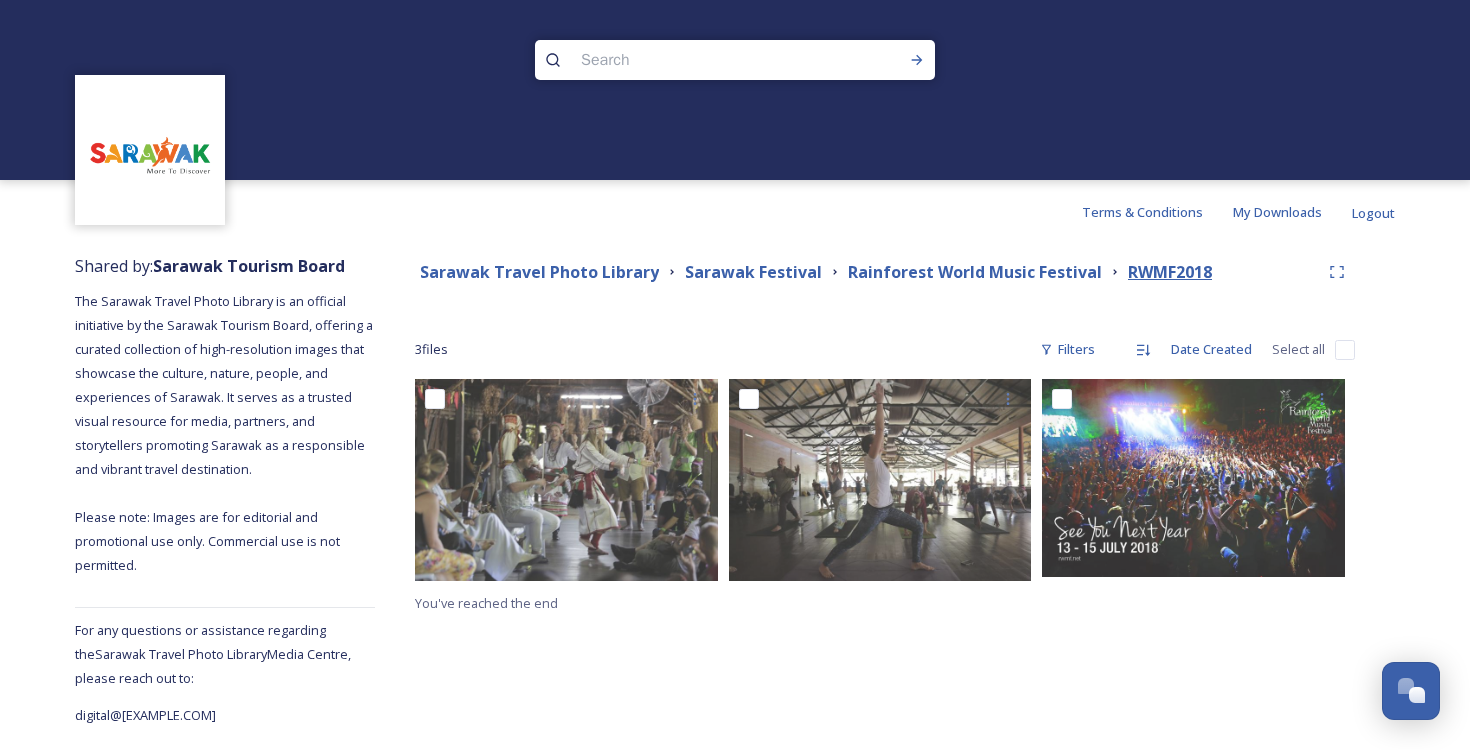 click on "RWMF2018" at bounding box center (1170, 272) 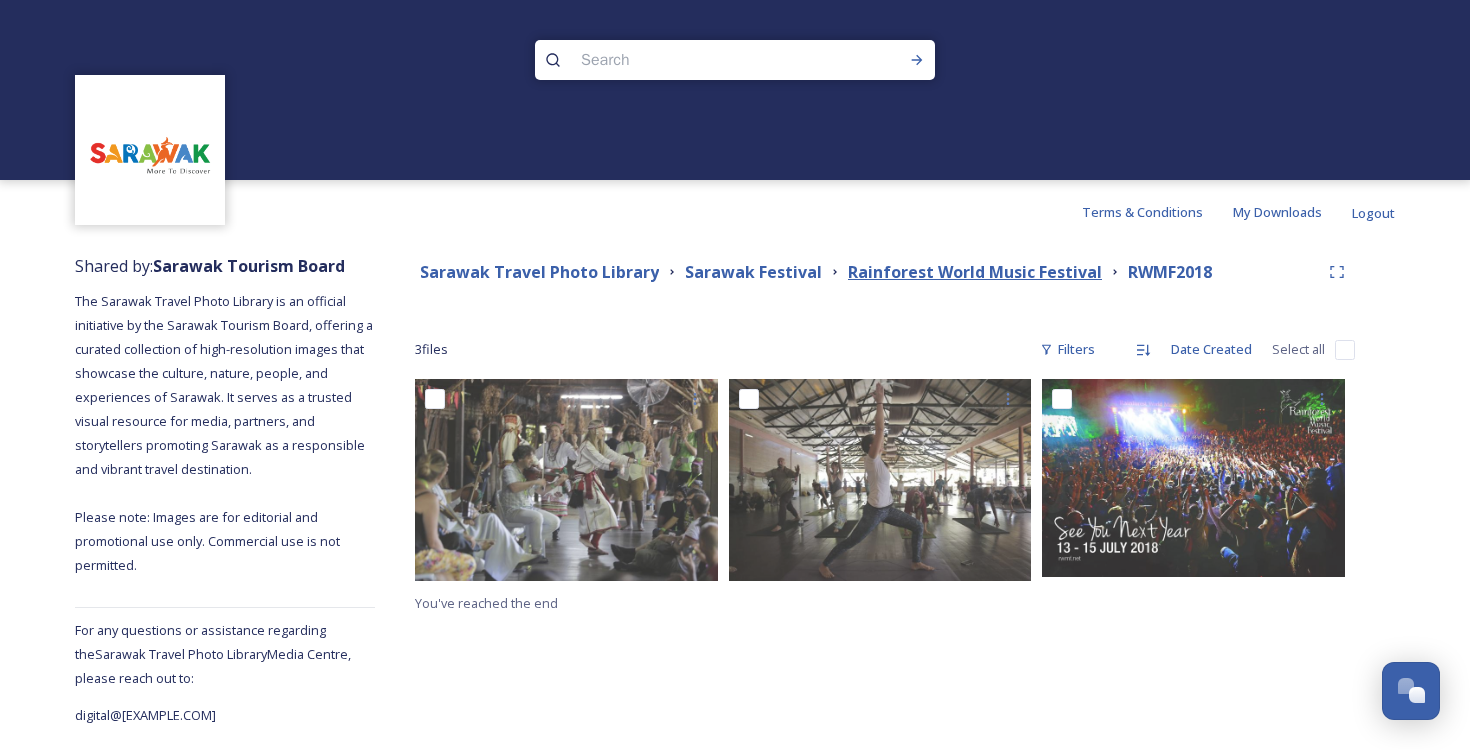 click on "Rainforest World Music Festival" at bounding box center (975, 272) 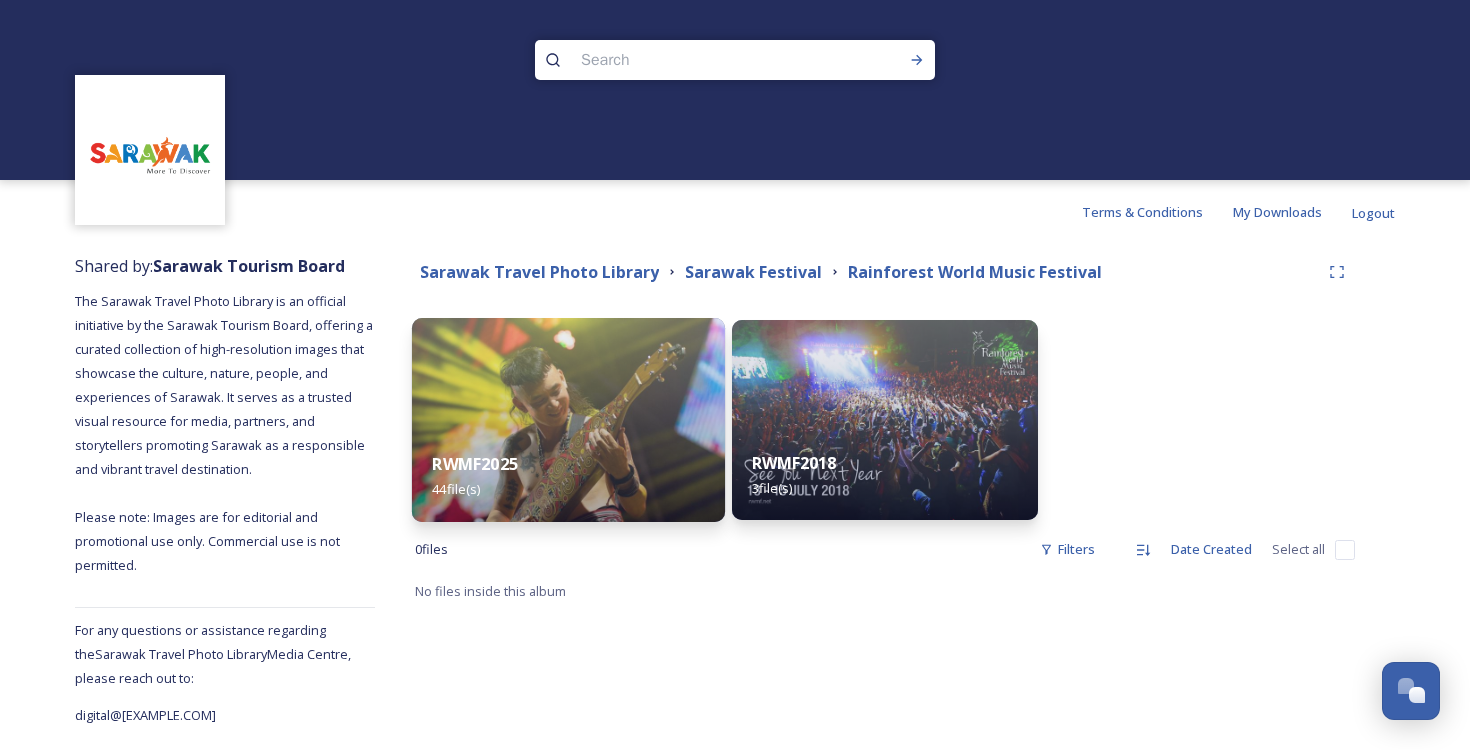 click on "RWMF2025 44  file(s)" at bounding box center (568, 476) 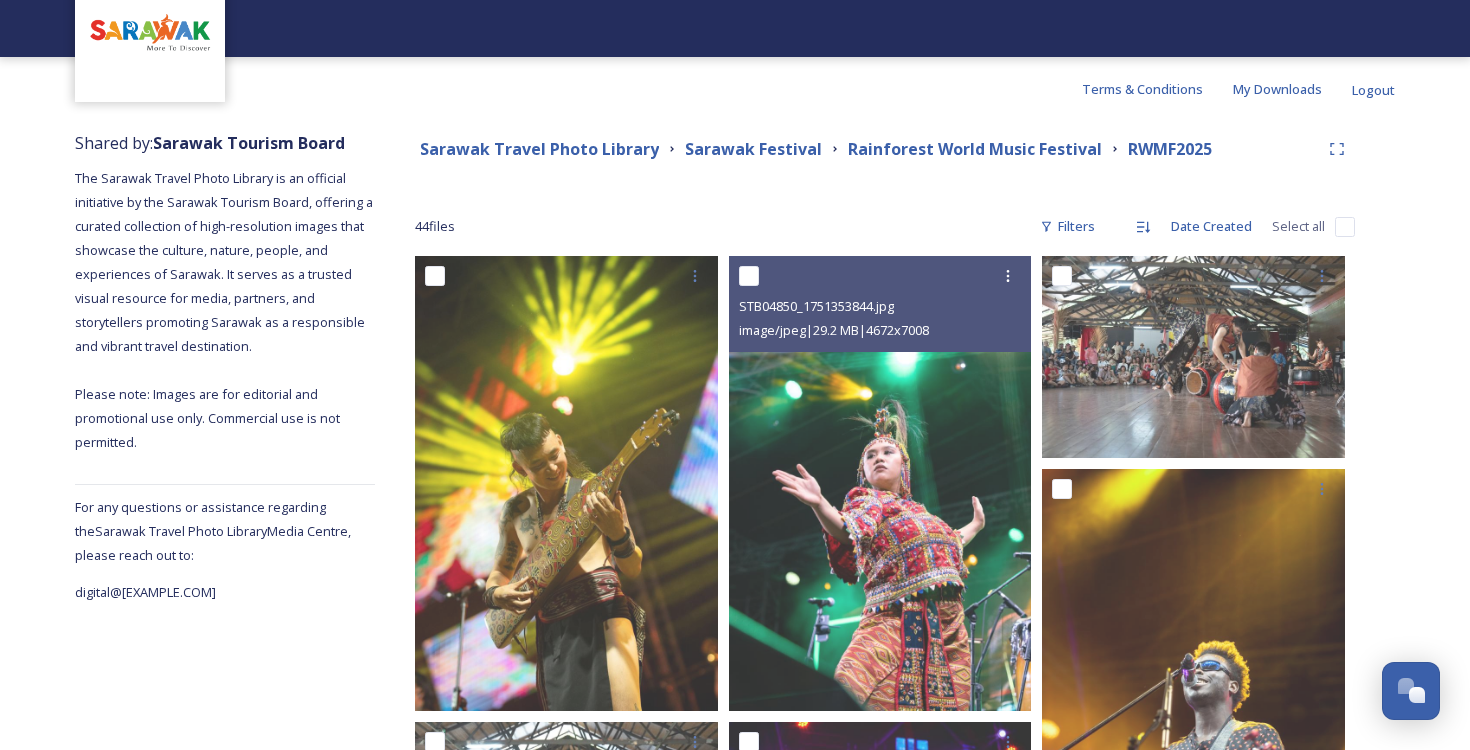 scroll, scrollTop: 130, scrollLeft: 0, axis: vertical 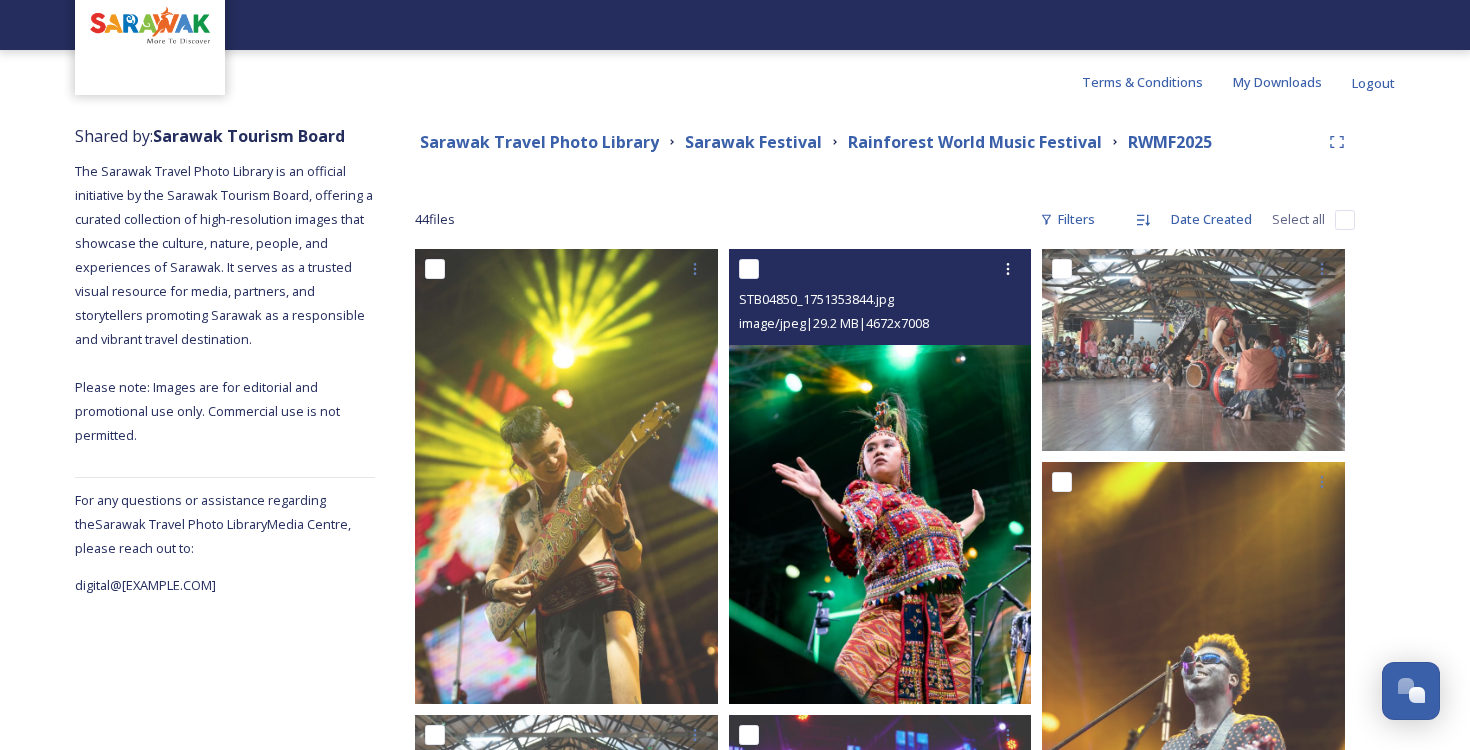 click at bounding box center (749, 269) 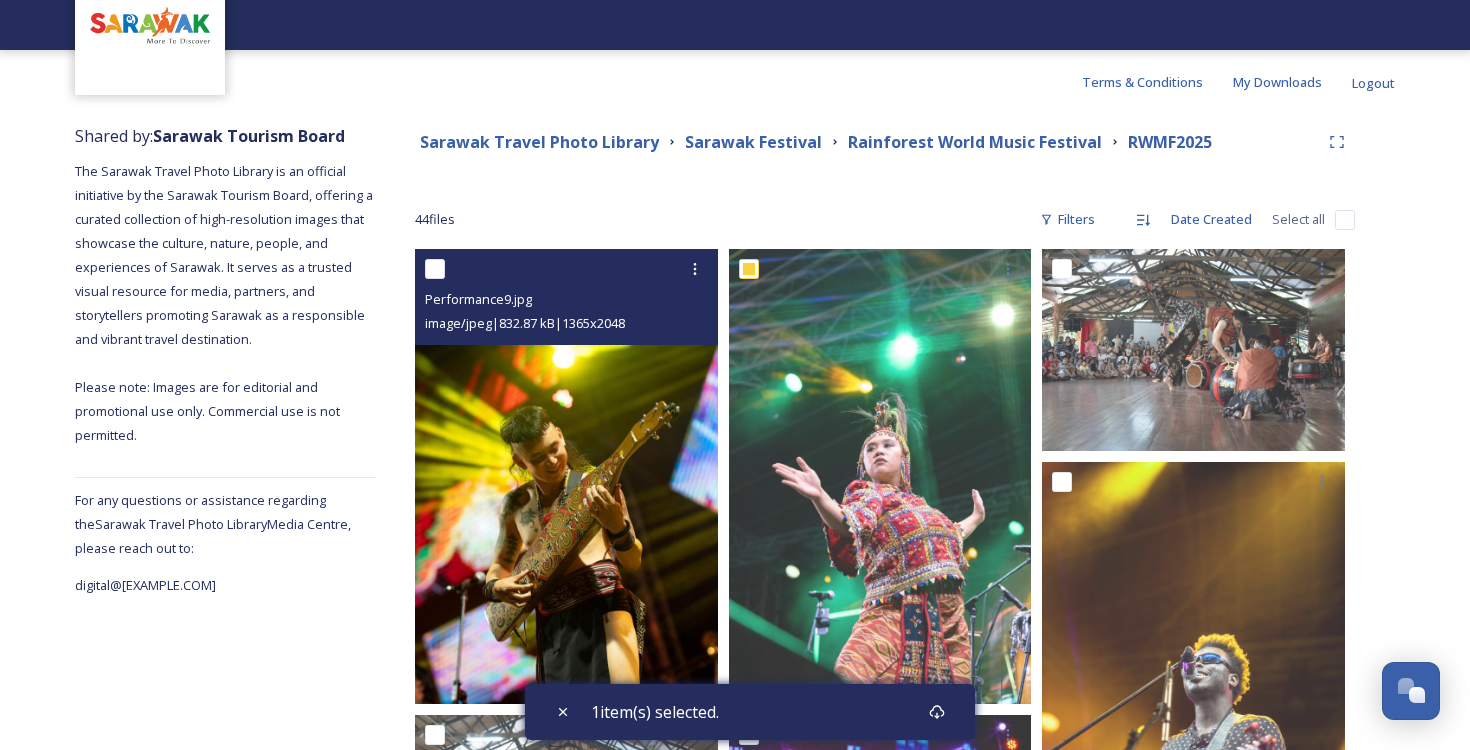 click at bounding box center (435, 269) 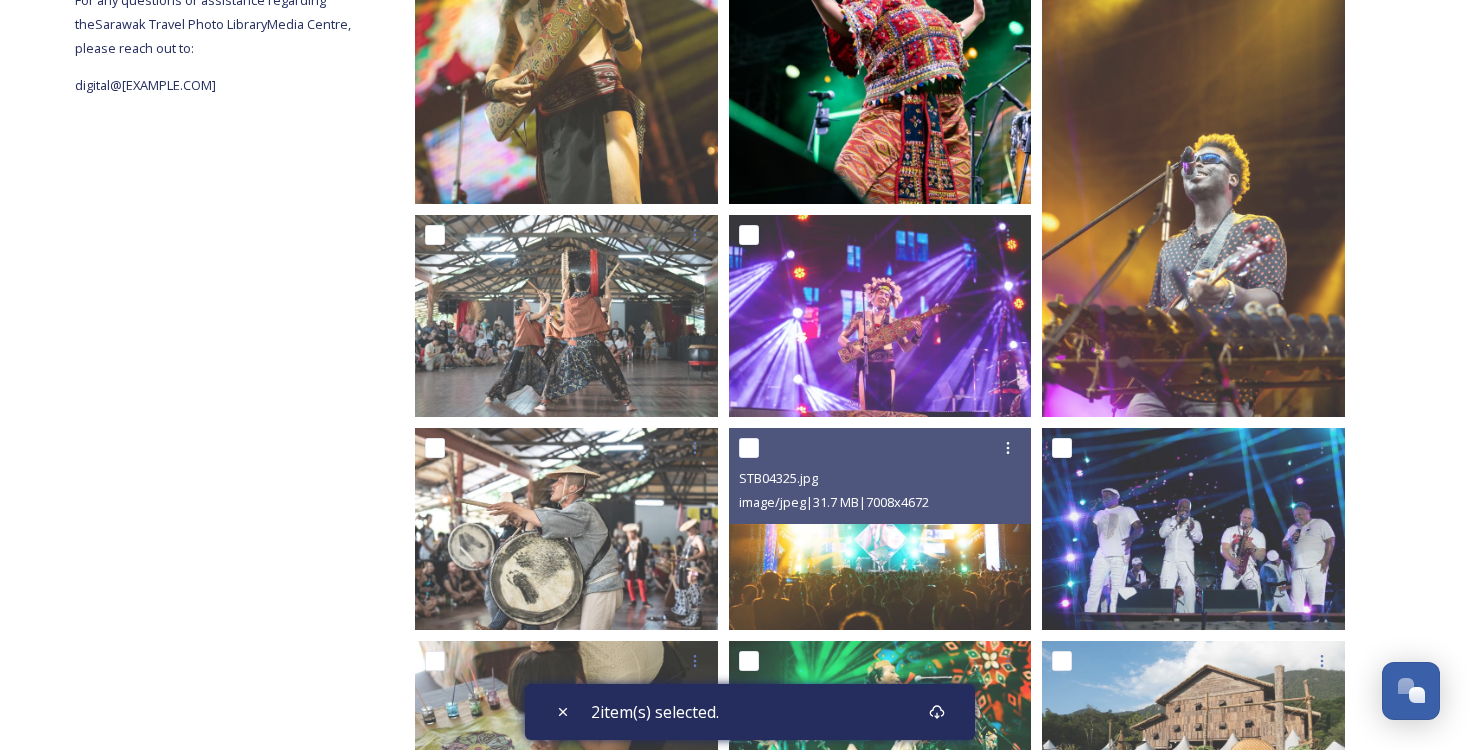 scroll, scrollTop: 666, scrollLeft: 0, axis: vertical 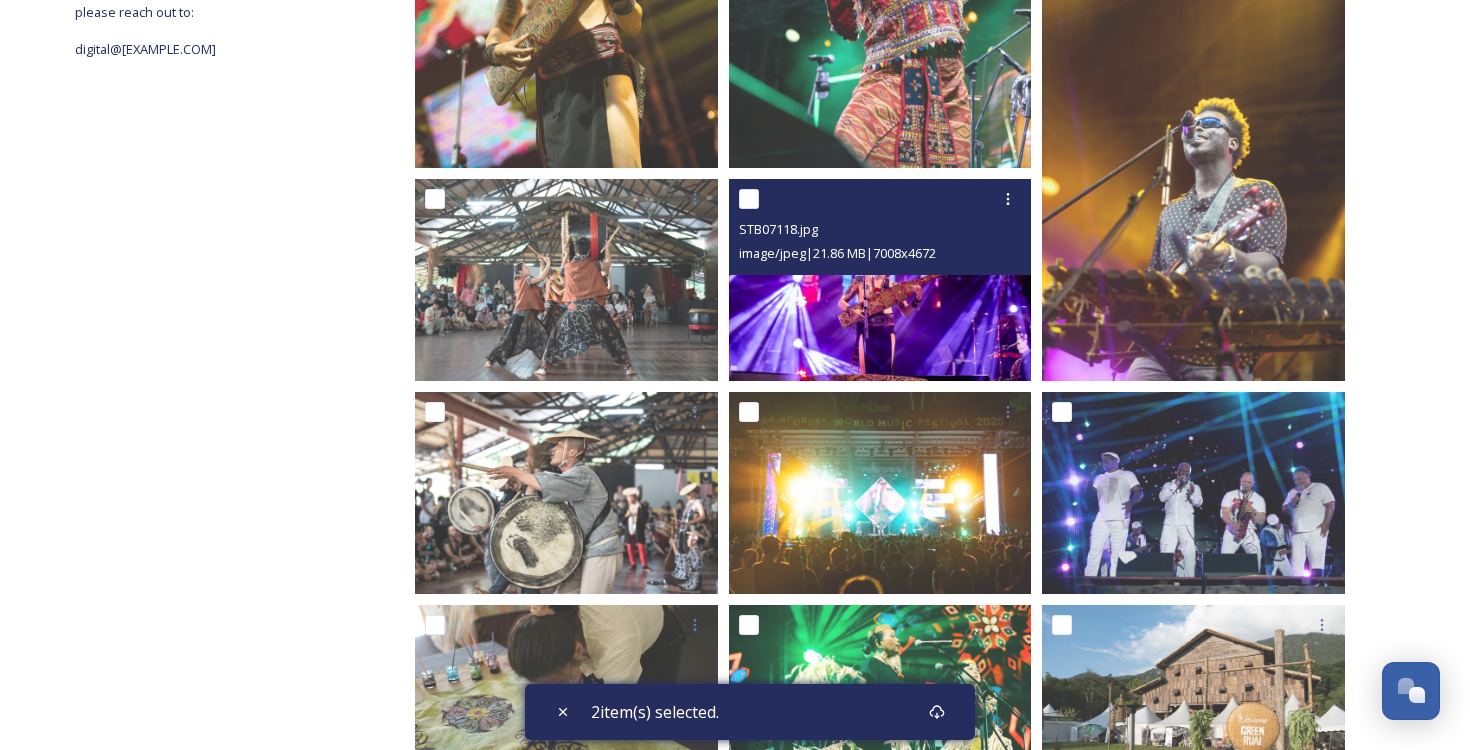 click at bounding box center (749, 199) 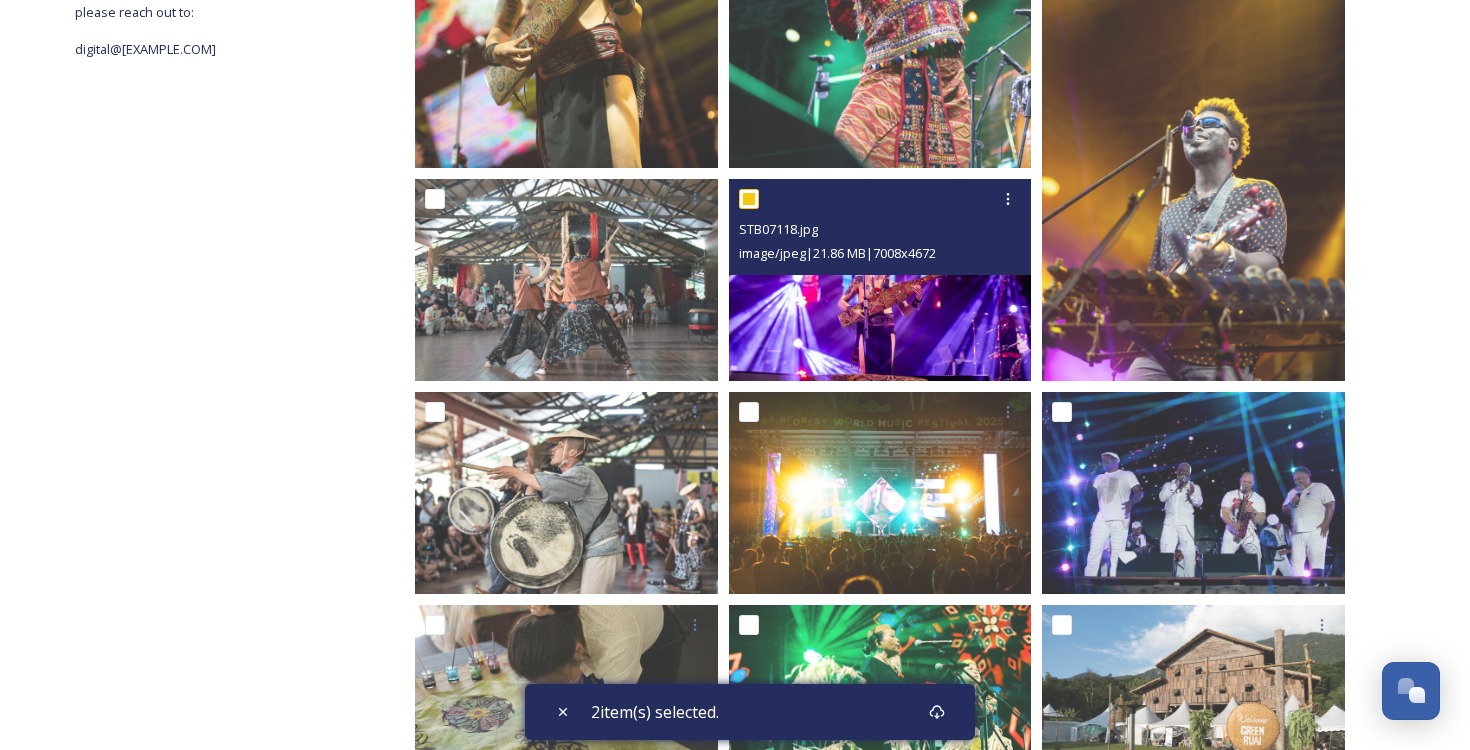 checkbox on "true" 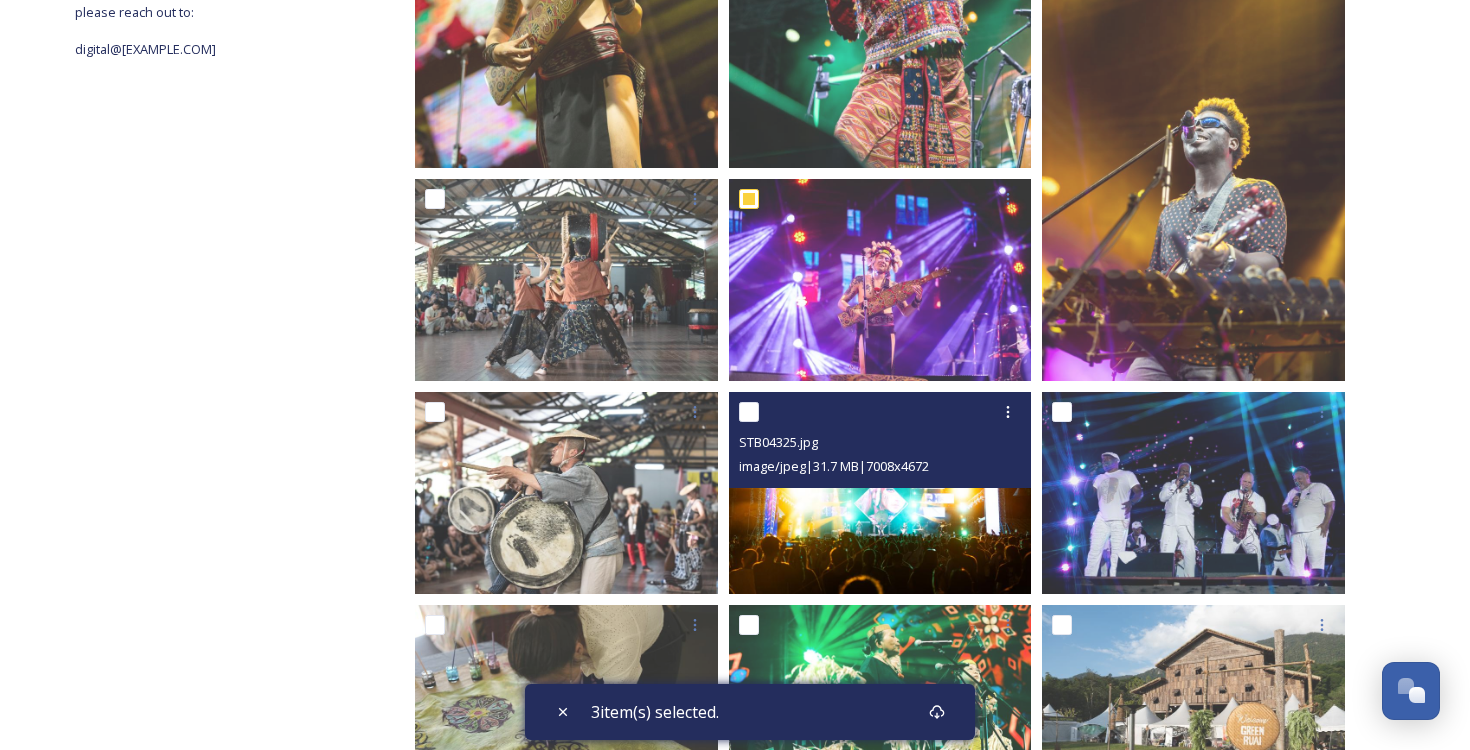 click at bounding box center (749, 412) 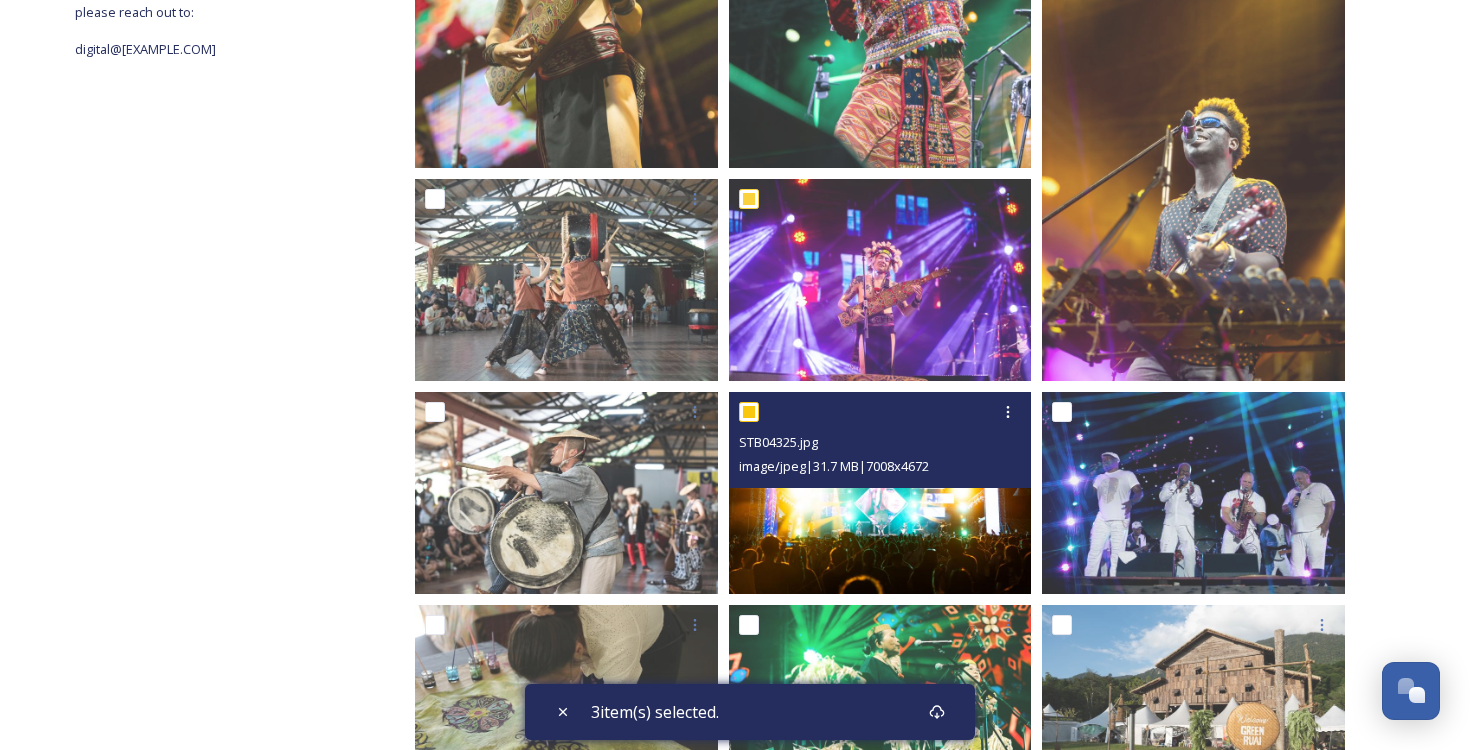 checkbox on "true" 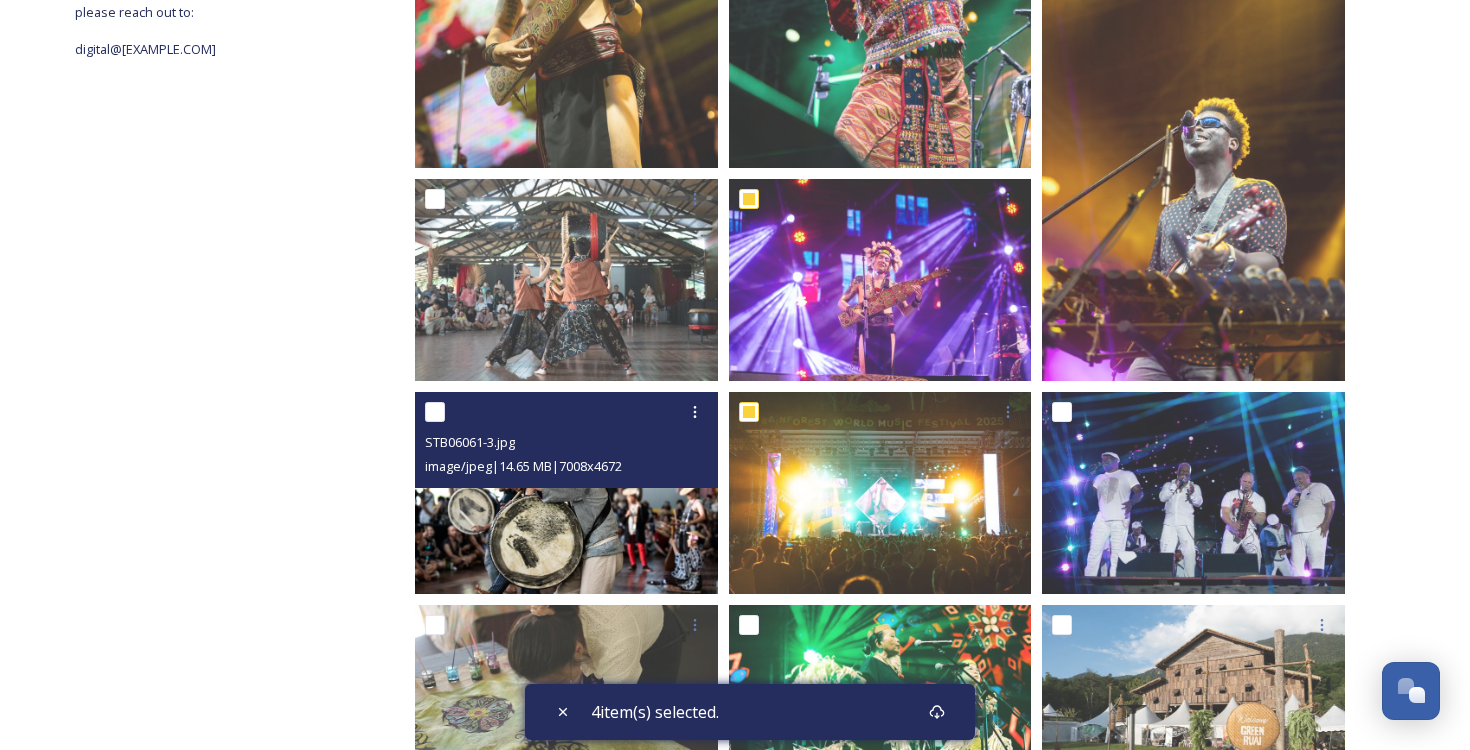 click at bounding box center (435, 412) 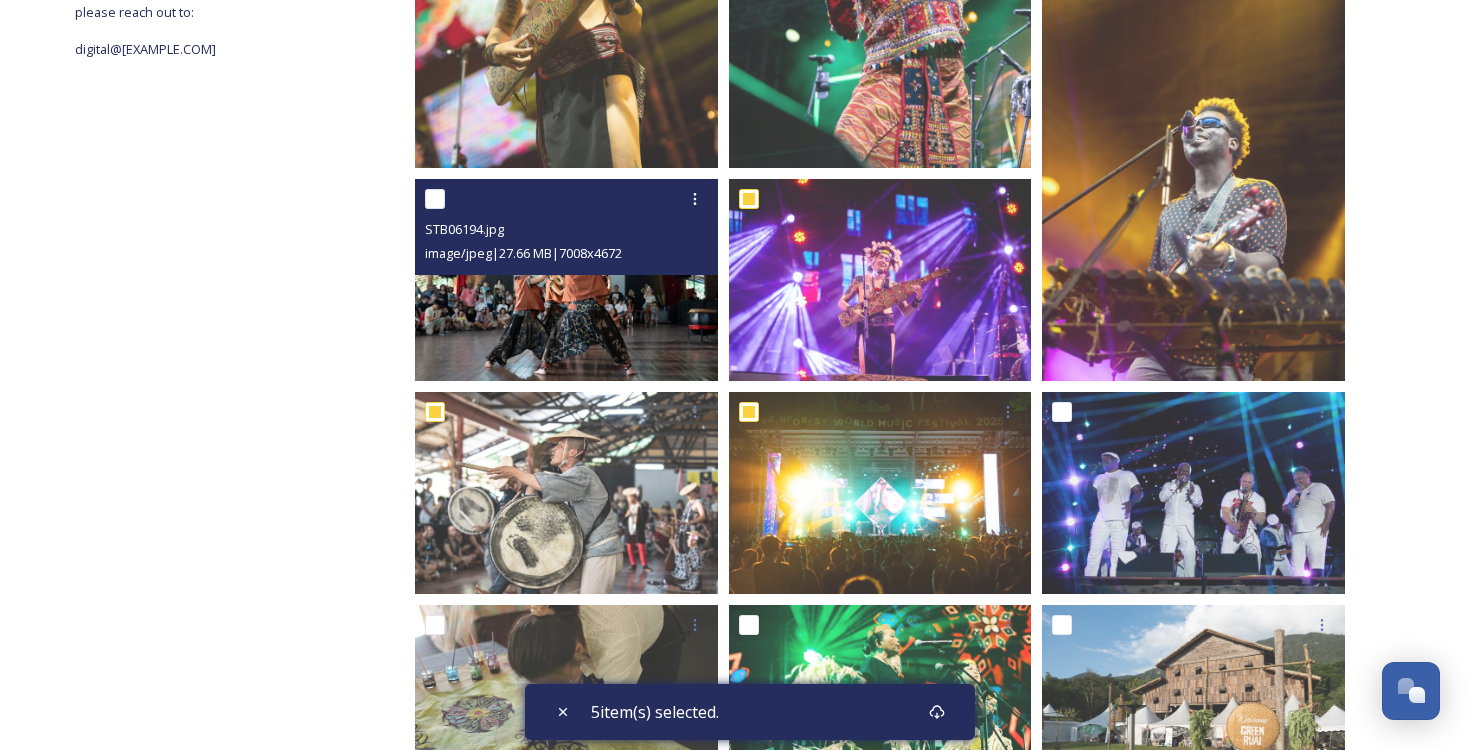 click at bounding box center (435, 199) 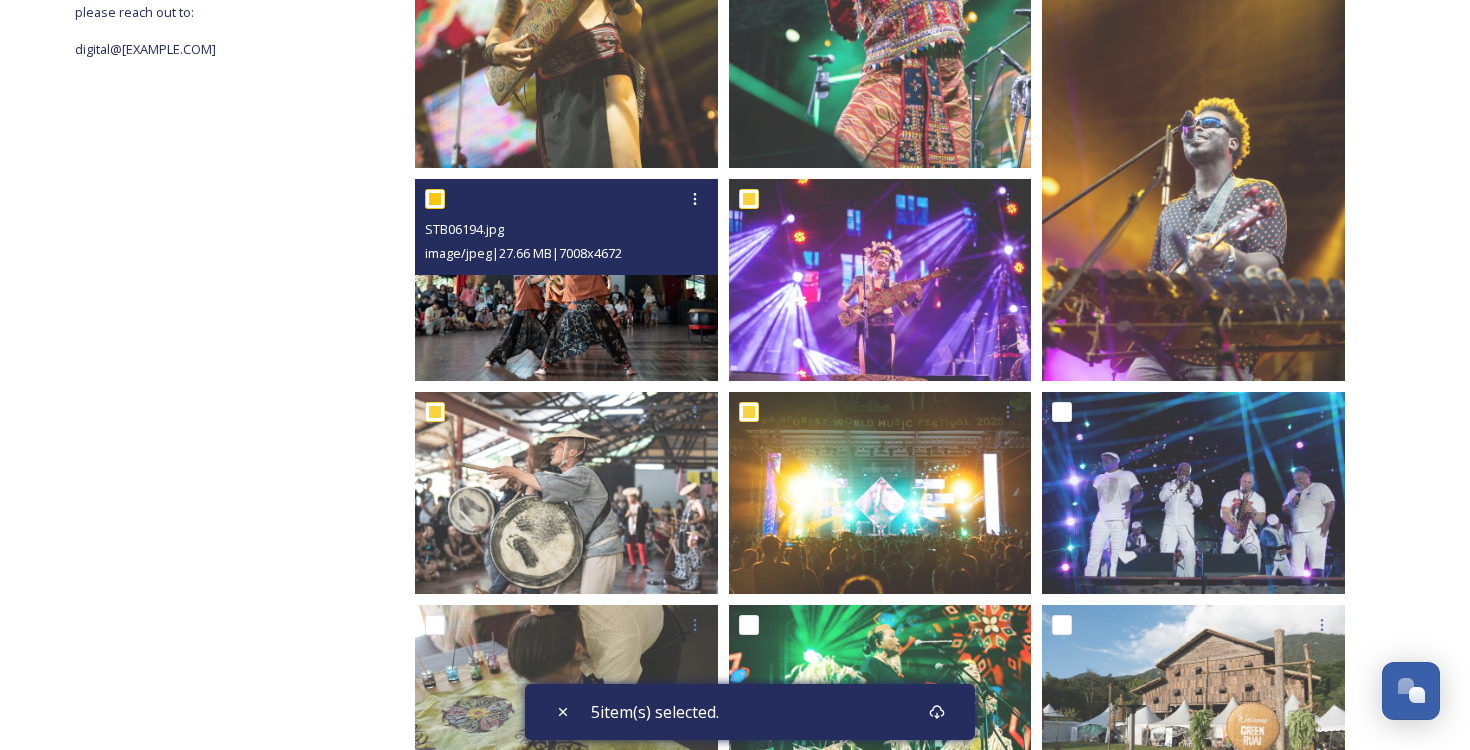 checkbox on "true" 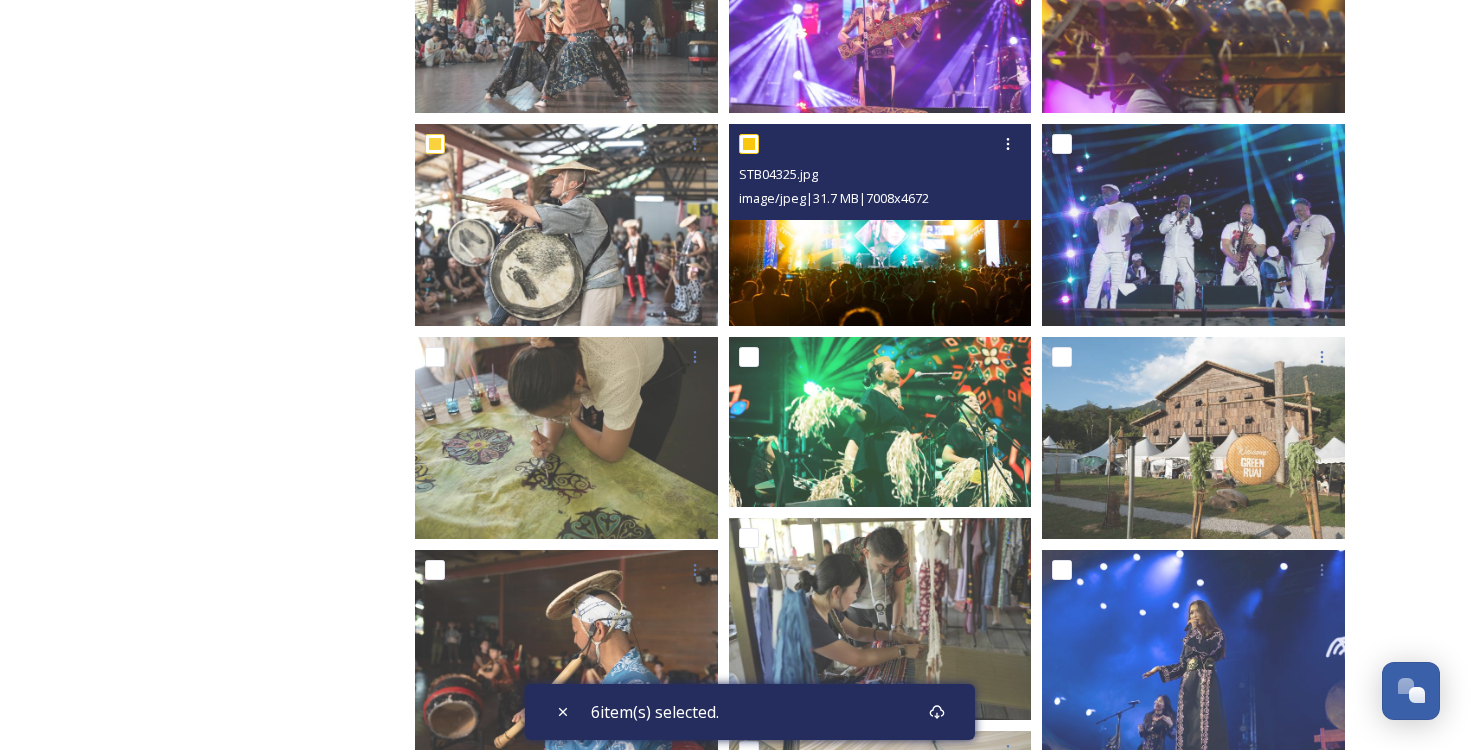 scroll, scrollTop: 995, scrollLeft: 0, axis: vertical 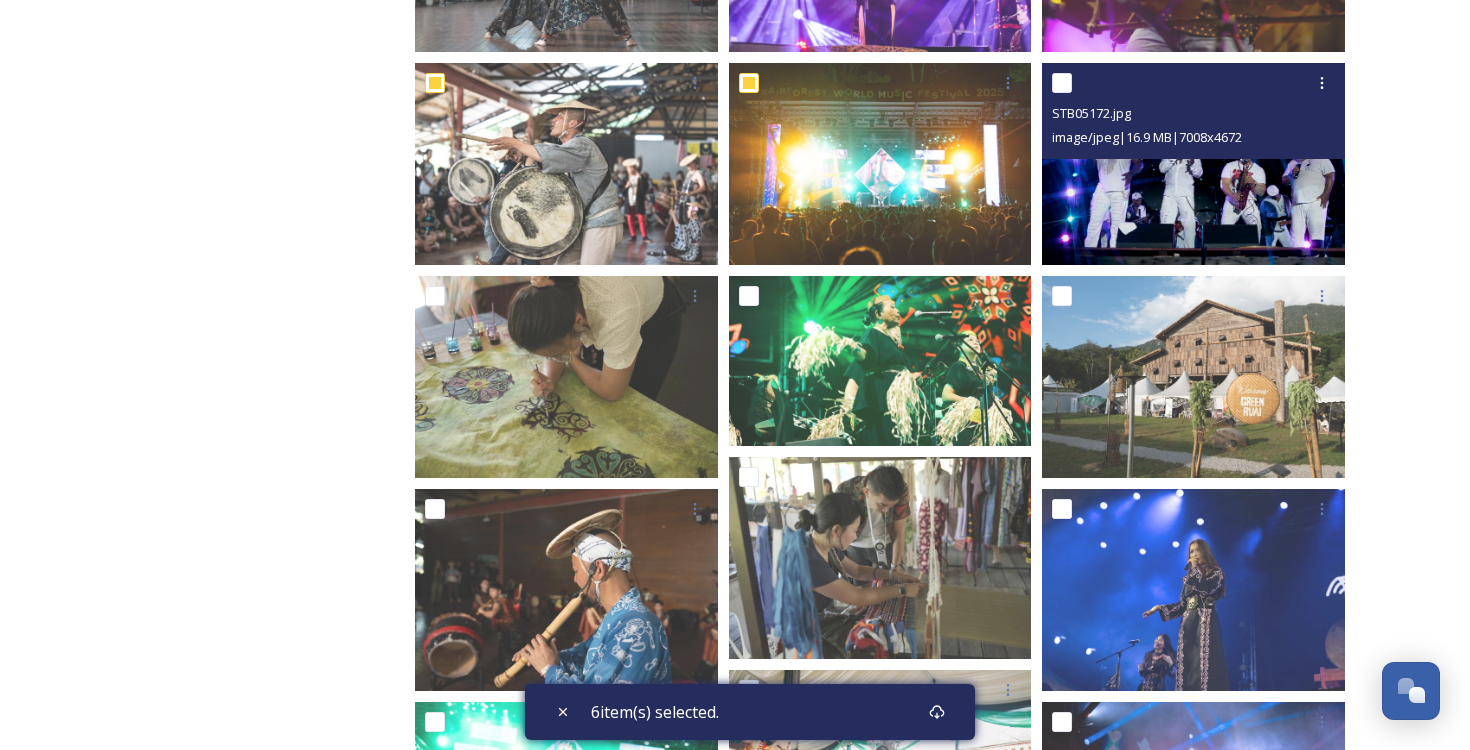 click at bounding box center [1062, 83] 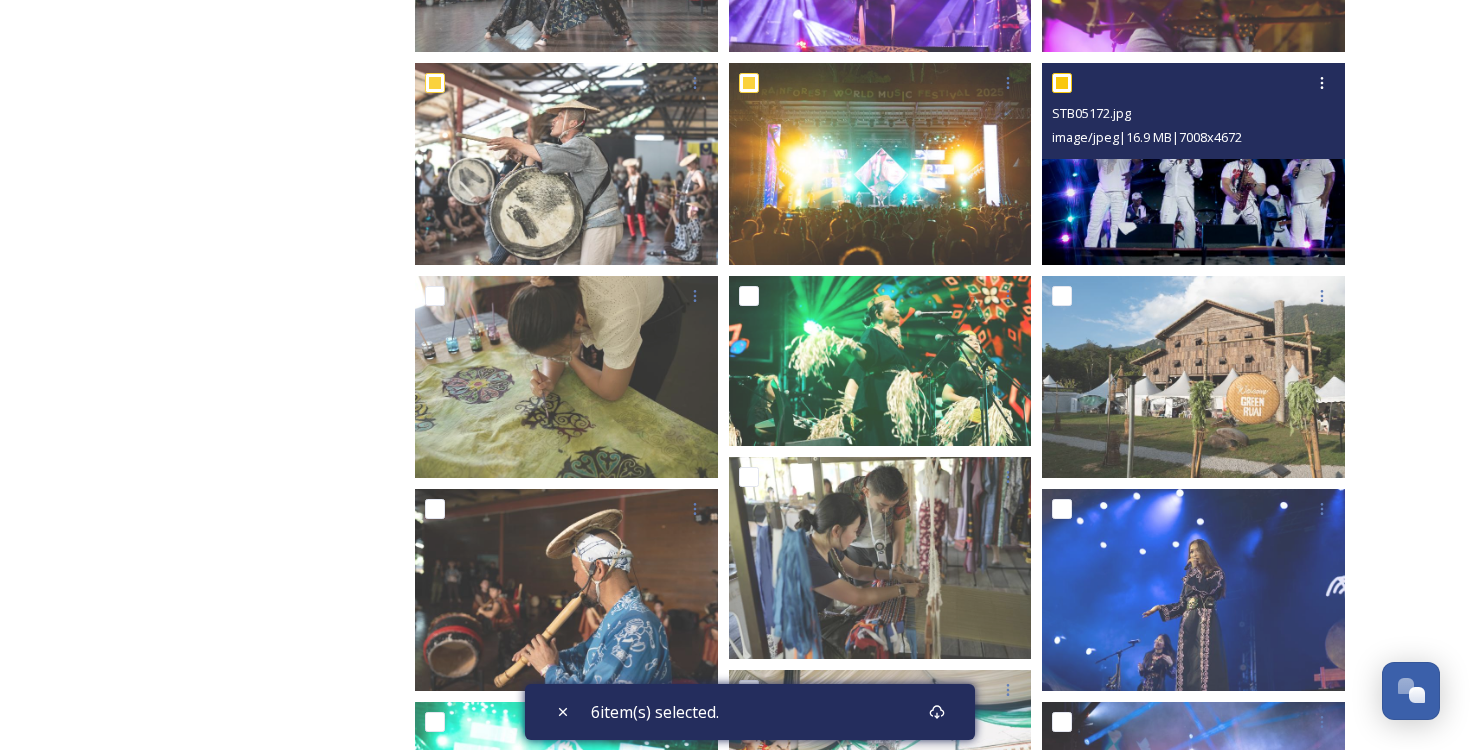 checkbox on "true" 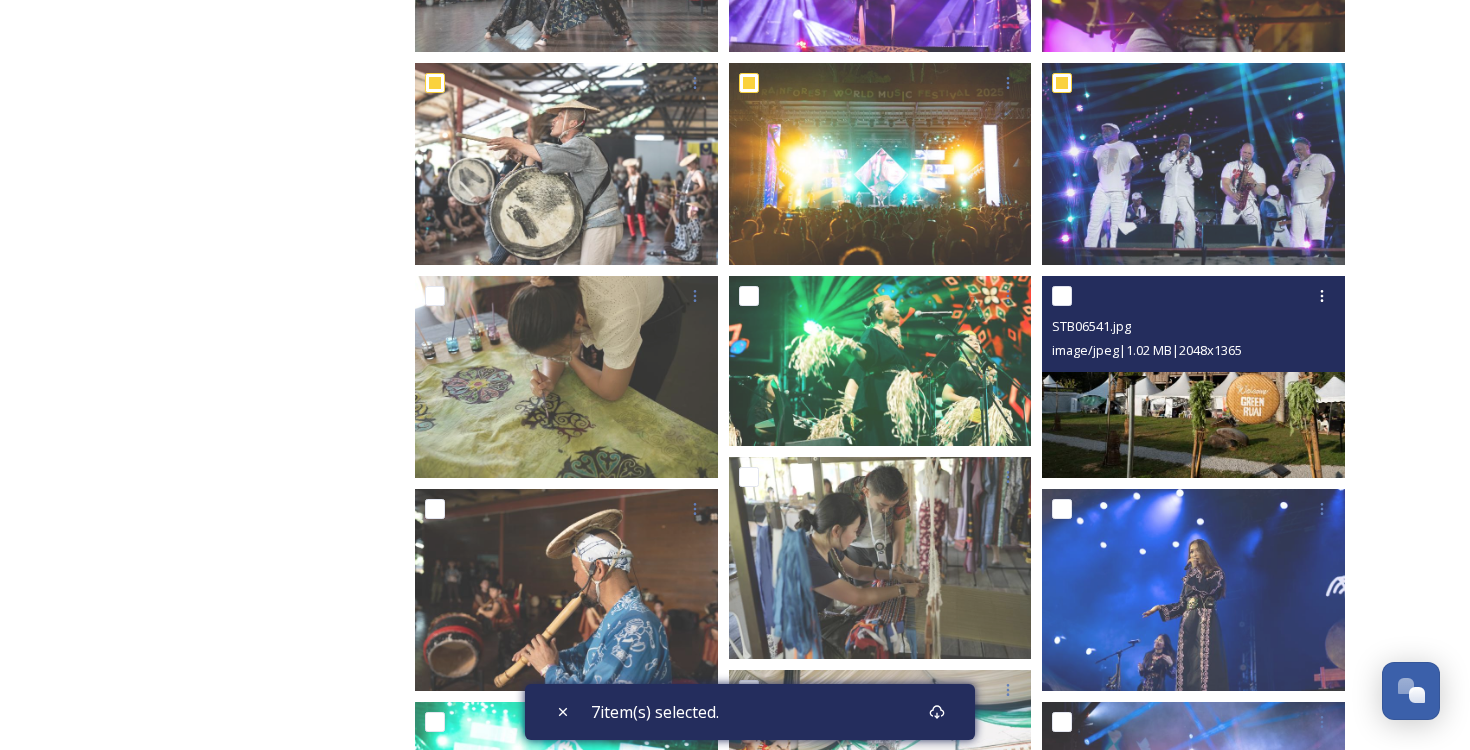 click at bounding box center (1062, 296) 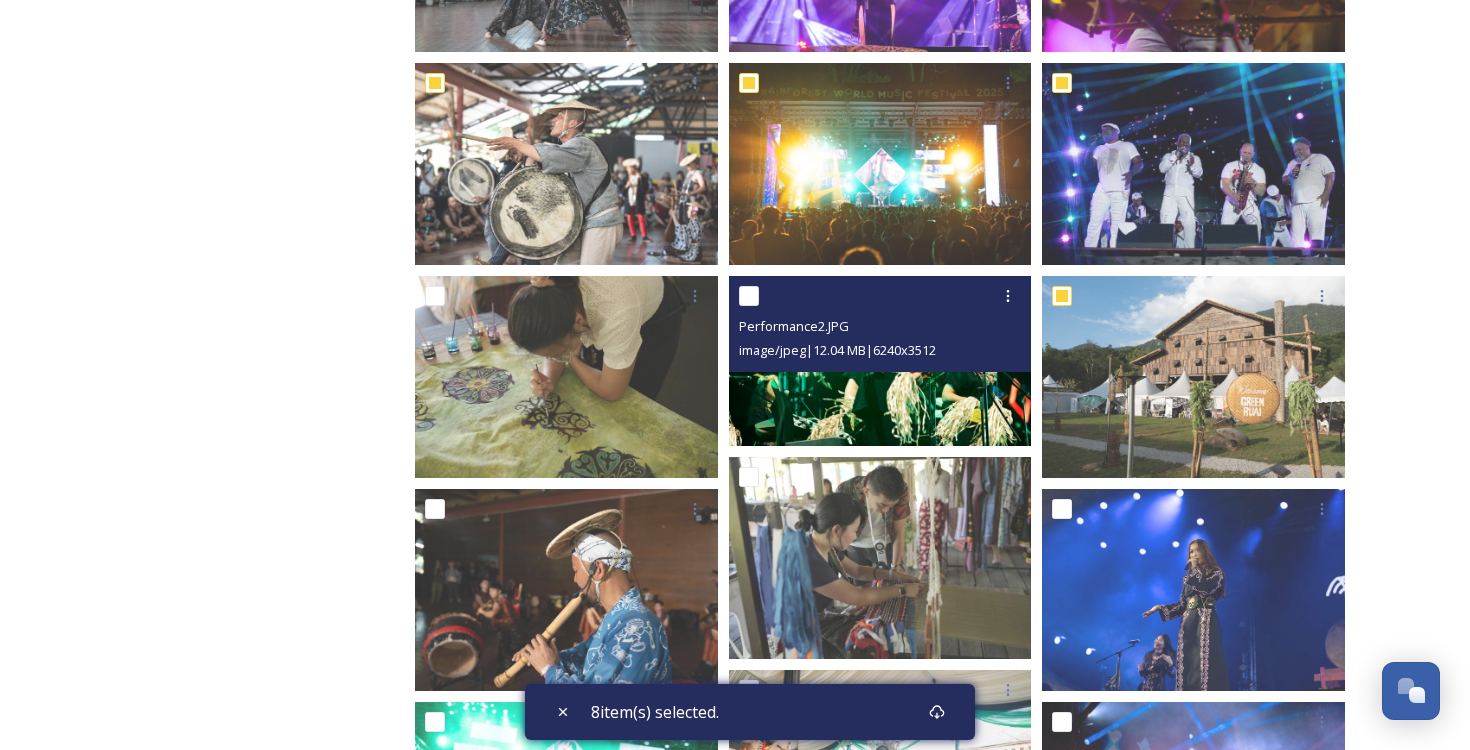 click at bounding box center (749, 296) 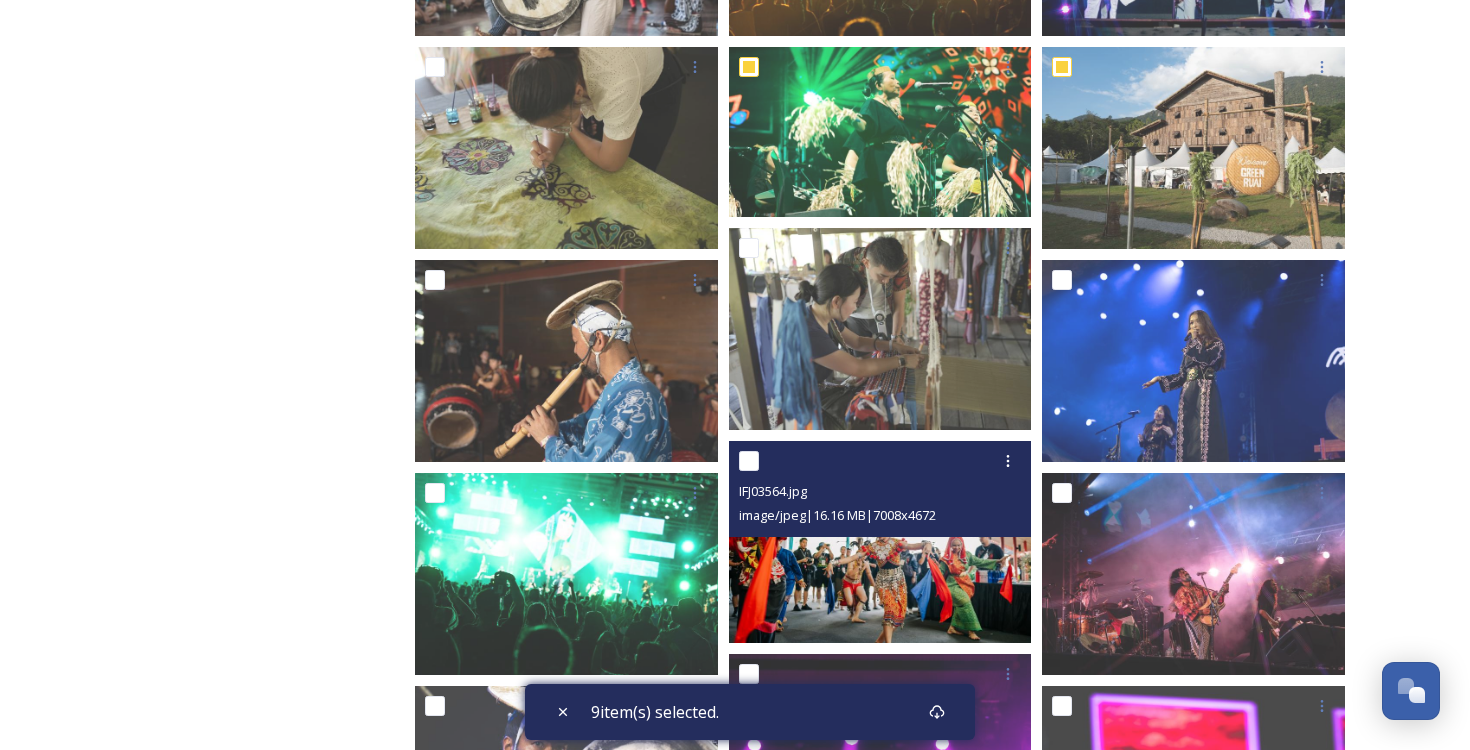scroll, scrollTop: 1295, scrollLeft: 0, axis: vertical 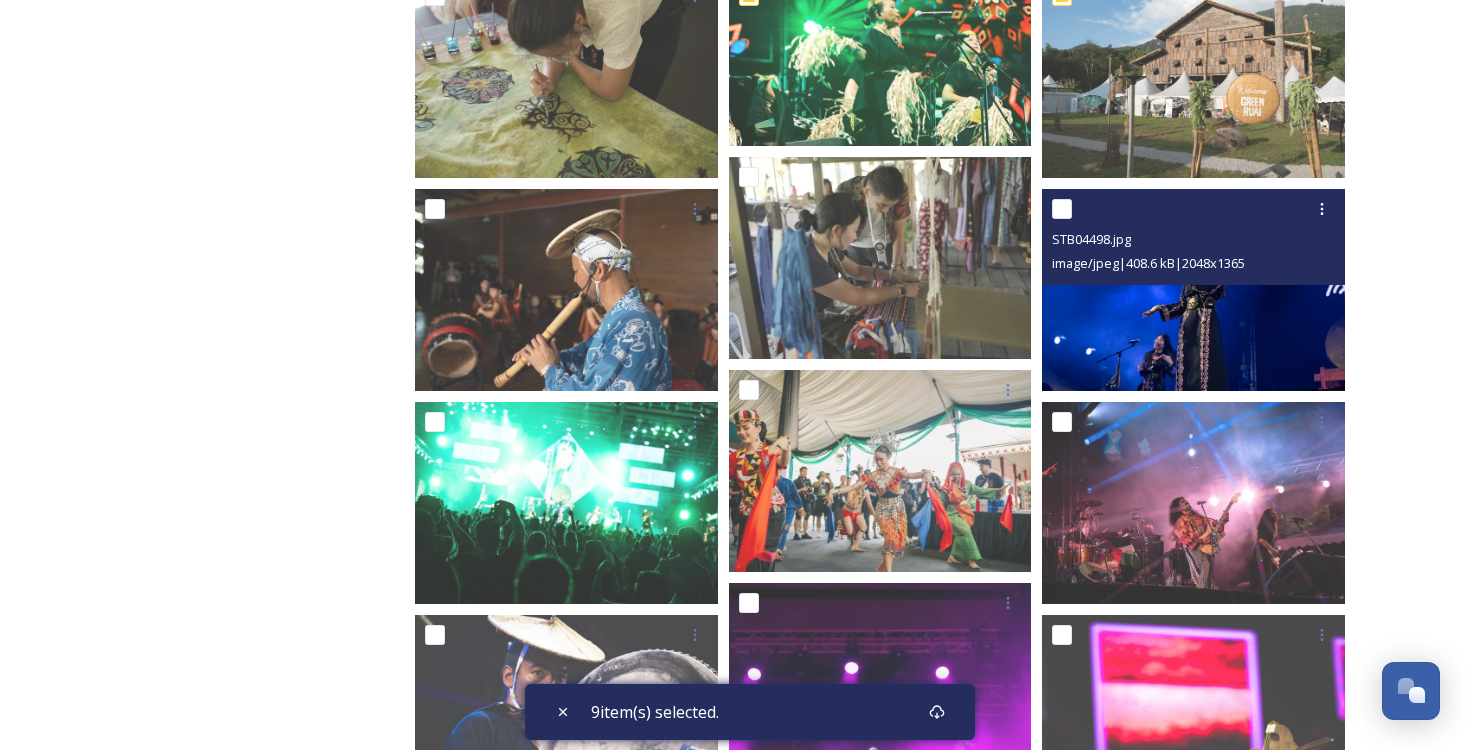 click at bounding box center (1062, 209) 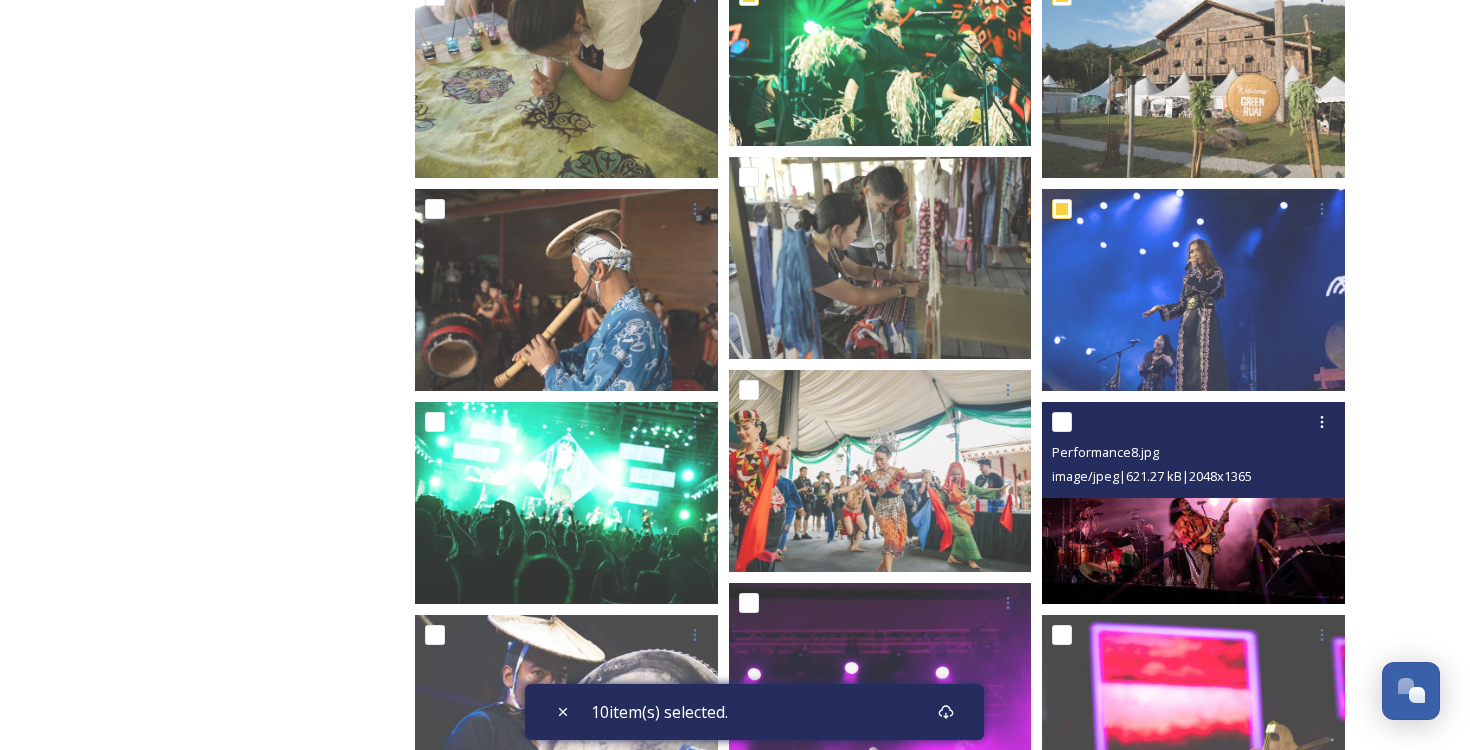click at bounding box center [1062, 422] 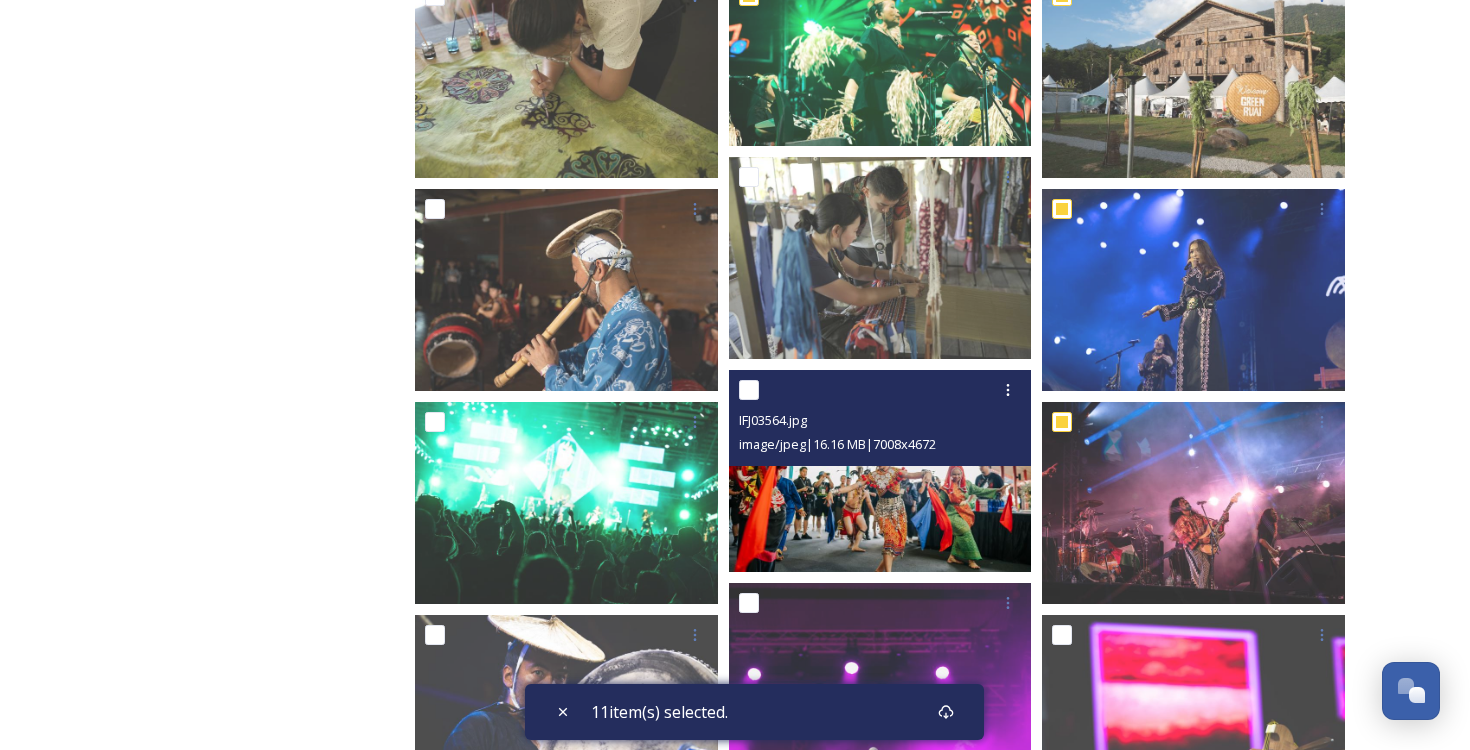 click at bounding box center (749, 390) 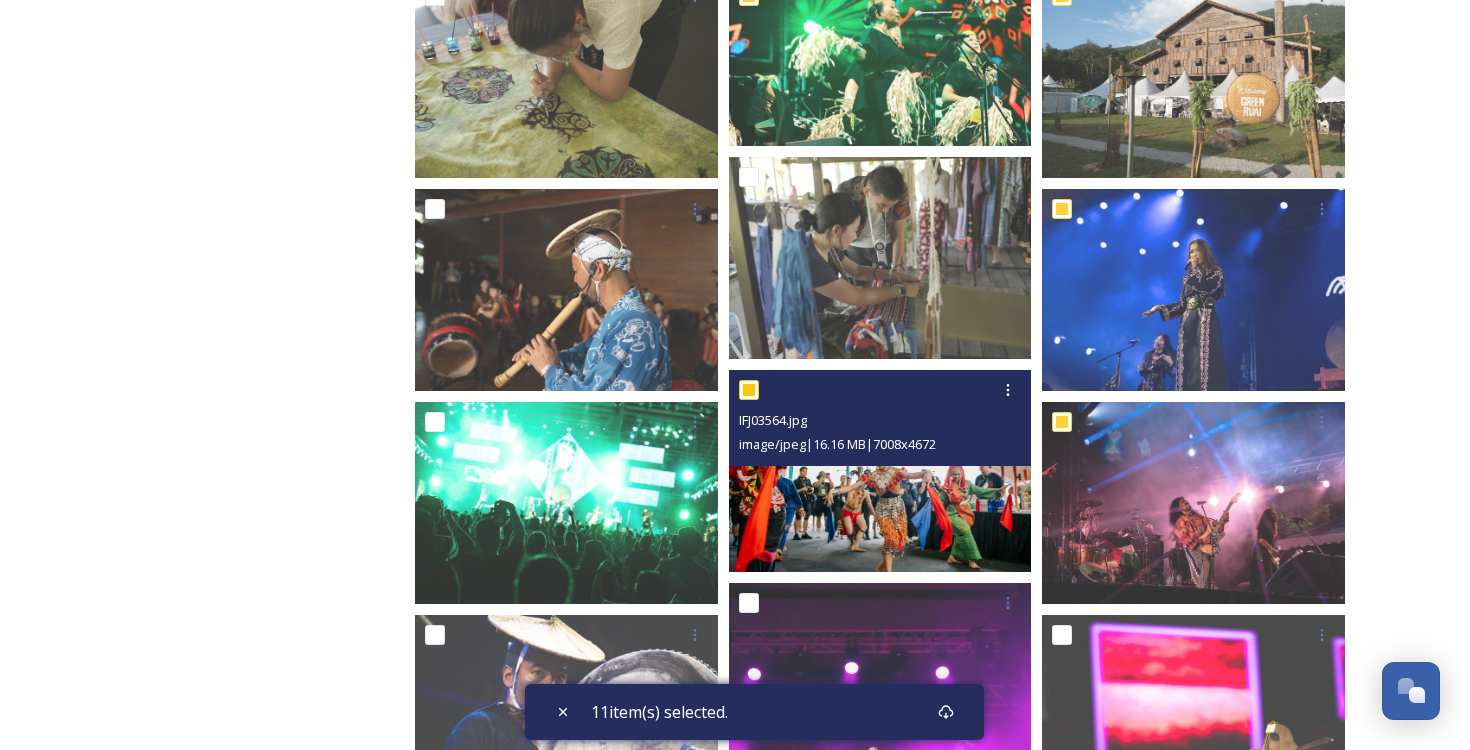 checkbox on "true" 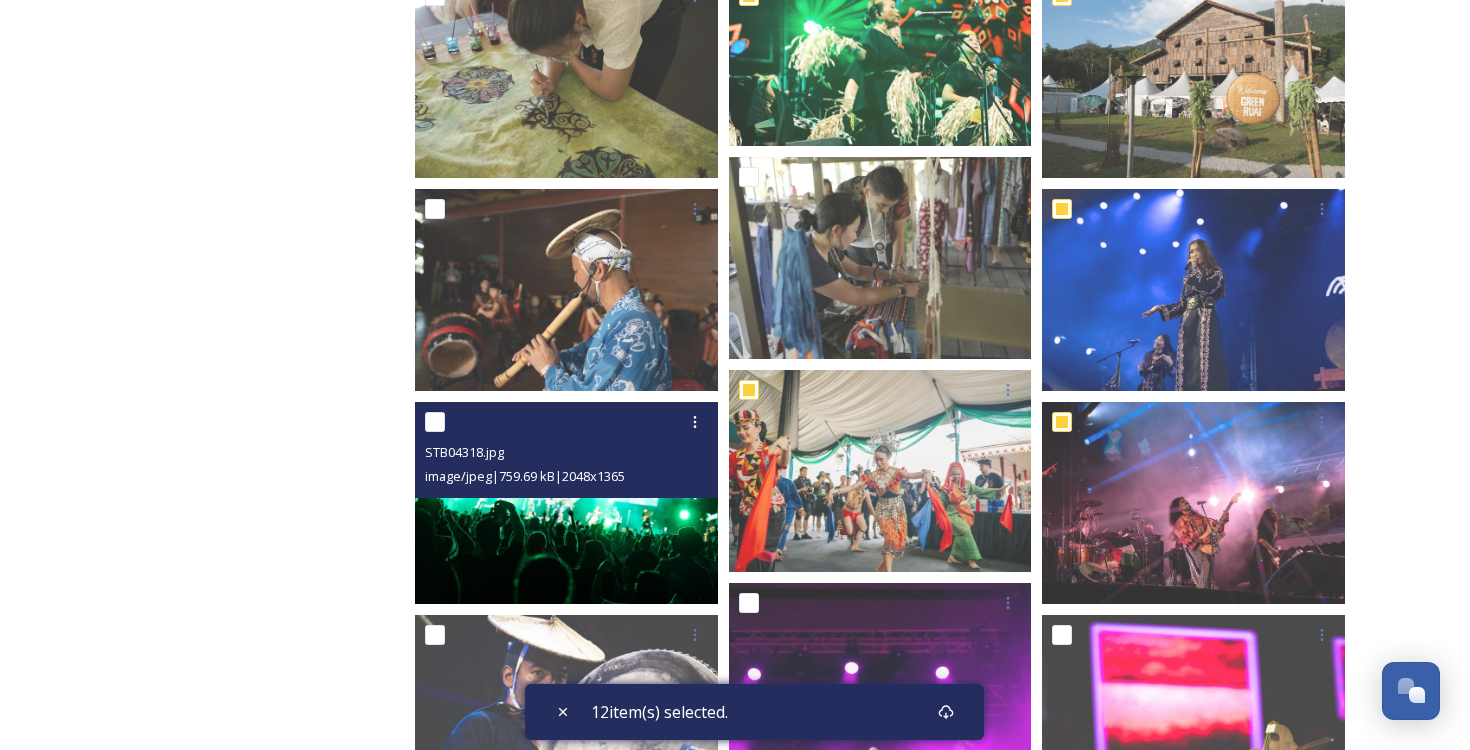 click at bounding box center [435, 422] 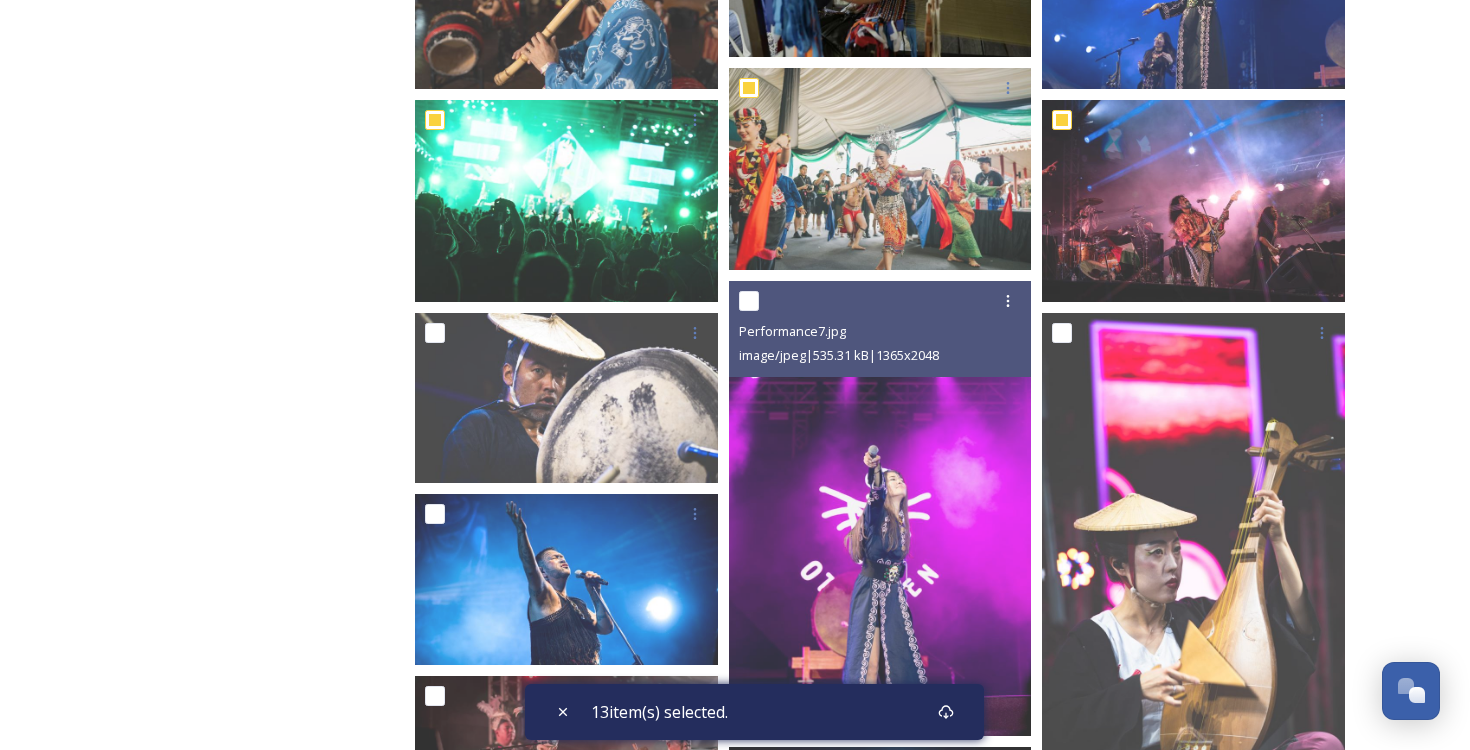 scroll, scrollTop: 1614, scrollLeft: 0, axis: vertical 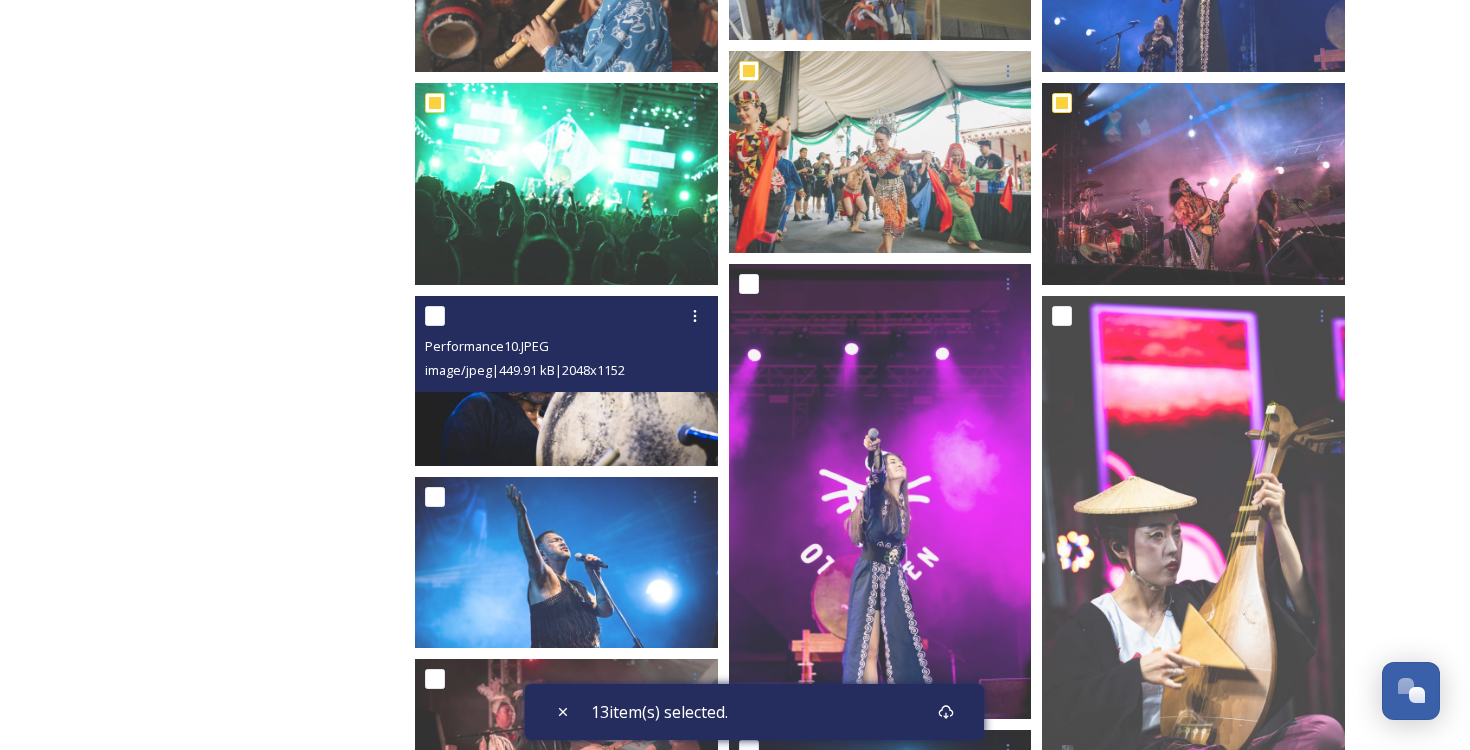 click at bounding box center (569, 316) 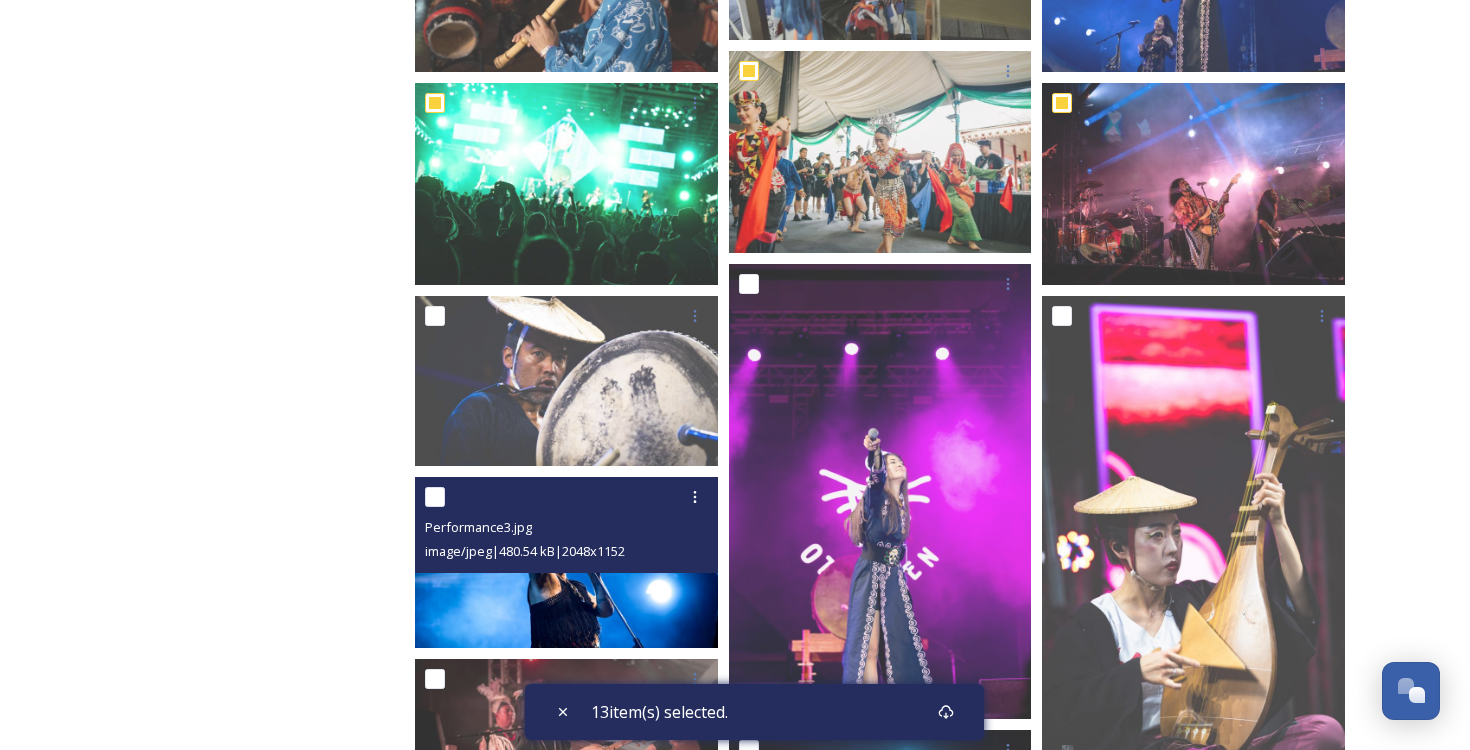 click at bounding box center (435, 497) 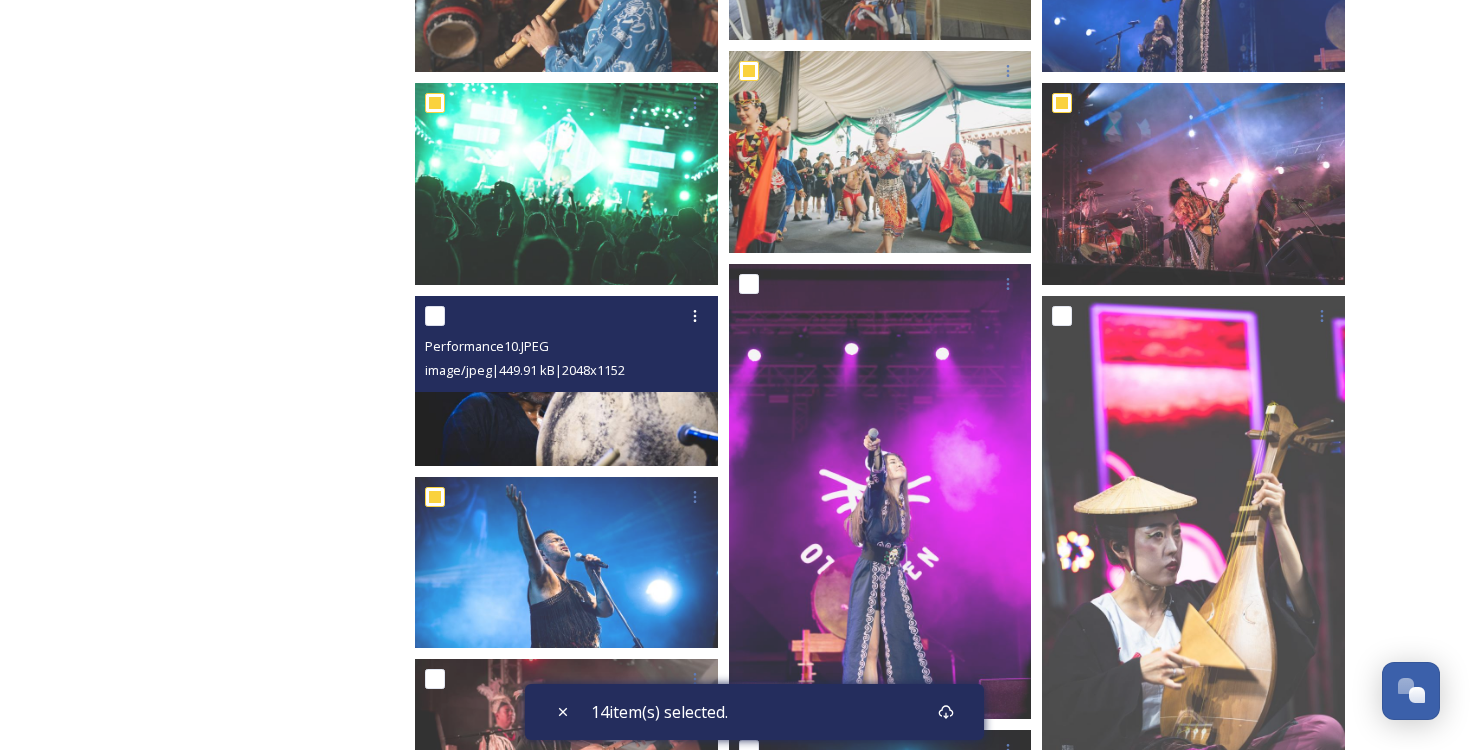 click at bounding box center [435, 316] 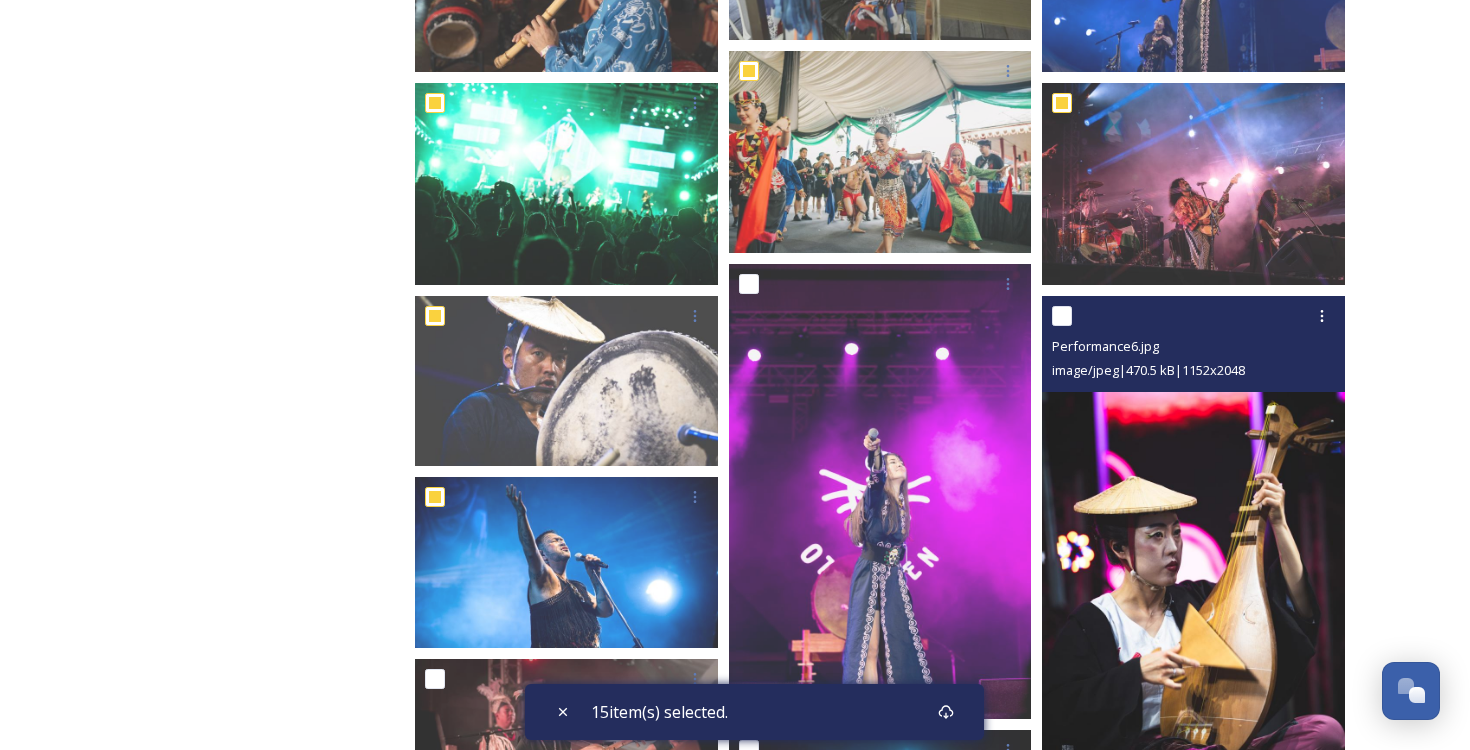 click at bounding box center (1062, 316) 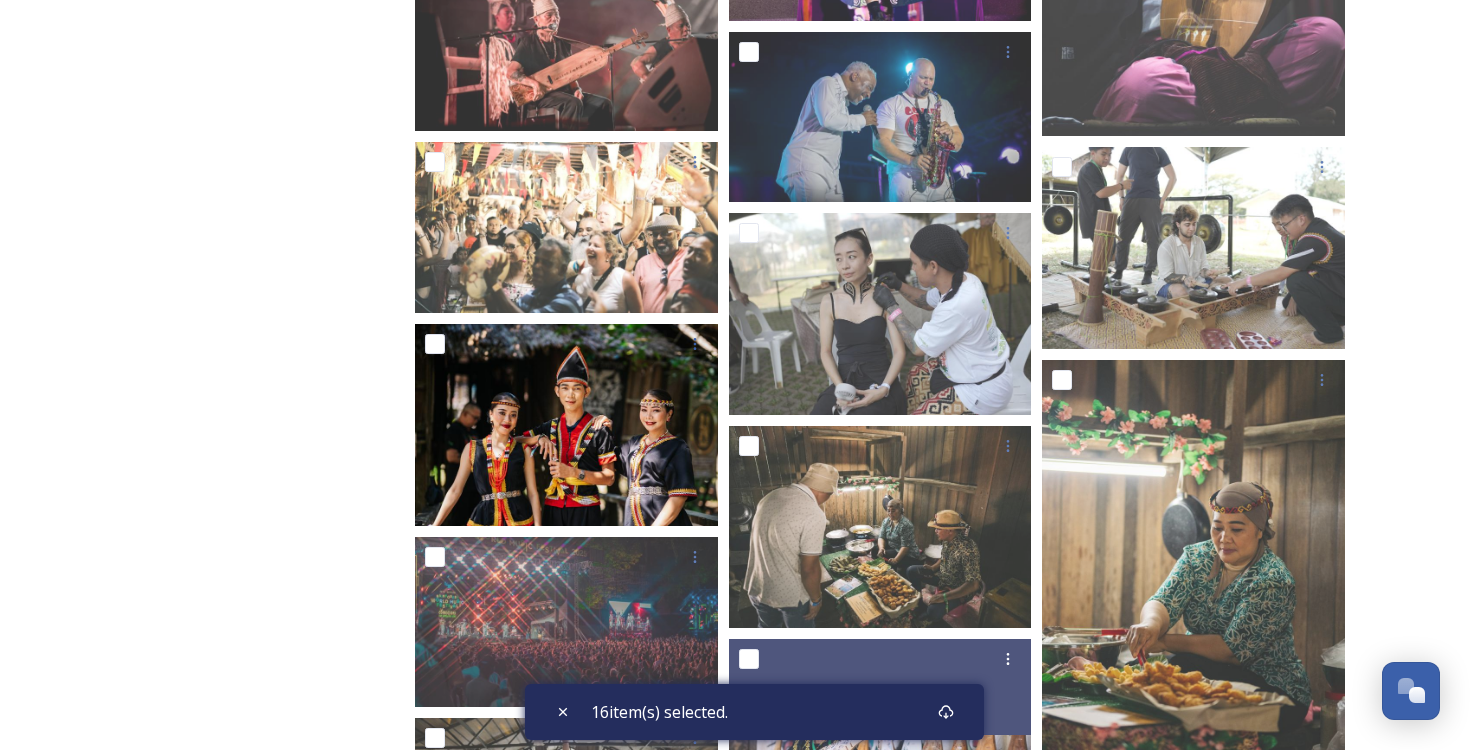 scroll, scrollTop: 2315, scrollLeft: 0, axis: vertical 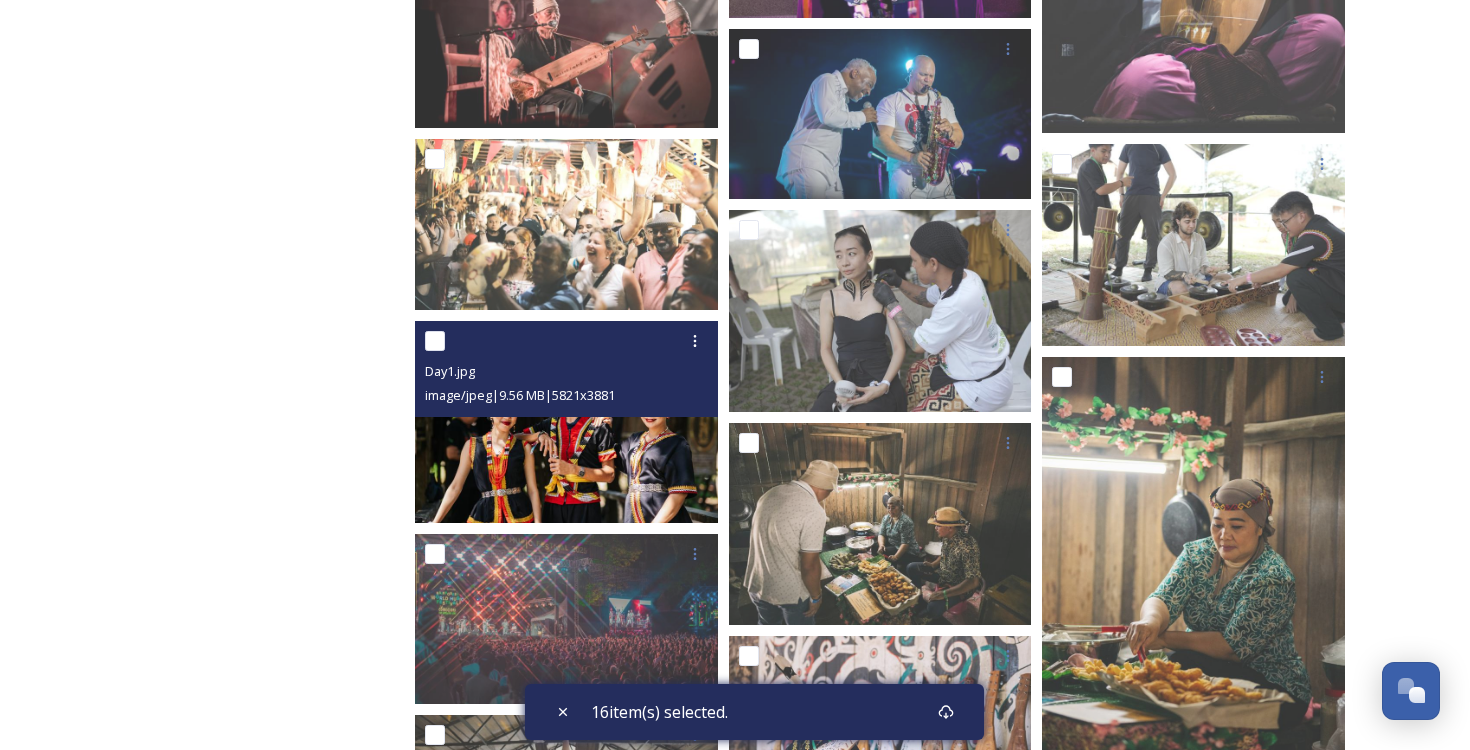 click at bounding box center (435, 341) 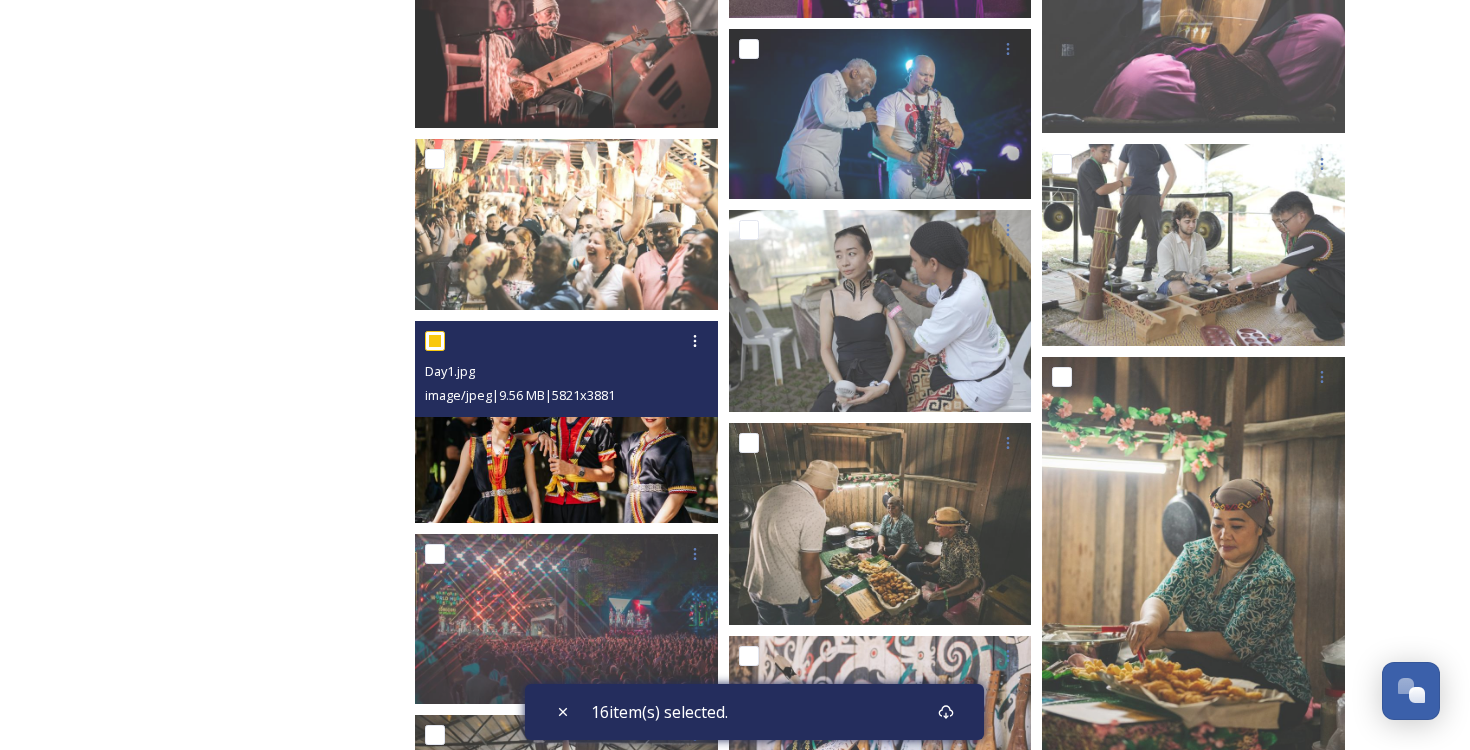 checkbox on "true" 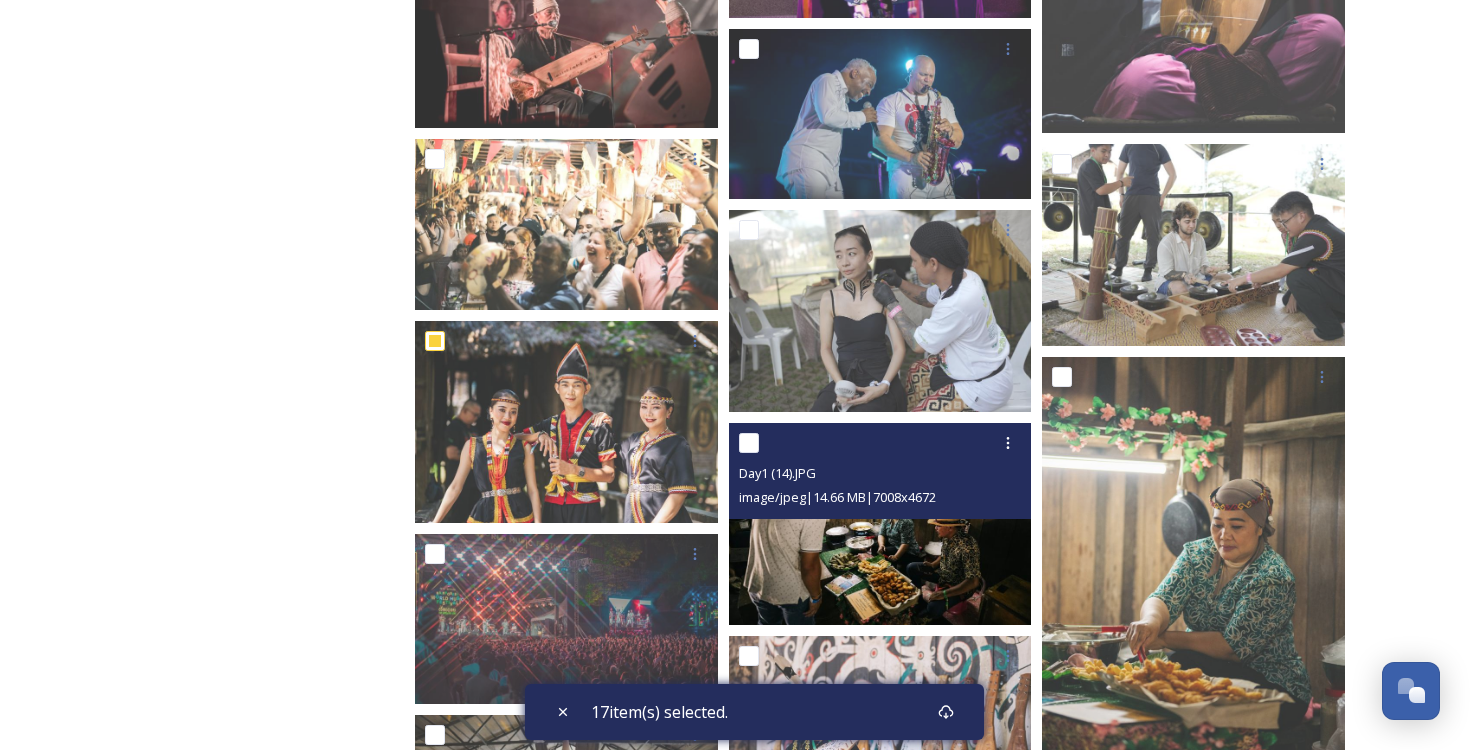 click at bounding box center (749, 443) 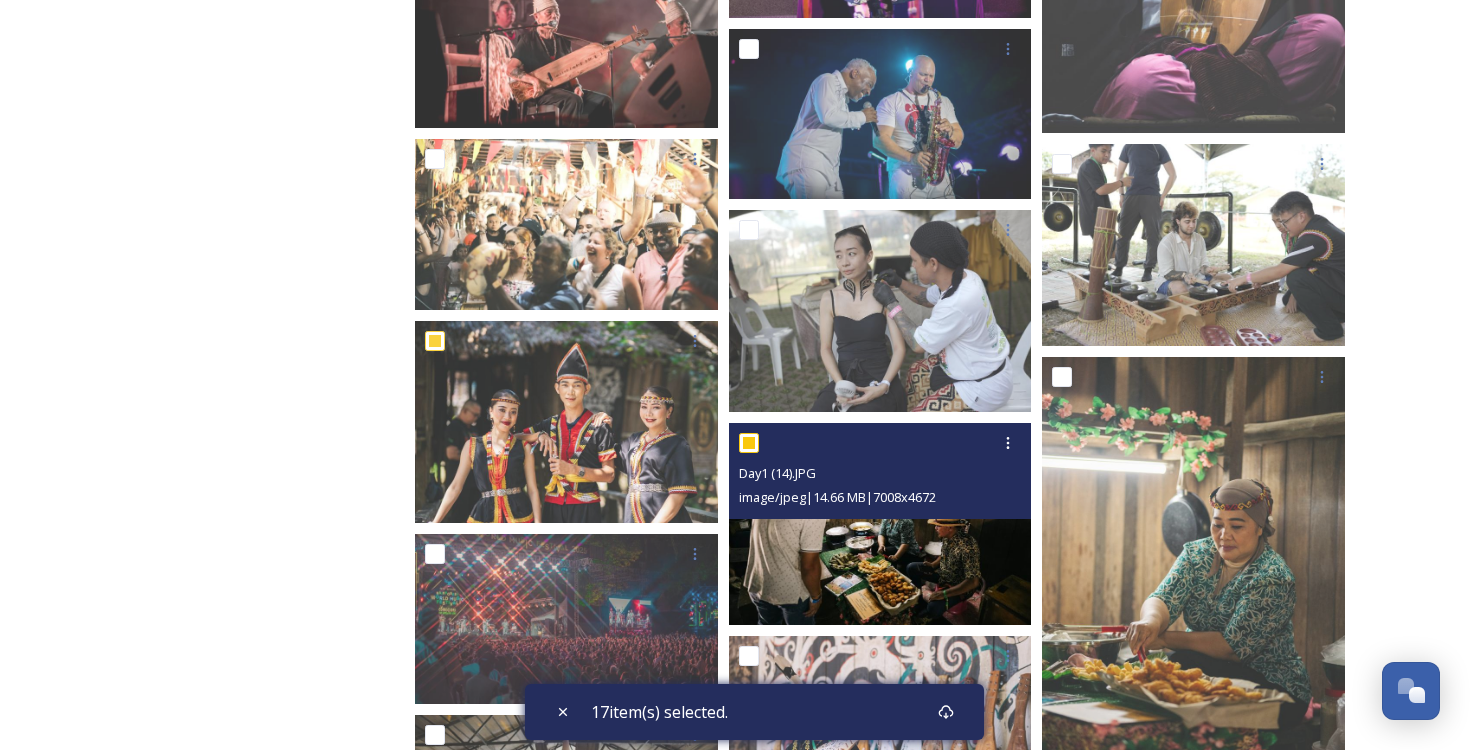 checkbox on "true" 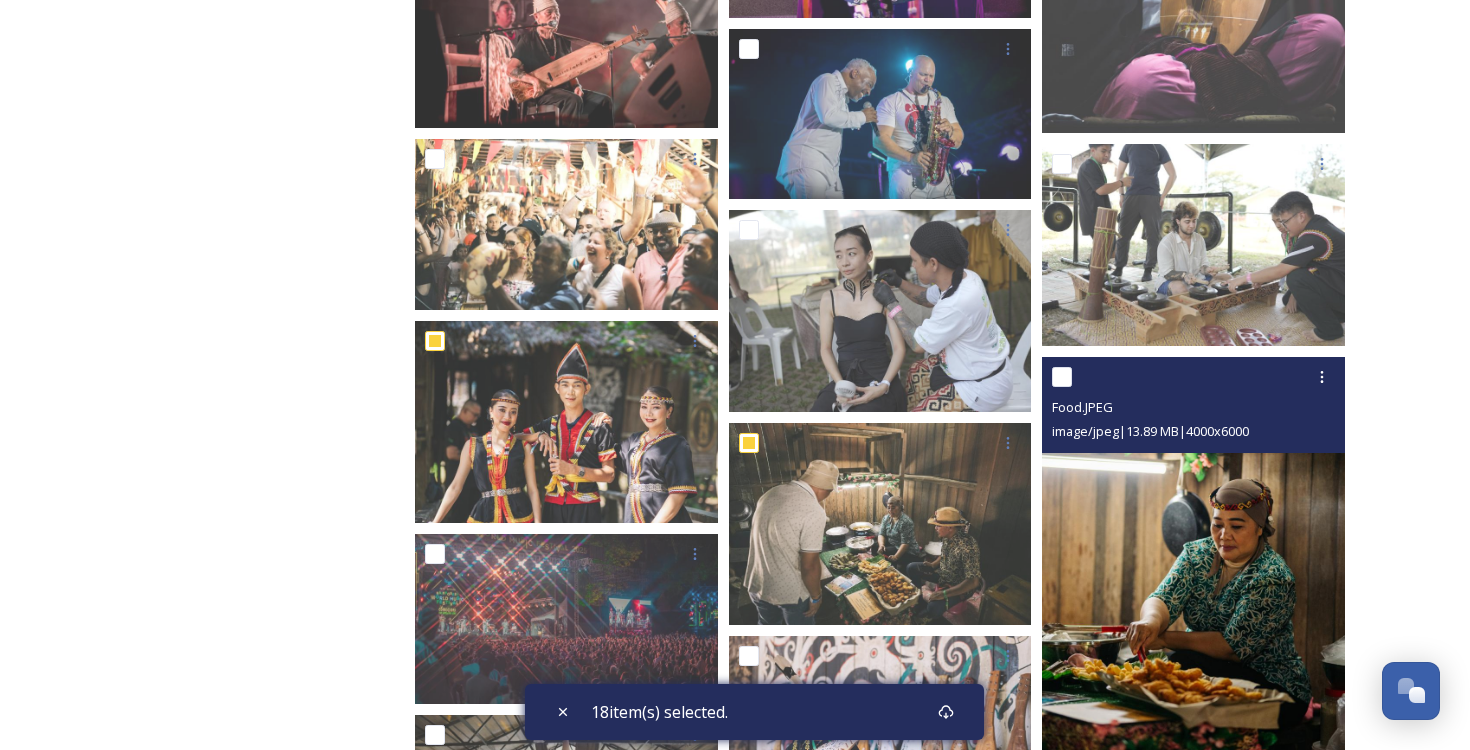 click at bounding box center (1062, 377) 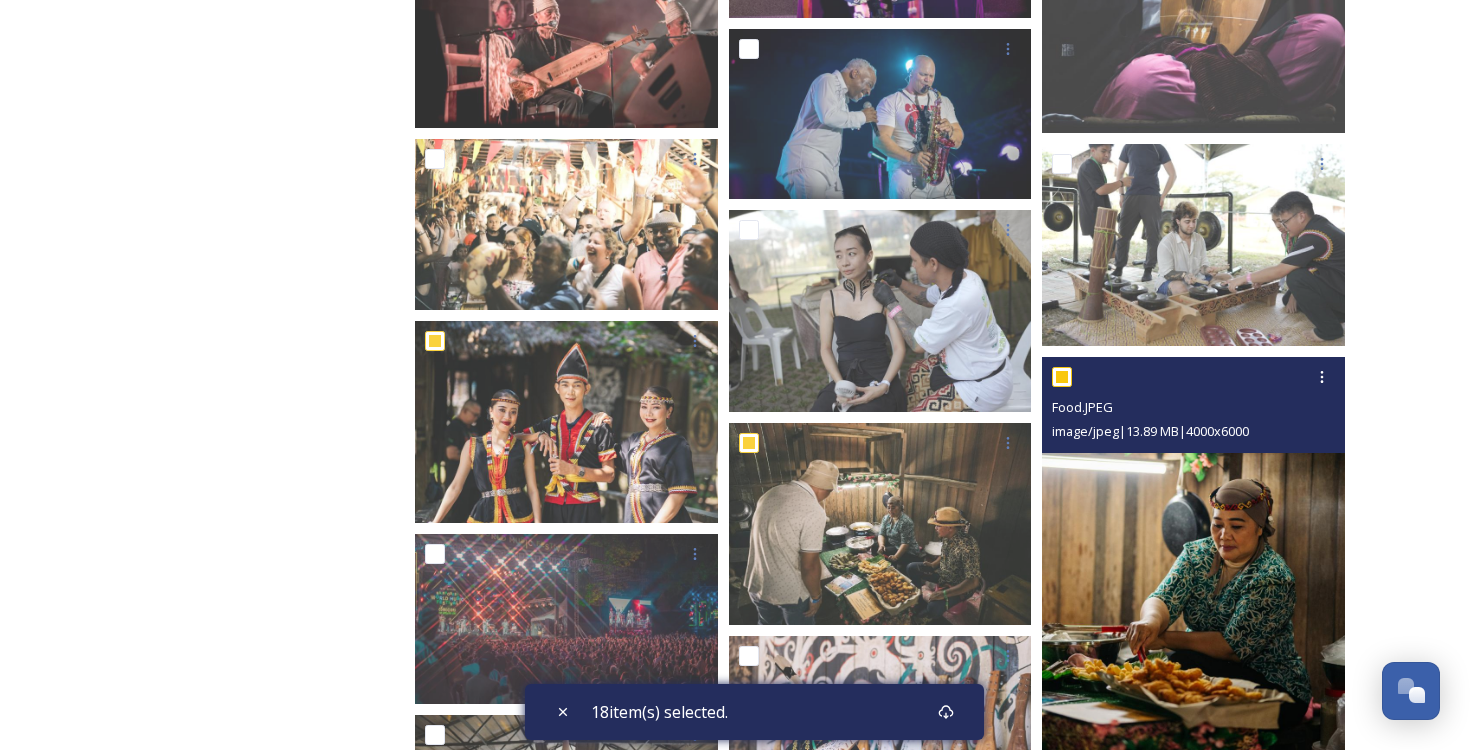 checkbox on "true" 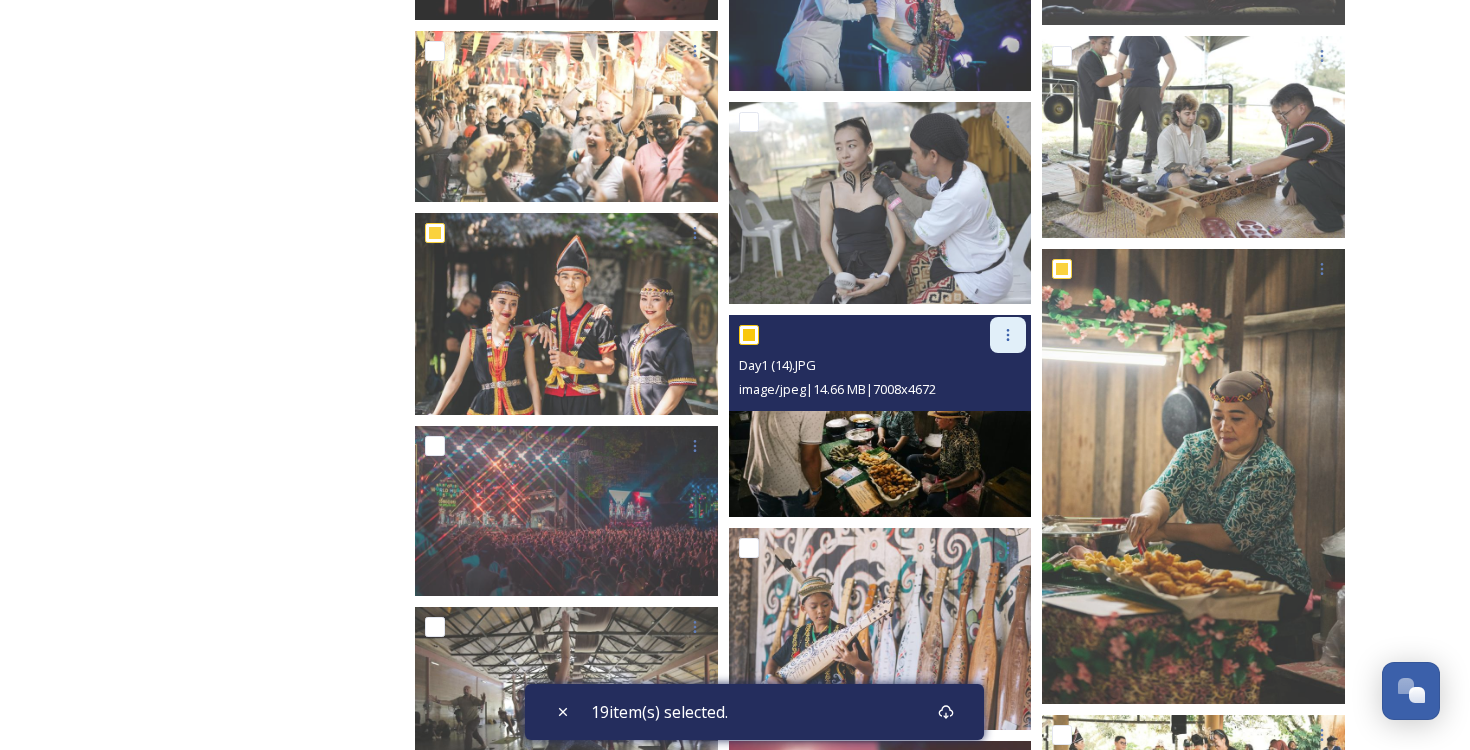 scroll, scrollTop: 2433, scrollLeft: 0, axis: vertical 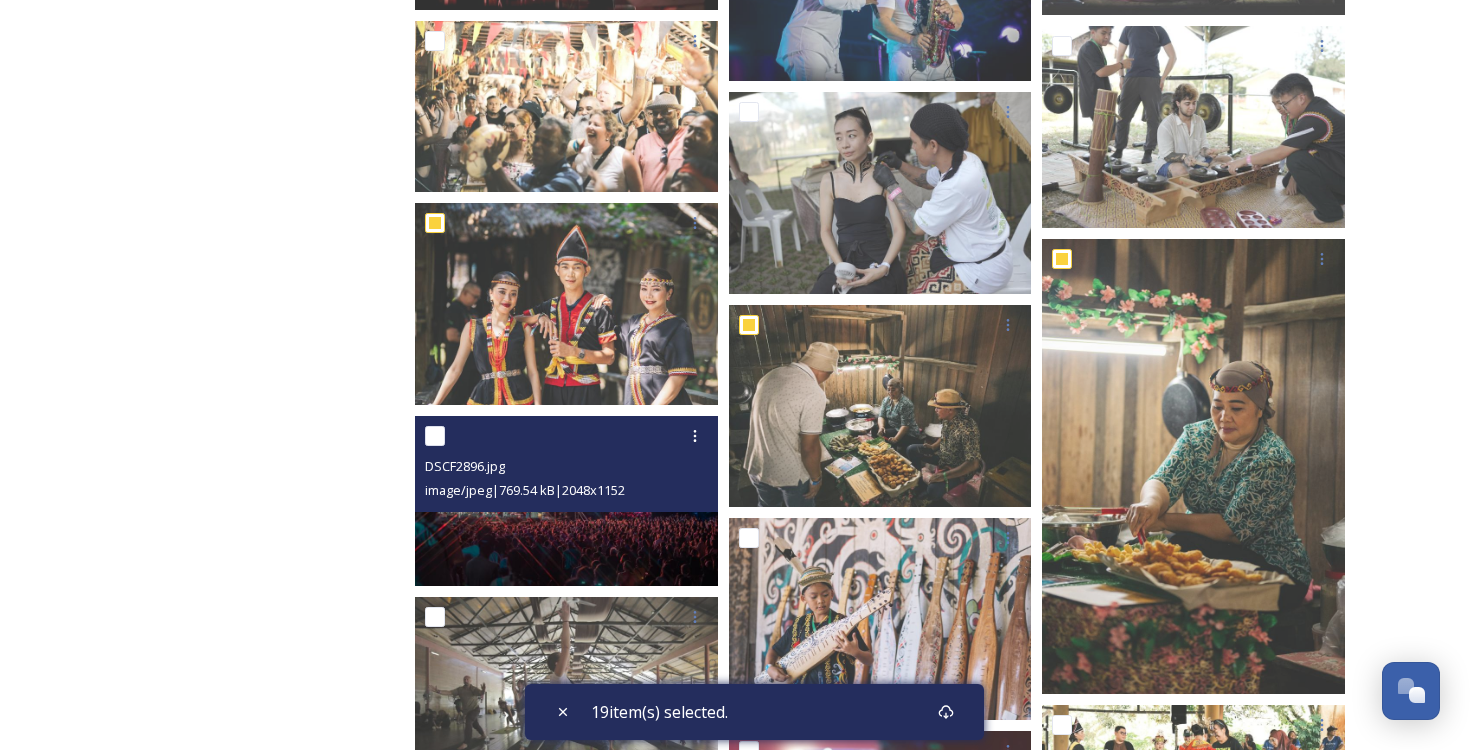 click at bounding box center (435, 436) 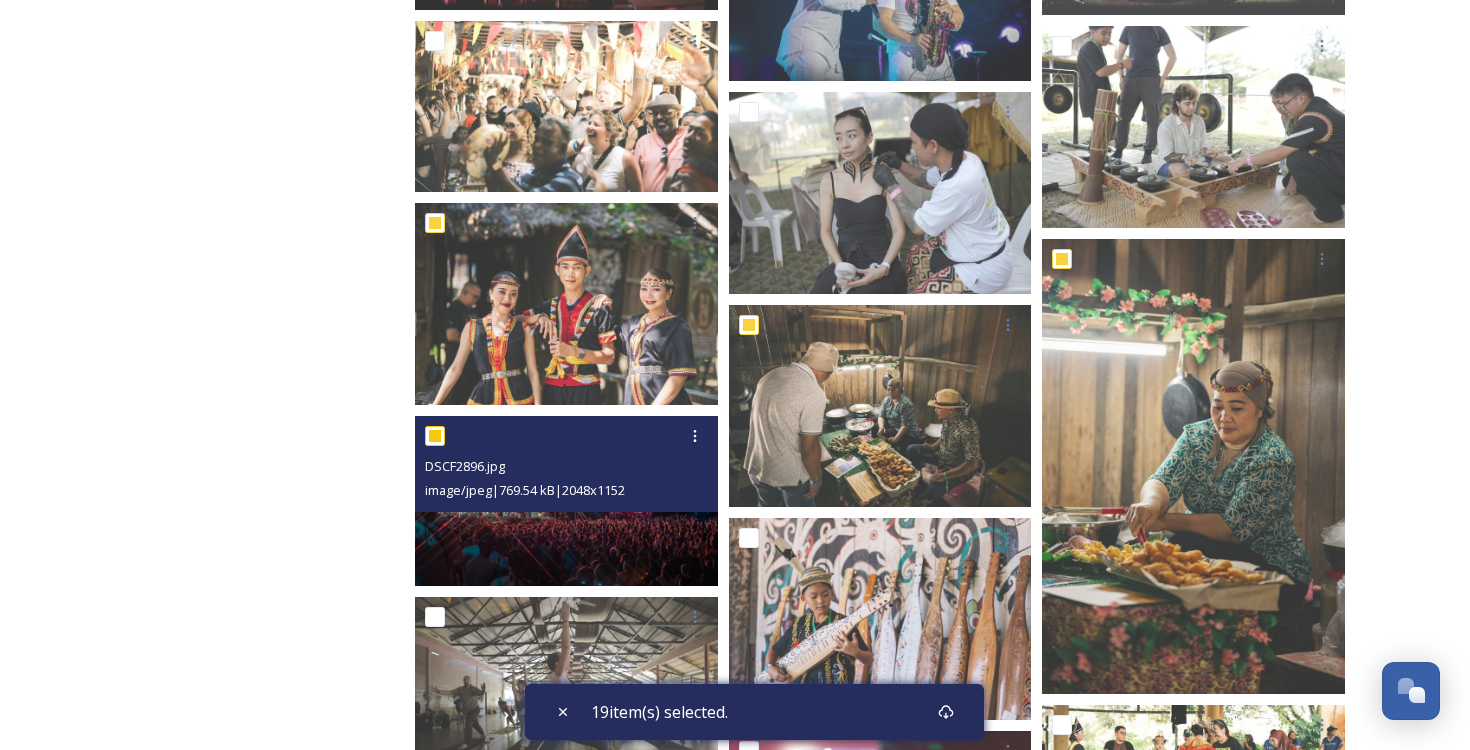 checkbox on "true" 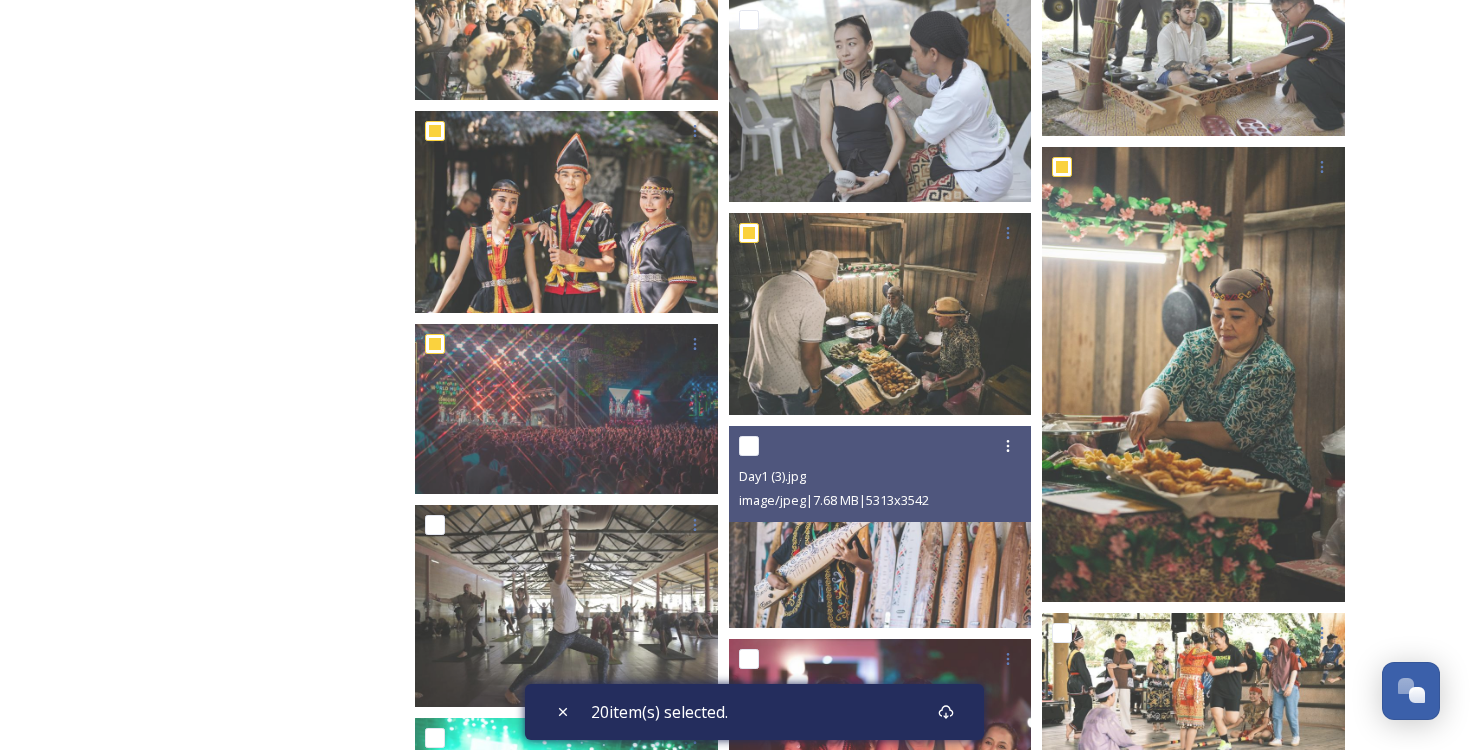 scroll, scrollTop: 2576, scrollLeft: 0, axis: vertical 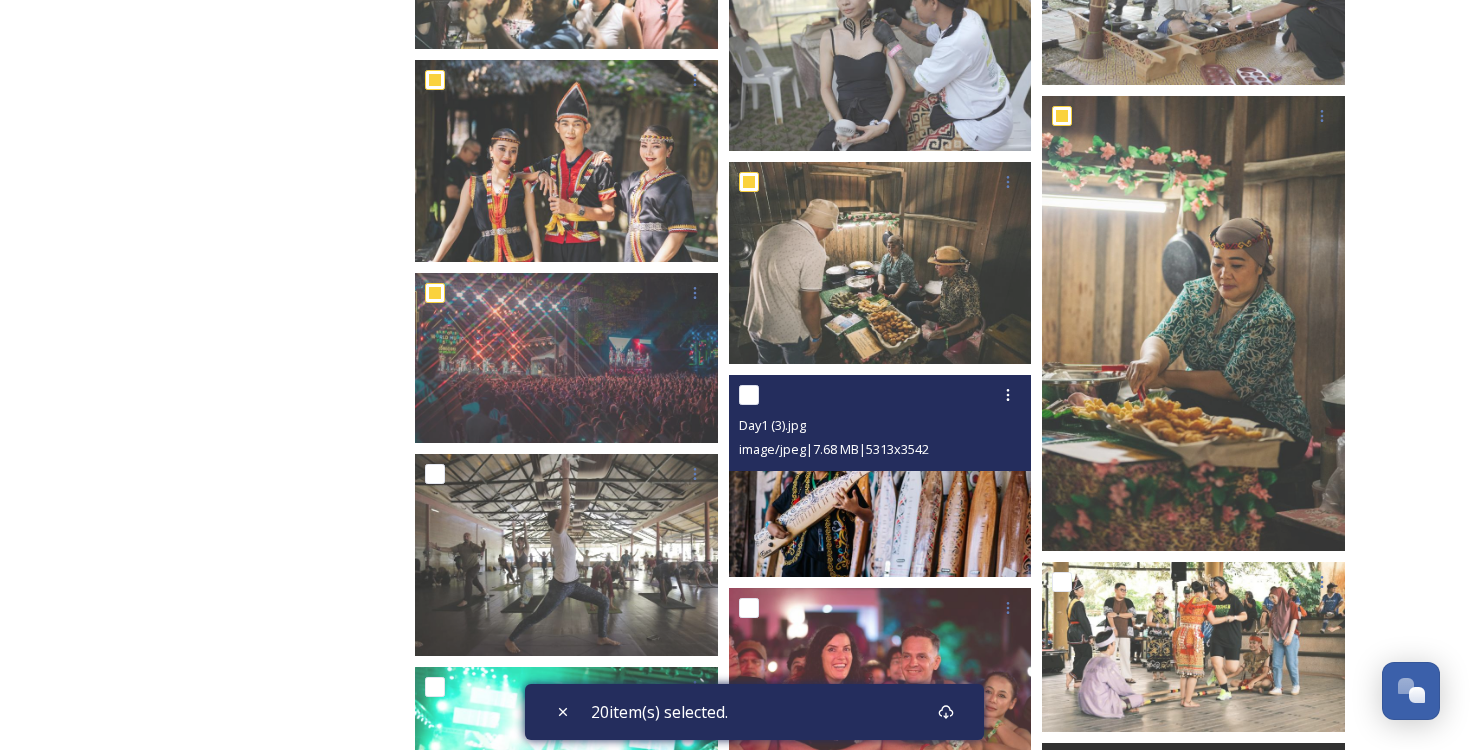 click at bounding box center (749, 395) 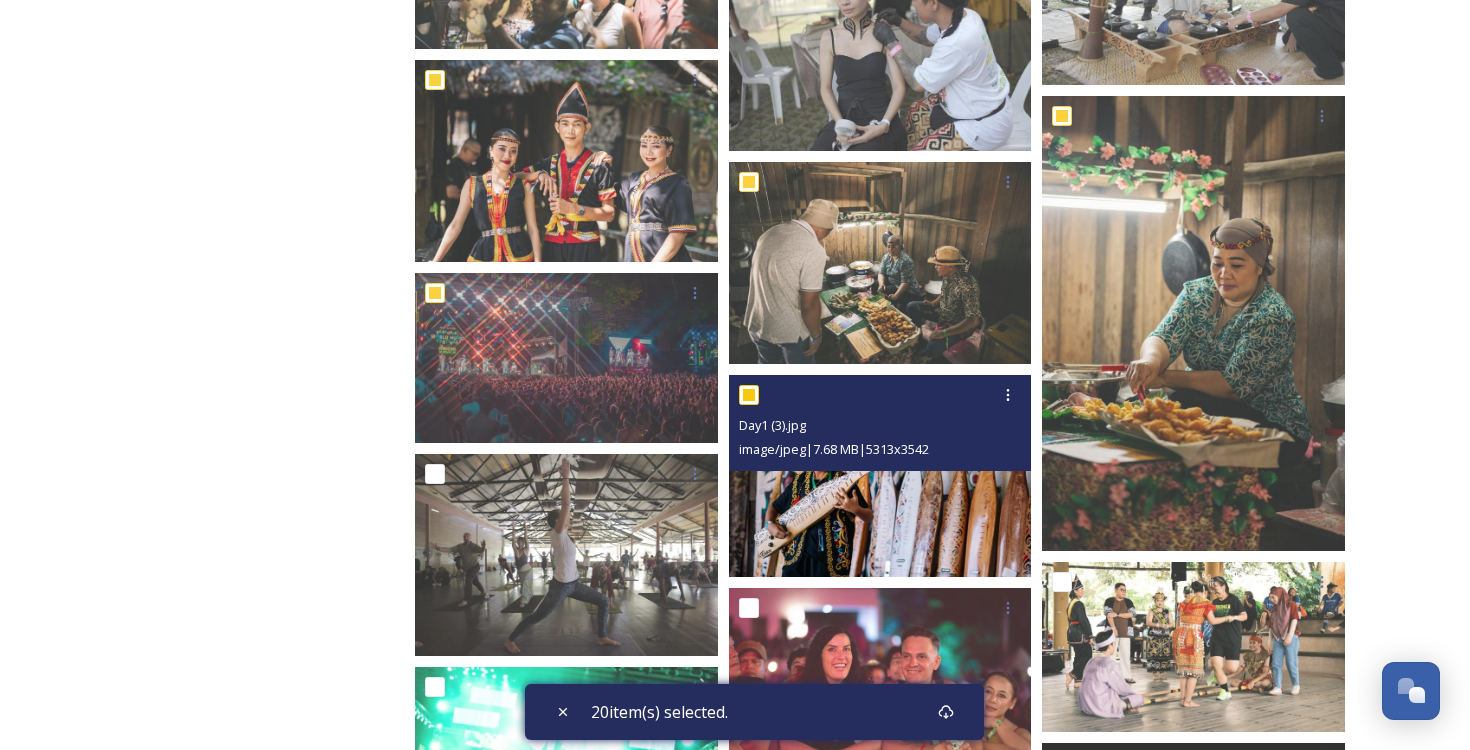 checkbox on "true" 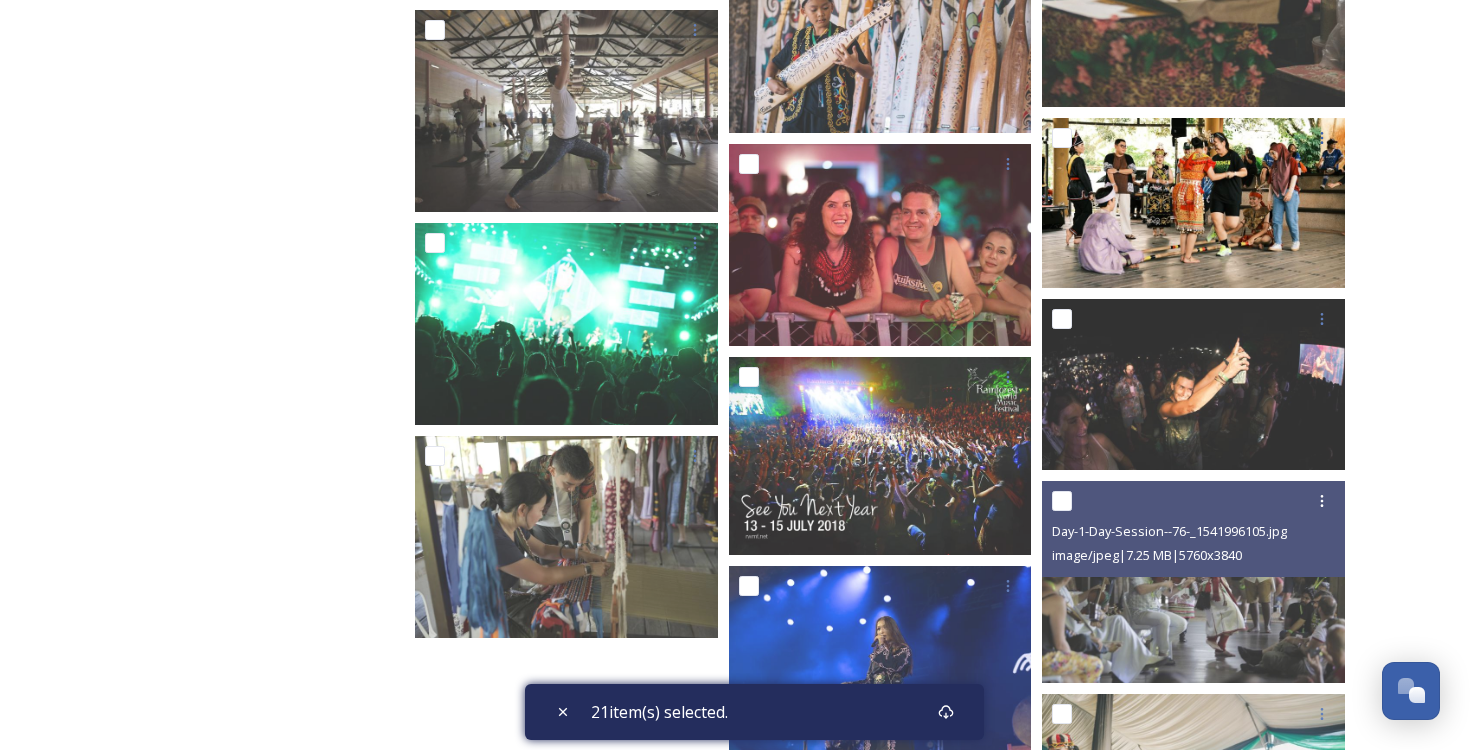 scroll, scrollTop: 3065, scrollLeft: 0, axis: vertical 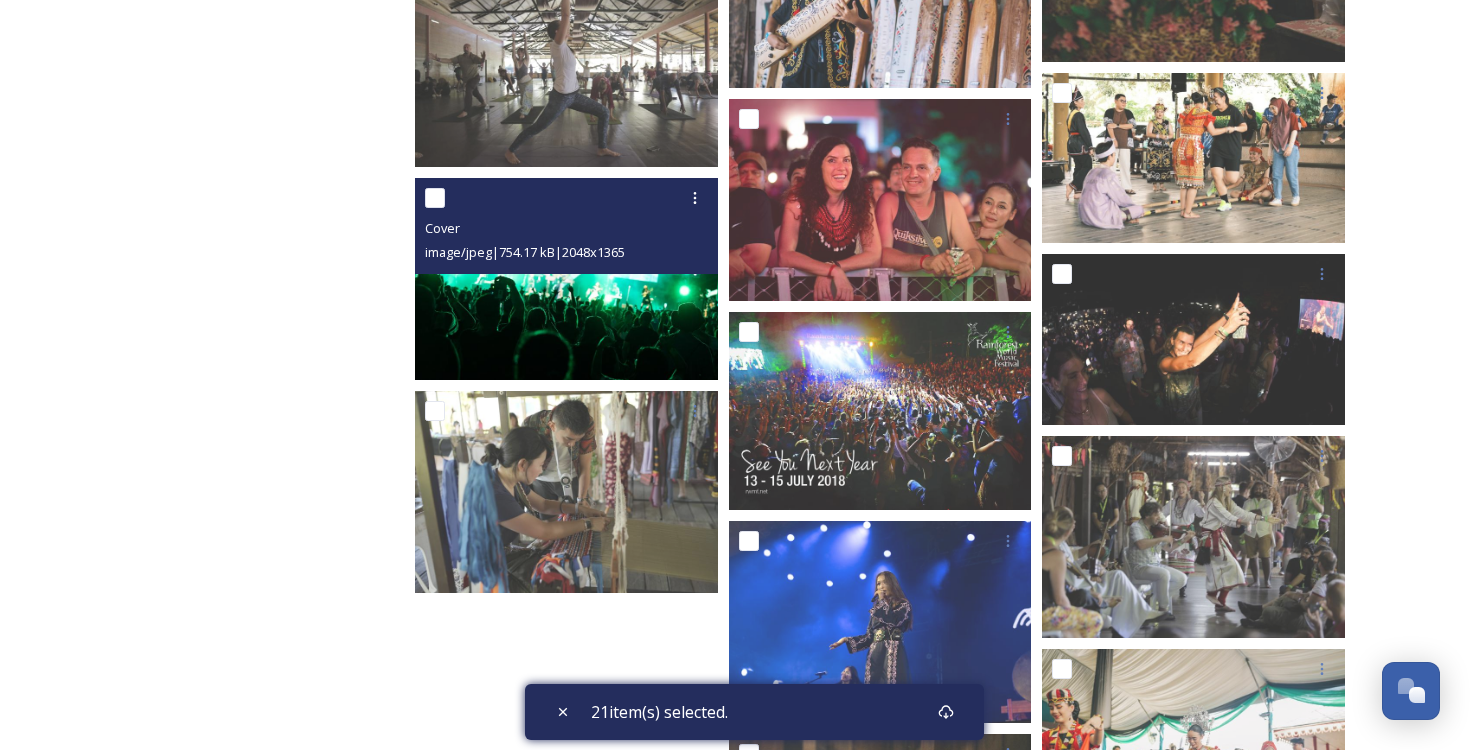 click at bounding box center [435, 198] 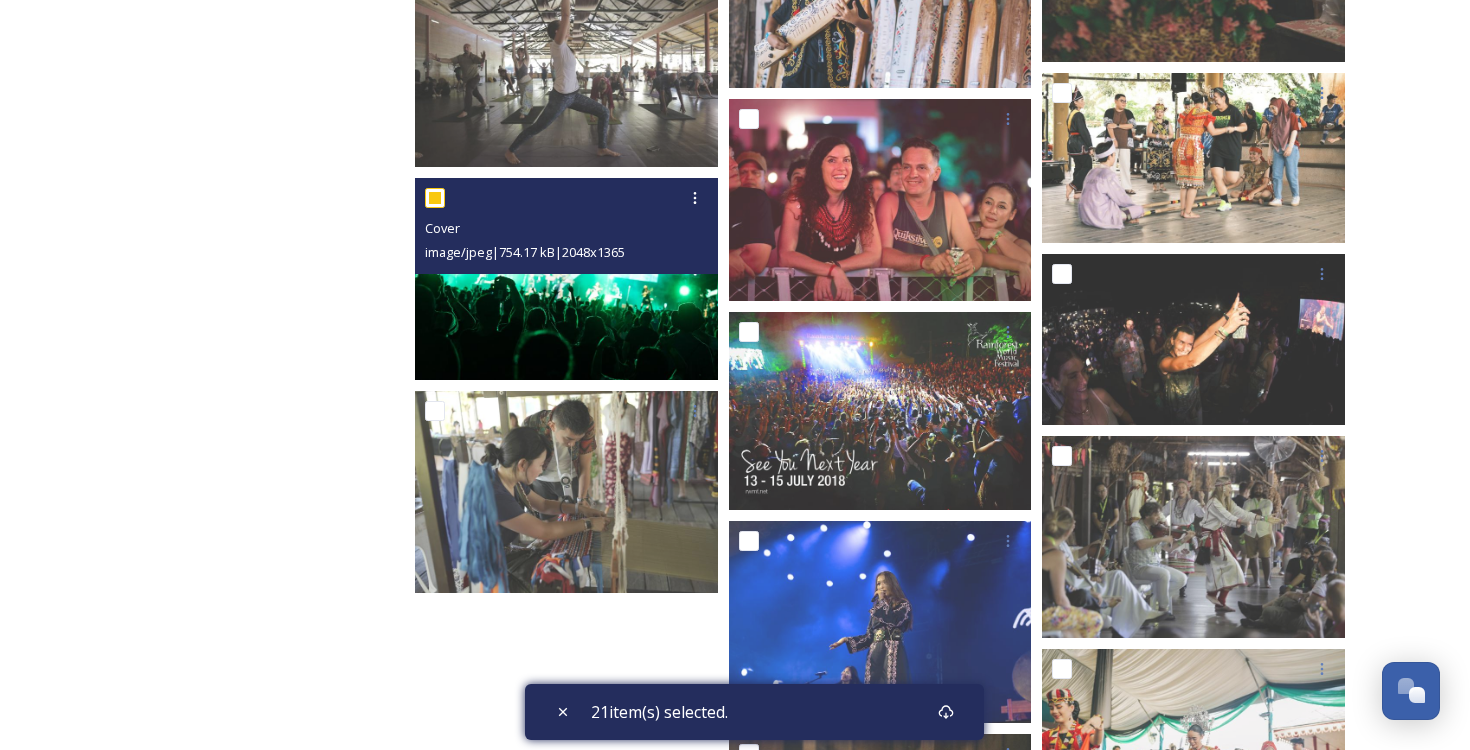 checkbox on "true" 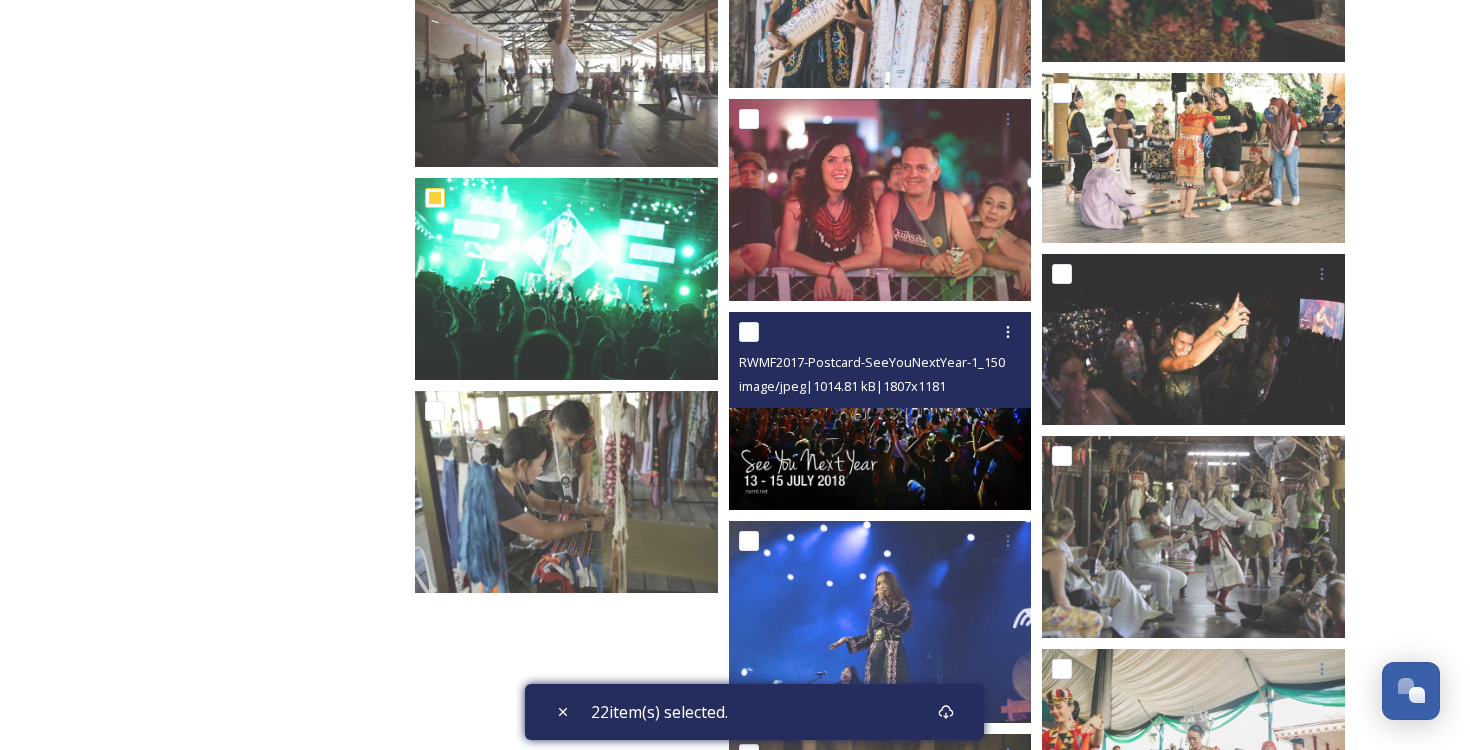 click at bounding box center (749, 332) 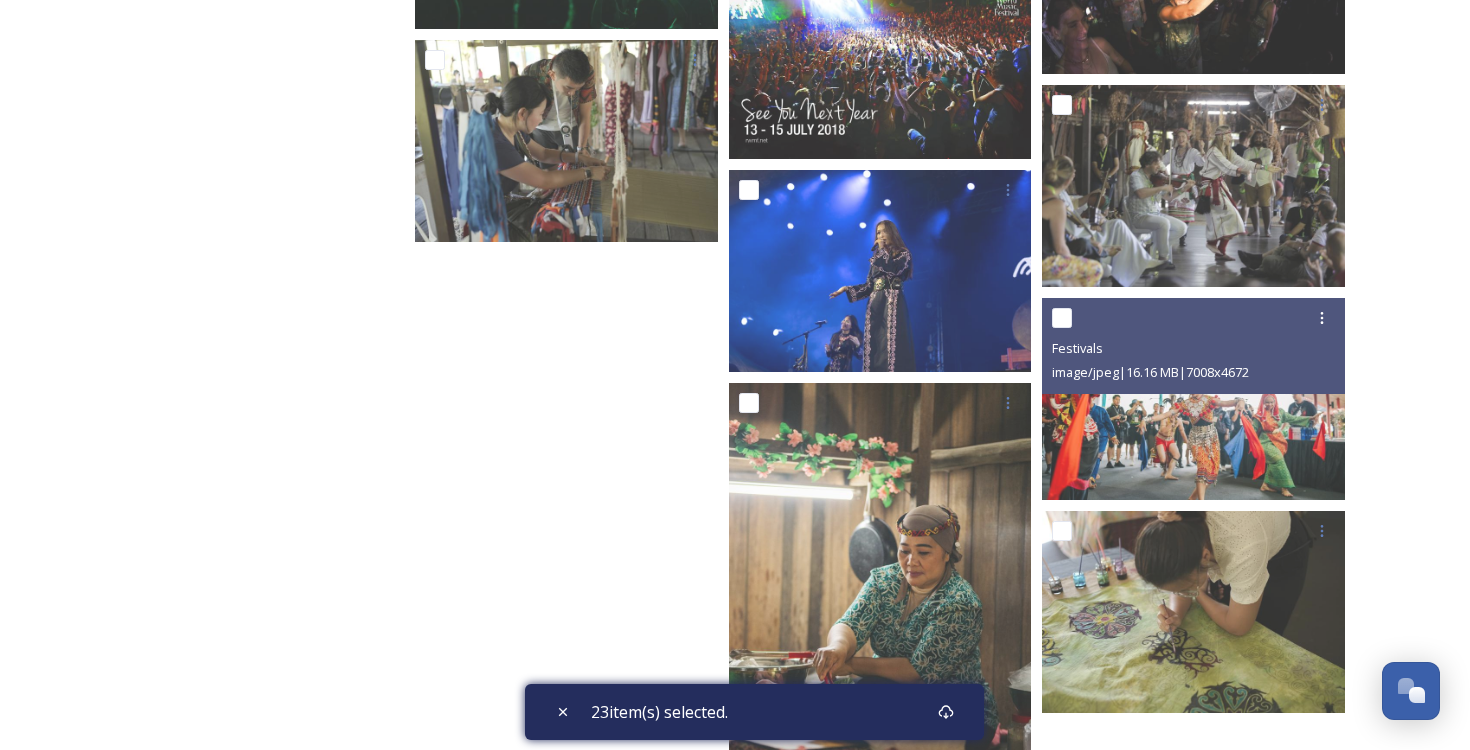 scroll, scrollTop: 3417, scrollLeft: 0, axis: vertical 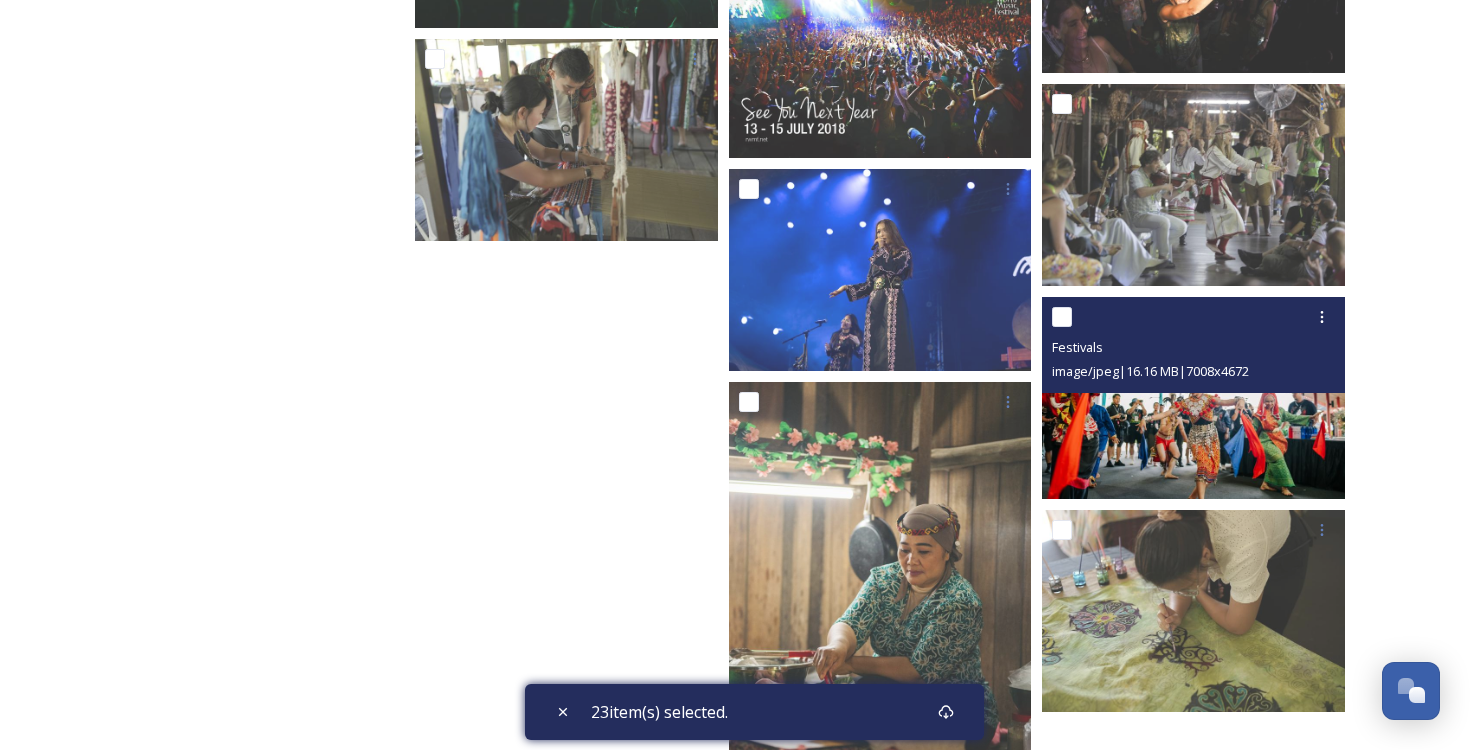 click at bounding box center (1062, 317) 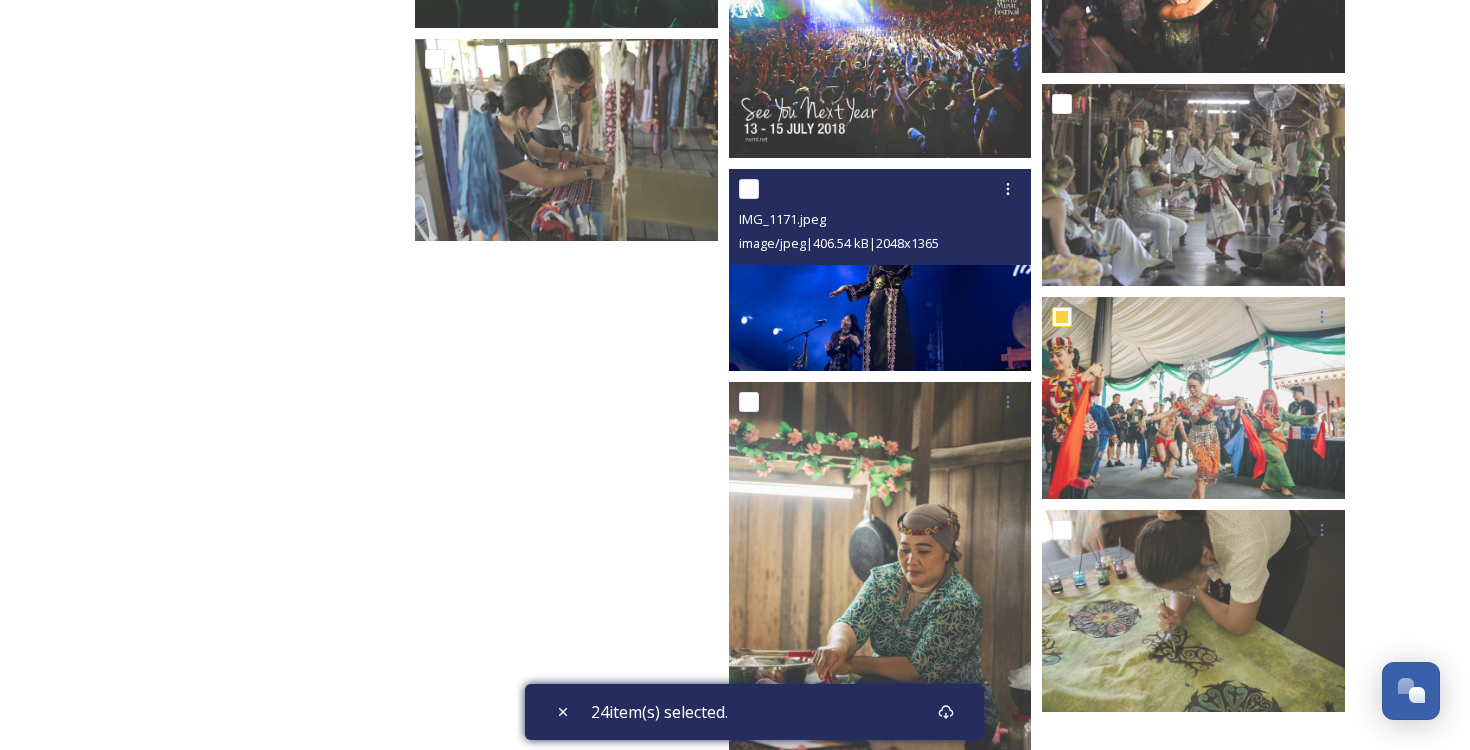 click at bounding box center (749, 189) 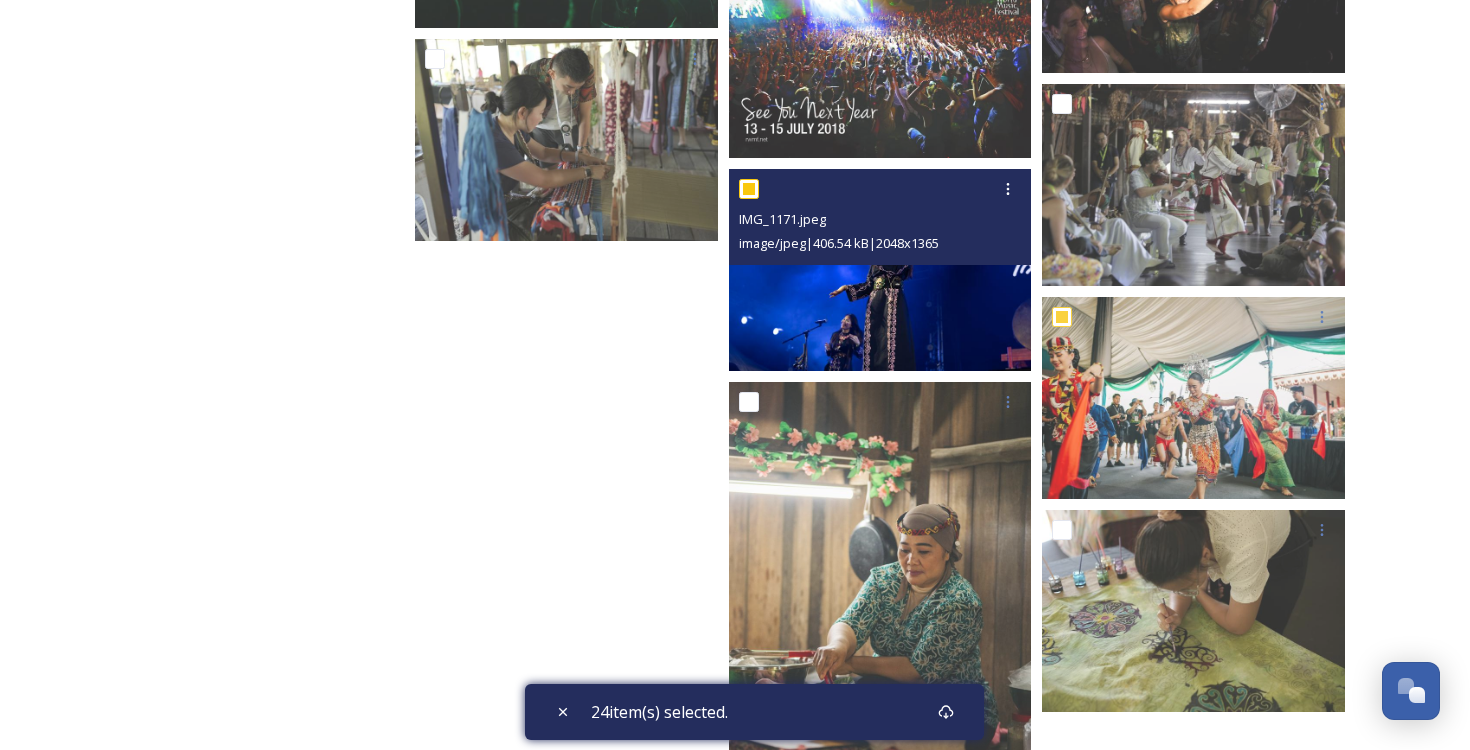 checkbox on "true" 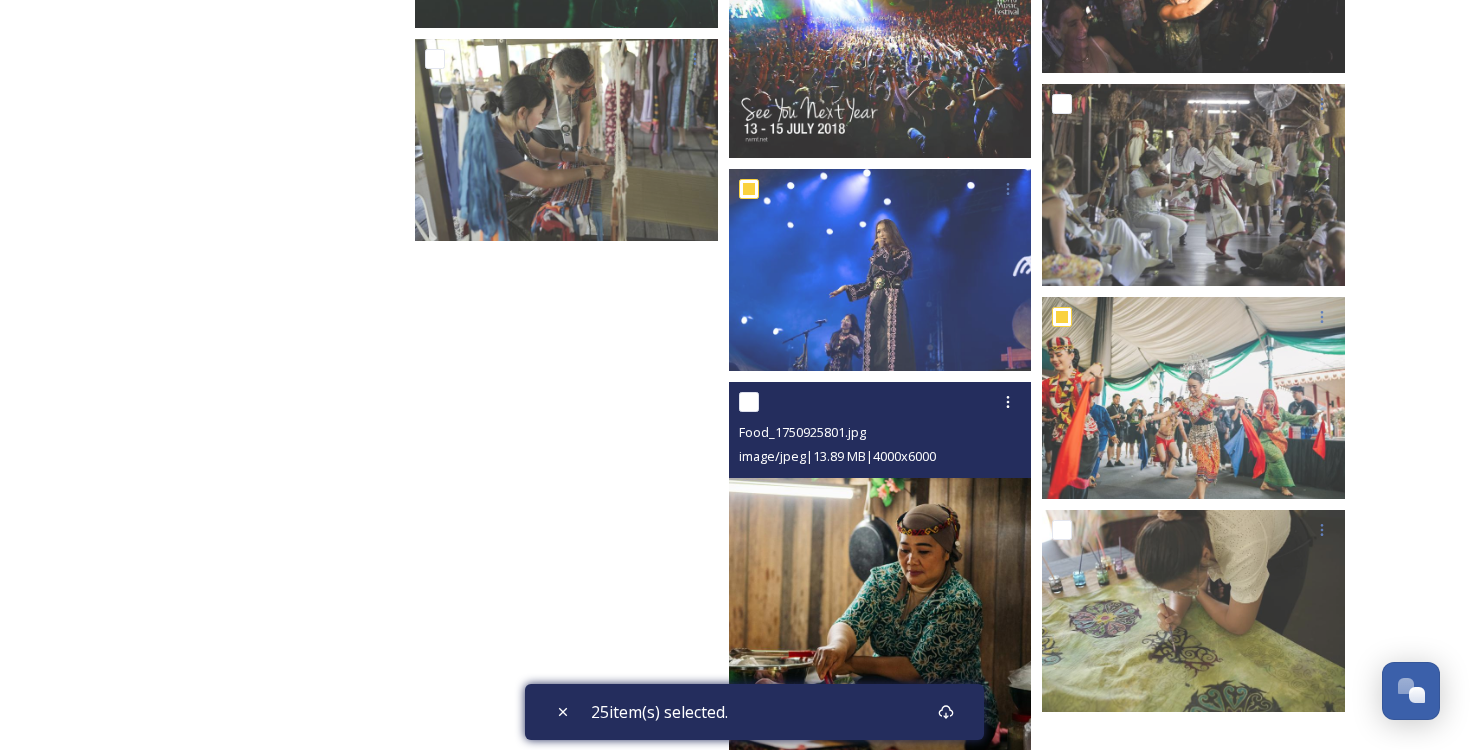 scroll, scrollTop: 3547, scrollLeft: 0, axis: vertical 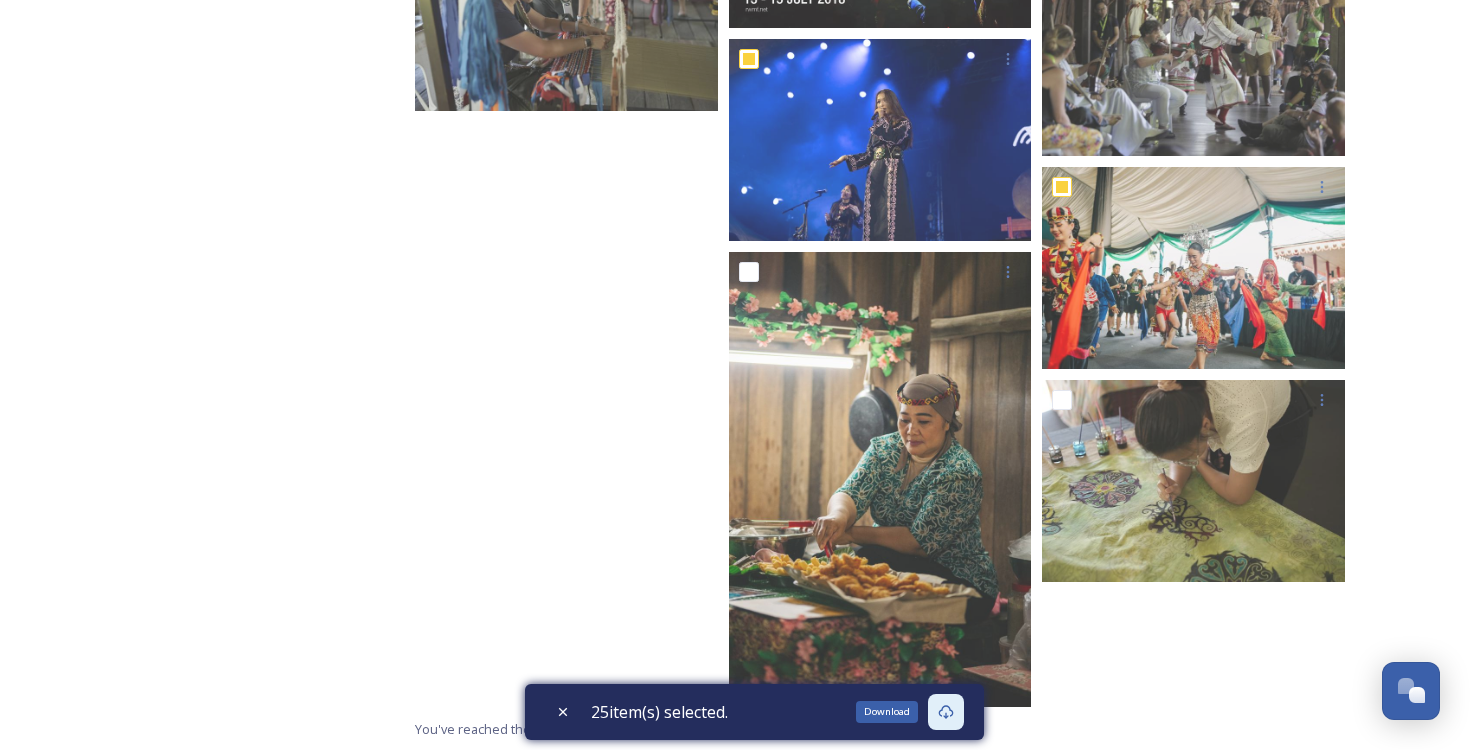 click 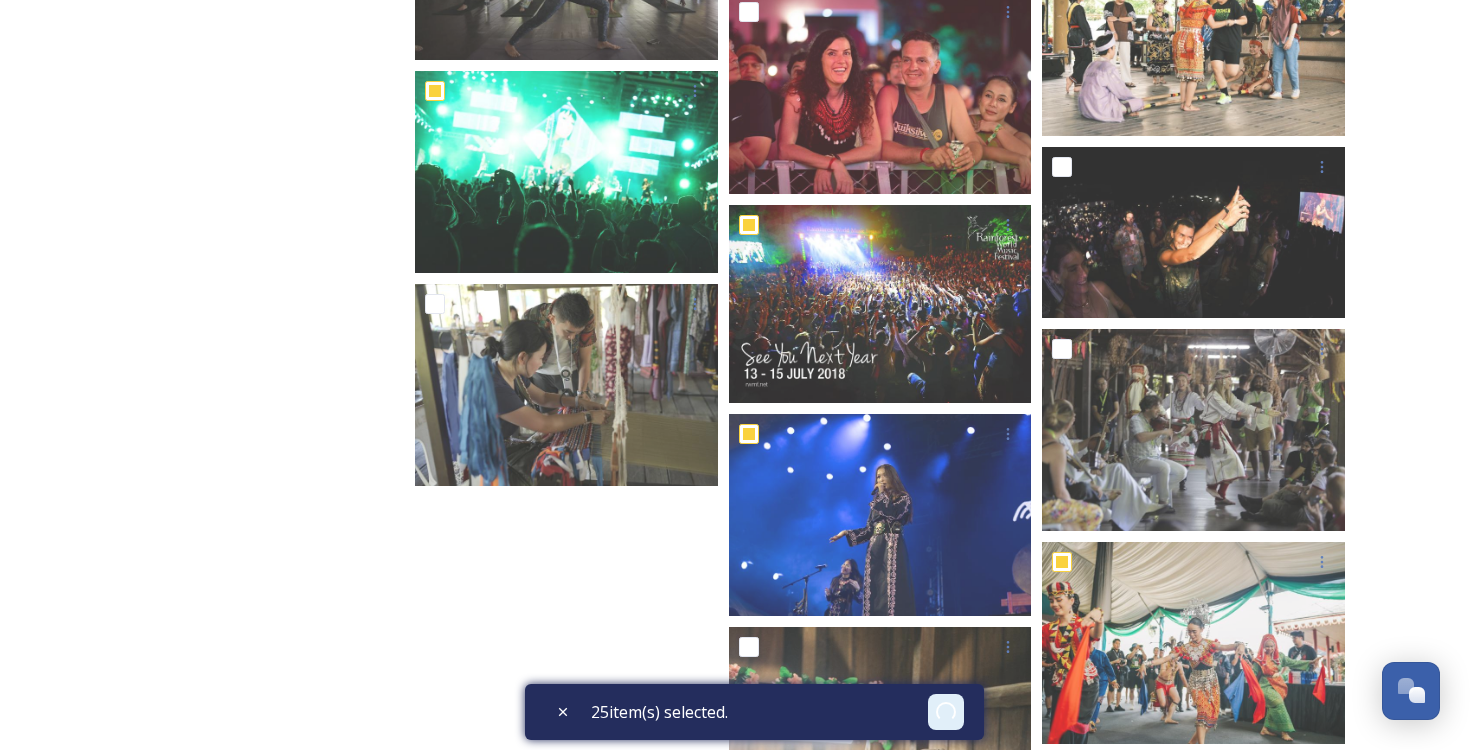 scroll, scrollTop: 3547, scrollLeft: 0, axis: vertical 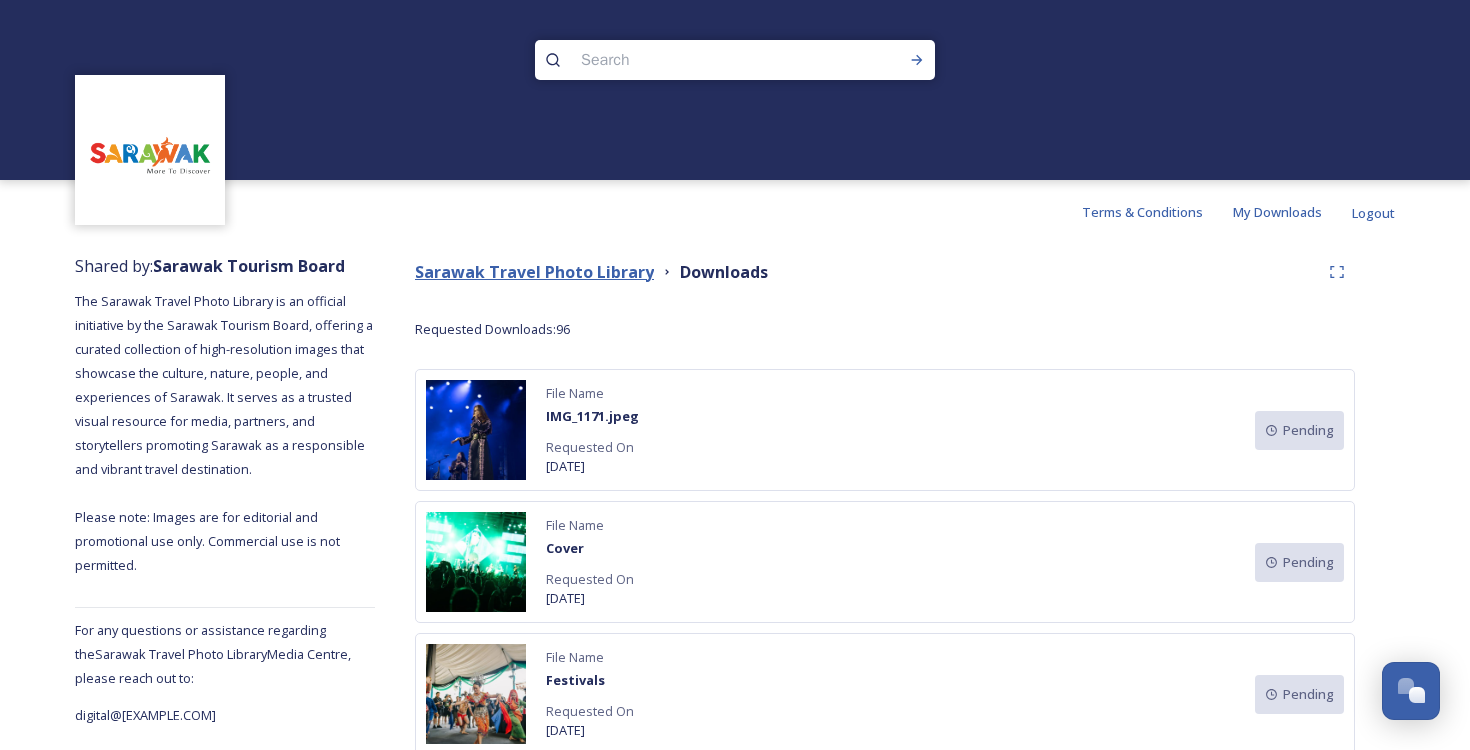 click on "Sarawak Travel Photo Library" at bounding box center (534, 272) 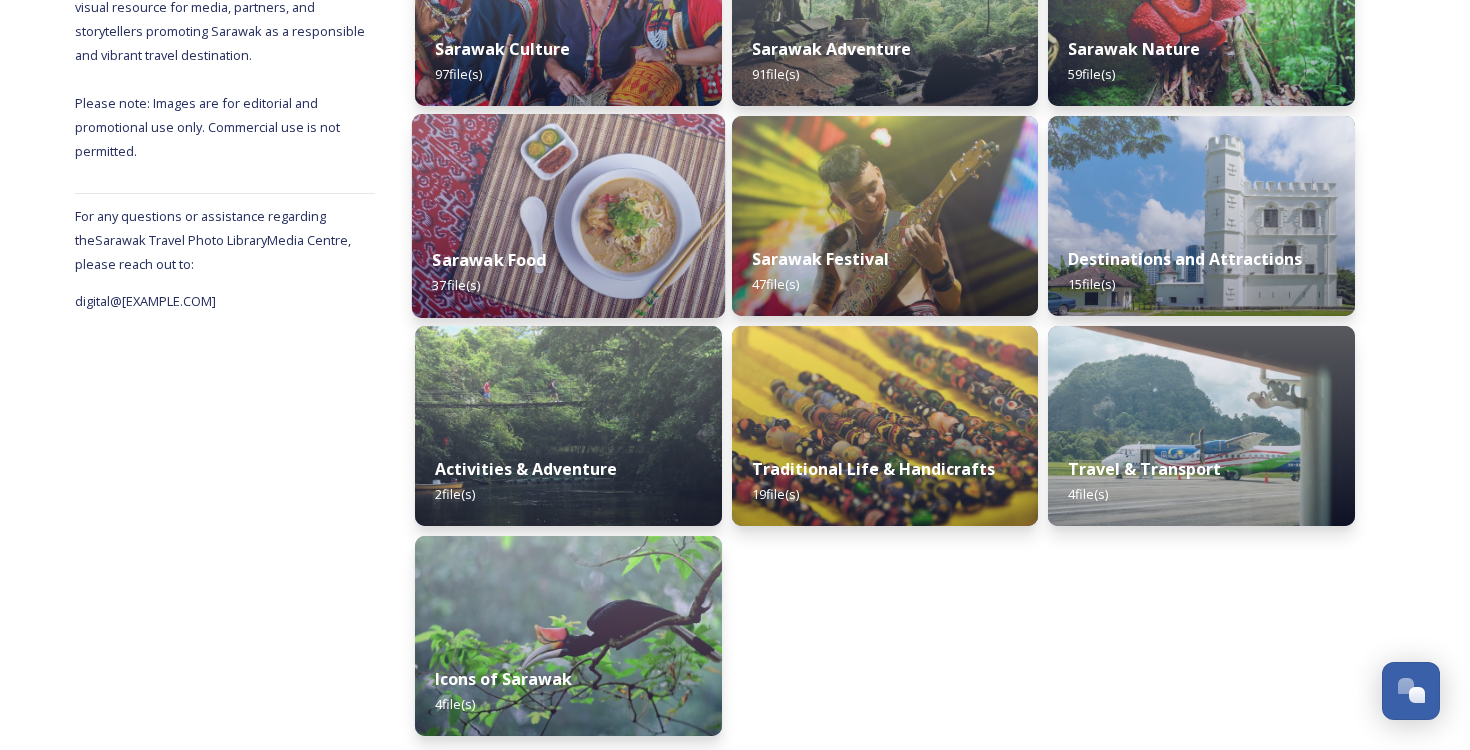 scroll, scrollTop: 420, scrollLeft: 0, axis: vertical 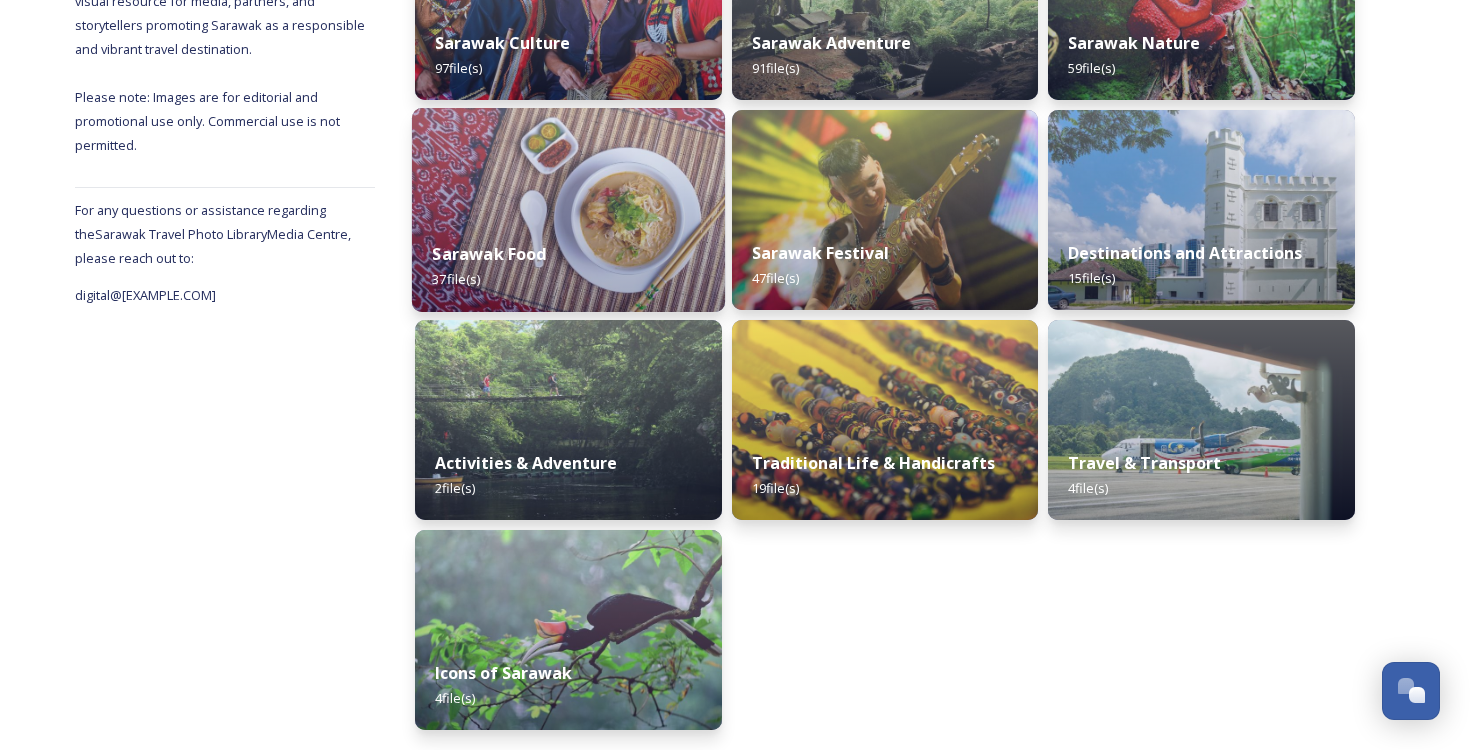 click on "Sarawak Food" at bounding box center (489, 254) 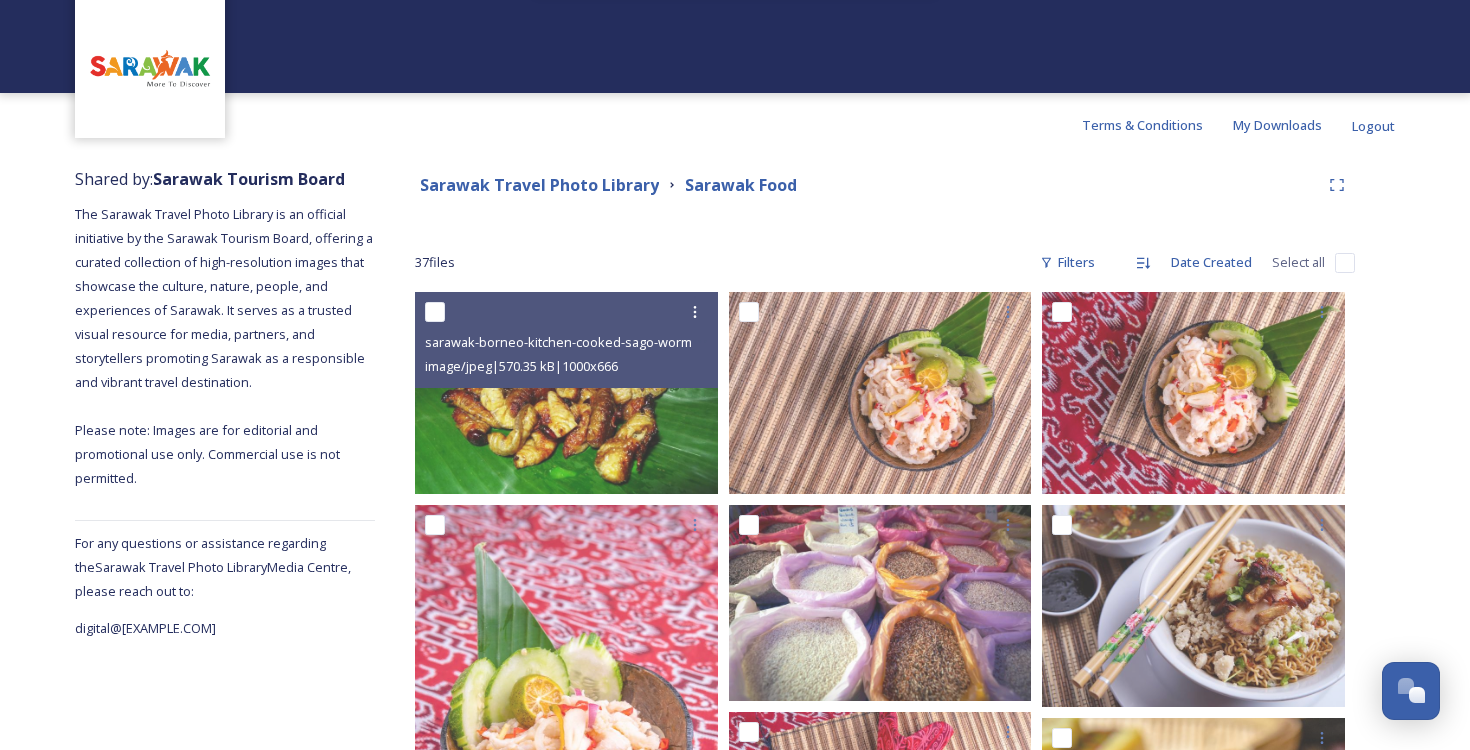 scroll, scrollTop: 92, scrollLeft: 0, axis: vertical 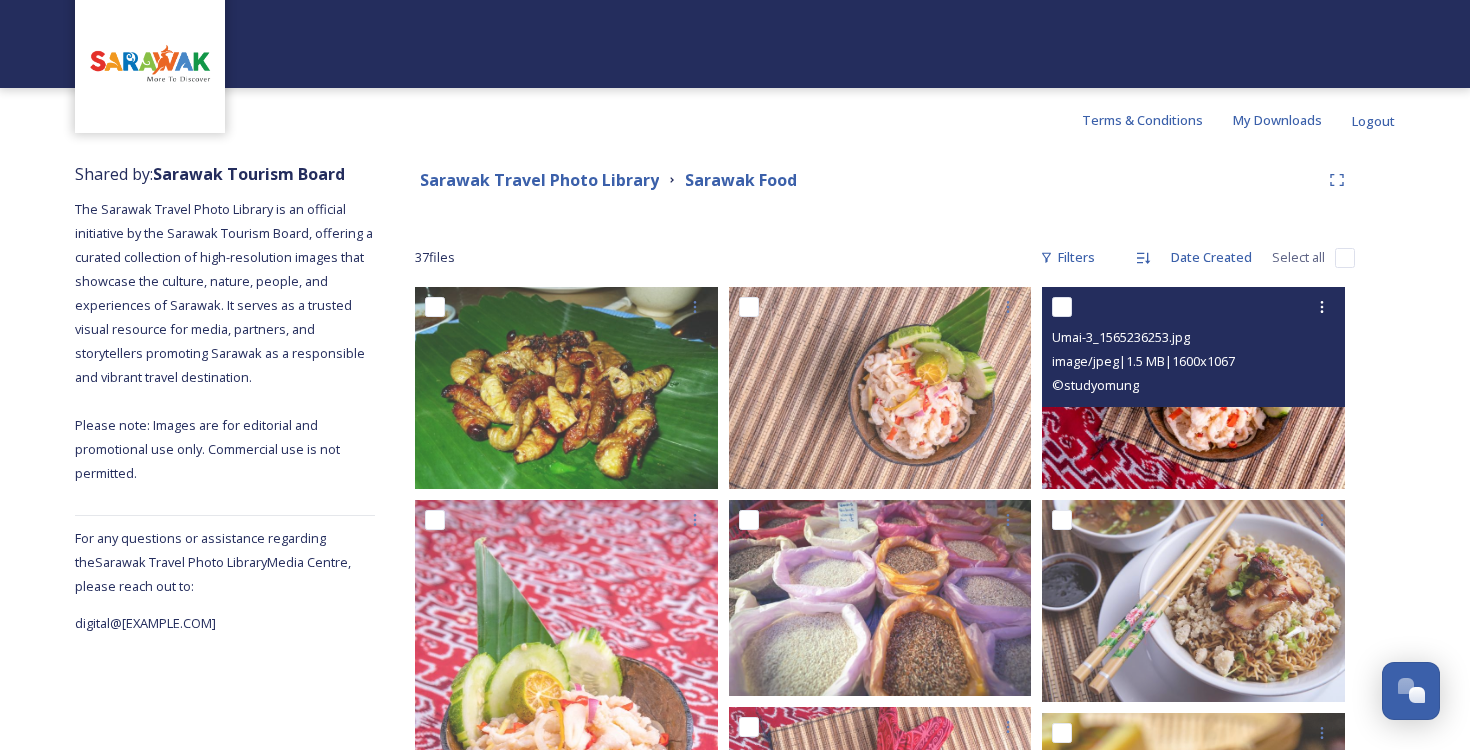 click at bounding box center (1062, 307) 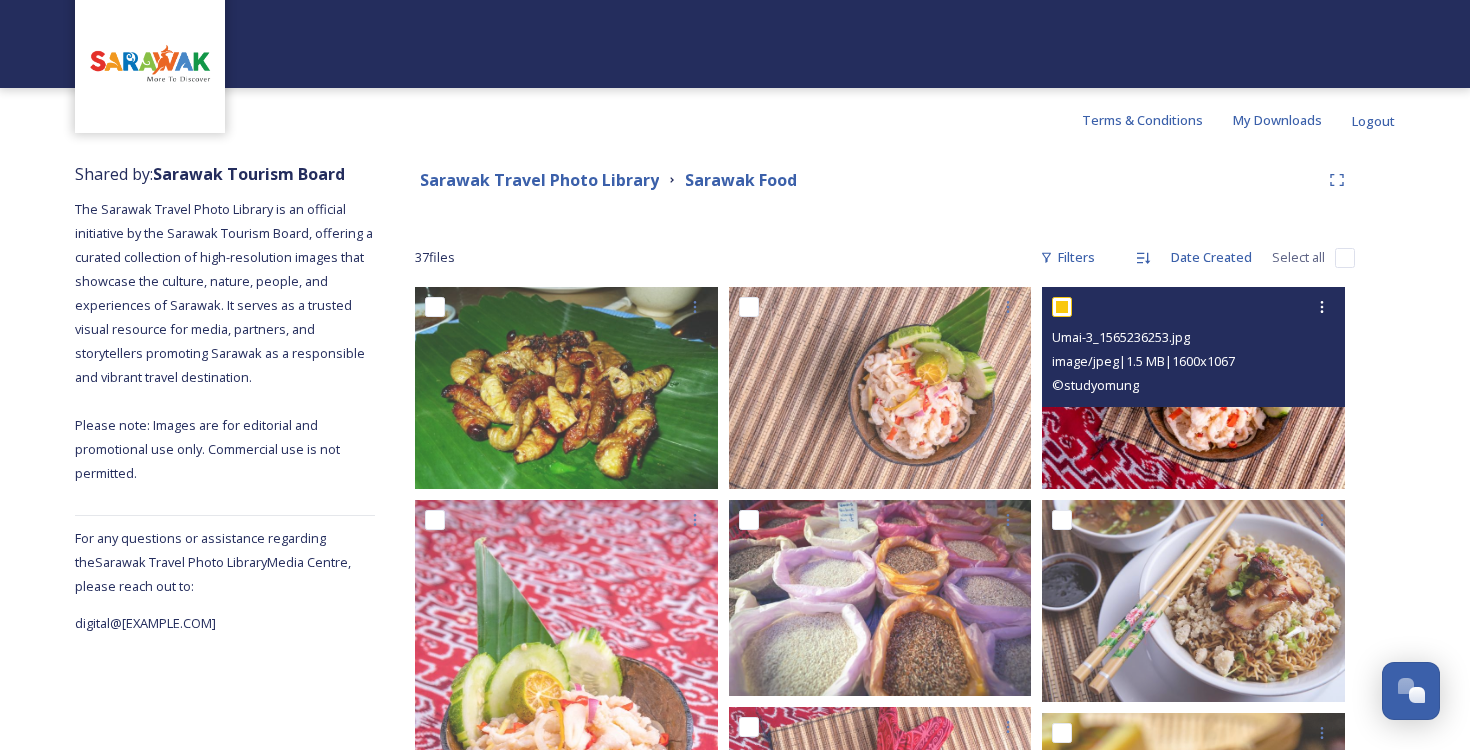 checkbox on "true" 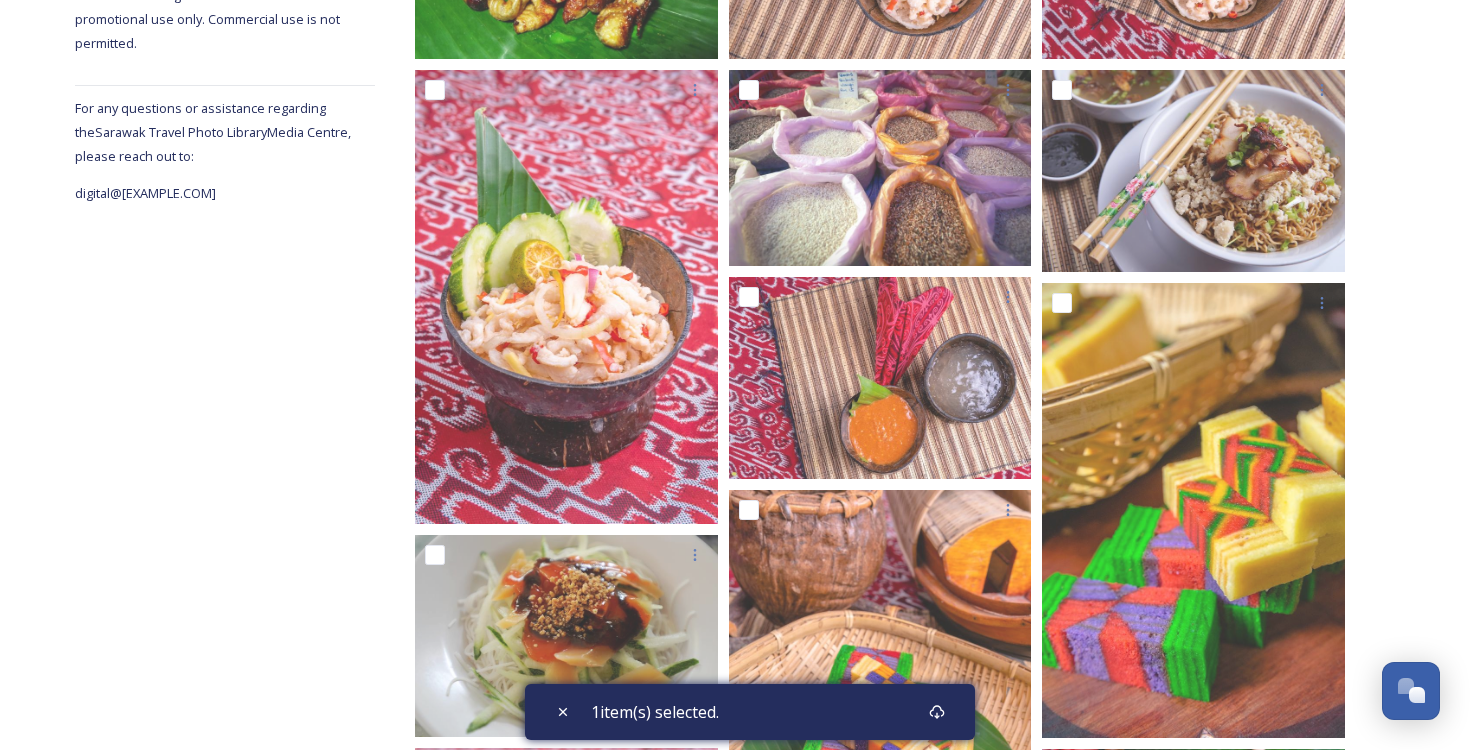 scroll, scrollTop: 554, scrollLeft: 0, axis: vertical 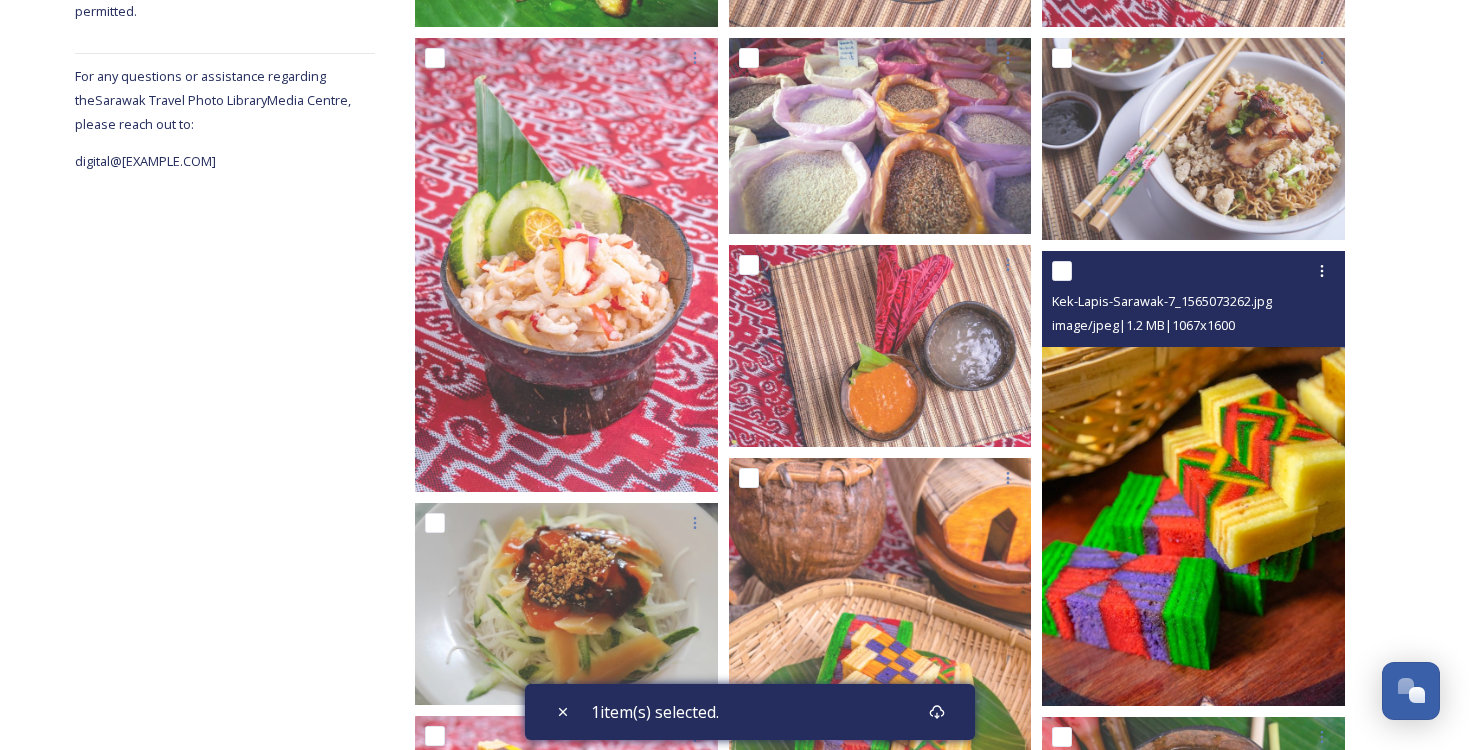 click at bounding box center (1062, 271) 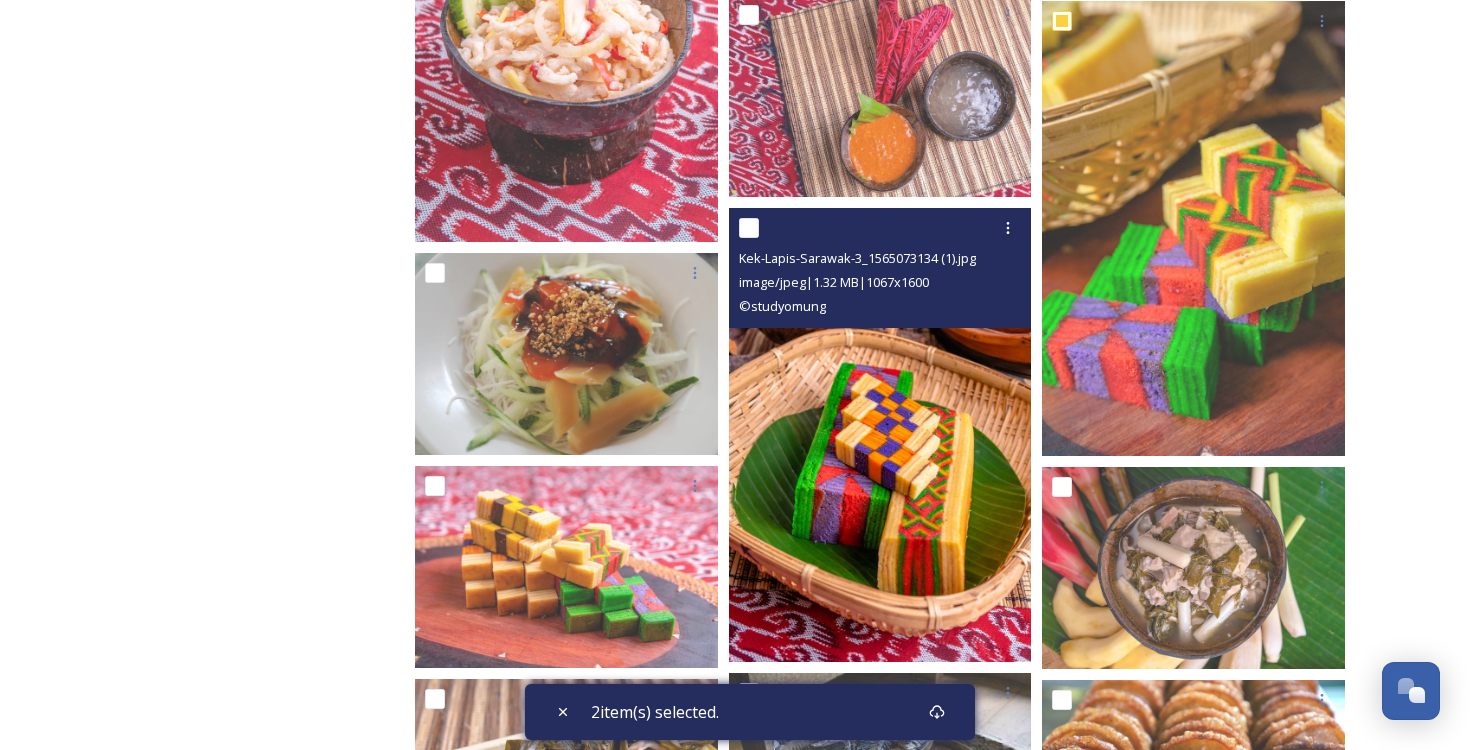 scroll, scrollTop: 810, scrollLeft: 0, axis: vertical 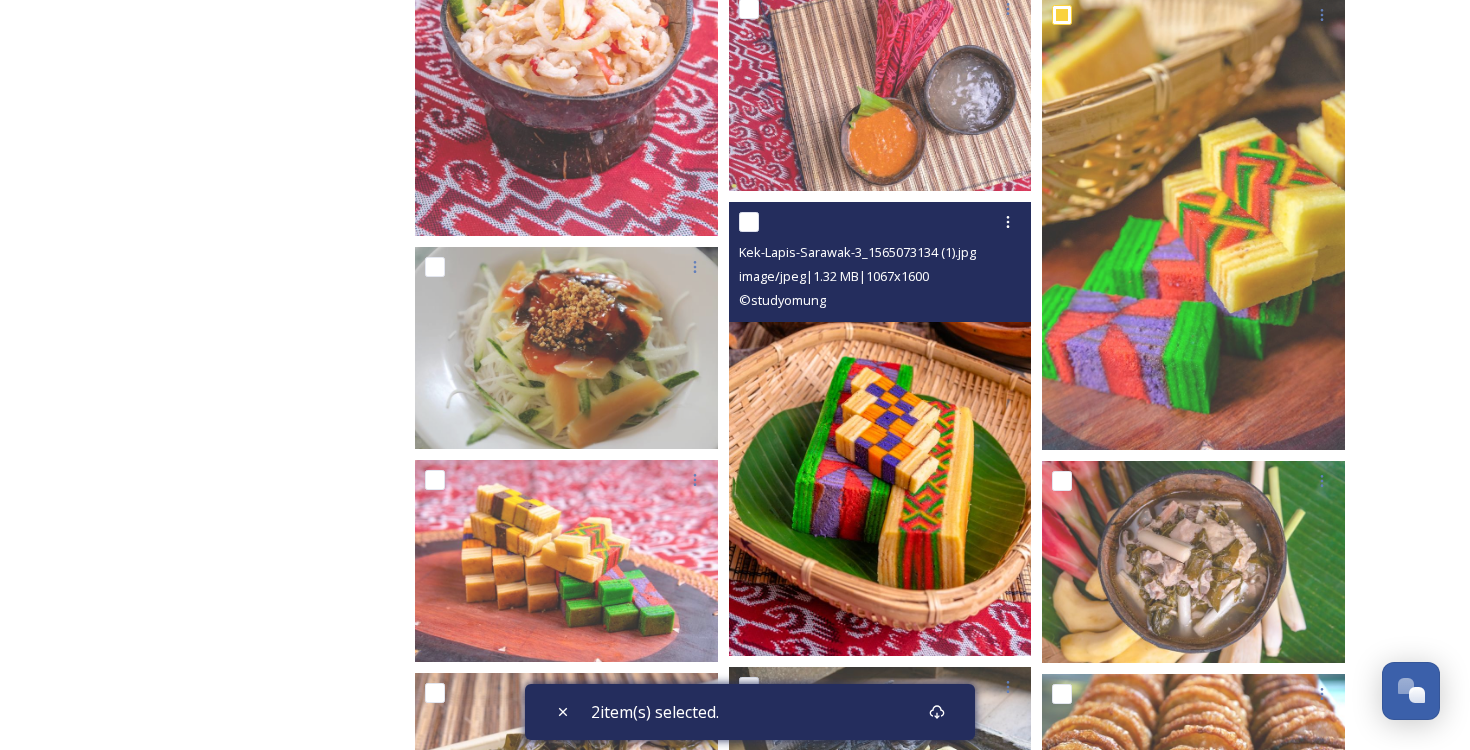click at bounding box center [749, 222] 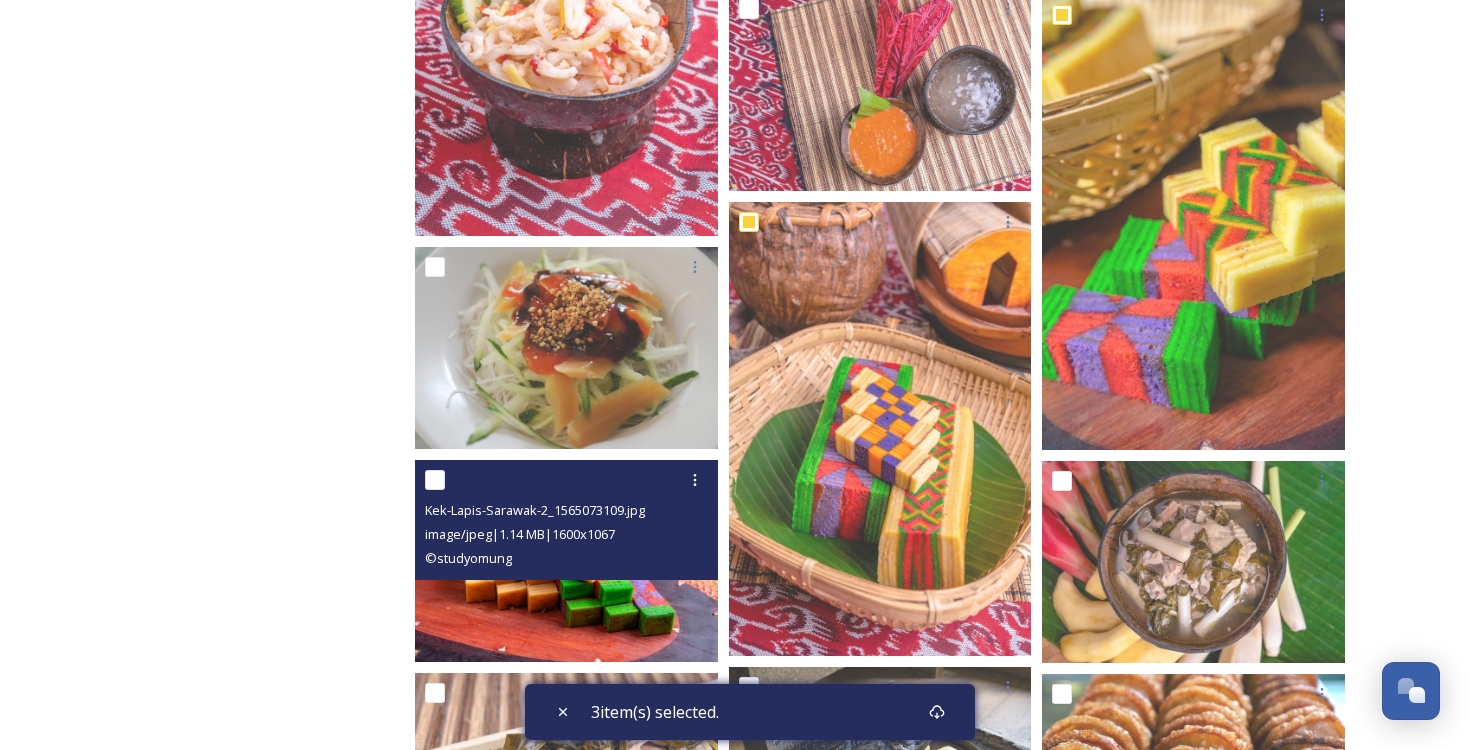 click at bounding box center (435, 480) 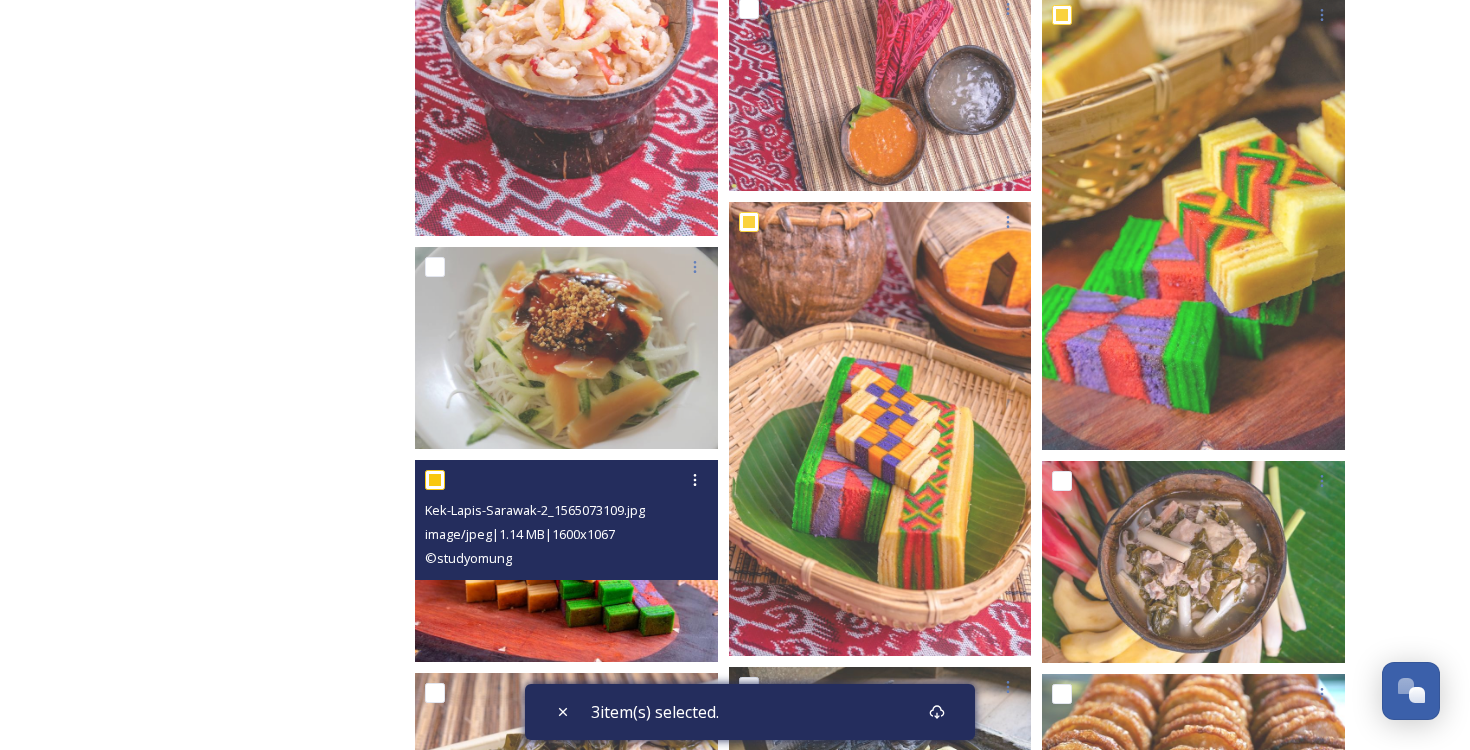 checkbox on "true" 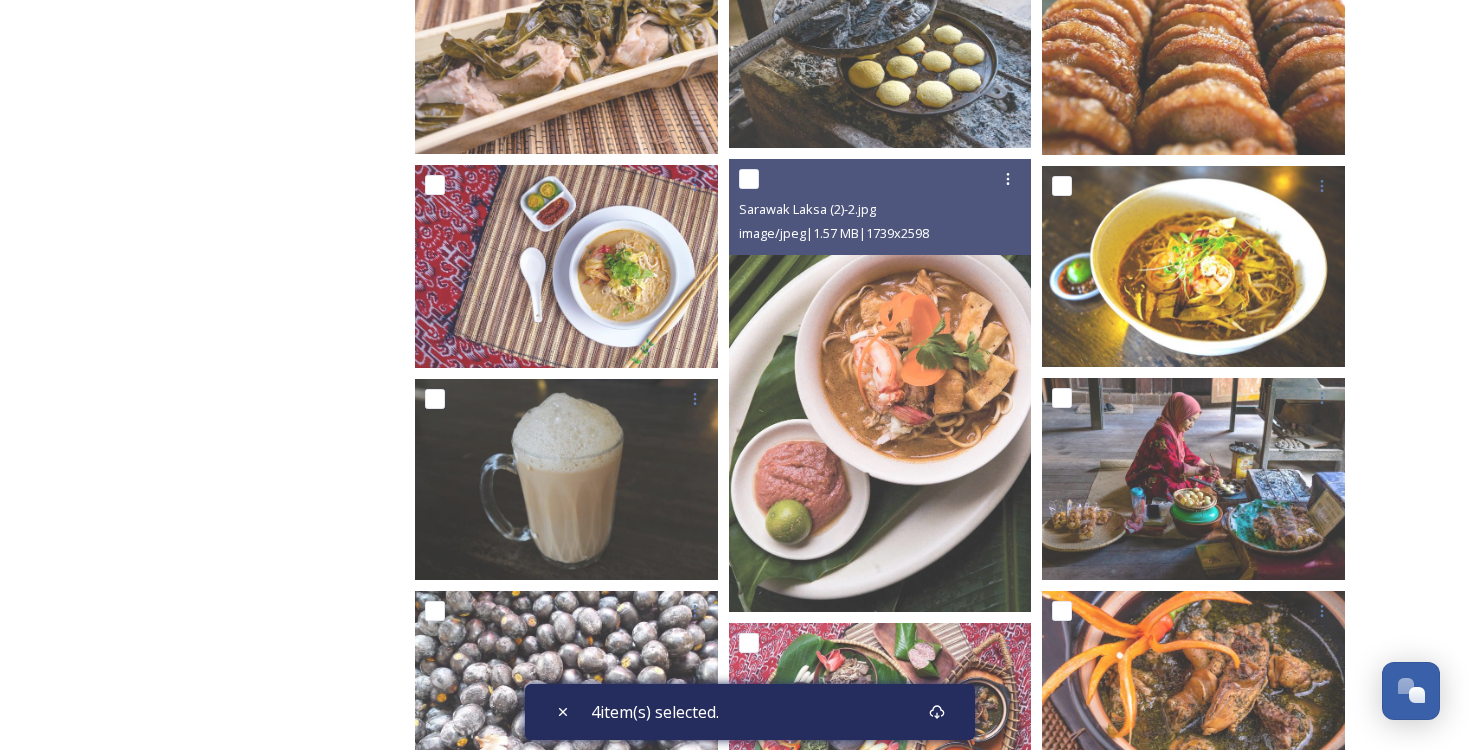 scroll, scrollTop: 1533, scrollLeft: 0, axis: vertical 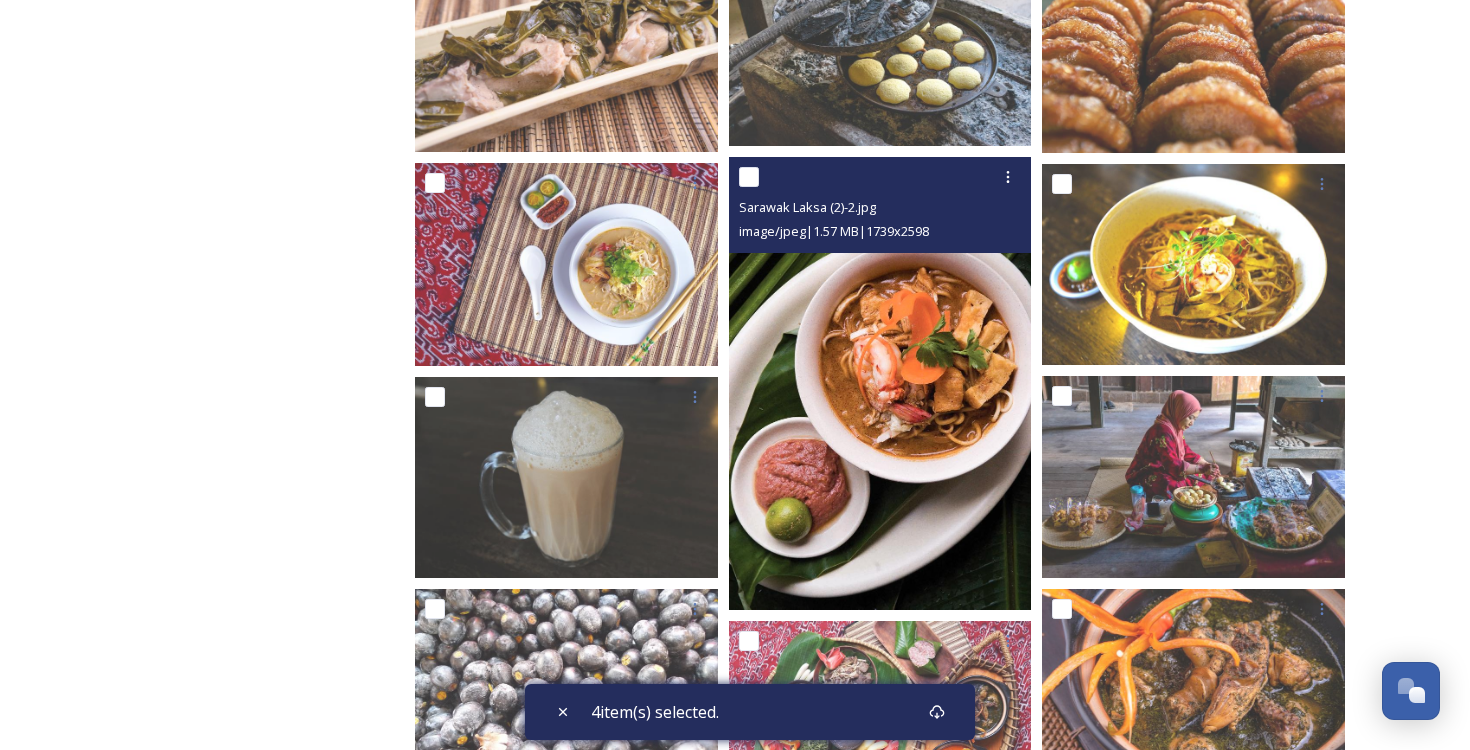 click at bounding box center (749, 177) 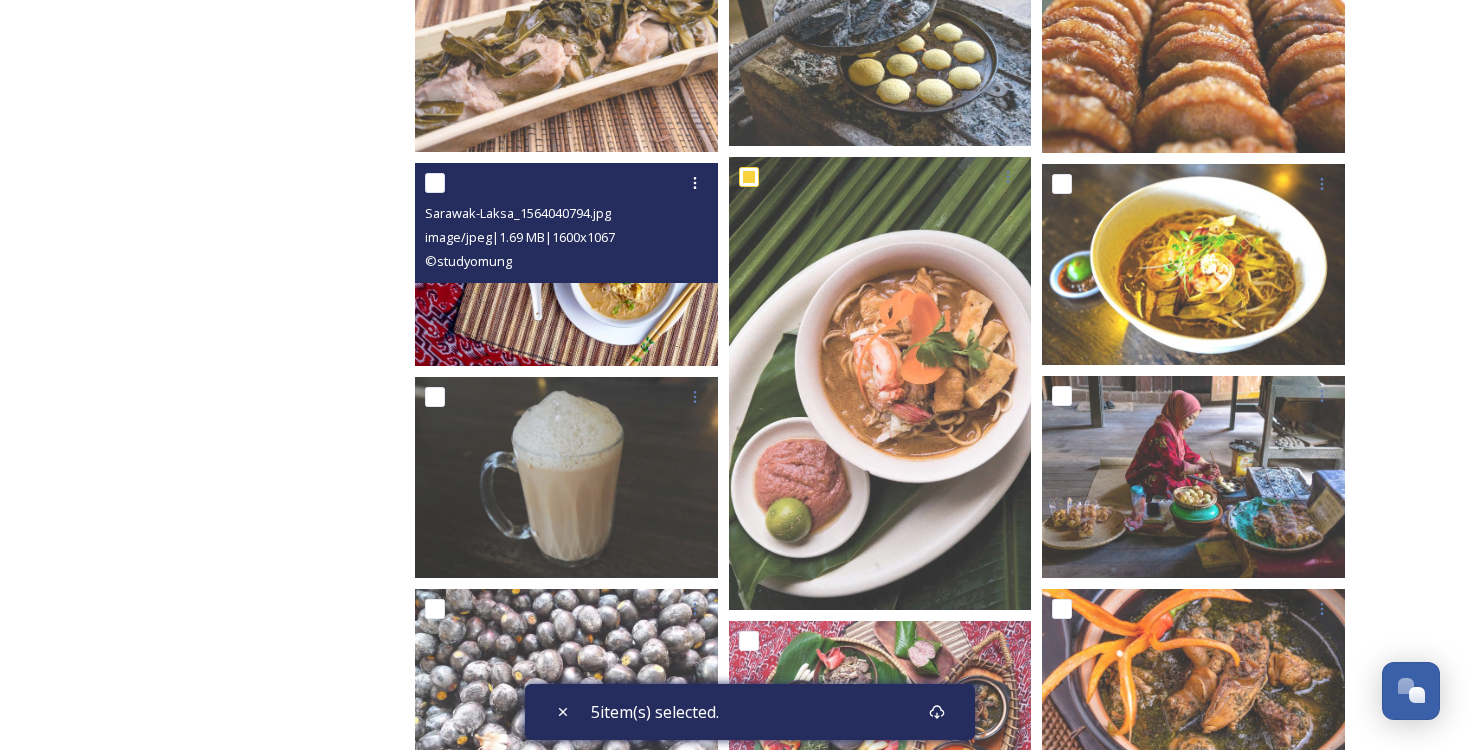 click at bounding box center [435, 183] 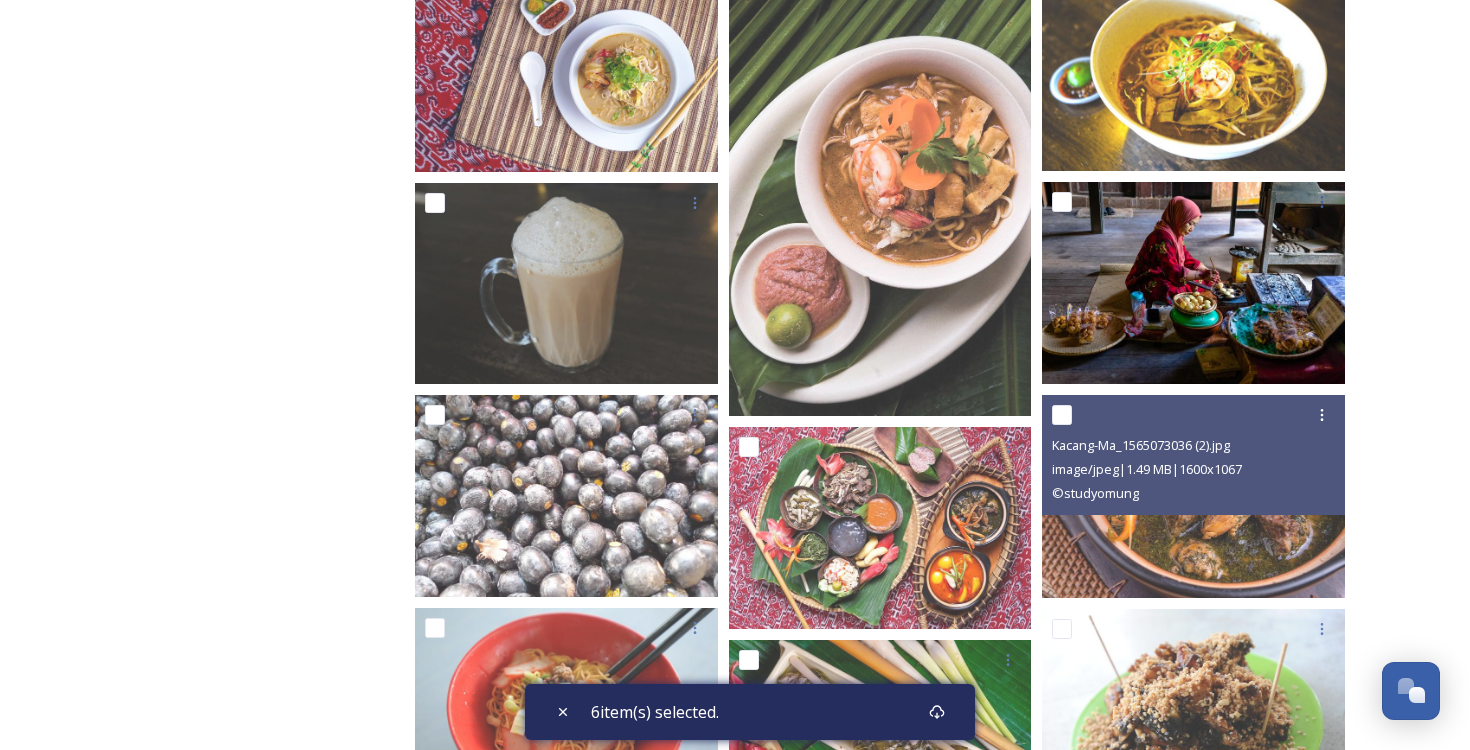 scroll, scrollTop: 1800, scrollLeft: 0, axis: vertical 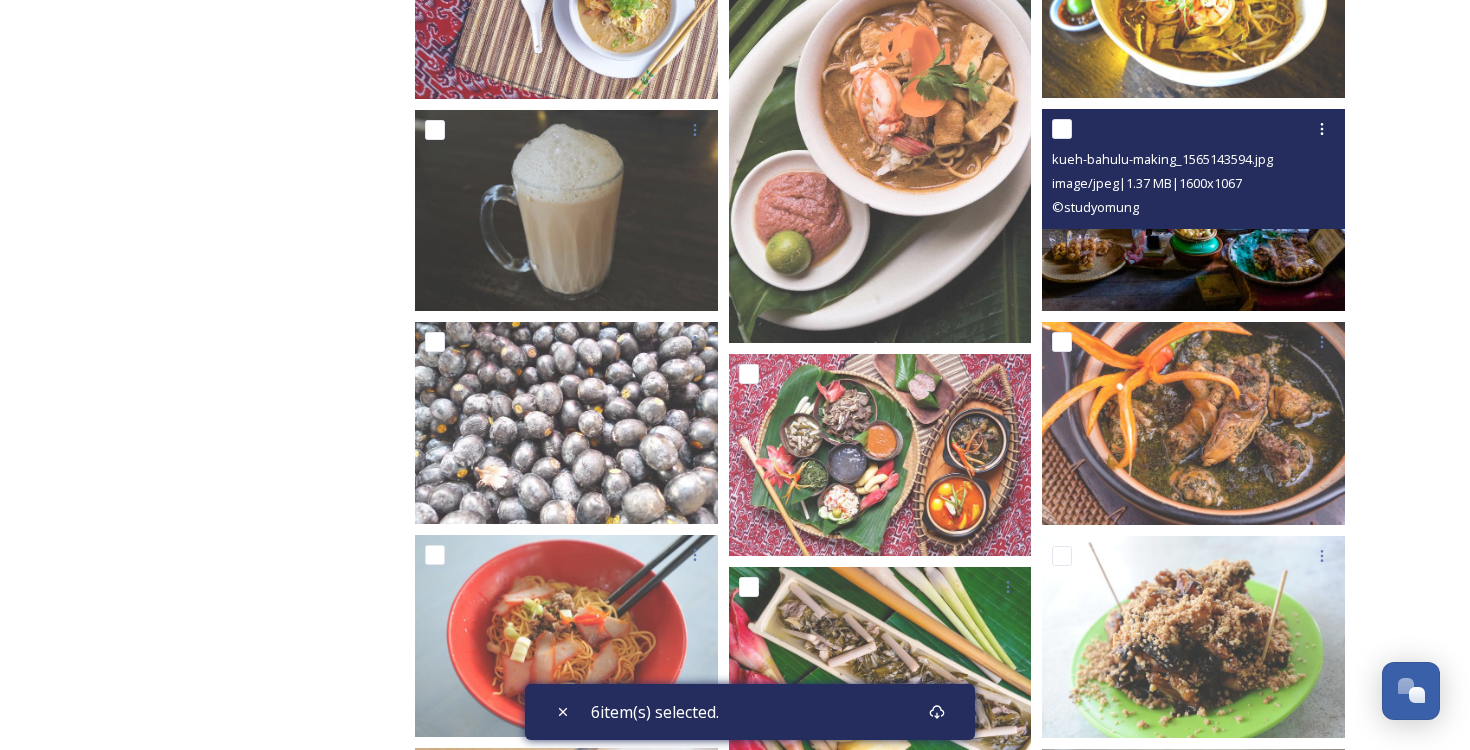 click at bounding box center (1062, 129) 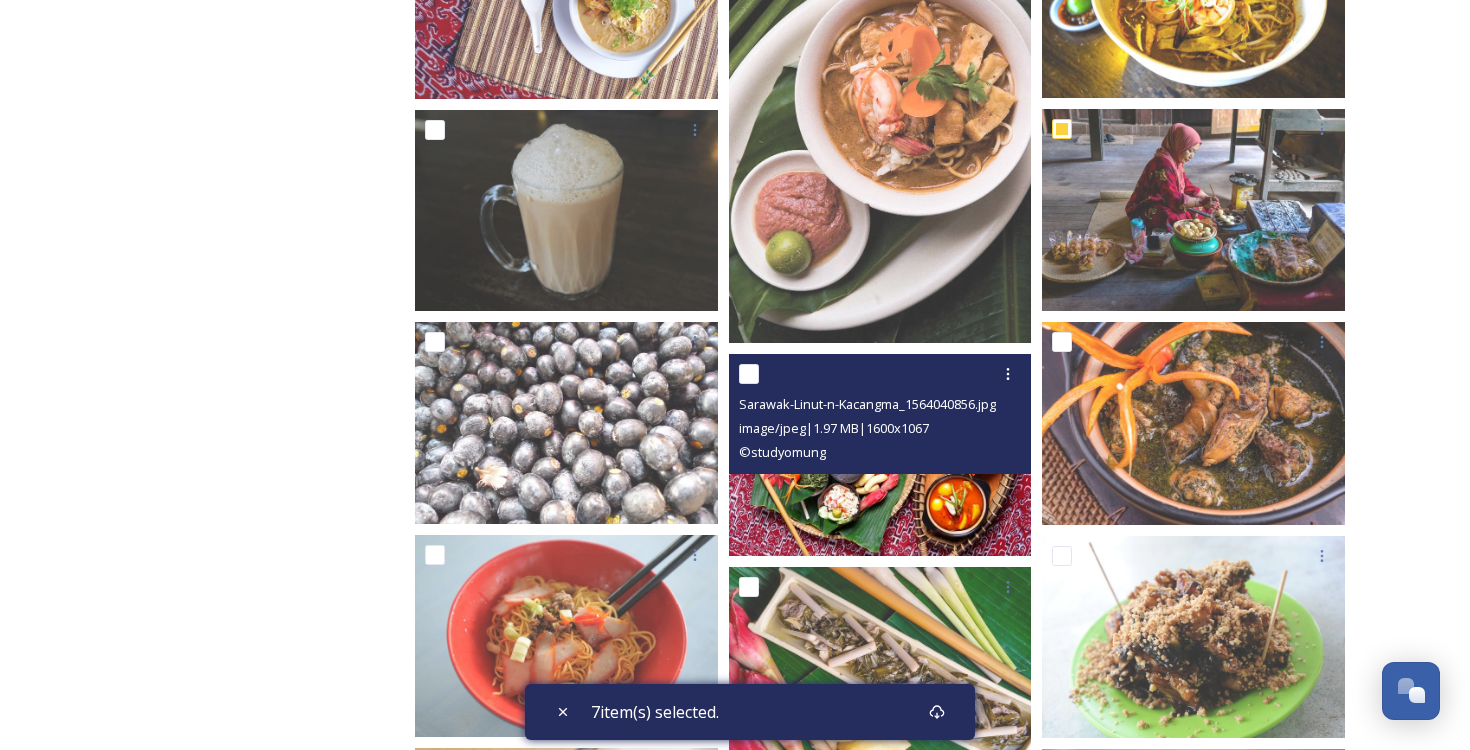click at bounding box center (749, 374) 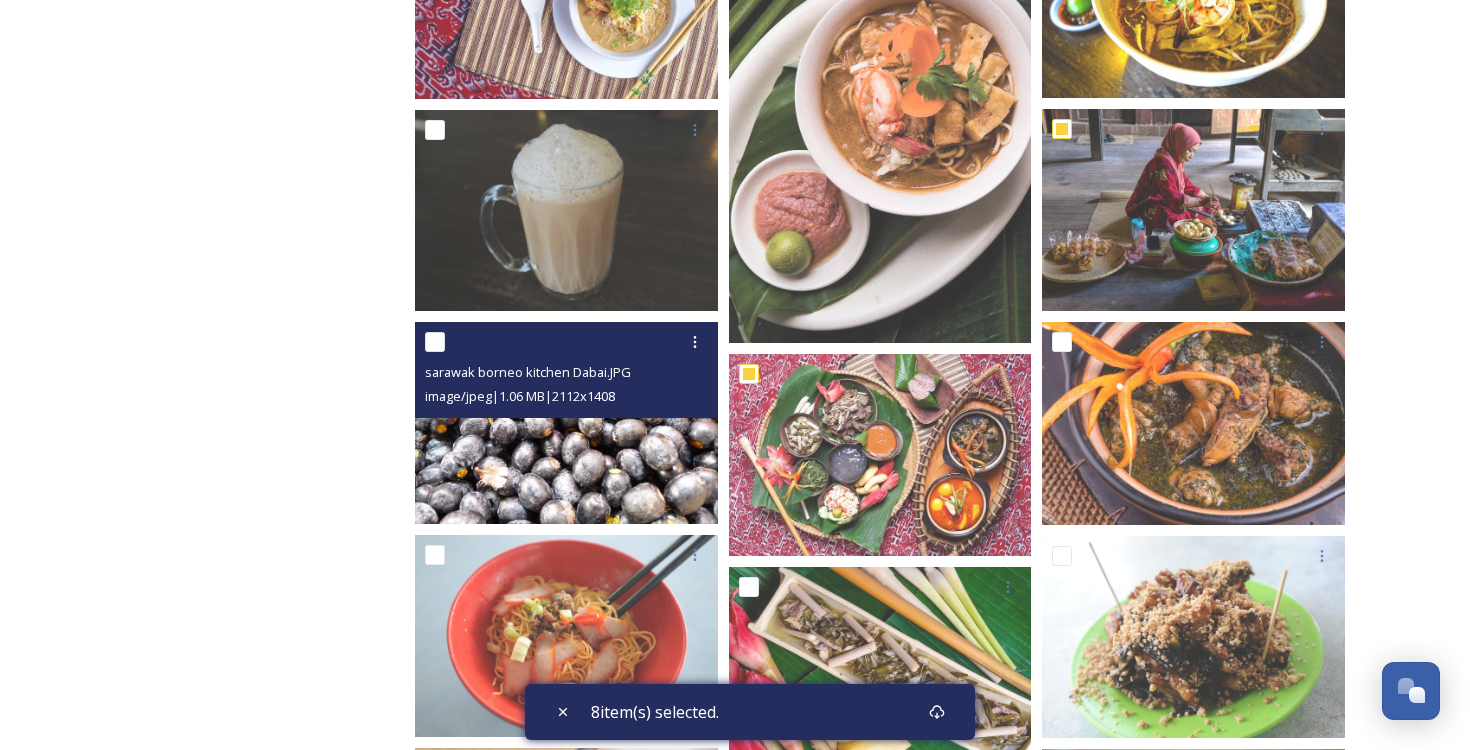 click at bounding box center (435, 342) 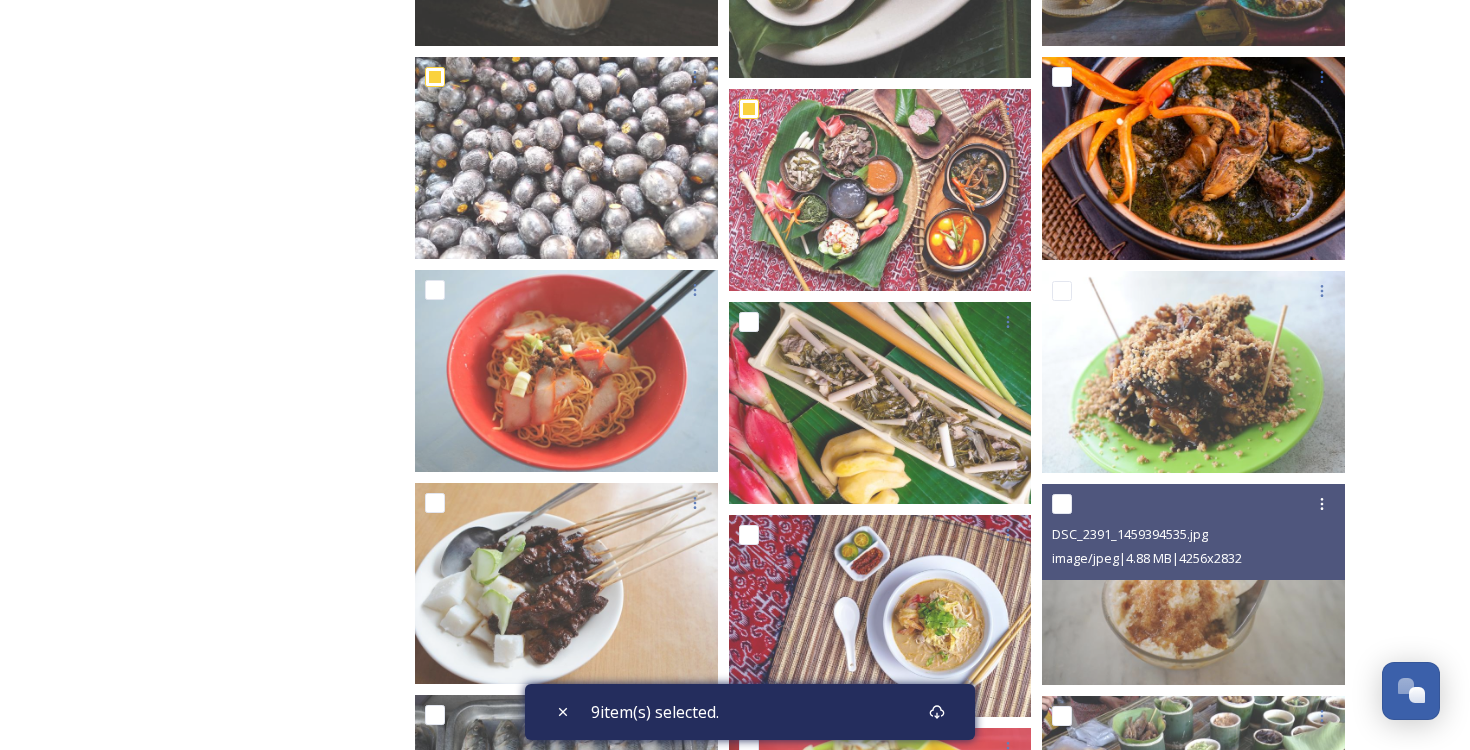 scroll, scrollTop: 2066, scrollLeft: 0, axis: vertical 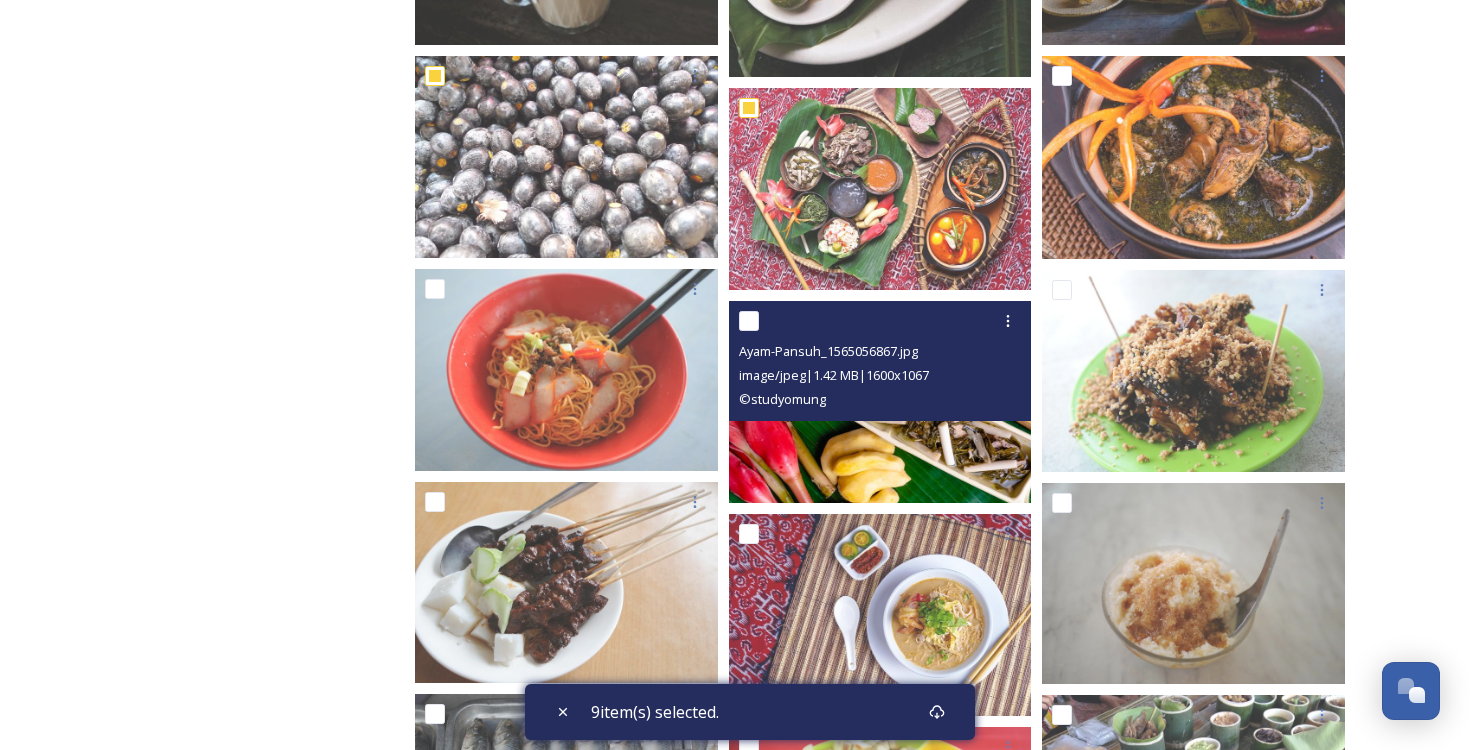 click at bounding box center [749, 321] 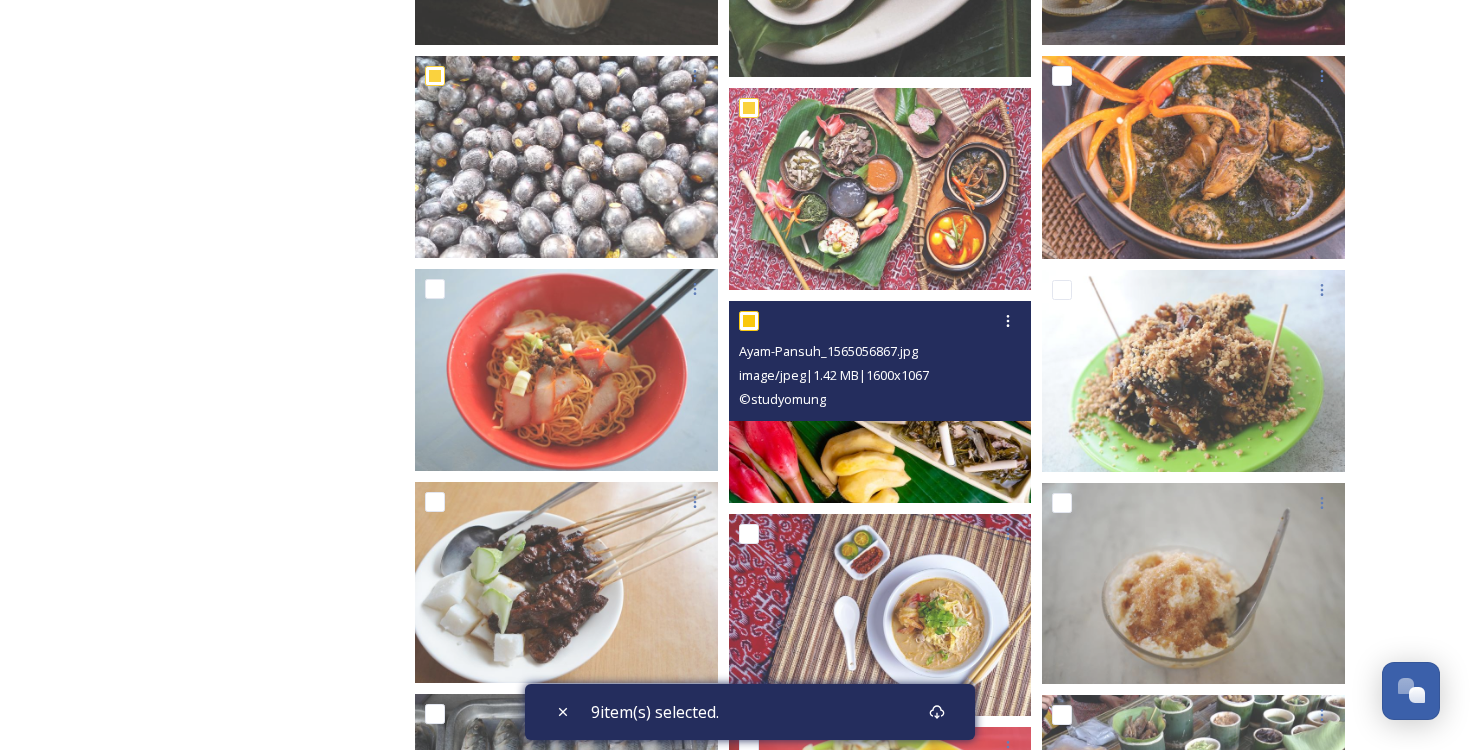checkbox on "true" 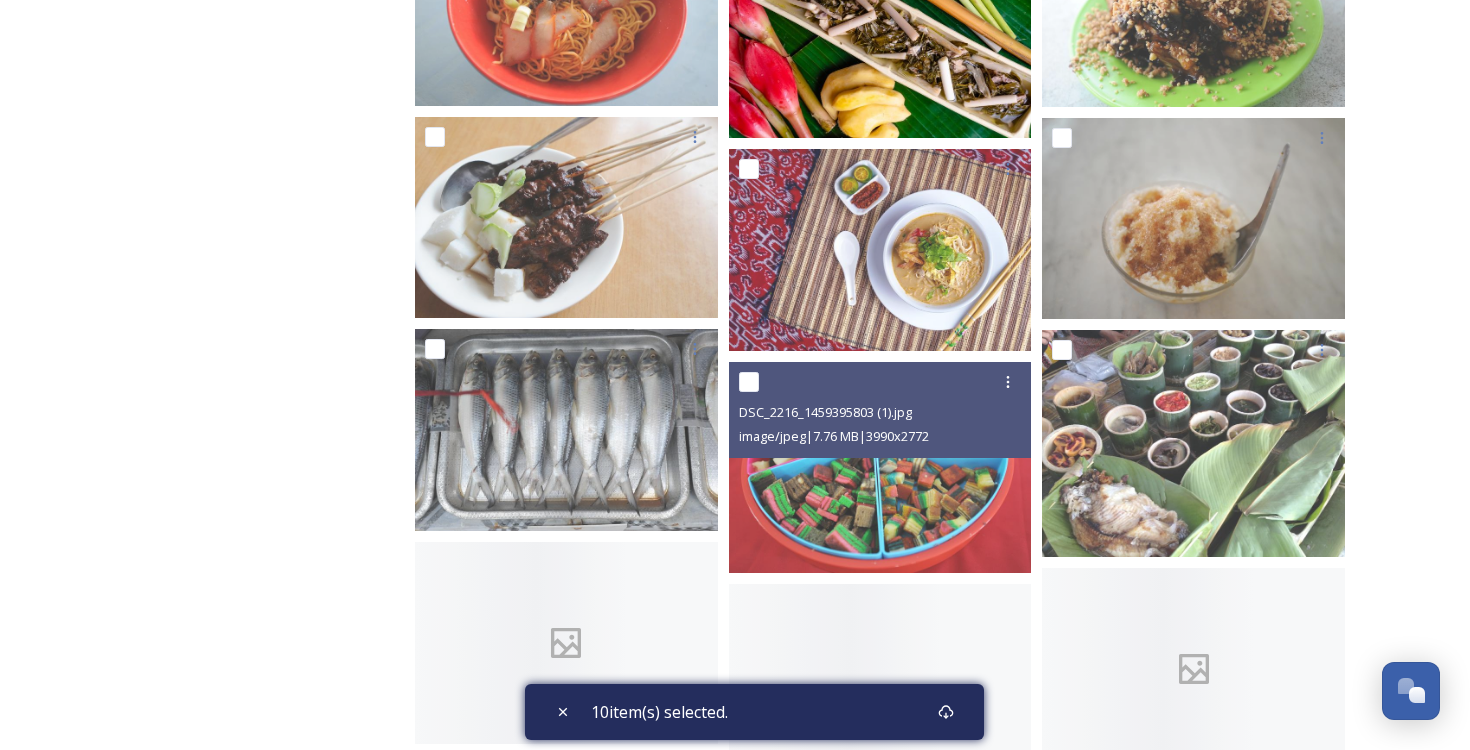 scroll, scrollTop: 2466, scrollLeft: 0, axis: vertical 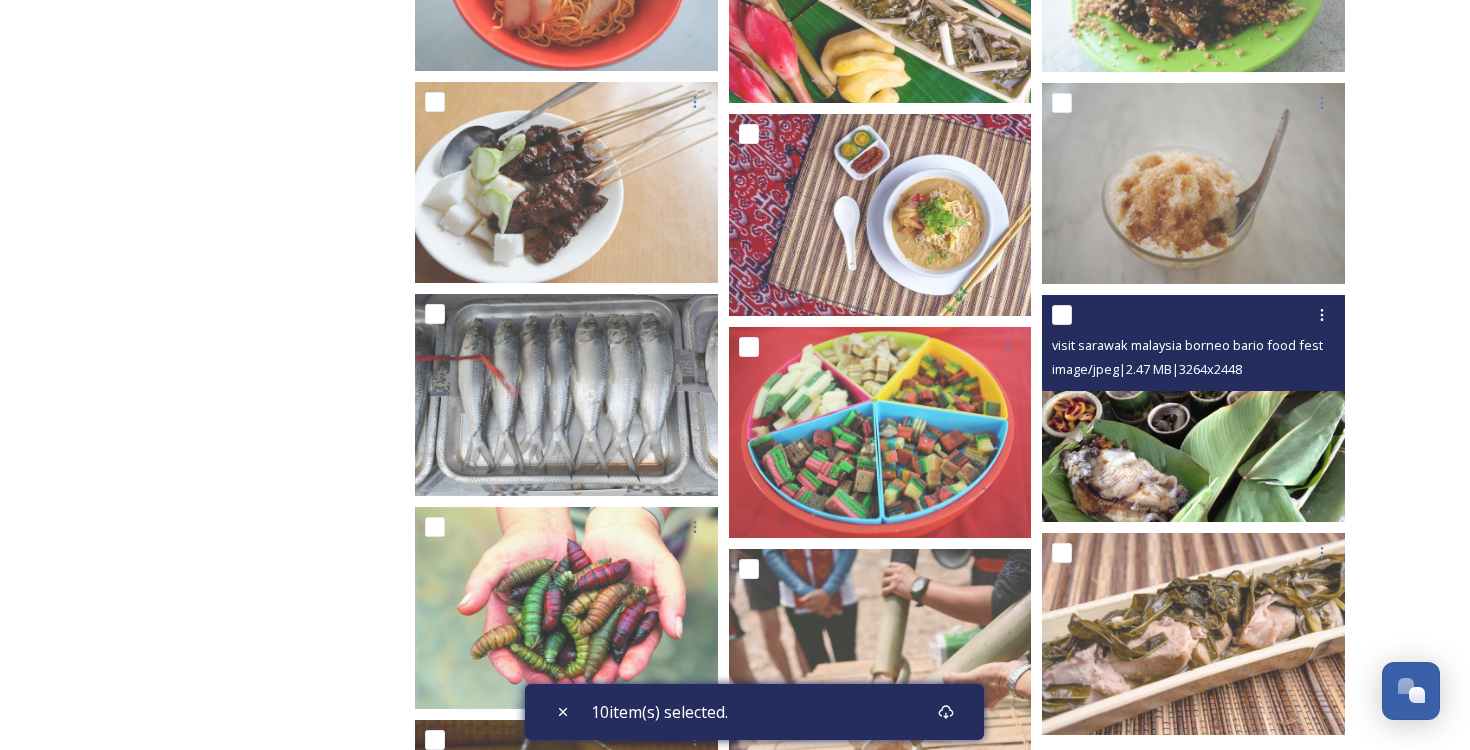 click at bounding box center [1062, 315] 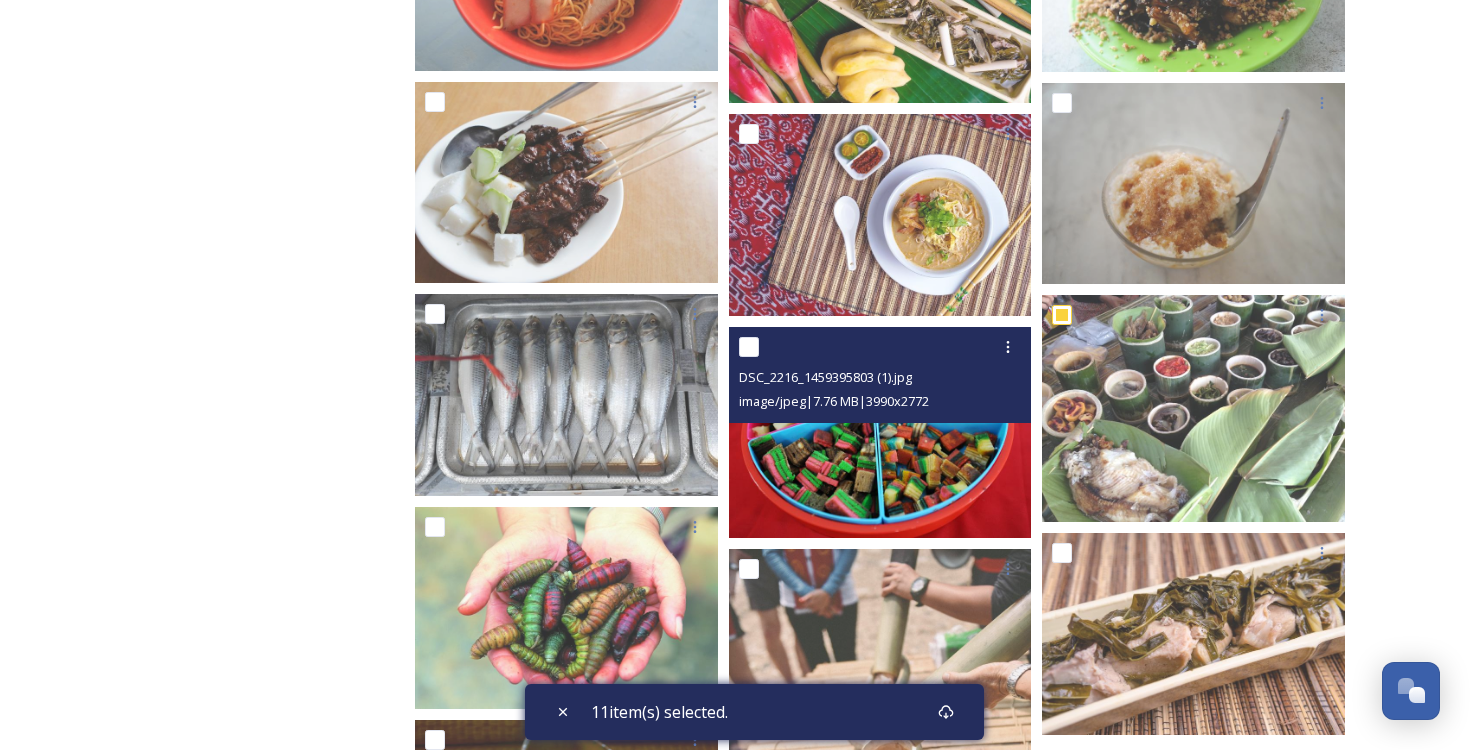 click at bounding box center [749, 347] 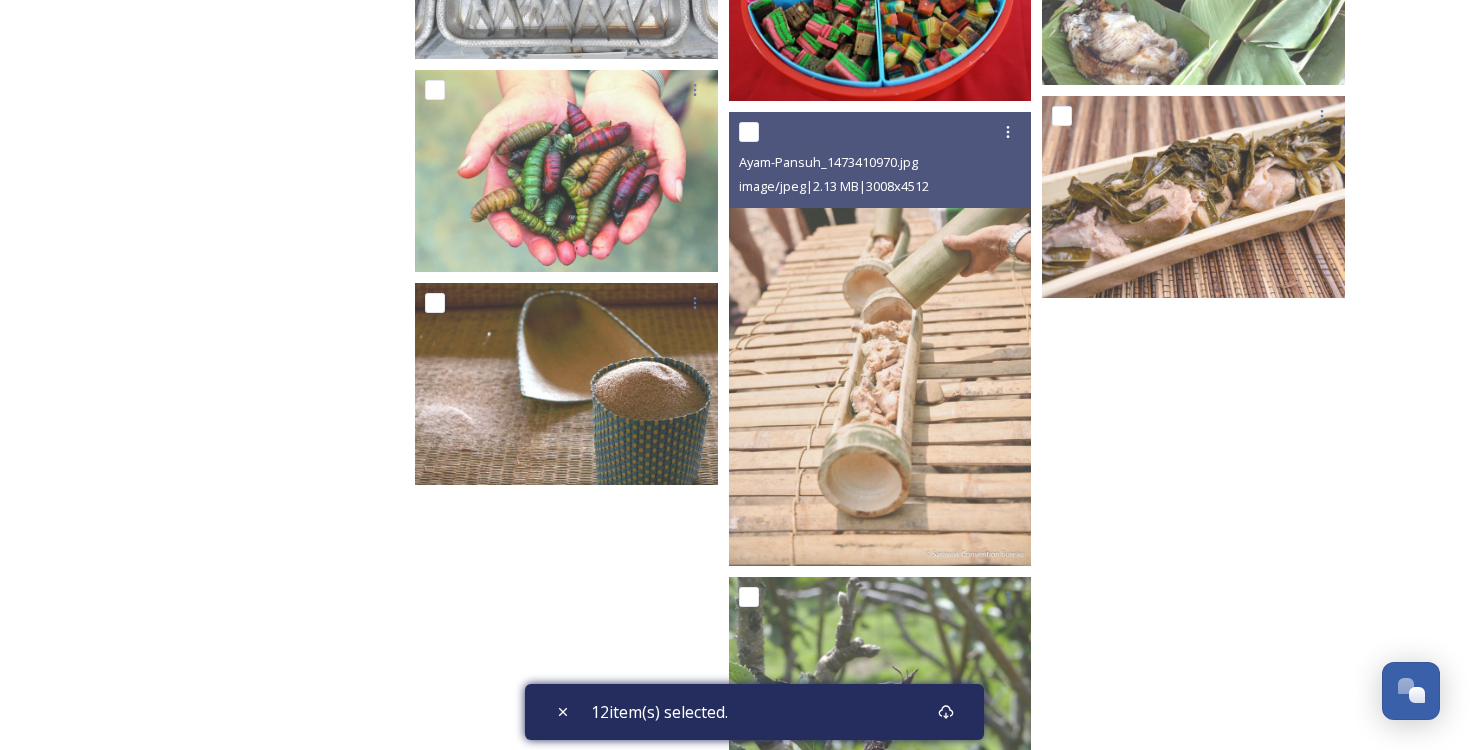 scroll, scrollTop: 3001, scrollLeft: 0, axis: vertical 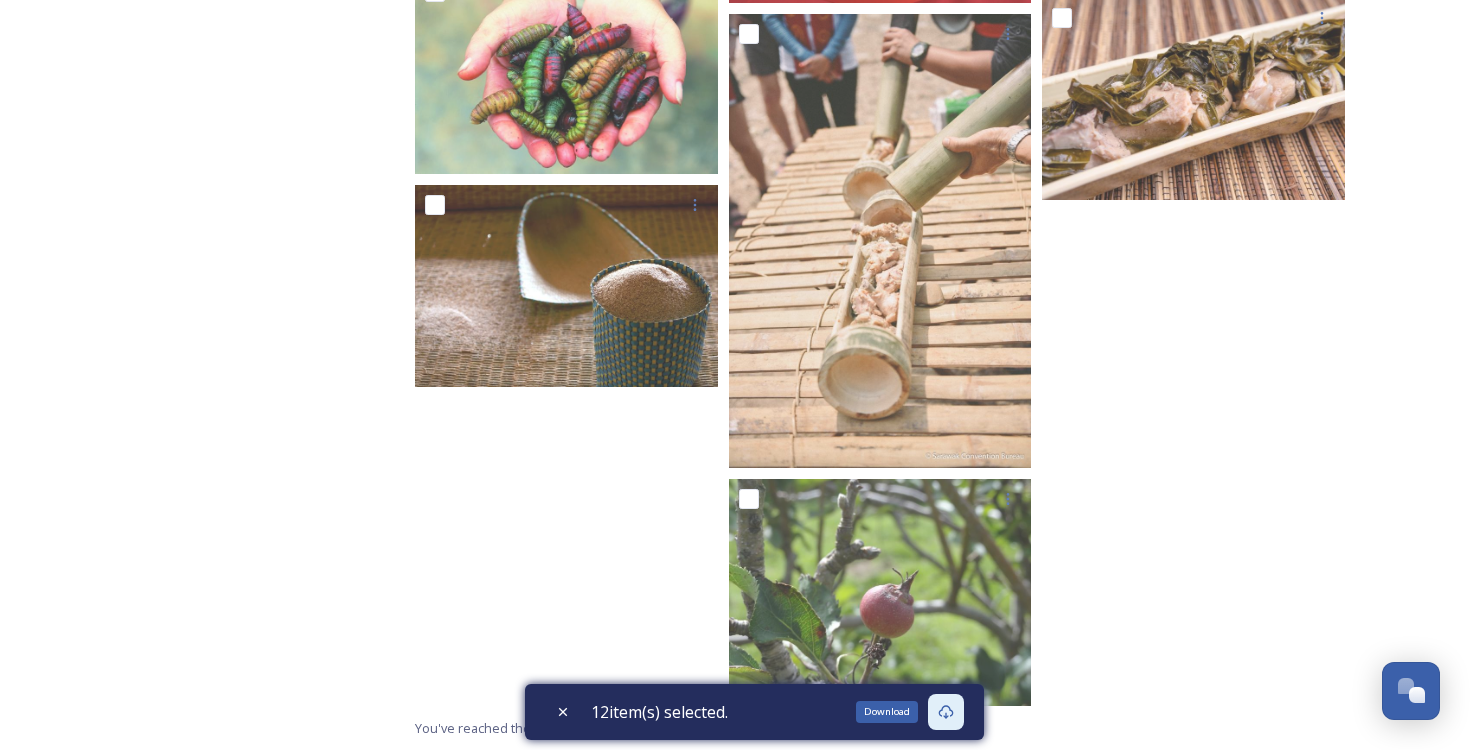 click 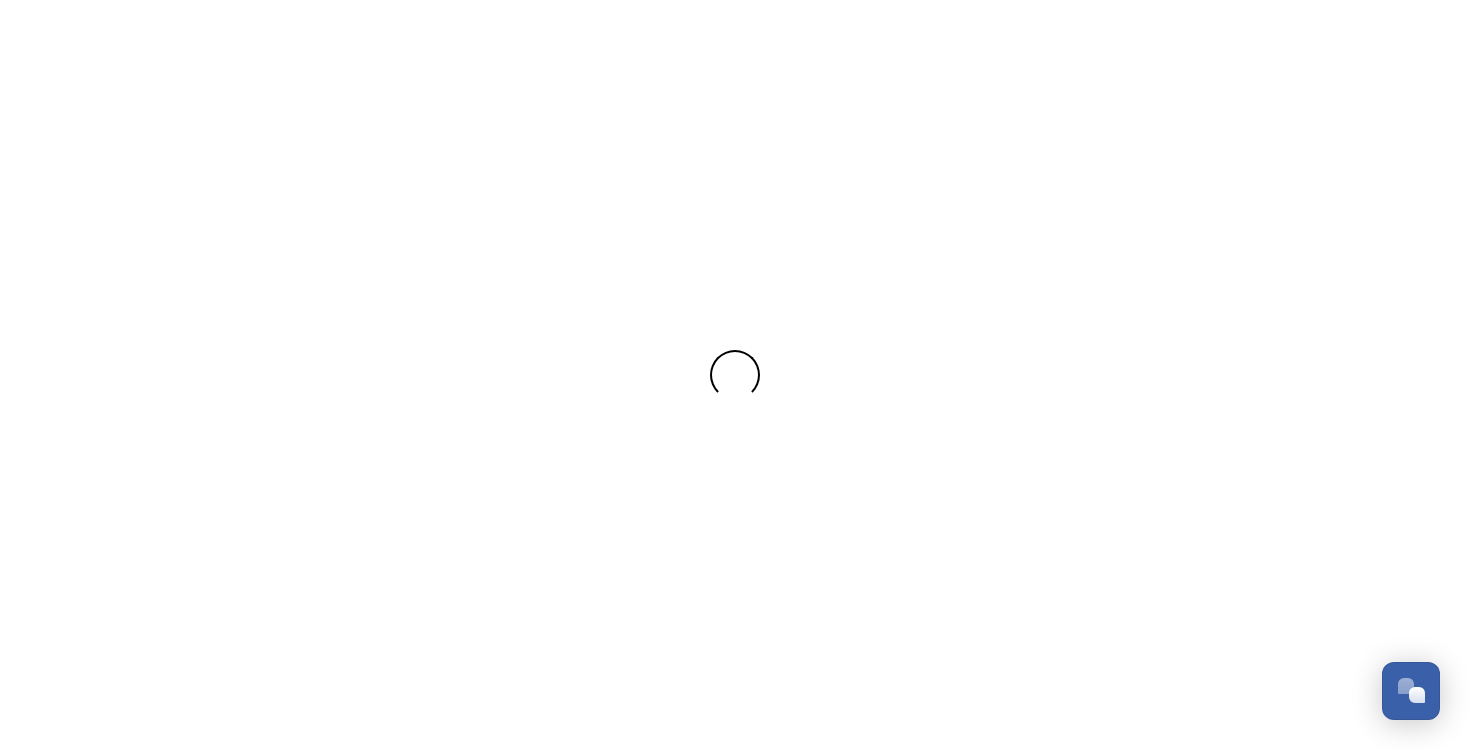 scroll, scrollTop: 0, scrollLeft: 0, axis: both 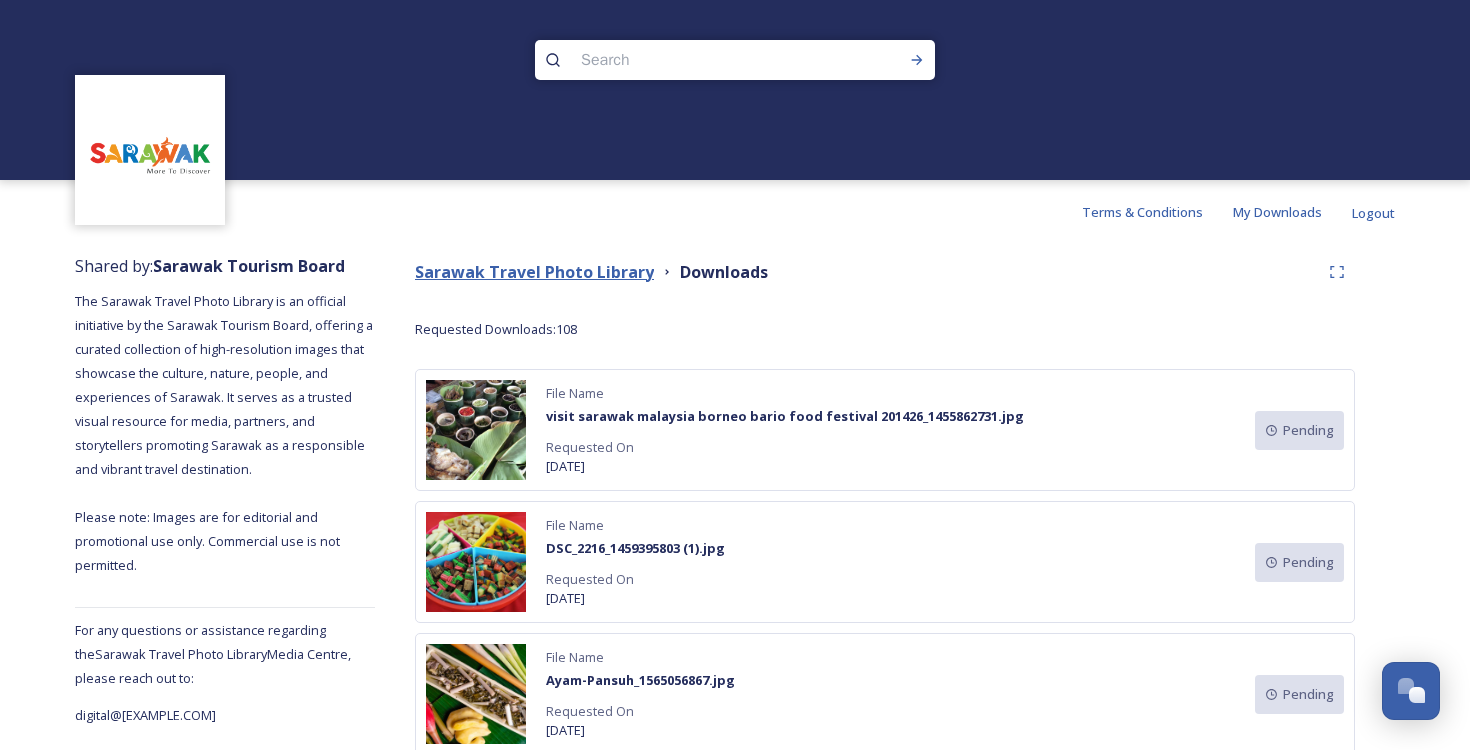 click on "Sarawak Travel Photo Library" at bounding box center (534, 272) 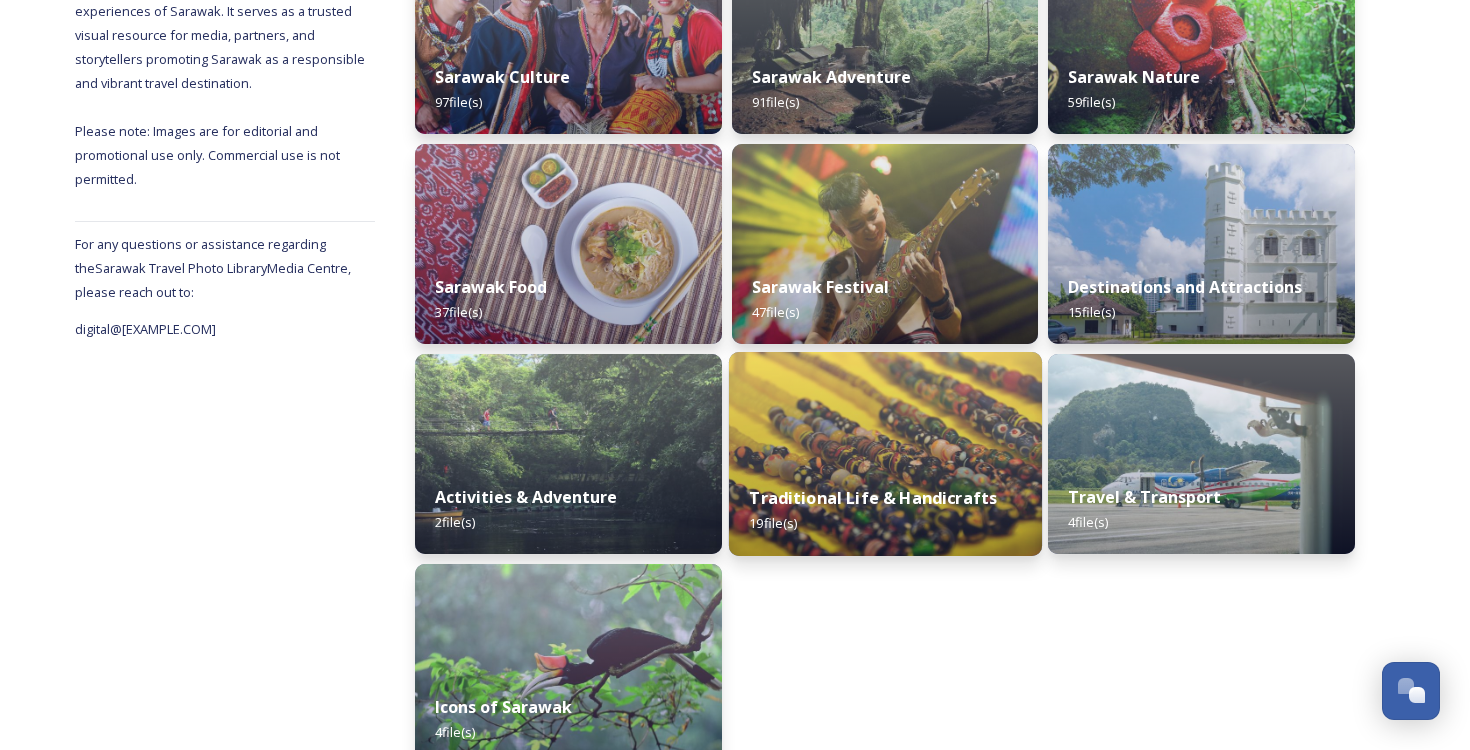 scroll, scrollTop: 420, scrollLeft: 0, axis: vertical 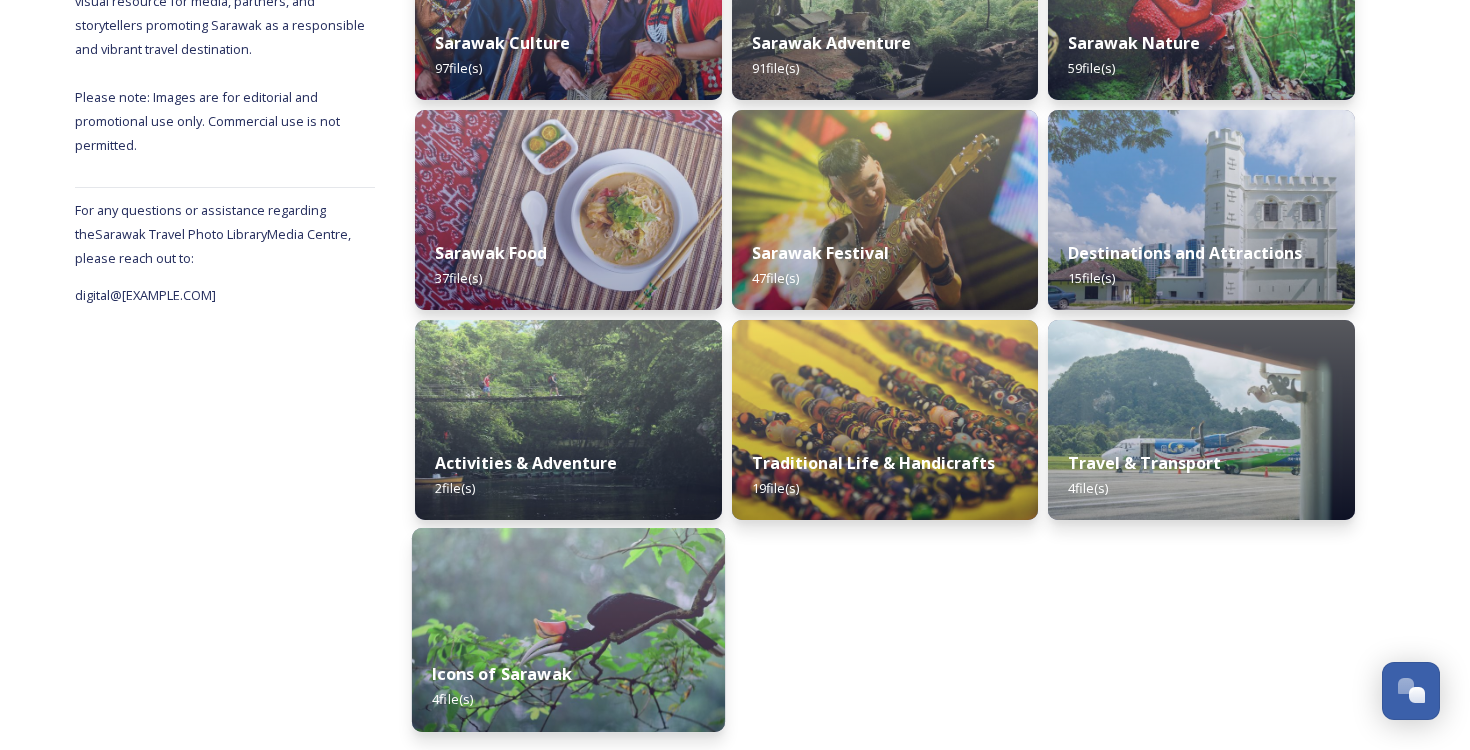 click on "Icons of Sarawak 4  file(s)" at bounding box center (568, 686) 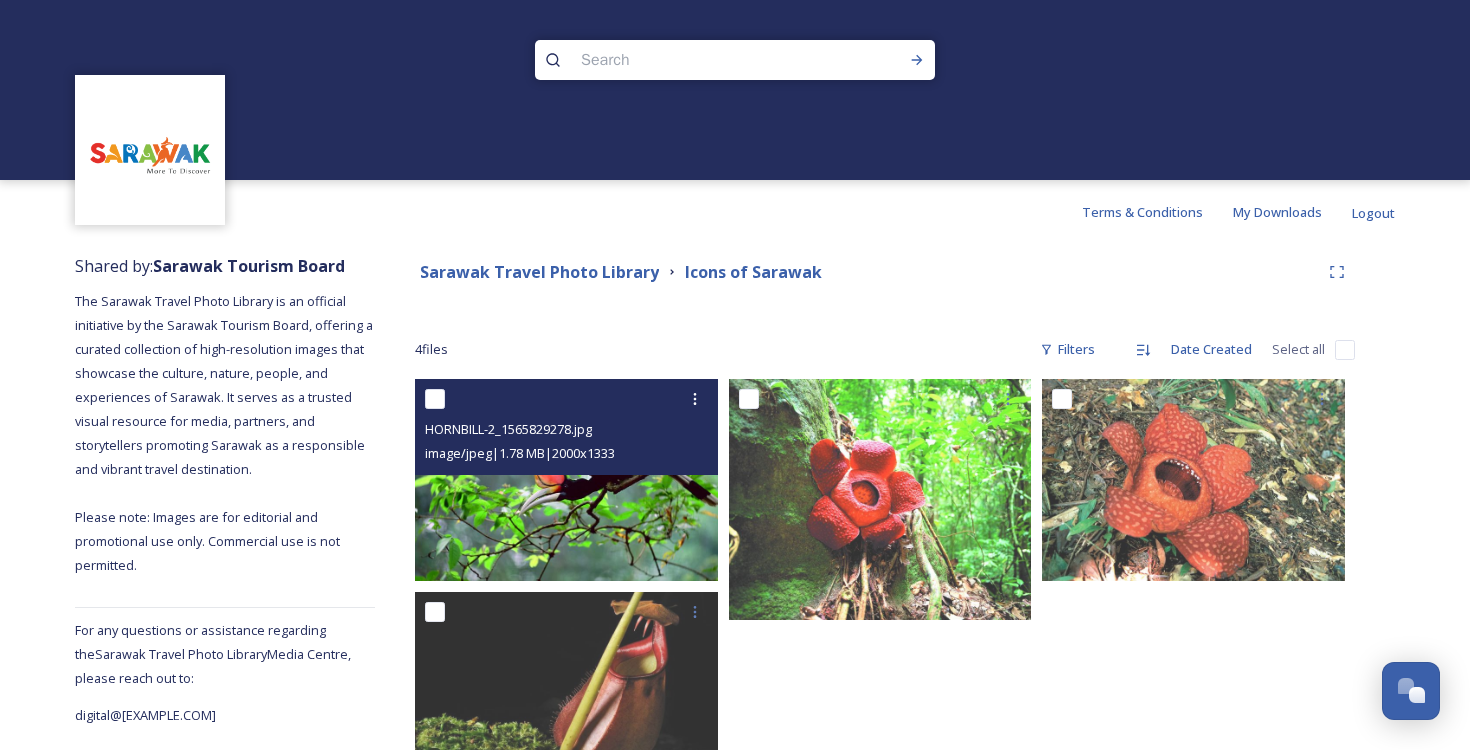 click at bounding box center [435, 399] 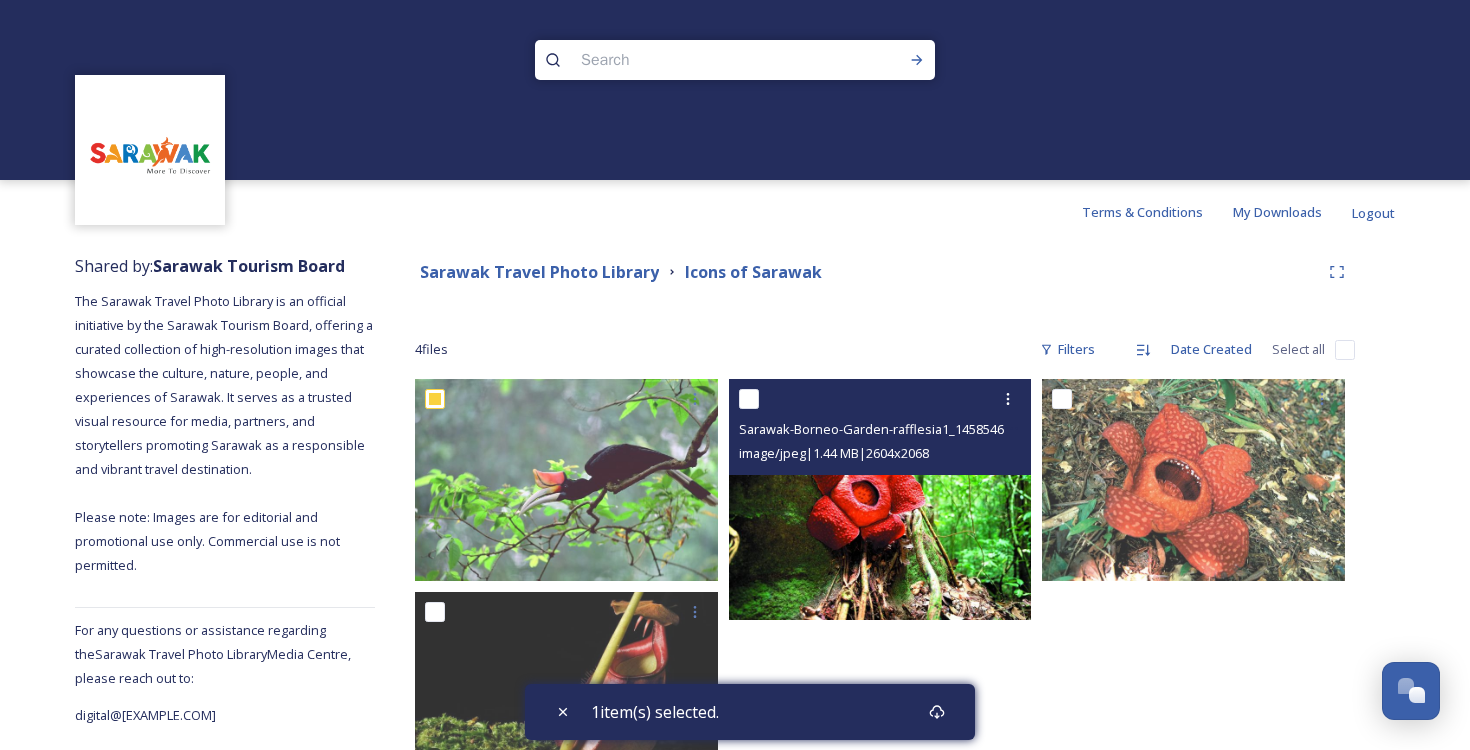 click at bounding box center (749, 399) 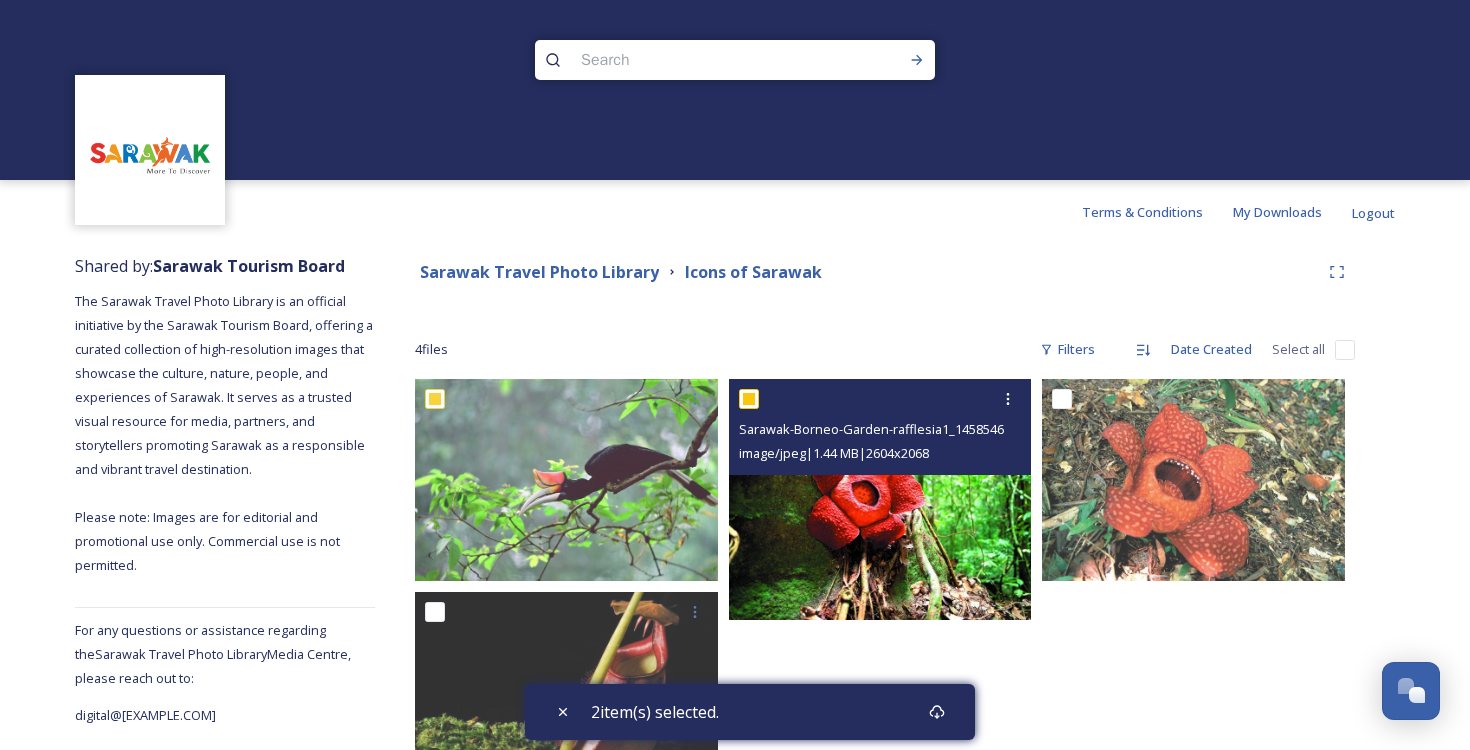 scroll, scrollTop: 88, scrollLeft: 0, axis: vertical 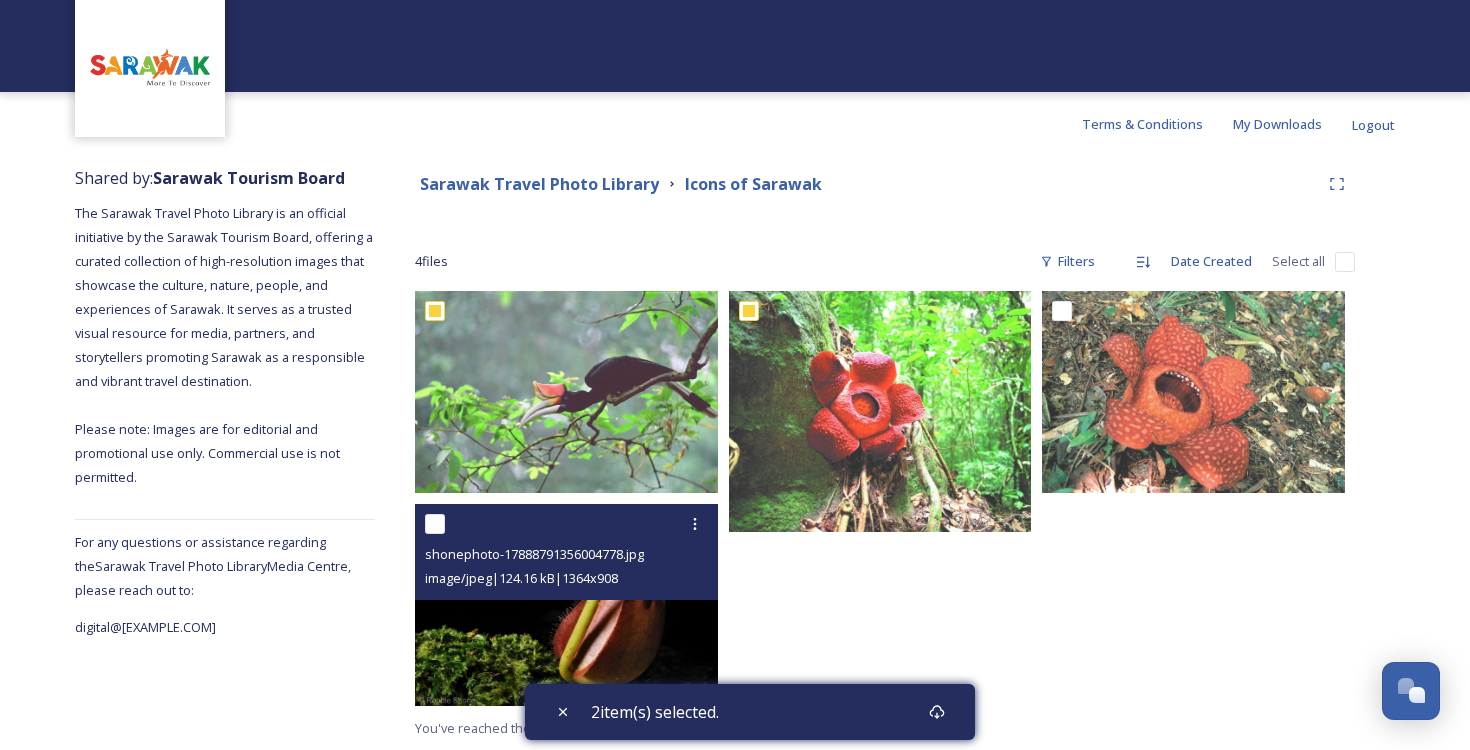 click at bounding box center (435, 524) 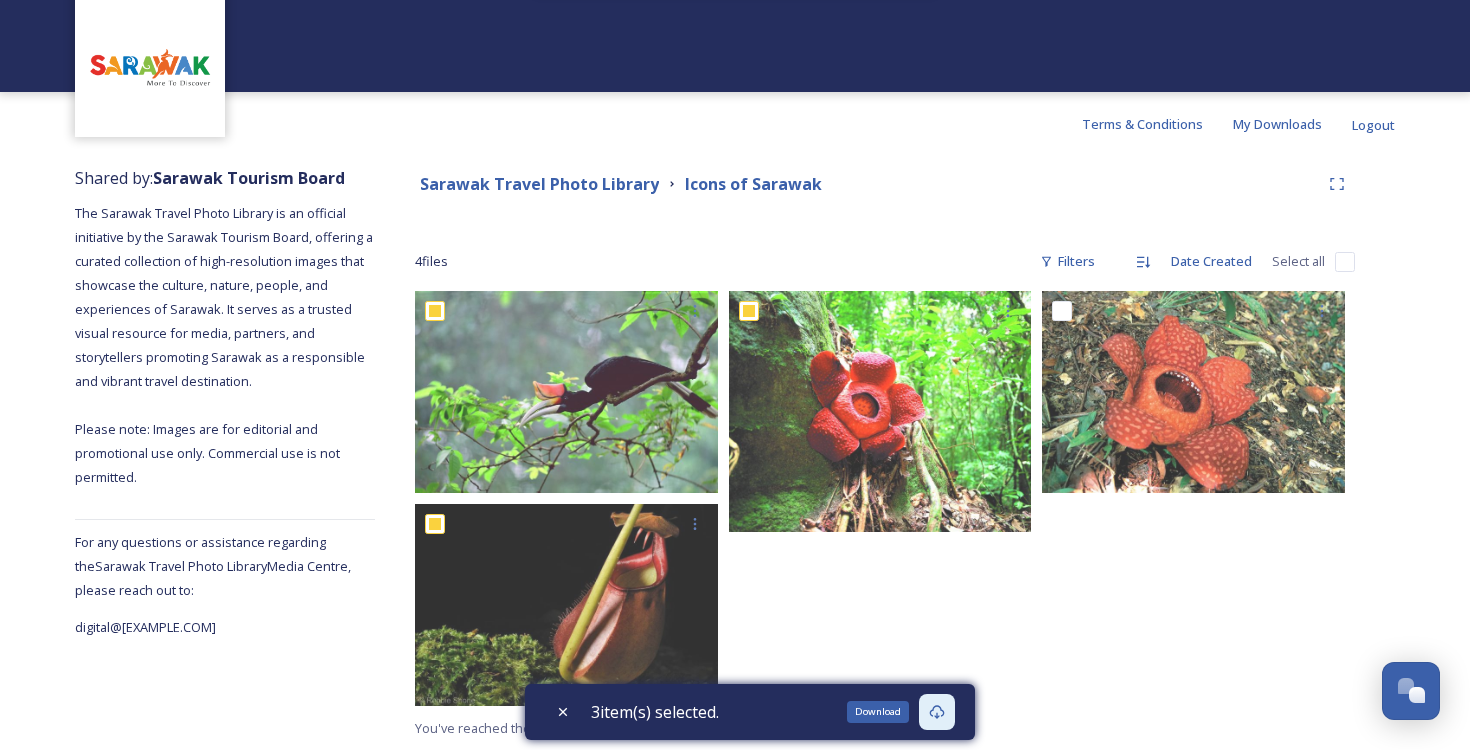 click 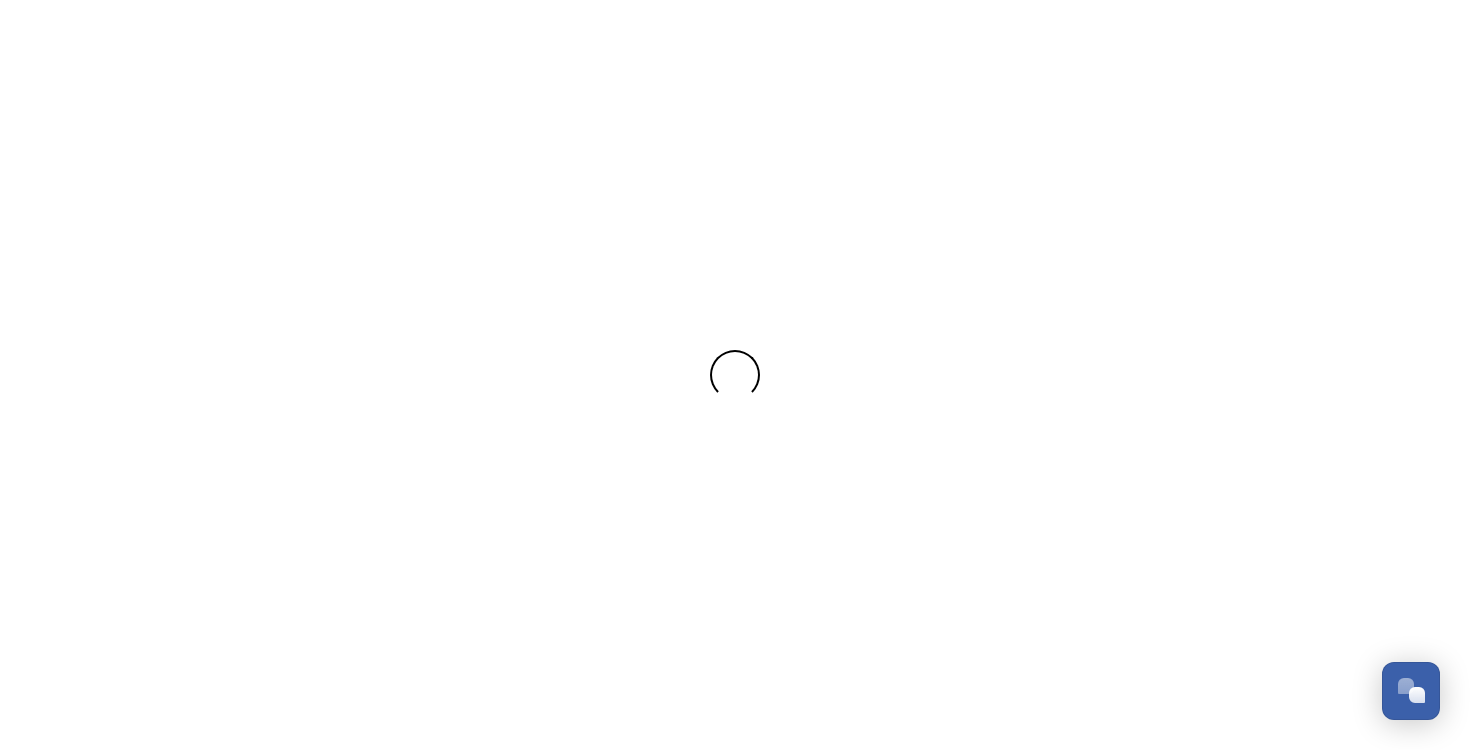 scroll, scrollTop: 0, scrollLeft: 0, axis: both 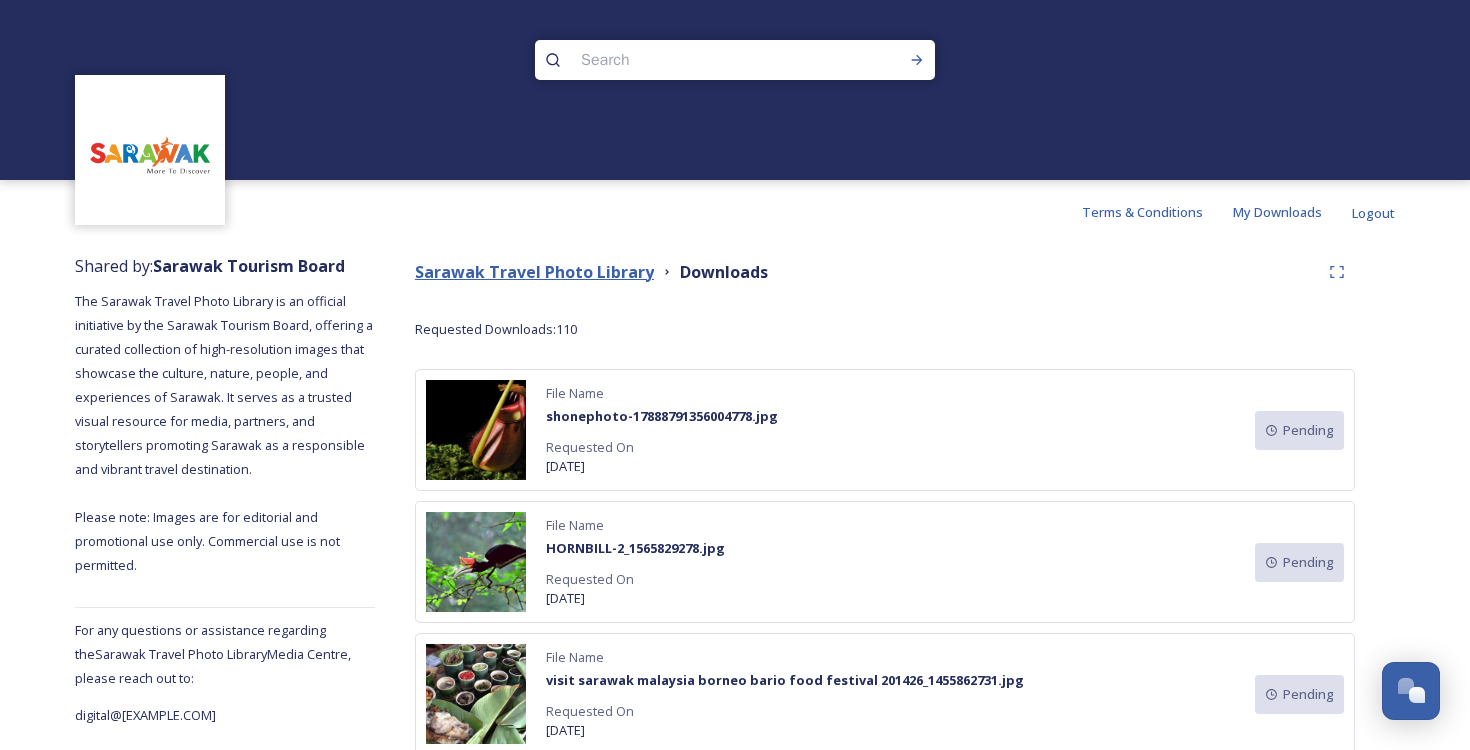 click on "Sarawak Travel Photo Library" at bounding box center (534, 272) 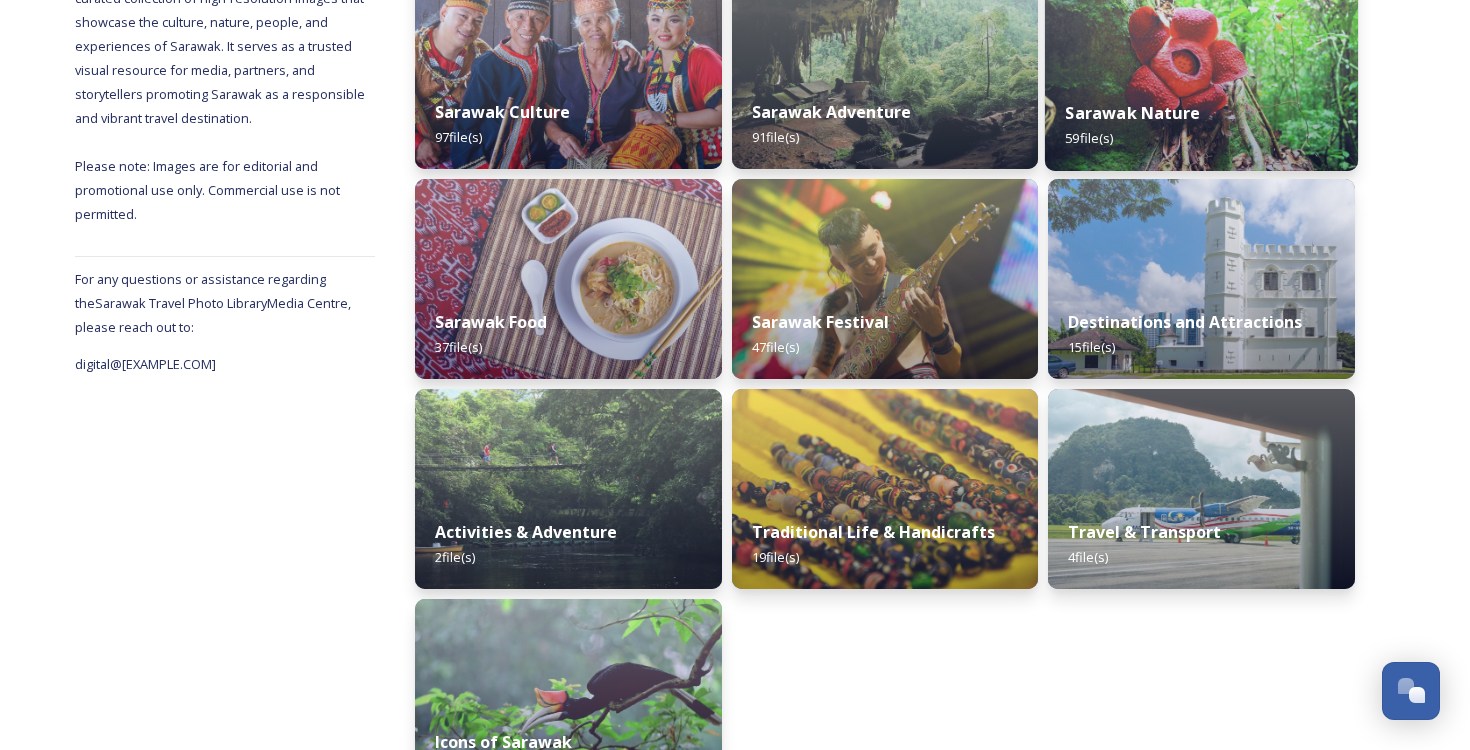 scroll, scrollTop: 373, scrollLeft: 0, axis: vertical 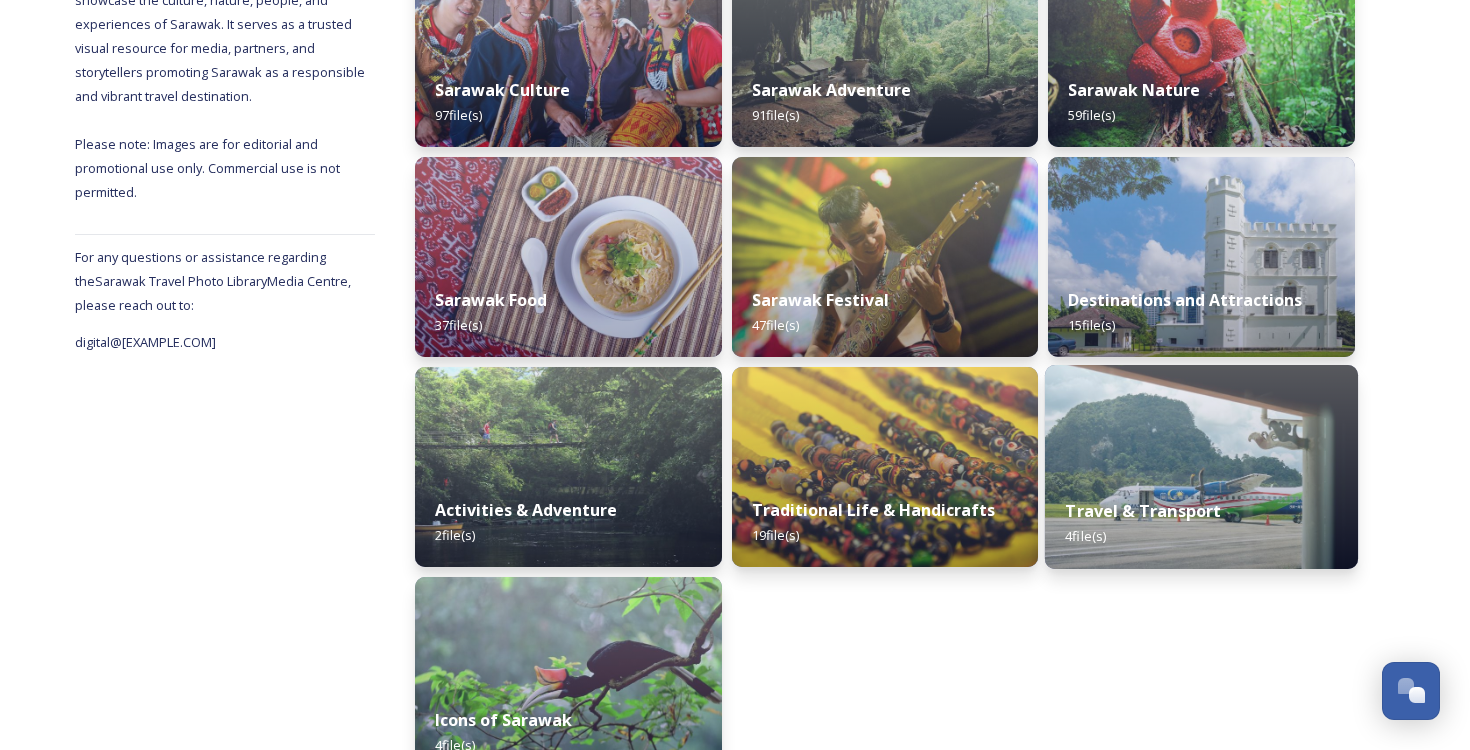 click on "Travel & Transport" at bounding box center [1144, 511] 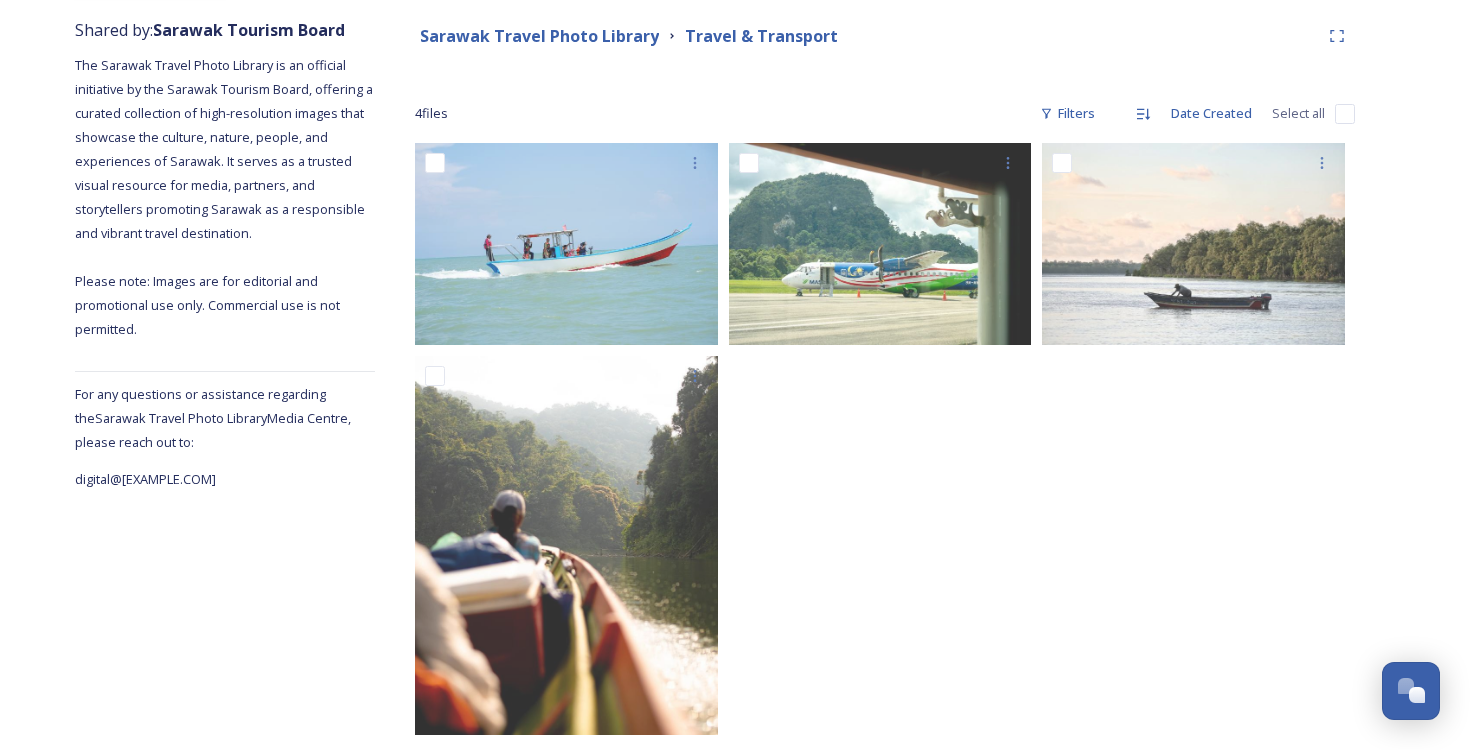 scroll, scrollTop: 265, scrollLeft: 0, axis: vertical 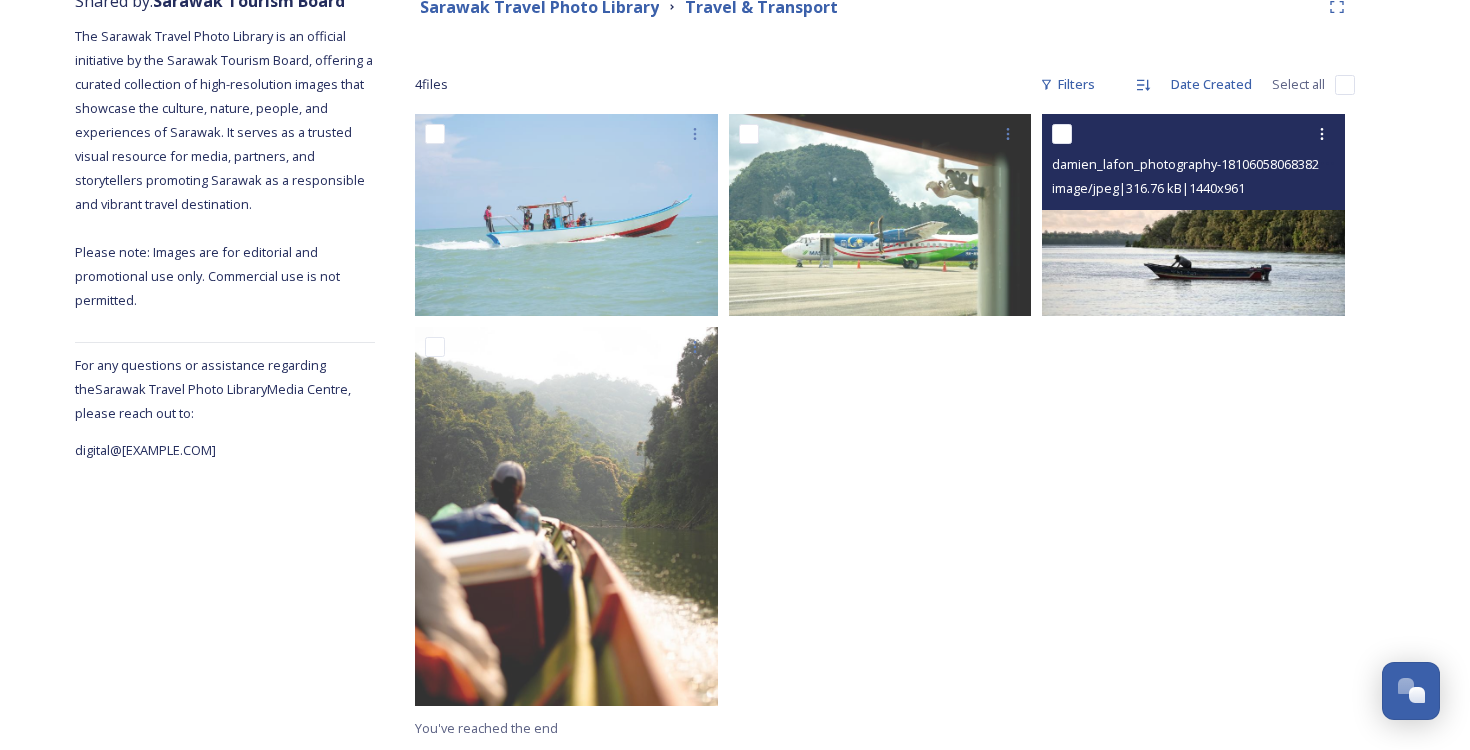 click at bounding box center [1062, 134] 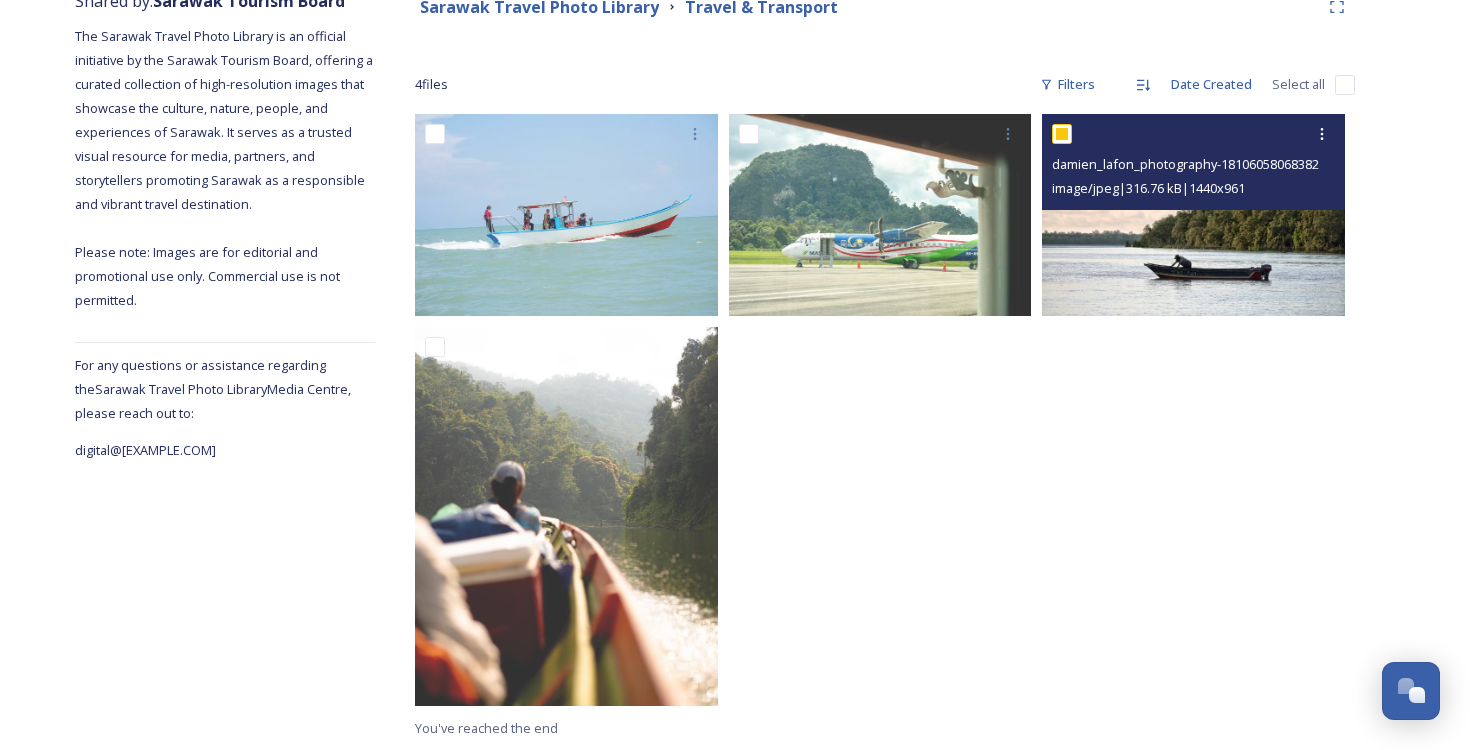 checkbox on "true" 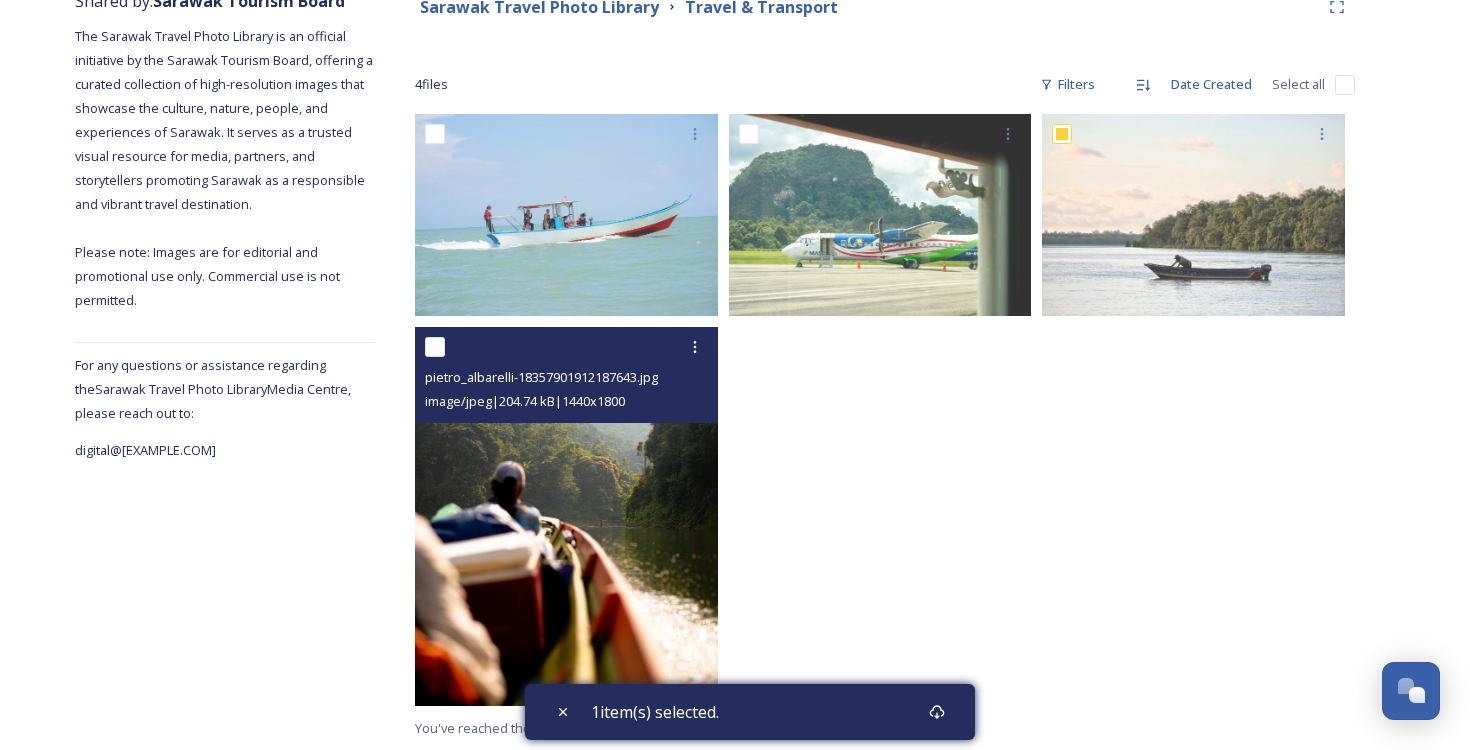 click at bounding box center (435, 347) 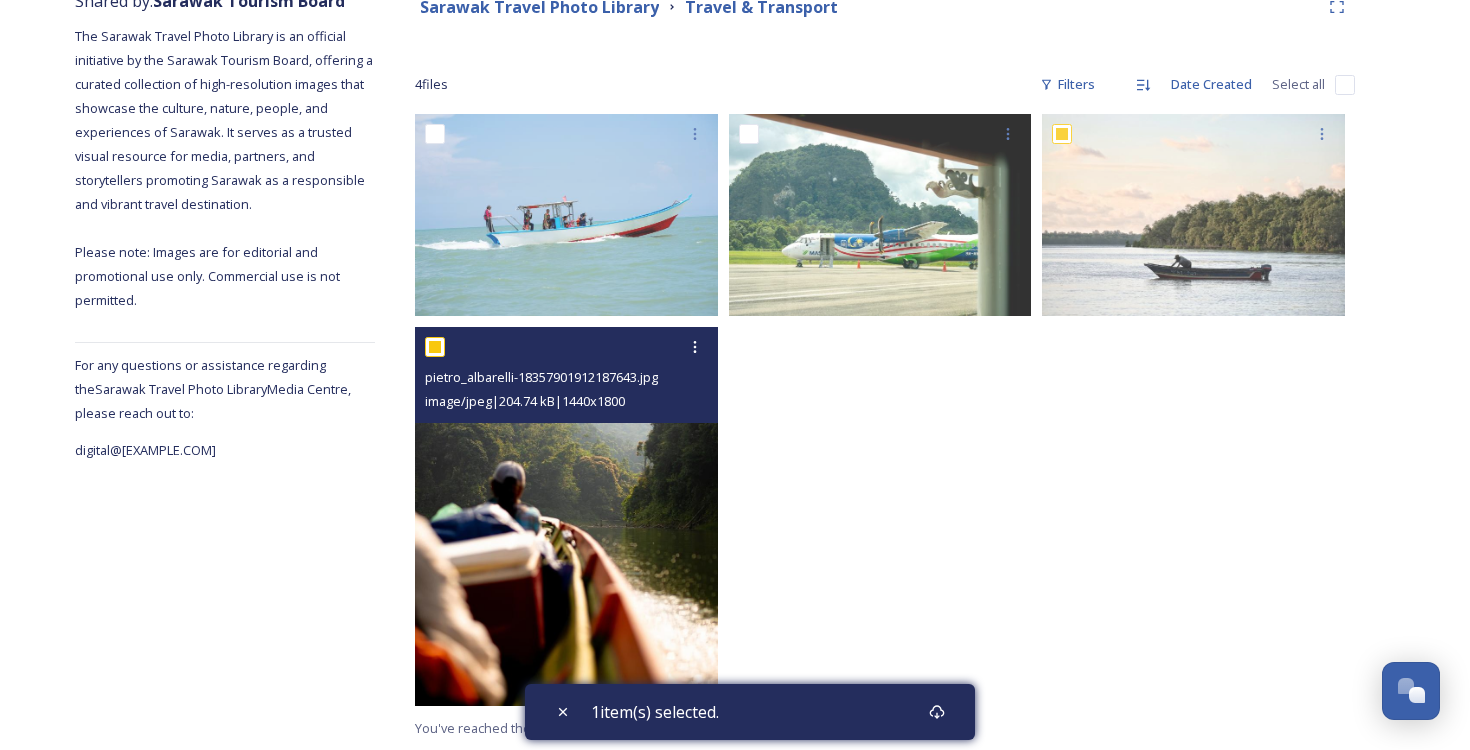 checkbox on "true" 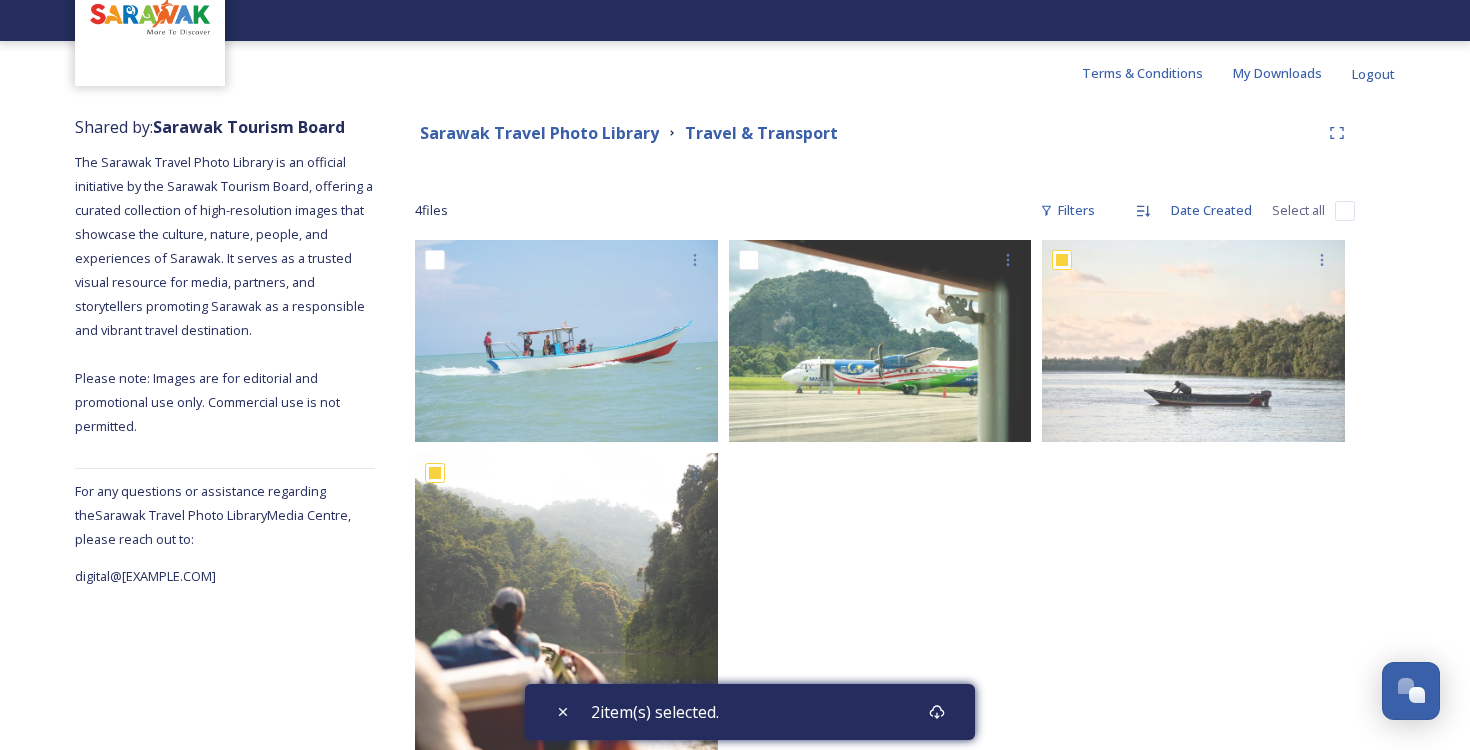 scroll, scrollTop: 34, scrollLeft: 0, axis: vertical 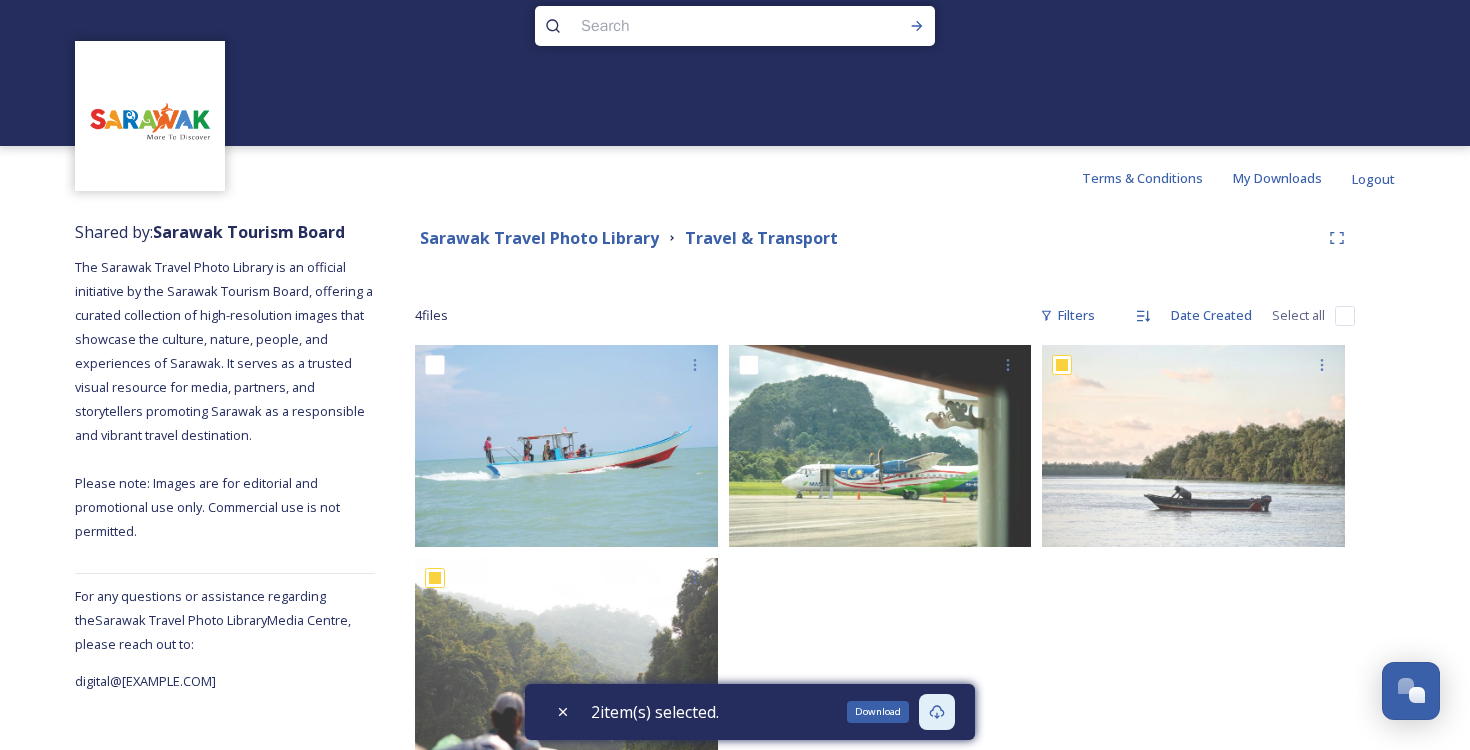 click 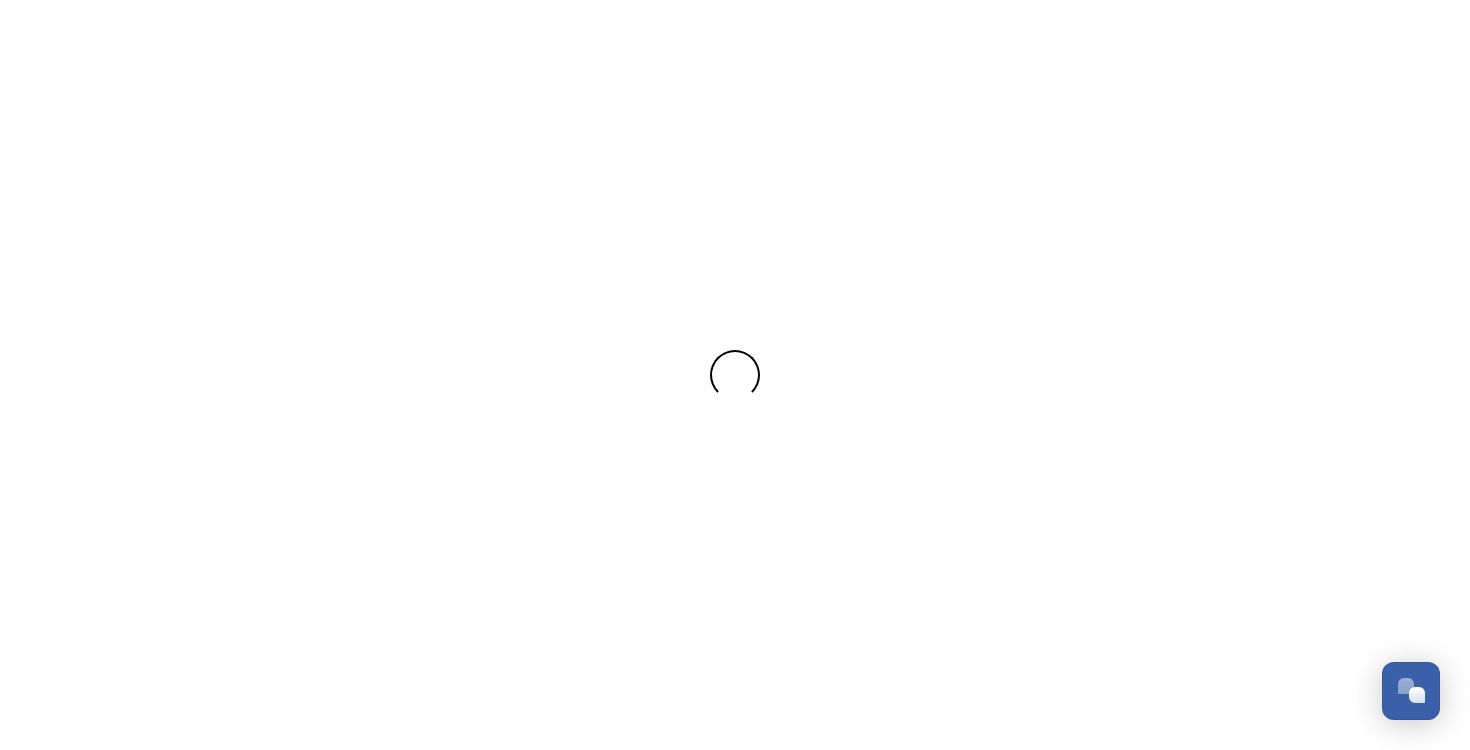 scroll, scrollTop: 0, scrollLeft: 0, axis: both 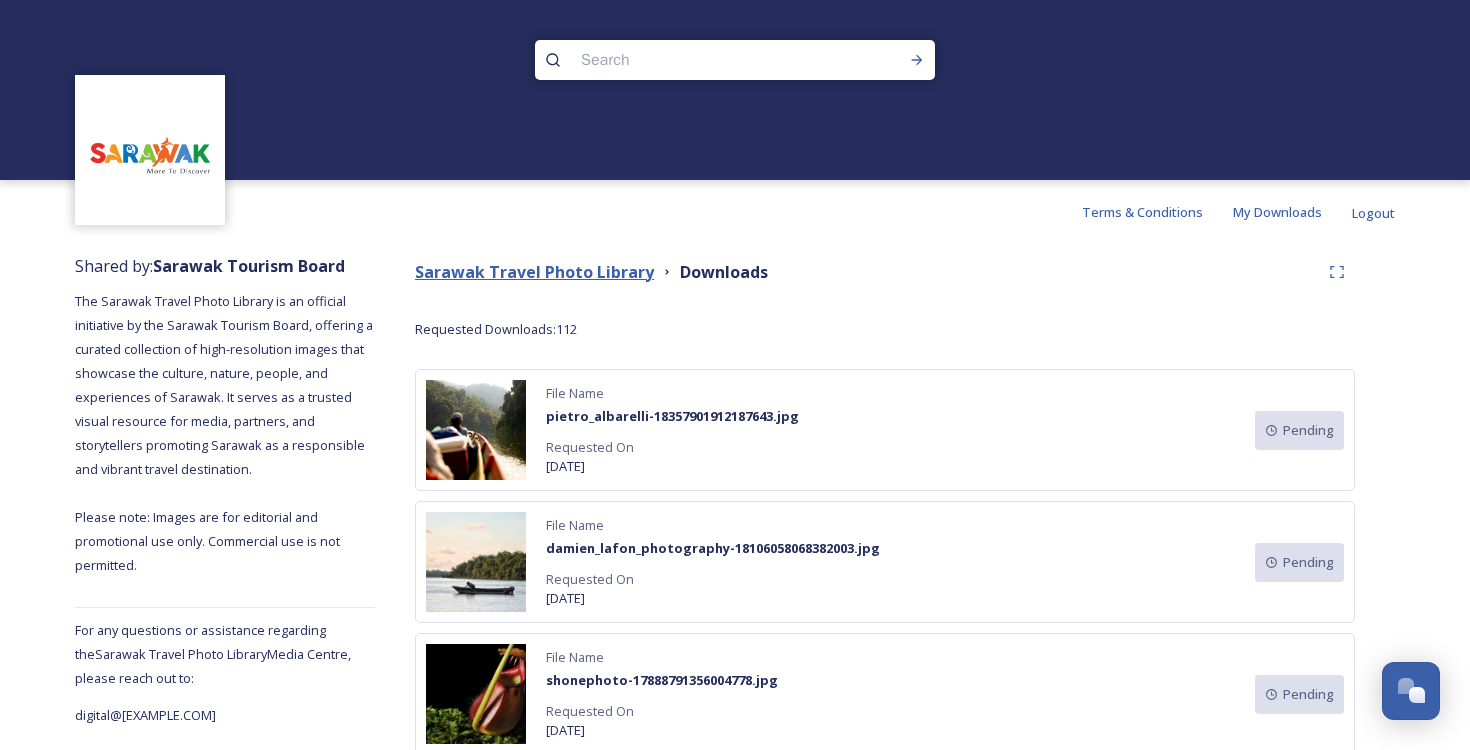 click on "Sarawak Travel Photo Library" at bounding box center (534, 272) 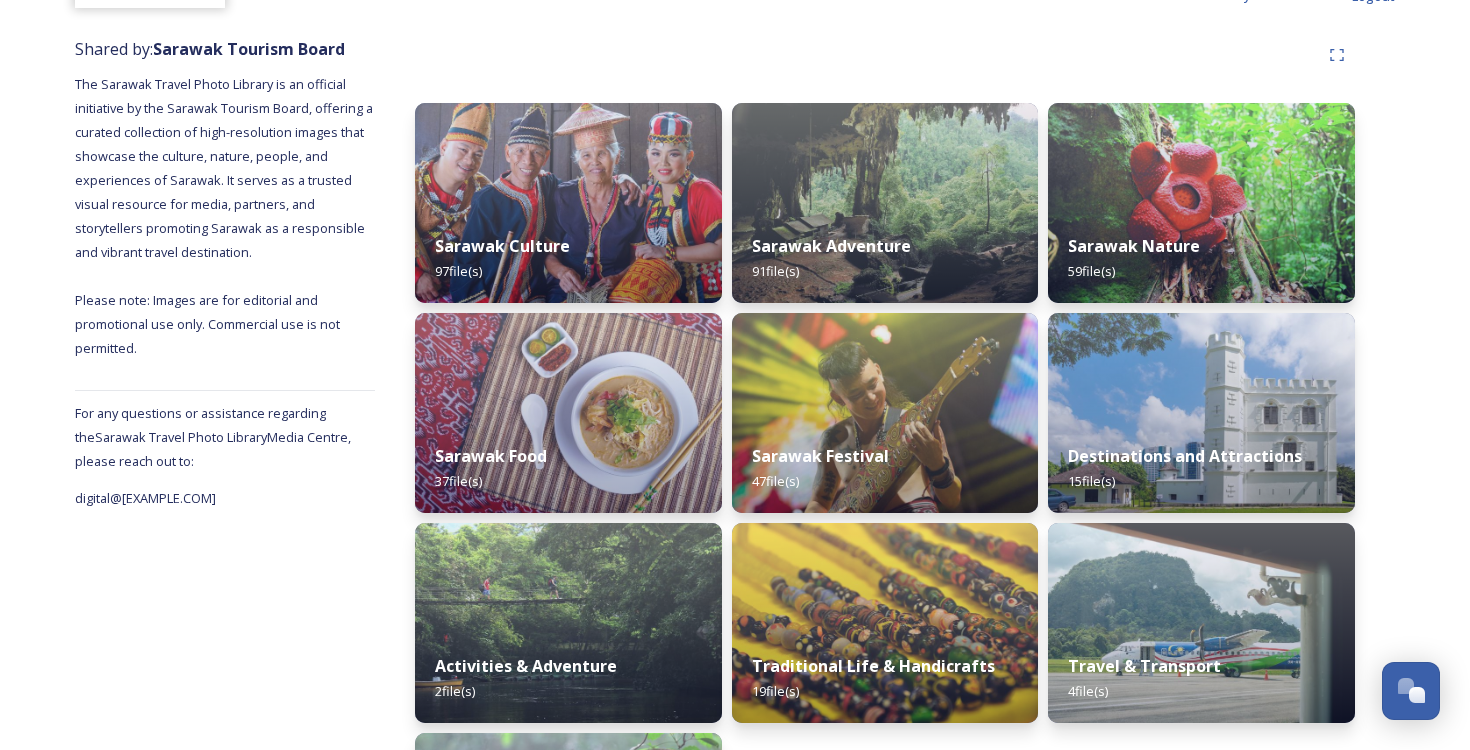 scroll, scrollTop: 245, scrollLeft: 0, axis: vertical 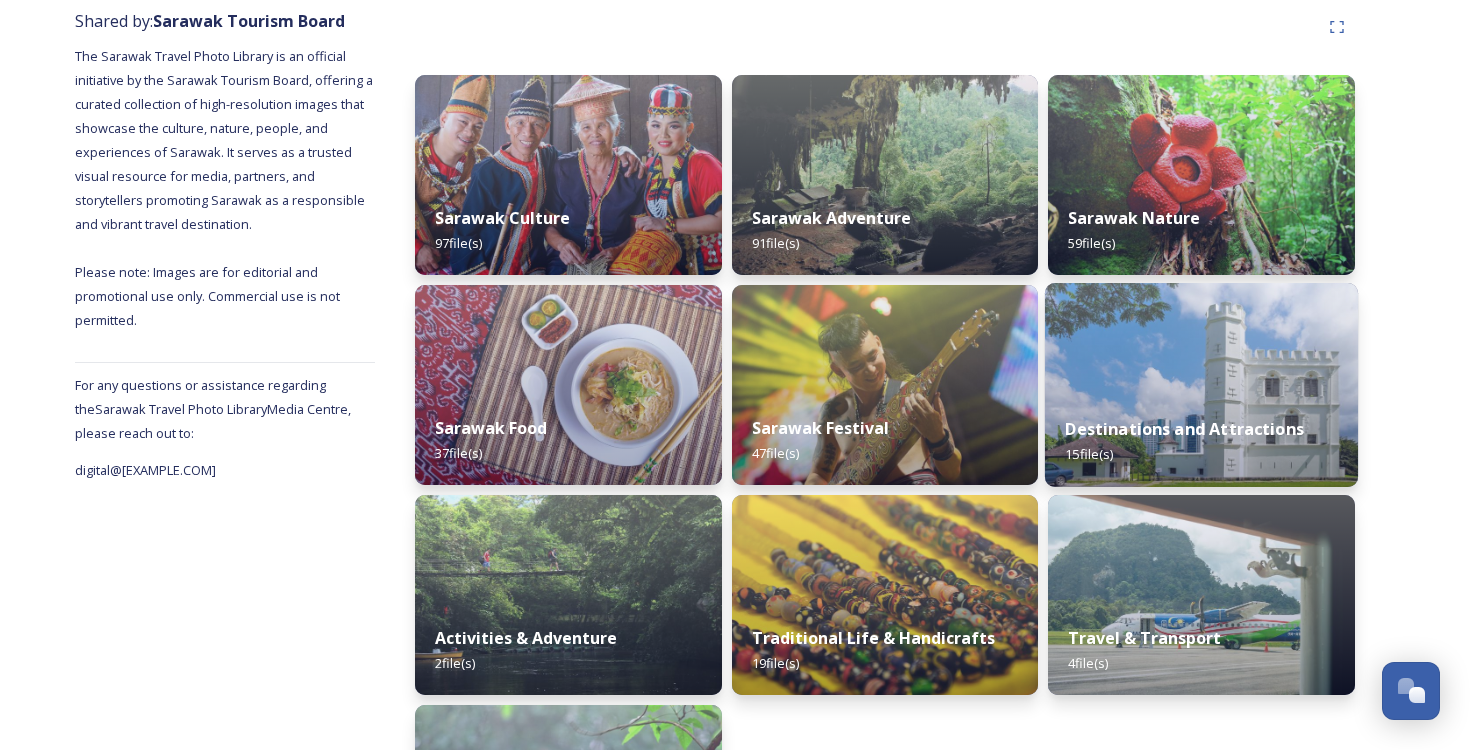 click at bounding box center [1201, 385] 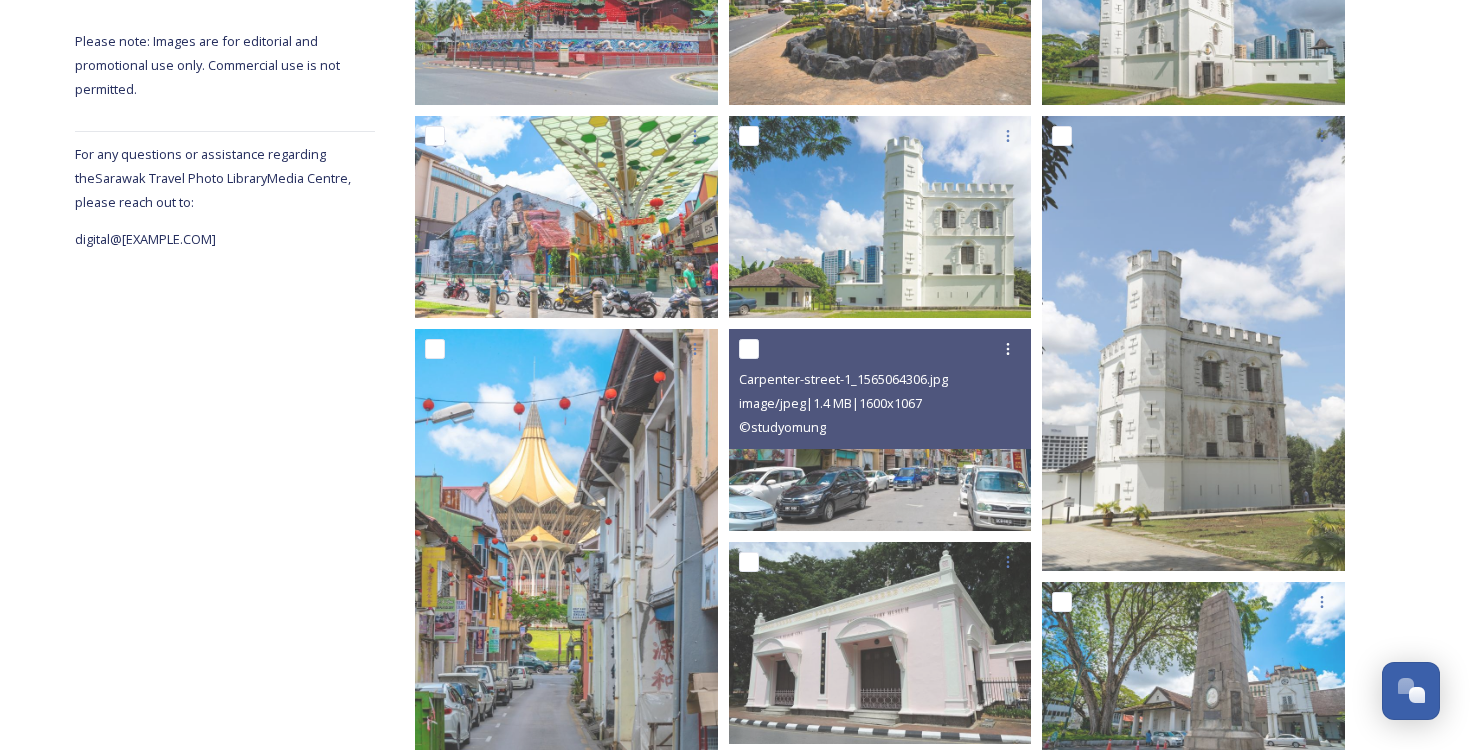 scroll, scrollTop: 483, scrollLeft: 0, axis: vertical 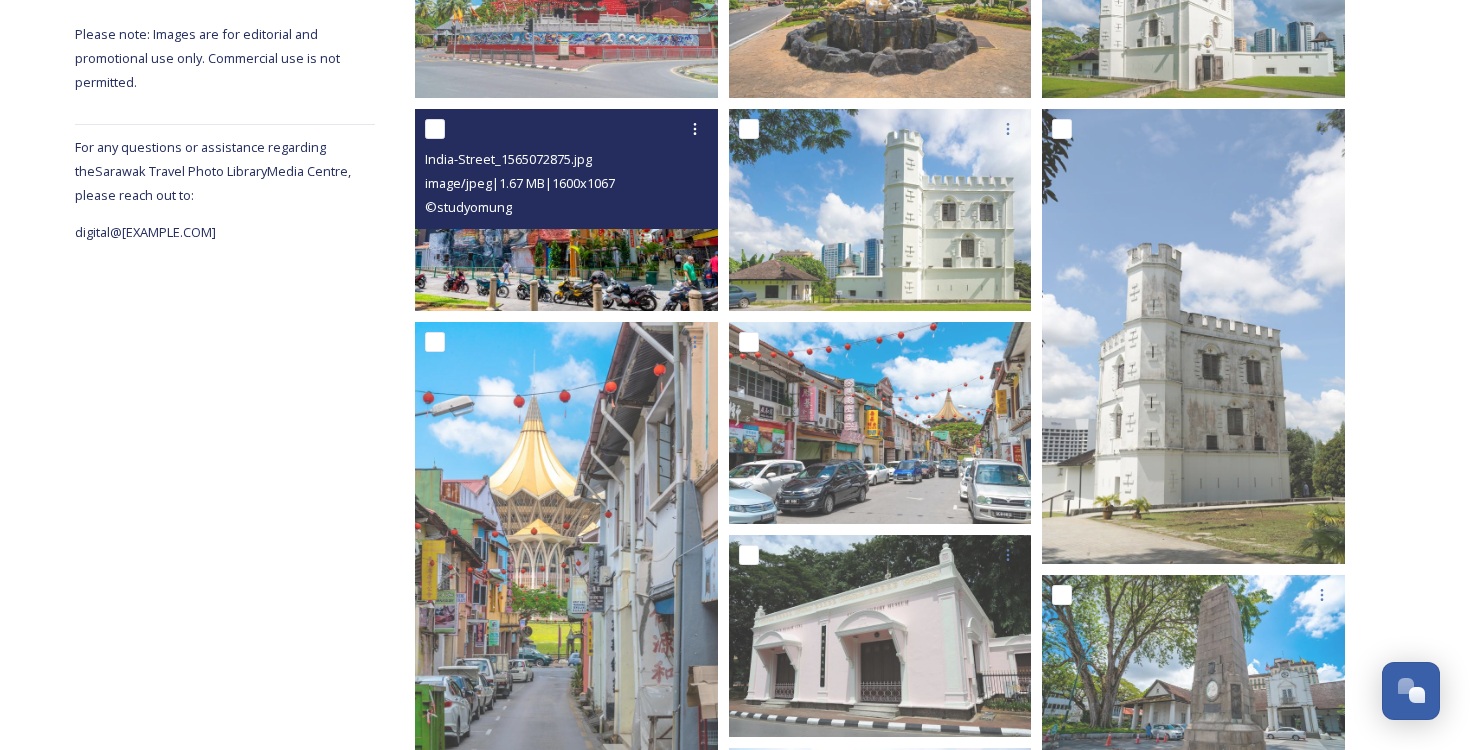 click at bounding box center [435, 129] 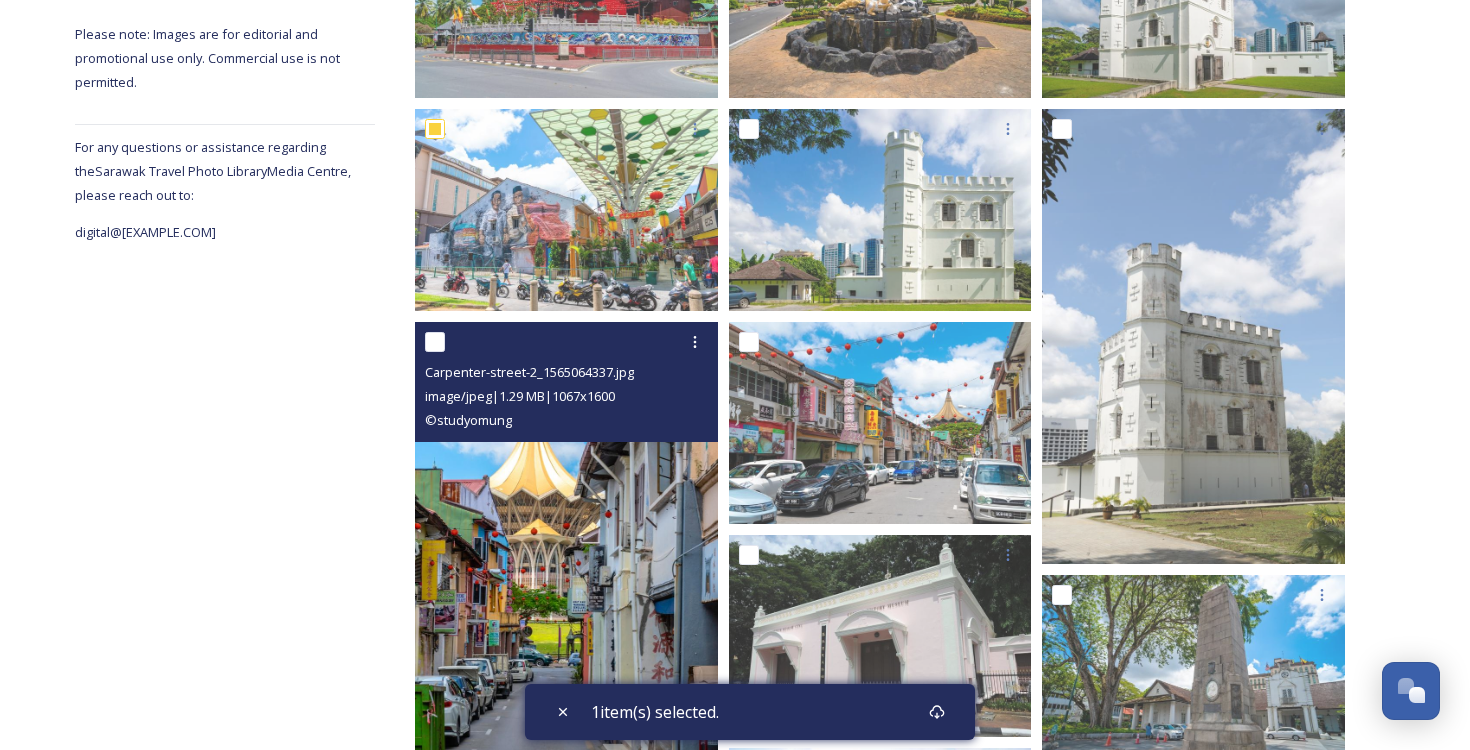 click at bounding box center (435, 342) 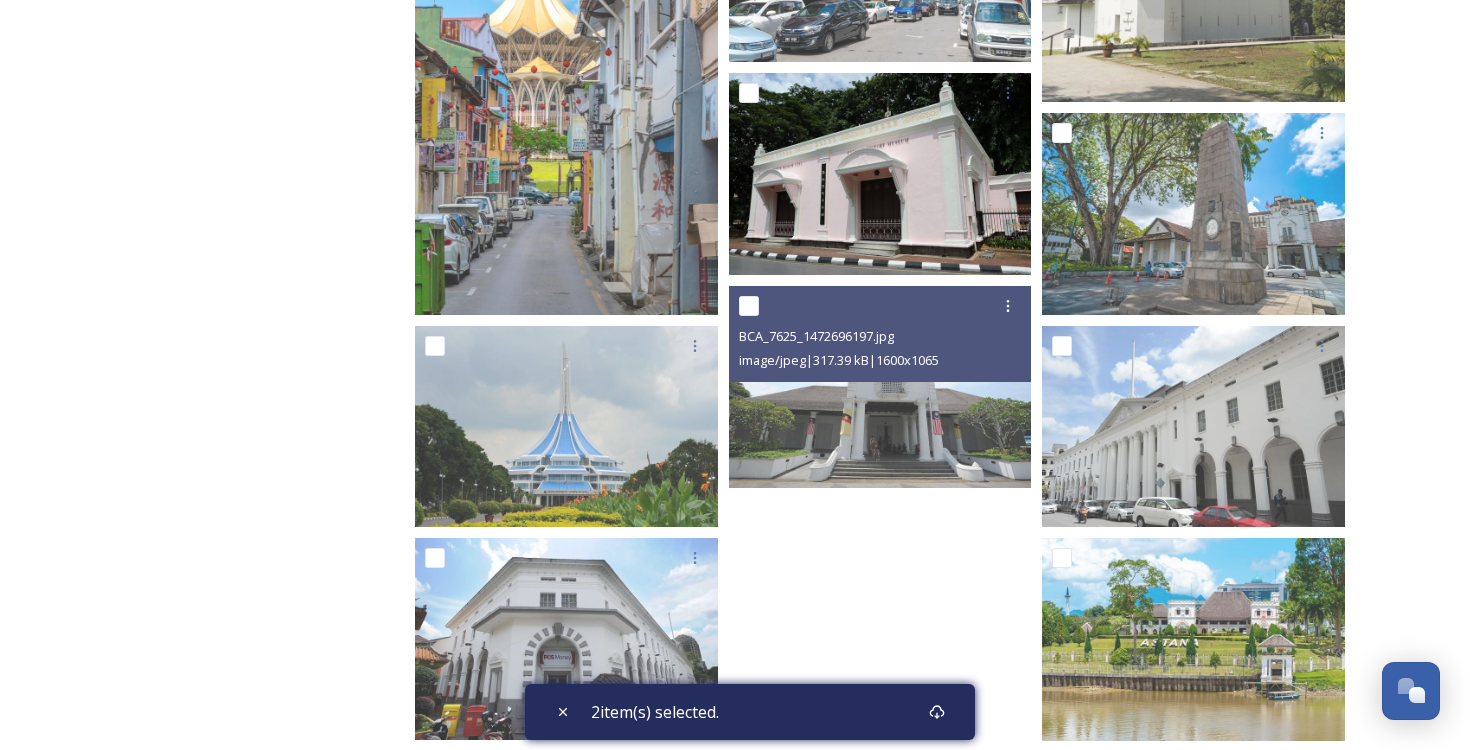 scroll, scrollTop: 979, scrollLeft: 0, axis: vertical 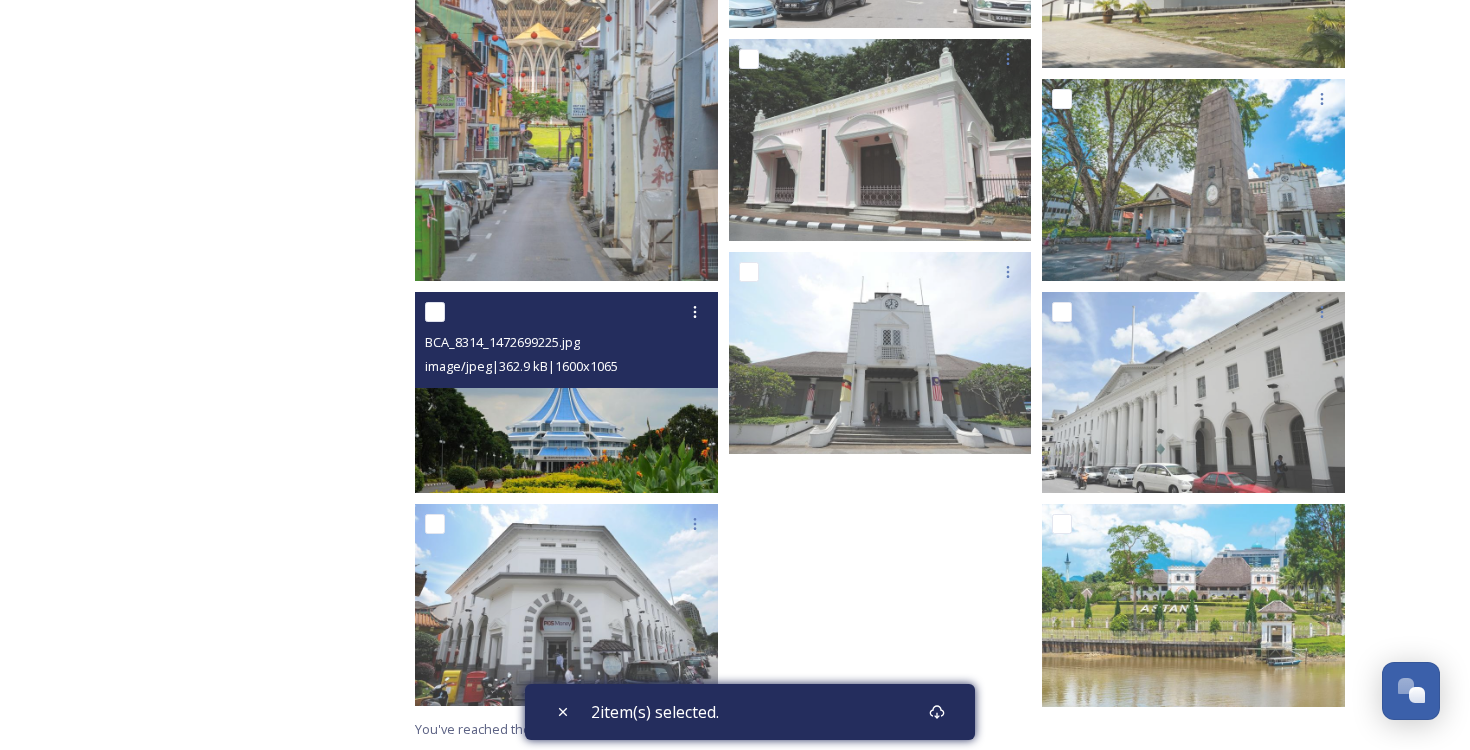 click at bounding box center (435, 312) 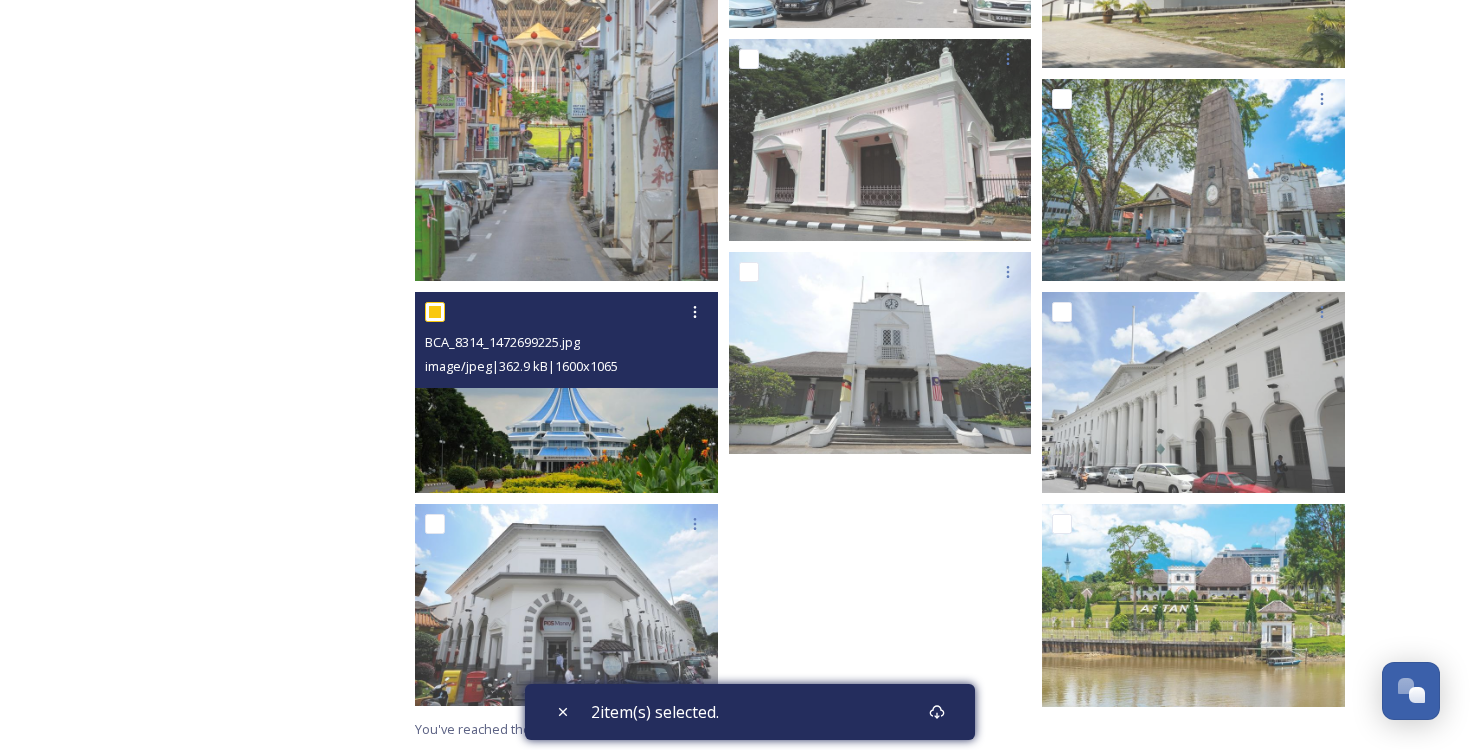 checkbox on "true" 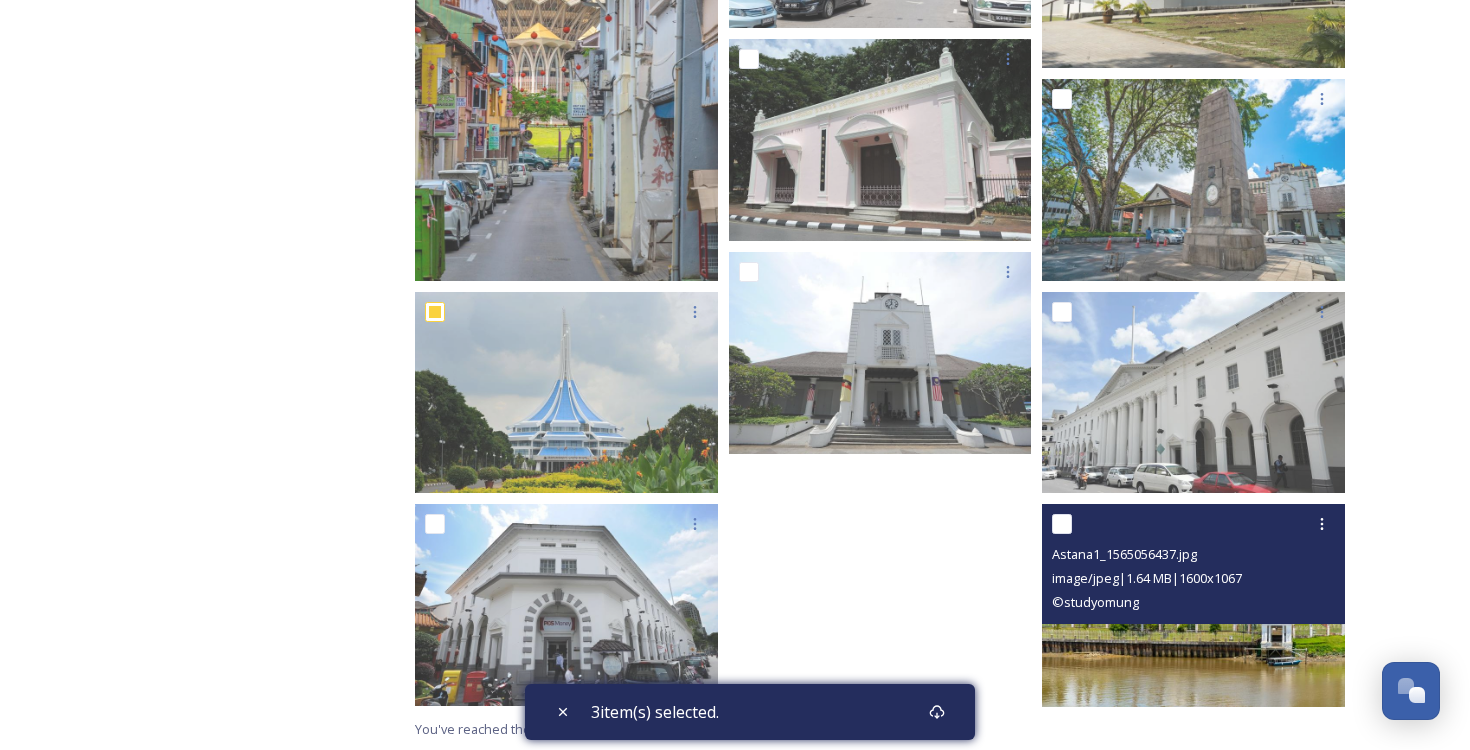 click at bounding box center (1062, 524) 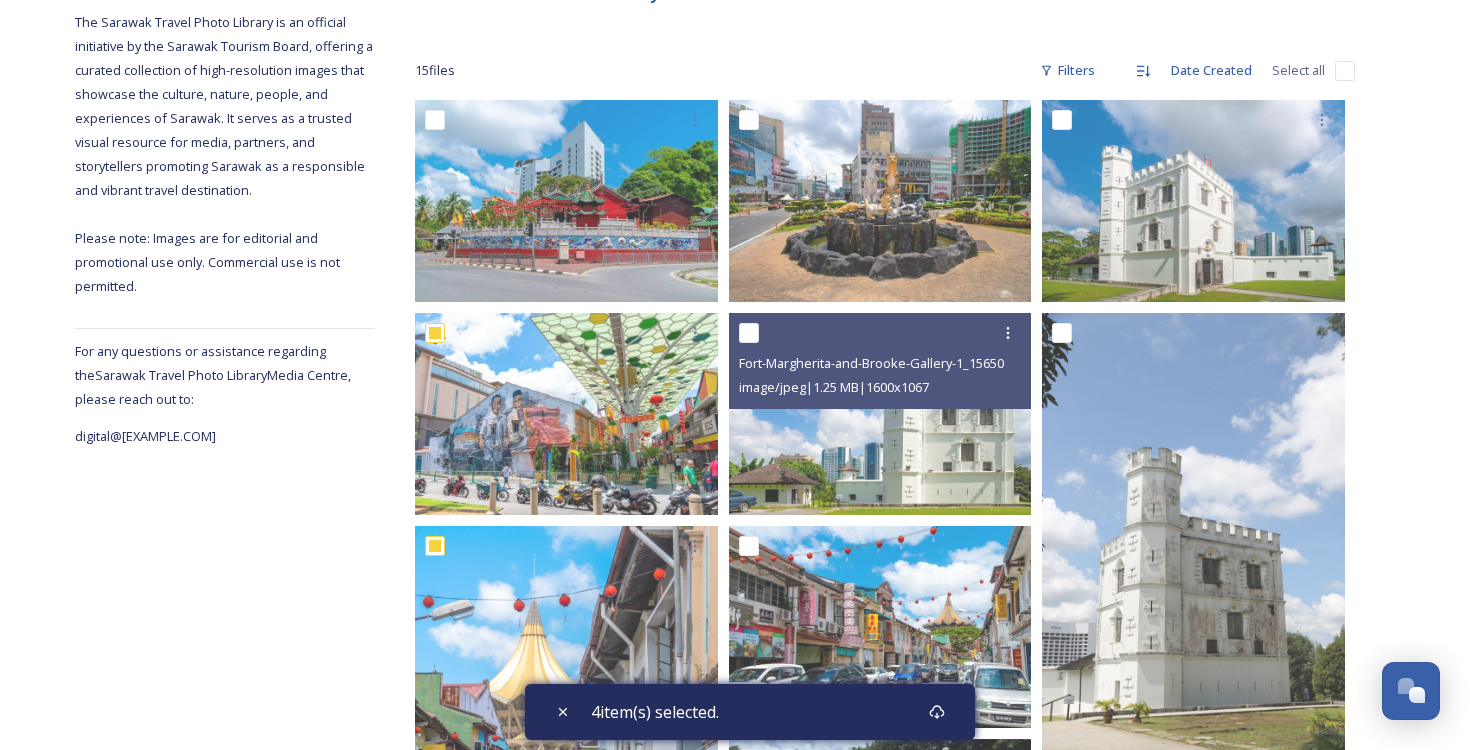 scroll, scrollTop: 237, scrollLeft: 0, axis: vertical 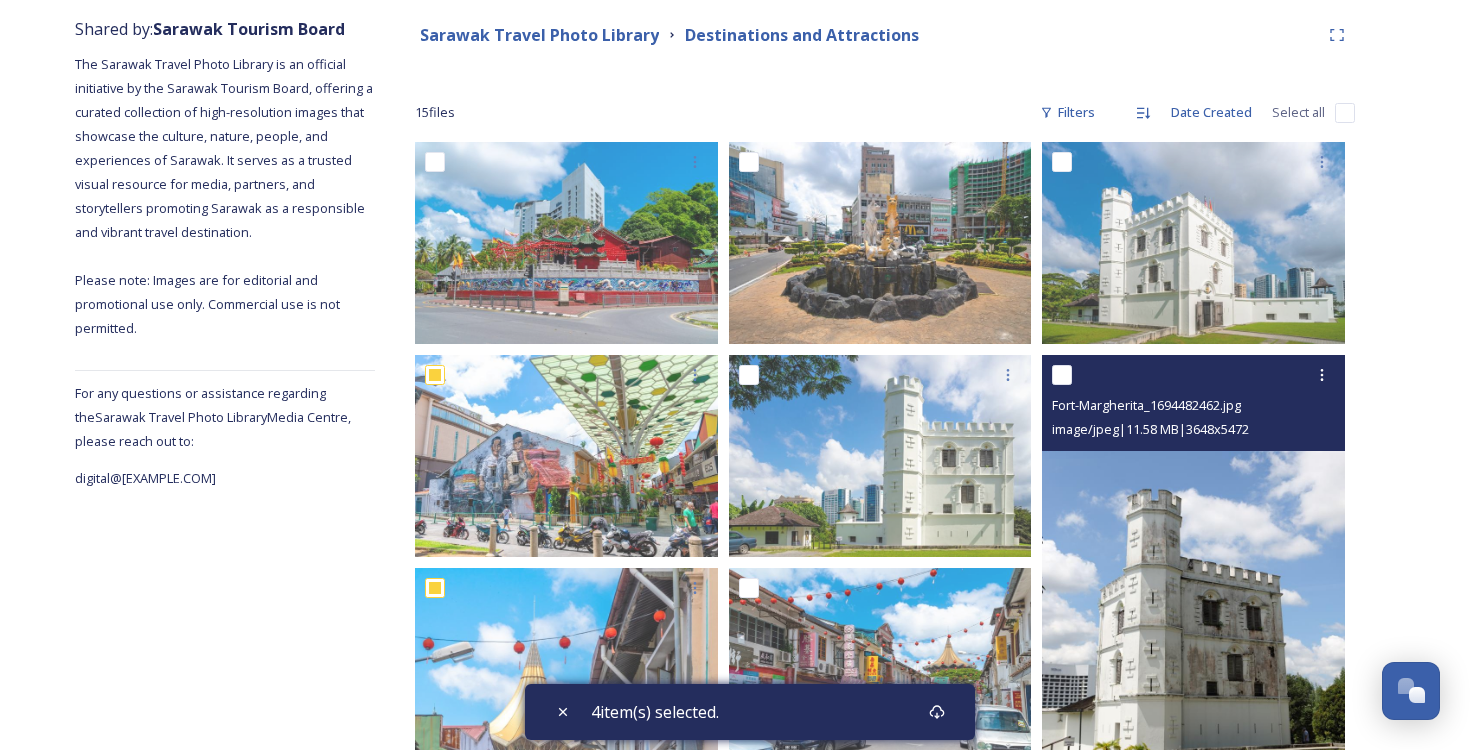 click at bounding box center [1062, 375] 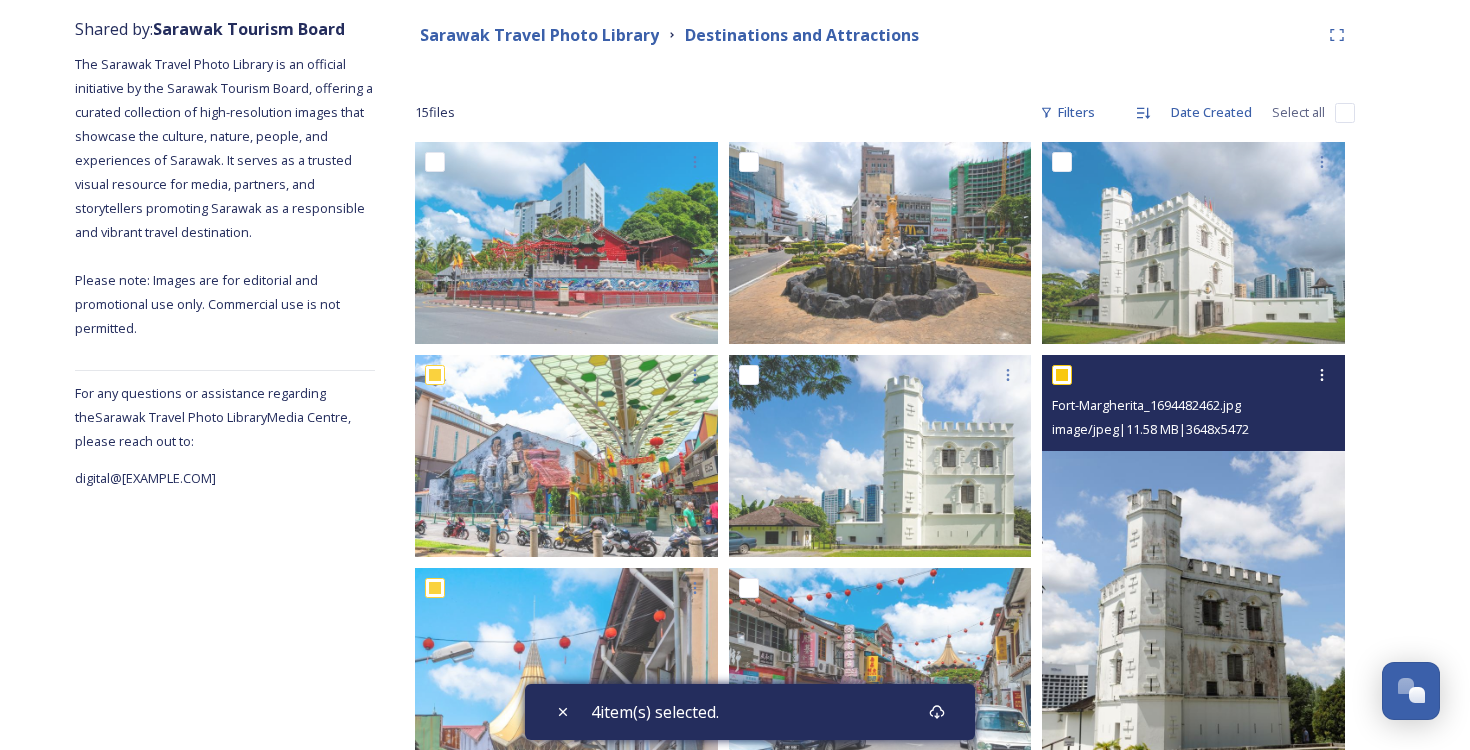 checkbox on "true" 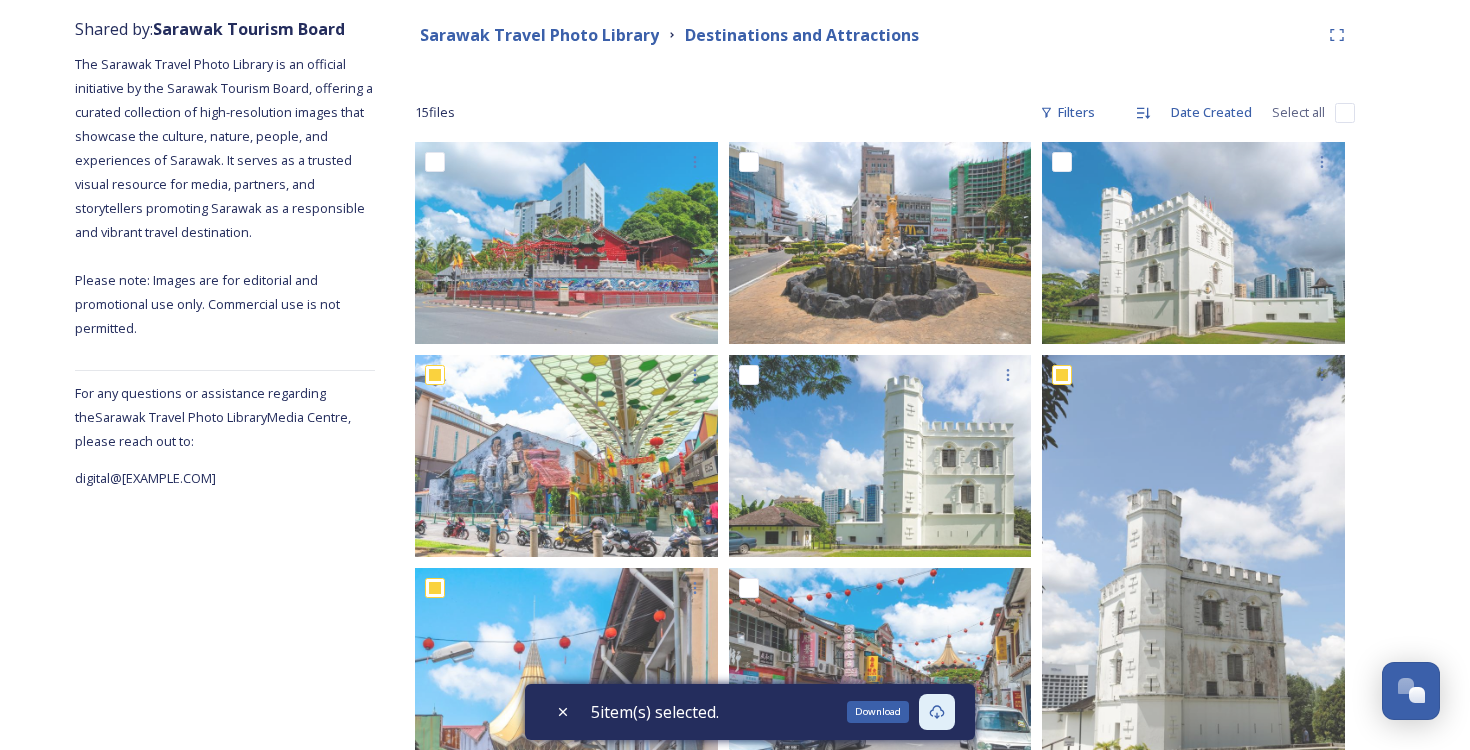 click 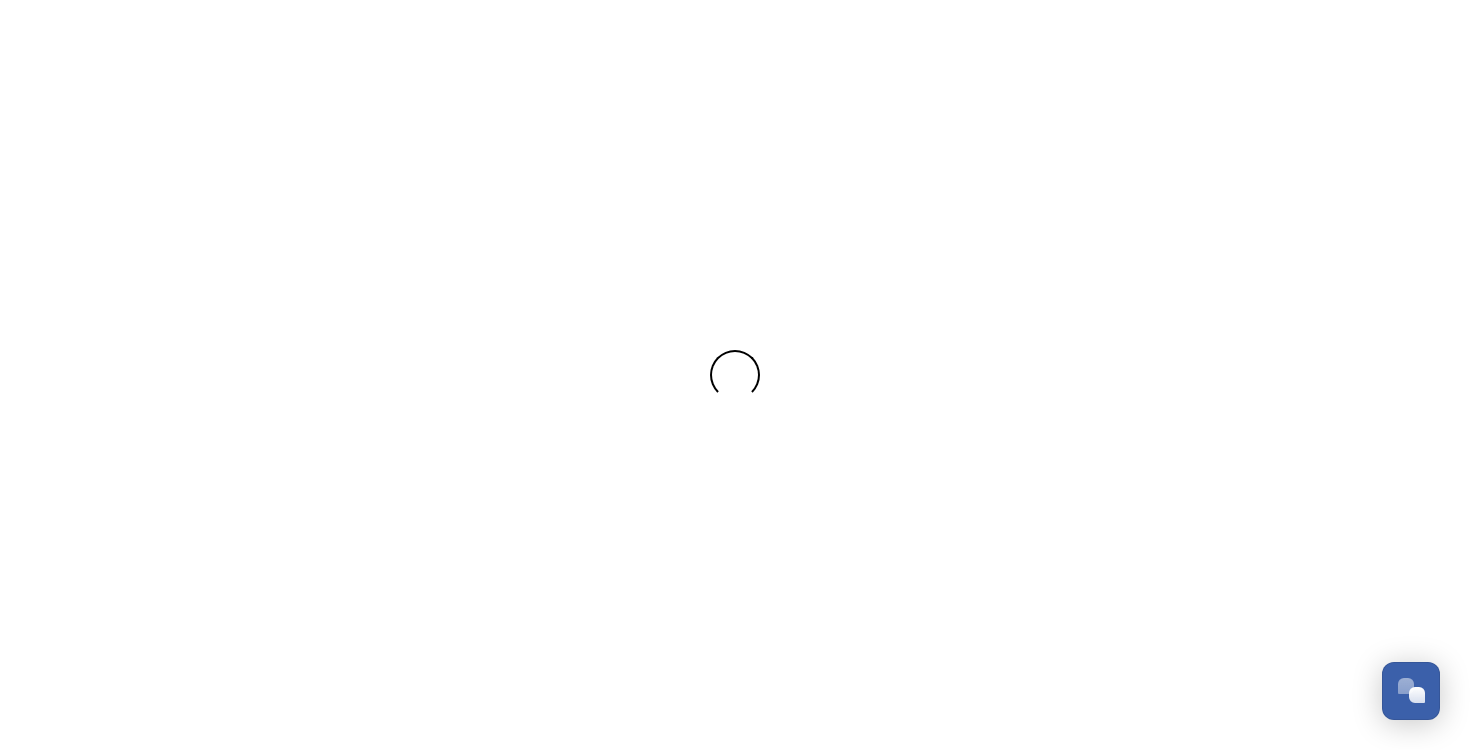 scroll, scrollTop: 0, scrollLeft: 0, axis: both 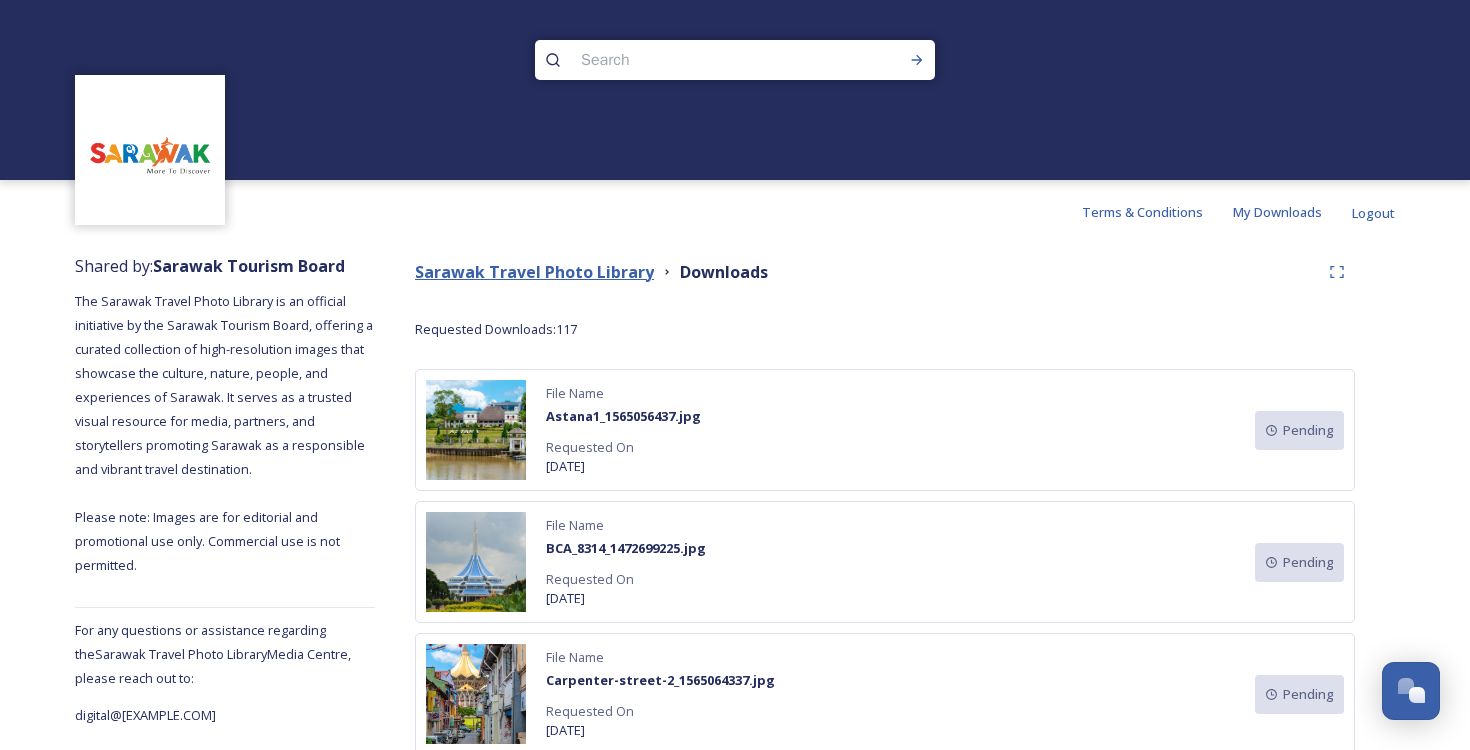click on "Sarawak Travel Photo Library" at bounding box center (534, 272) 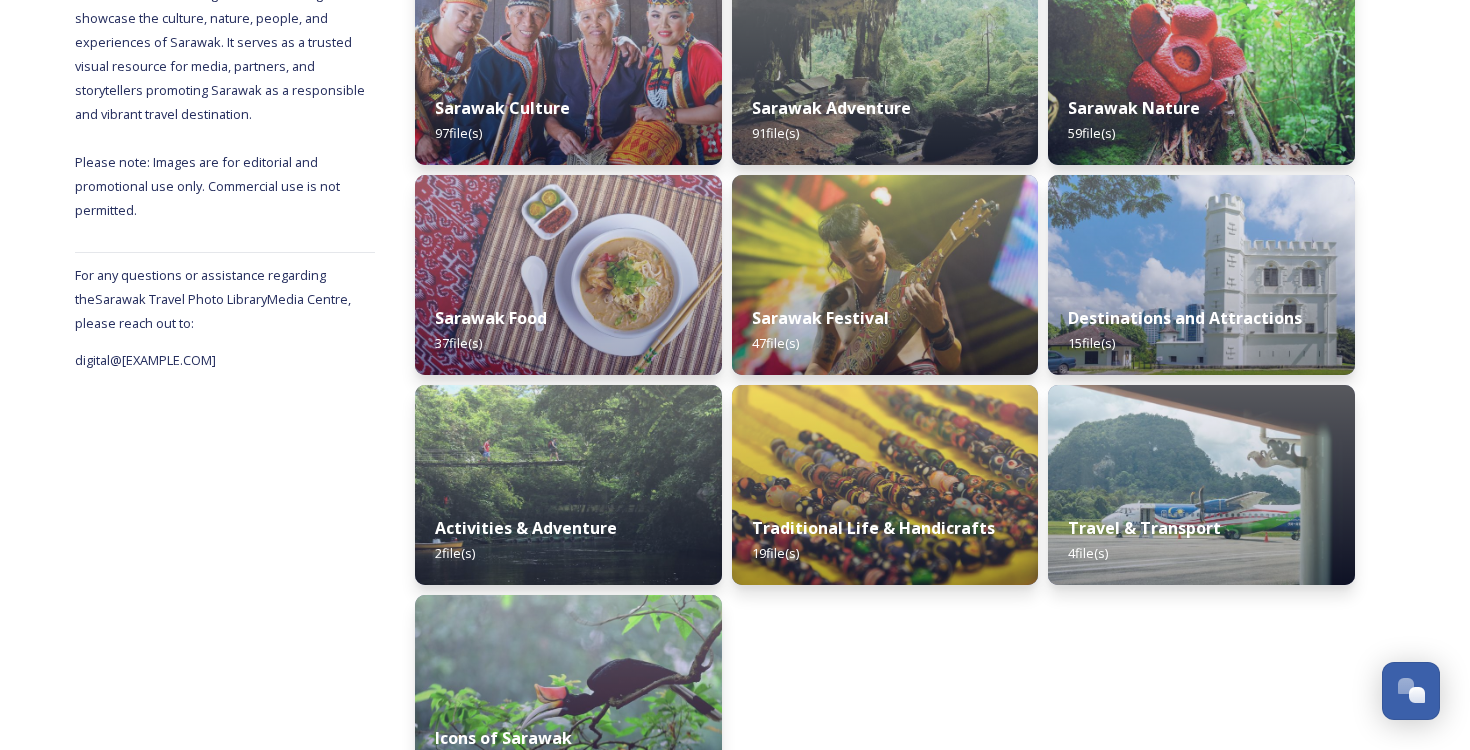 scroll, scrollTop: 370, scrollLeft: 0, axis: vertical 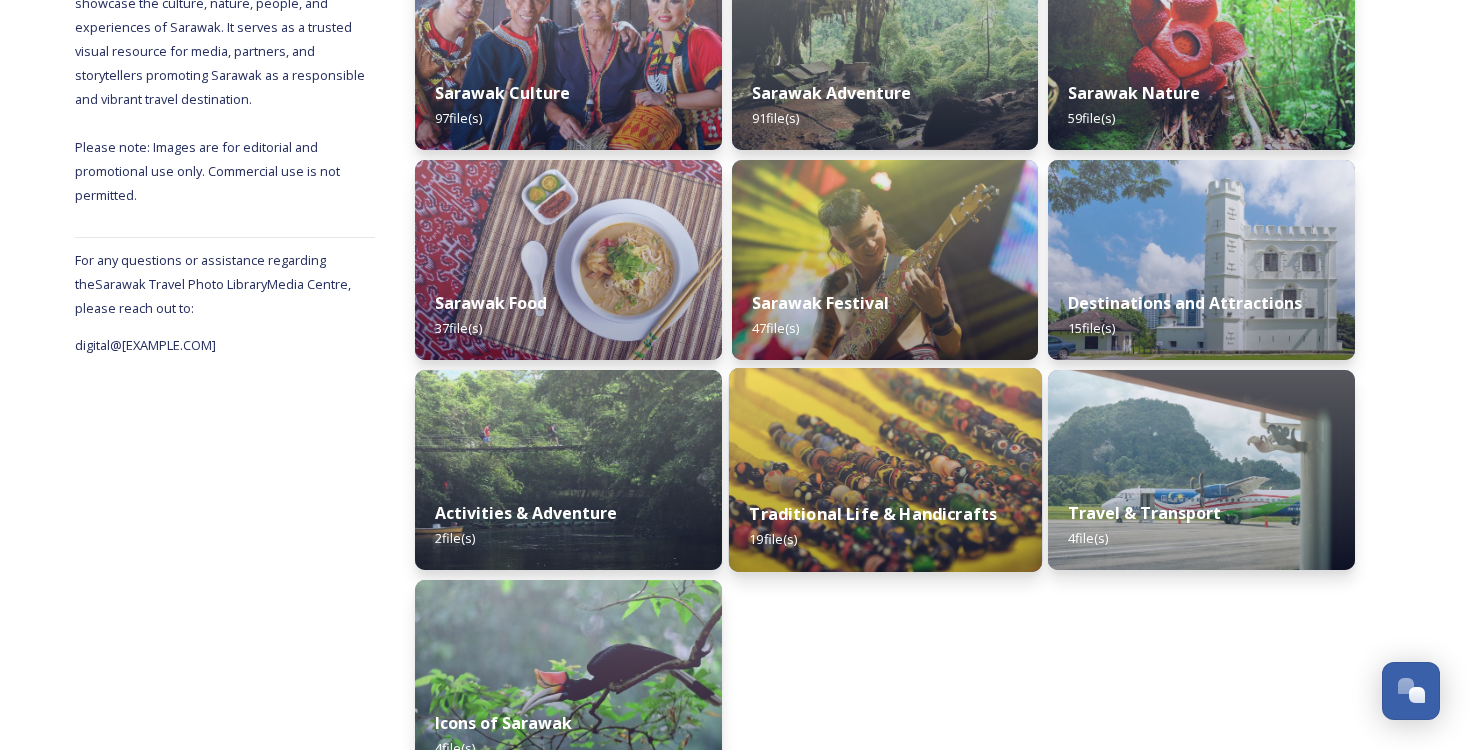 click at bounding box center (885, 470) 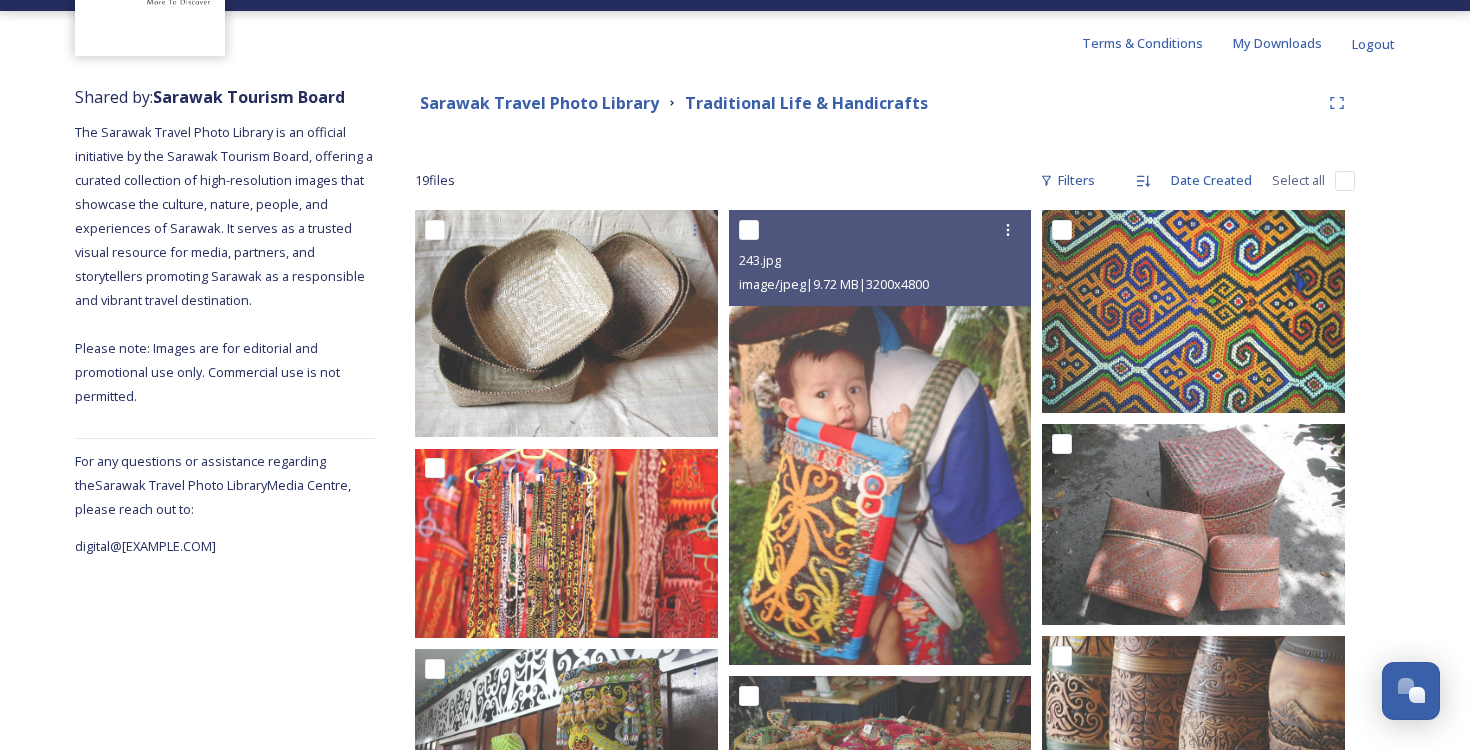 scroll, scrollTop: 180, scrollLeft: 0, axis: vertical 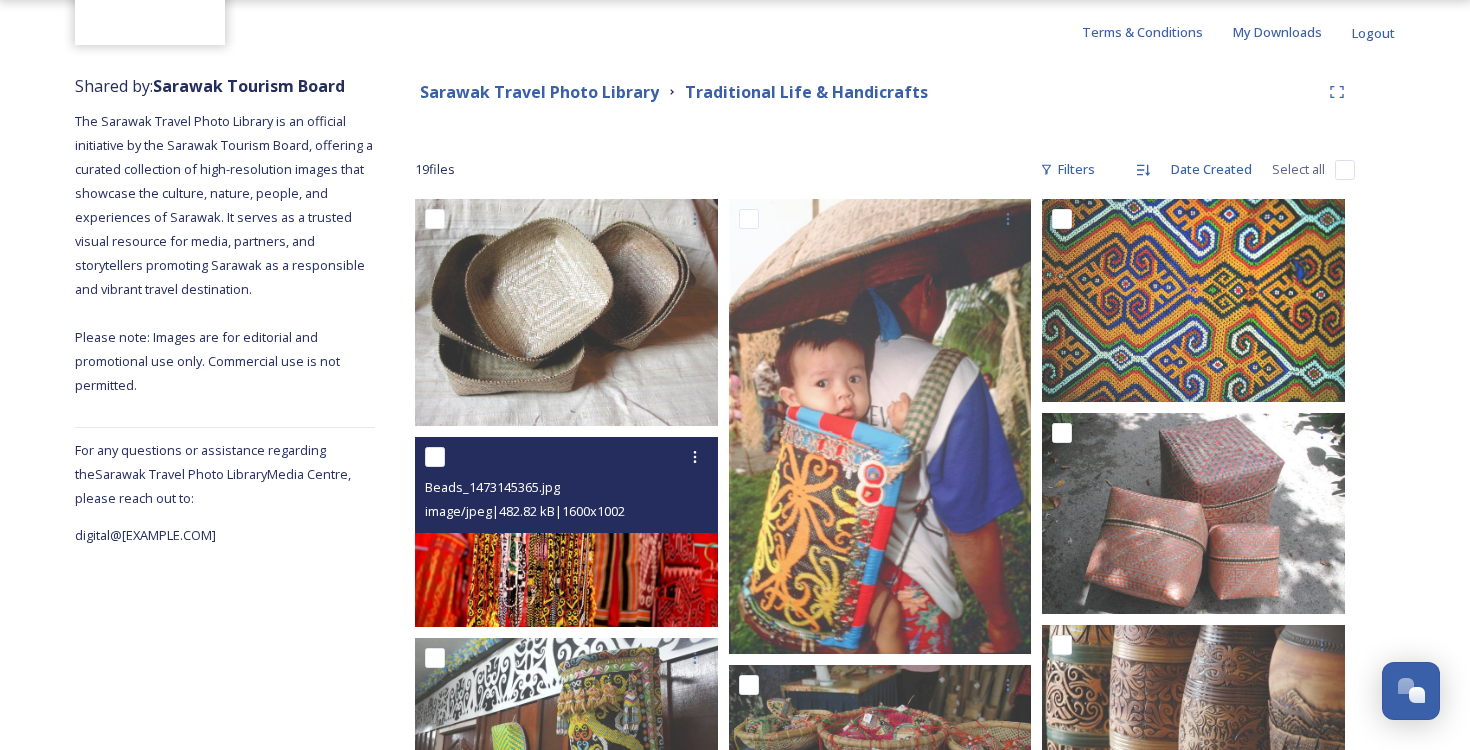 click at bounding box center (435, 457) 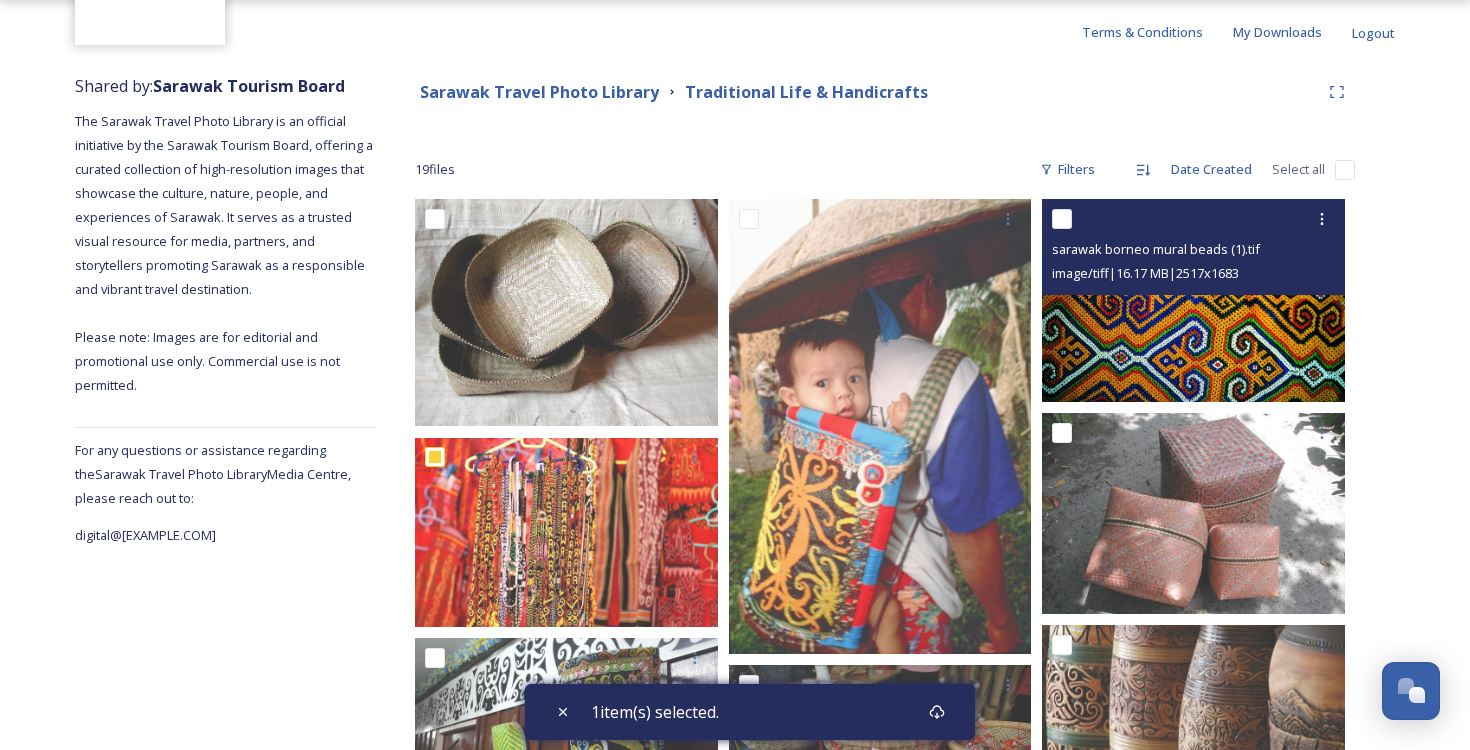 click at bounding box center (1062, 219) 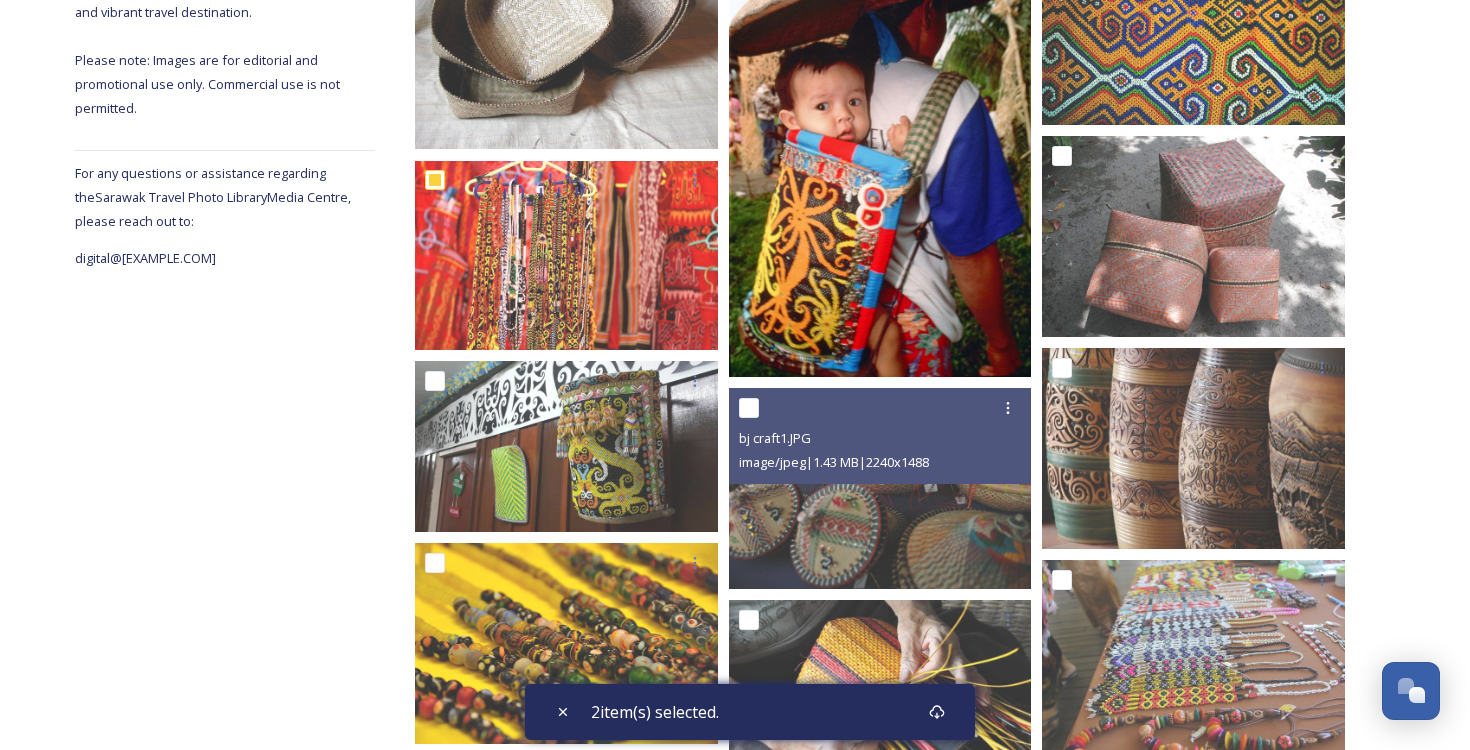 scroll, scrollTop: 468, scrollLeft: 0, axis: vertical 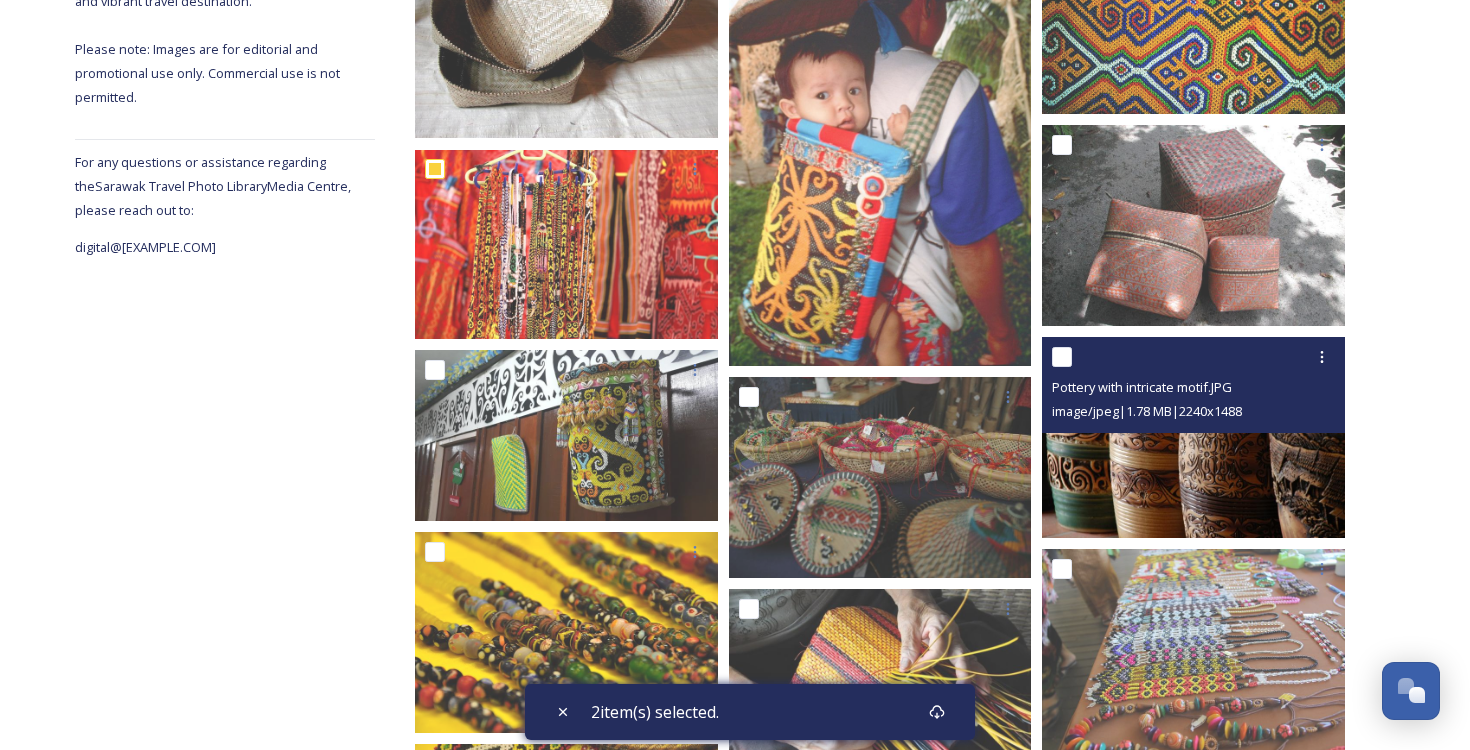 click at bounding box center [1062, 357] 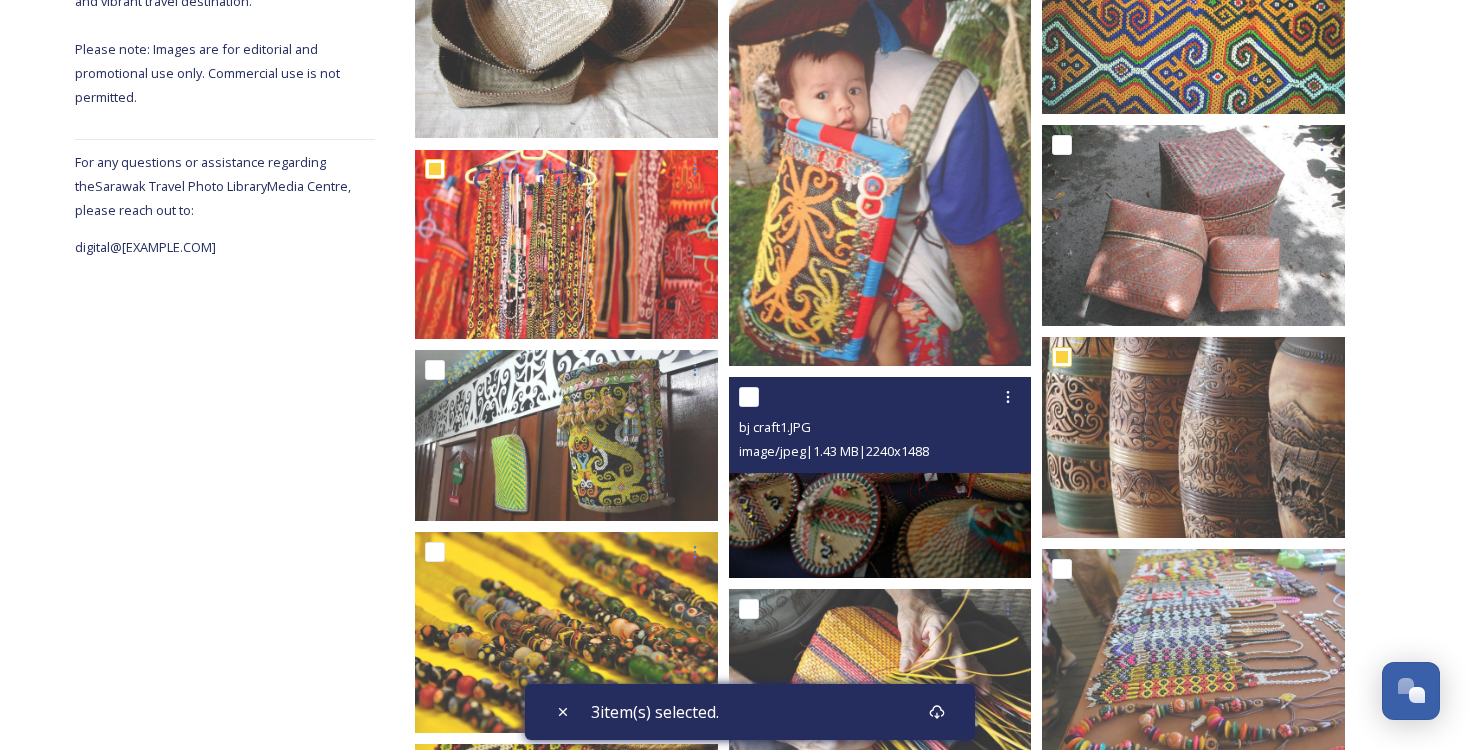 click at bounding box center [749, 397] 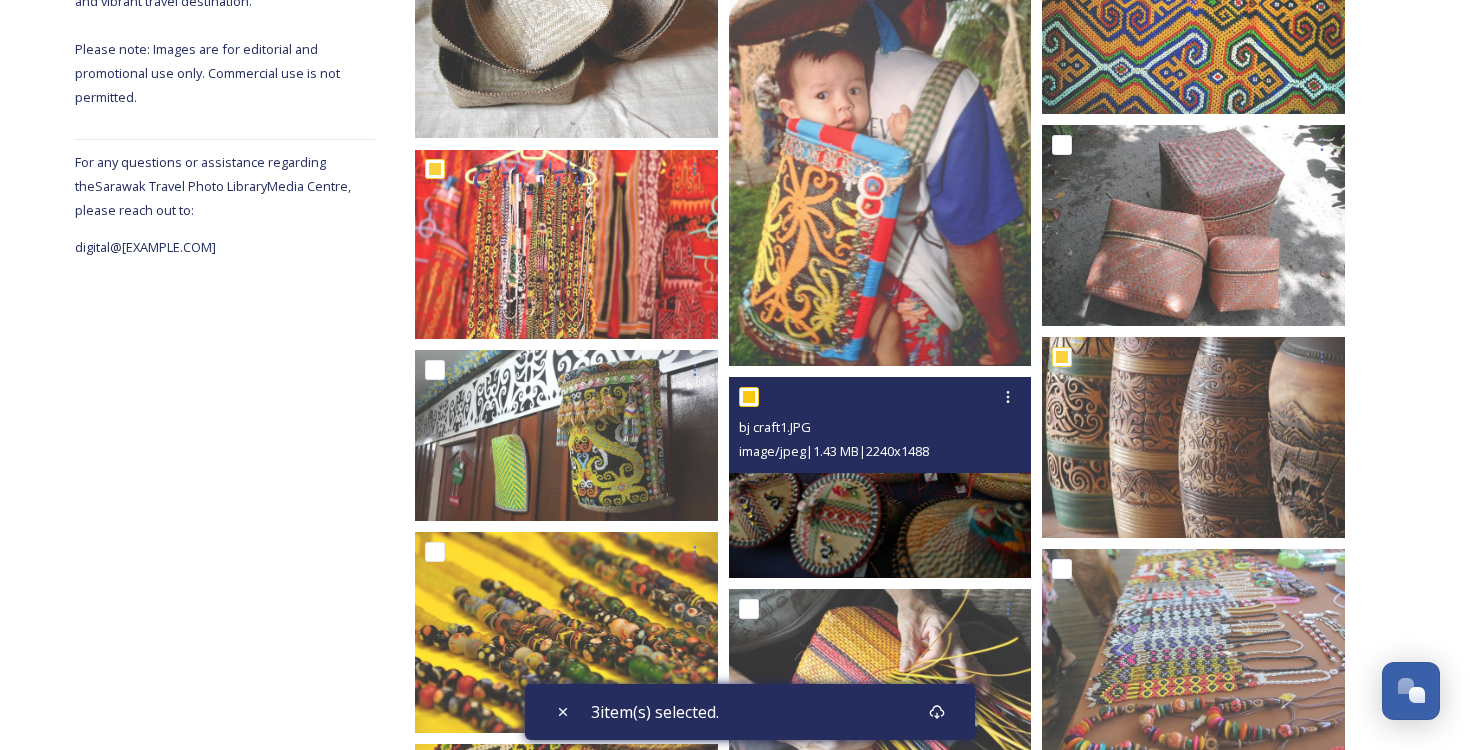 checkbox on "true" 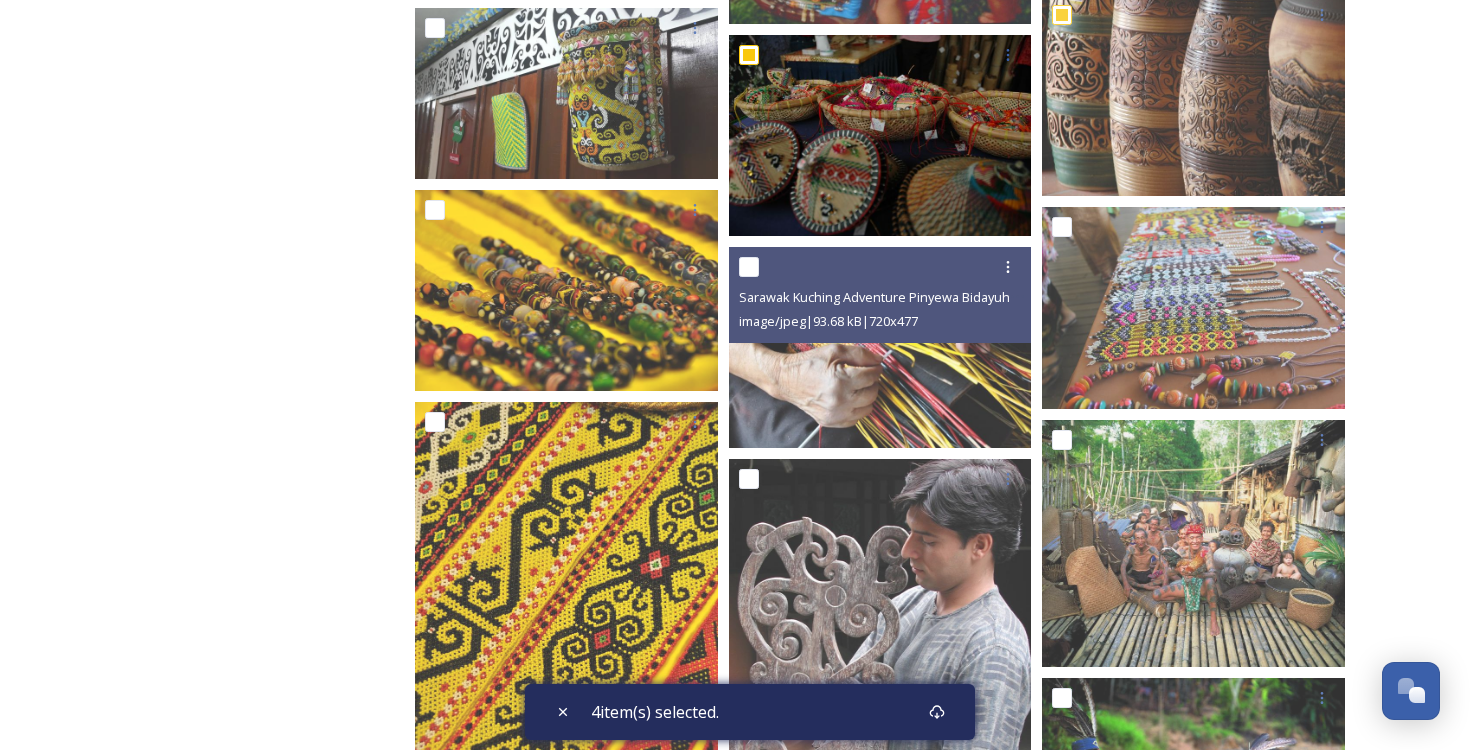scroll, scrollTop: 835, scrollLeft: 0, axis: vertical 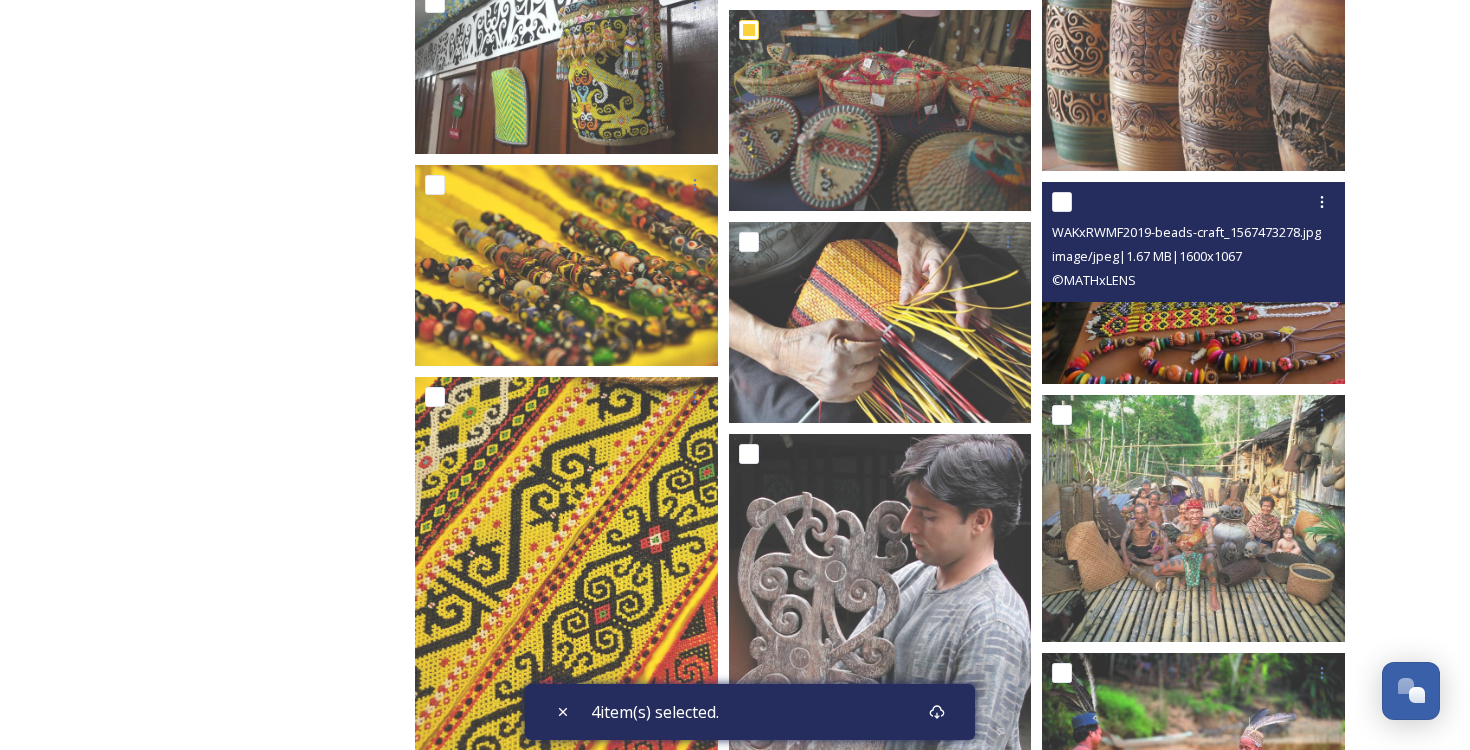 click at bounding box center [1062, 202] 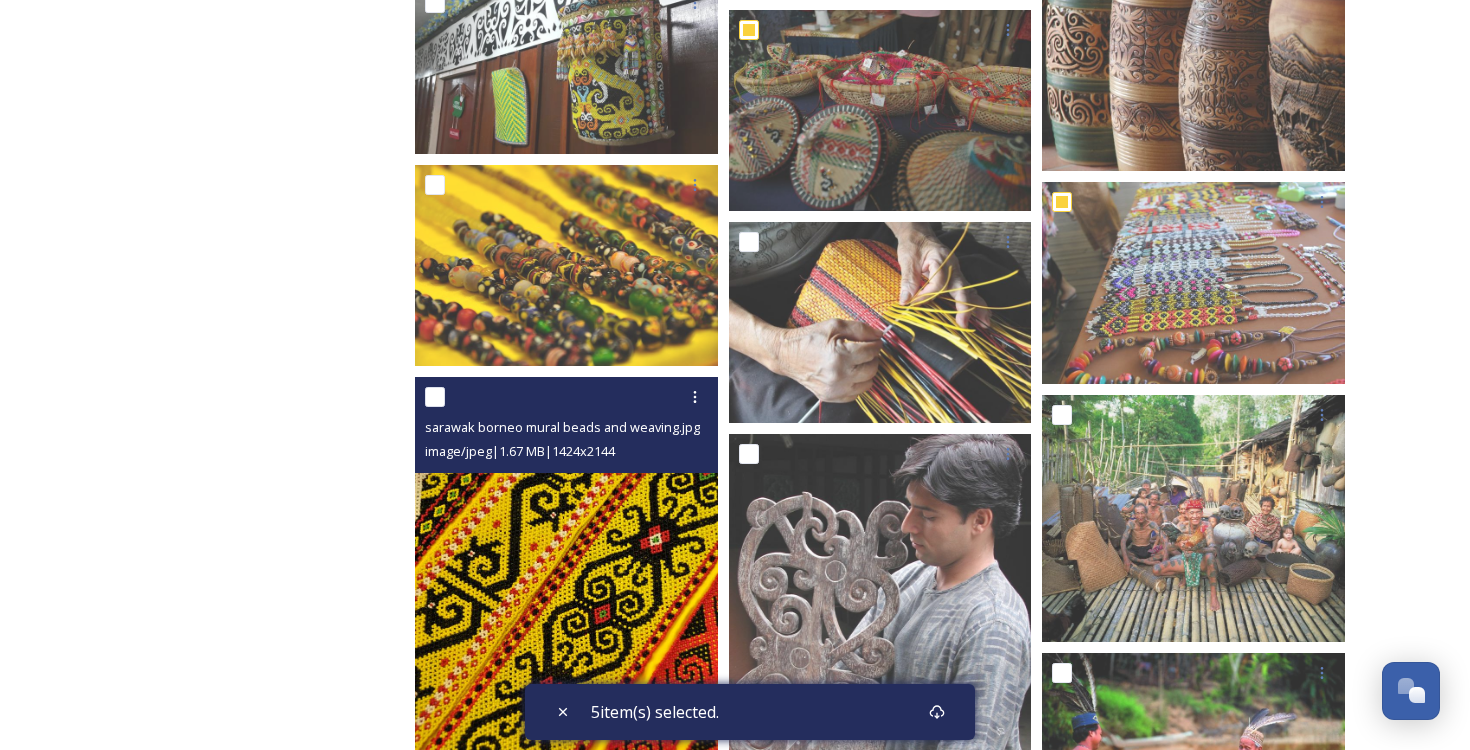 click on "sarawak borneo mural beads and weaving.jpg image/jpeg  |  1.67 MB  |  1424  x  2144" at bounding box center (566, 425) 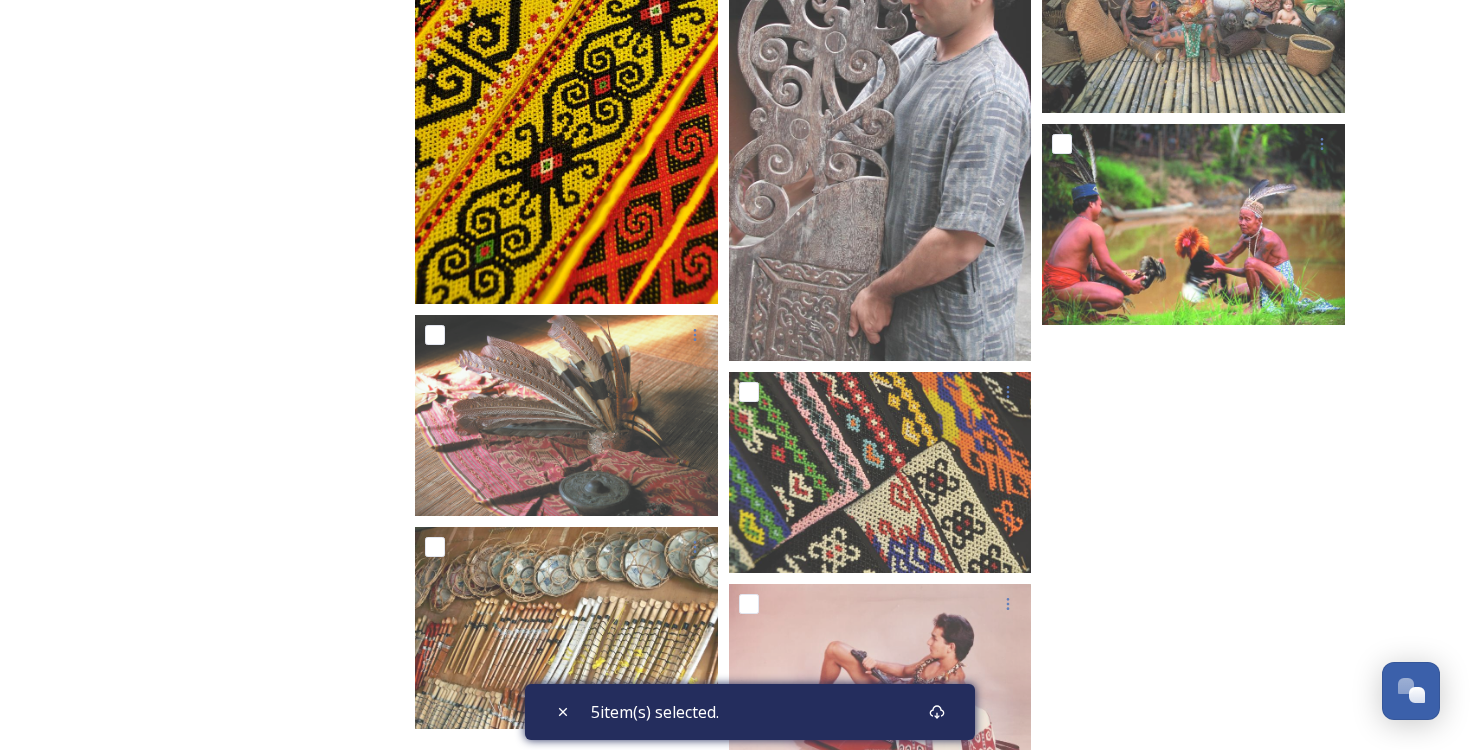 scroll, scrollTop: 1392, scrollLeft: 0, axis: vertical 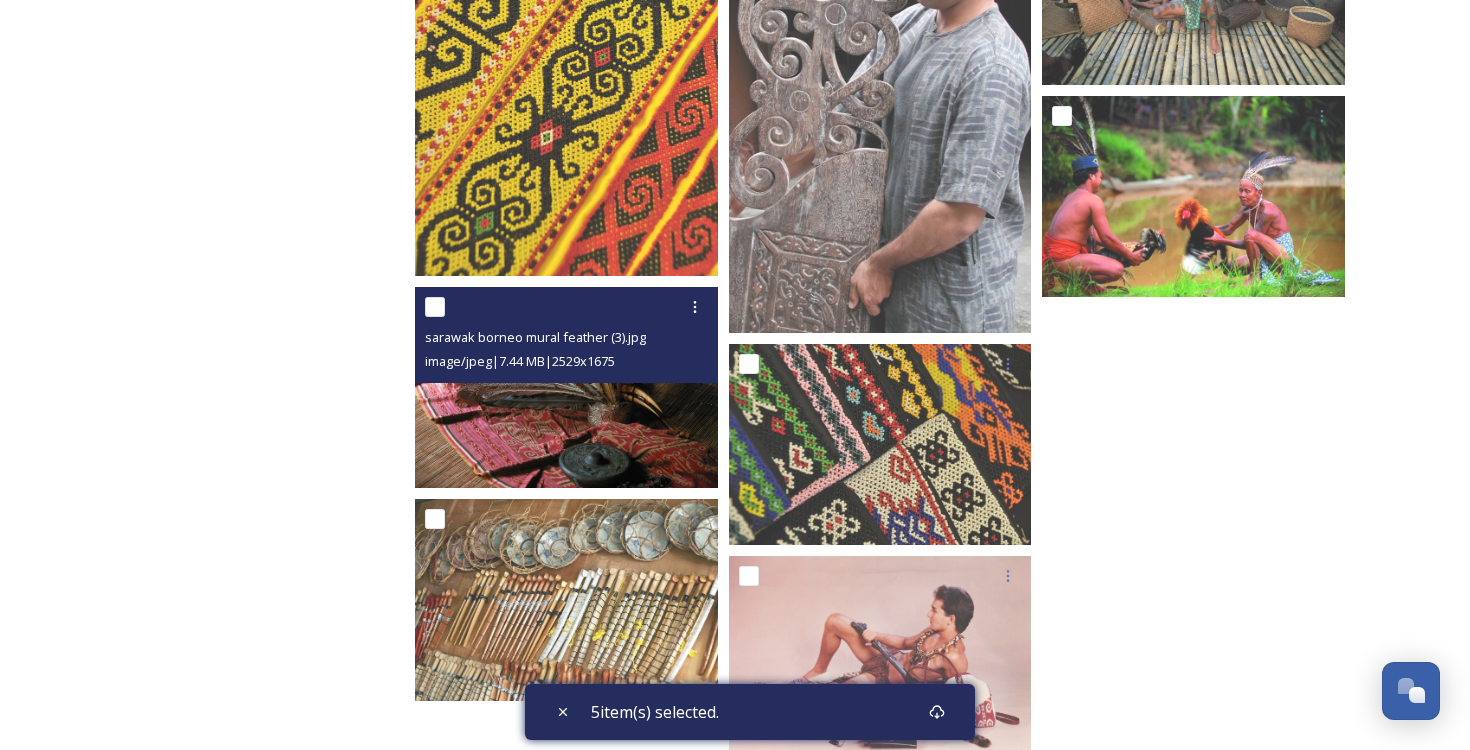click at bounding box center (435, 307) 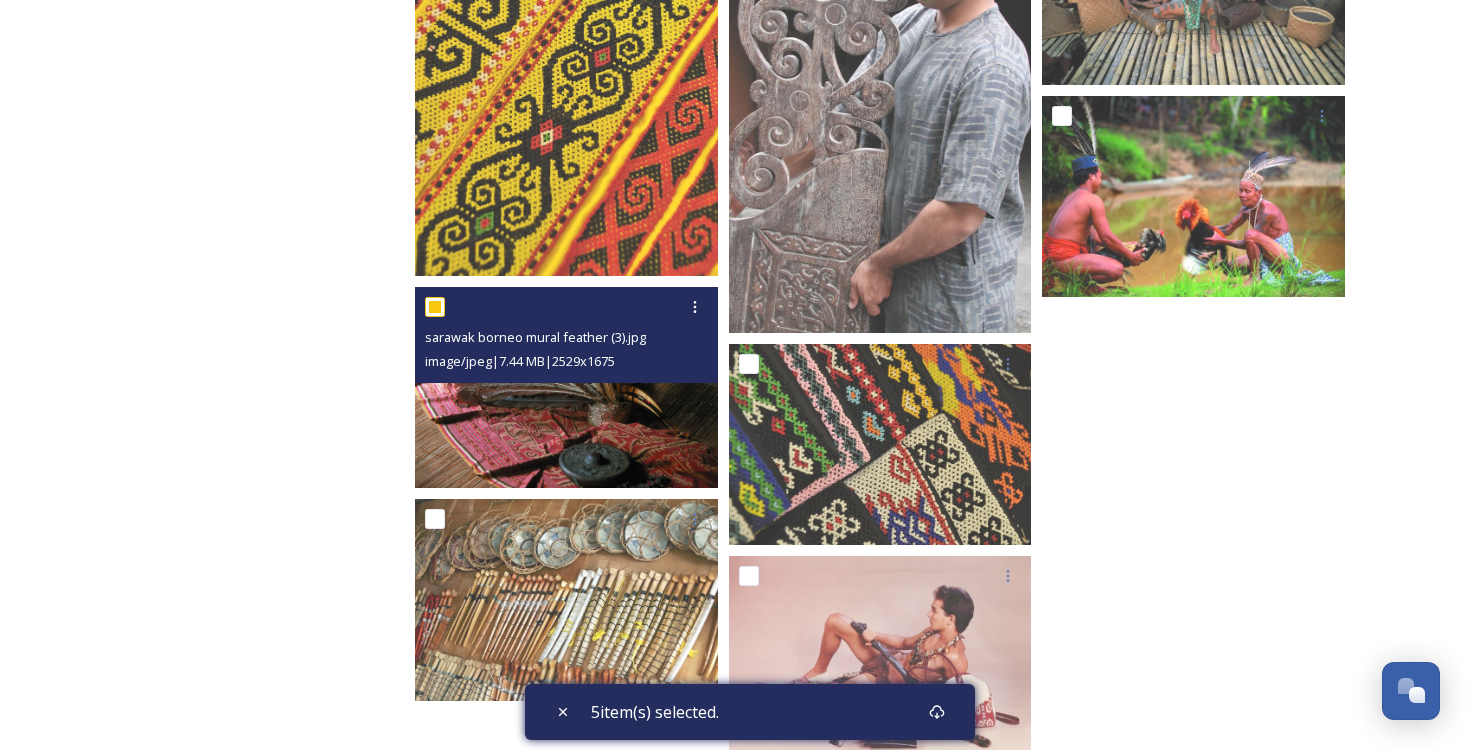 checkbox on "true" 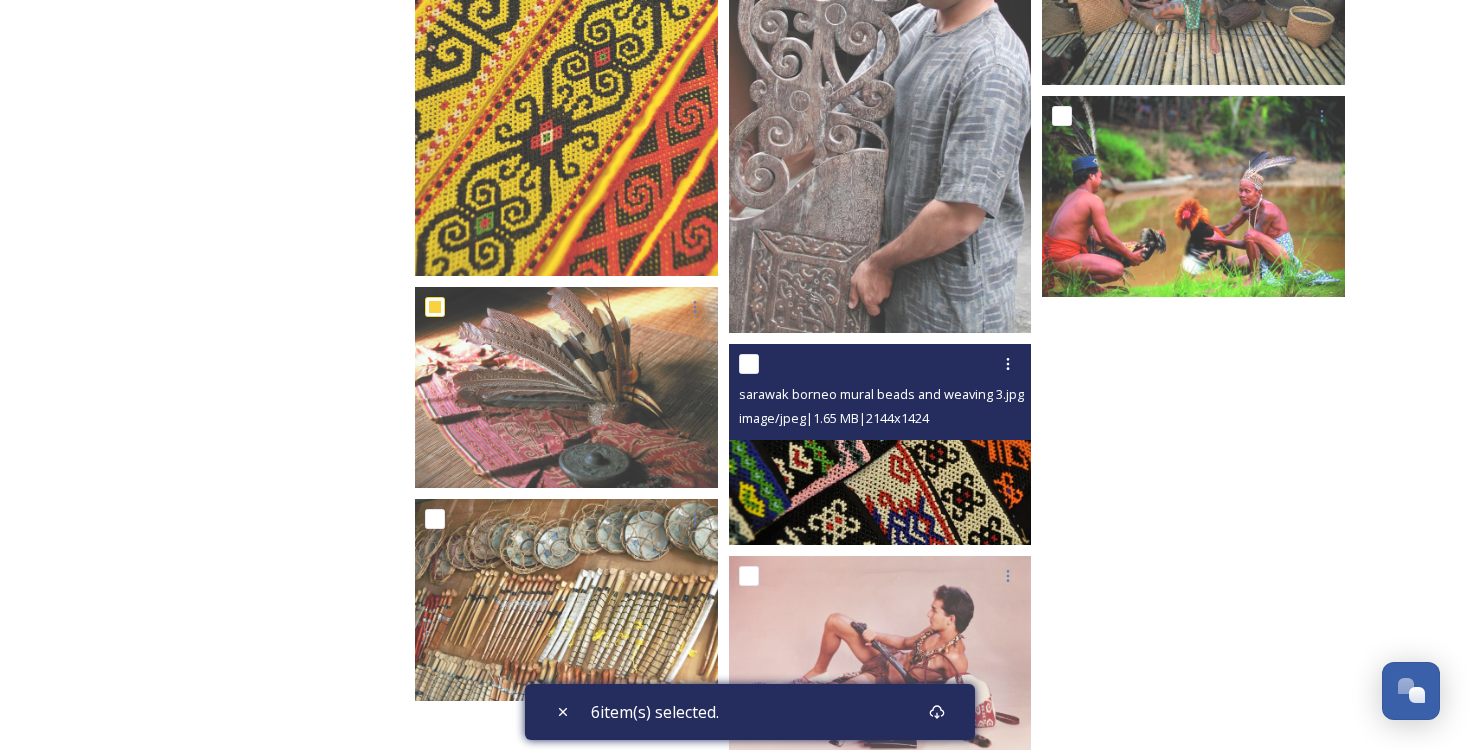 scroll, scrollTop: 1456, scrollLeft: 0, axis: vertical 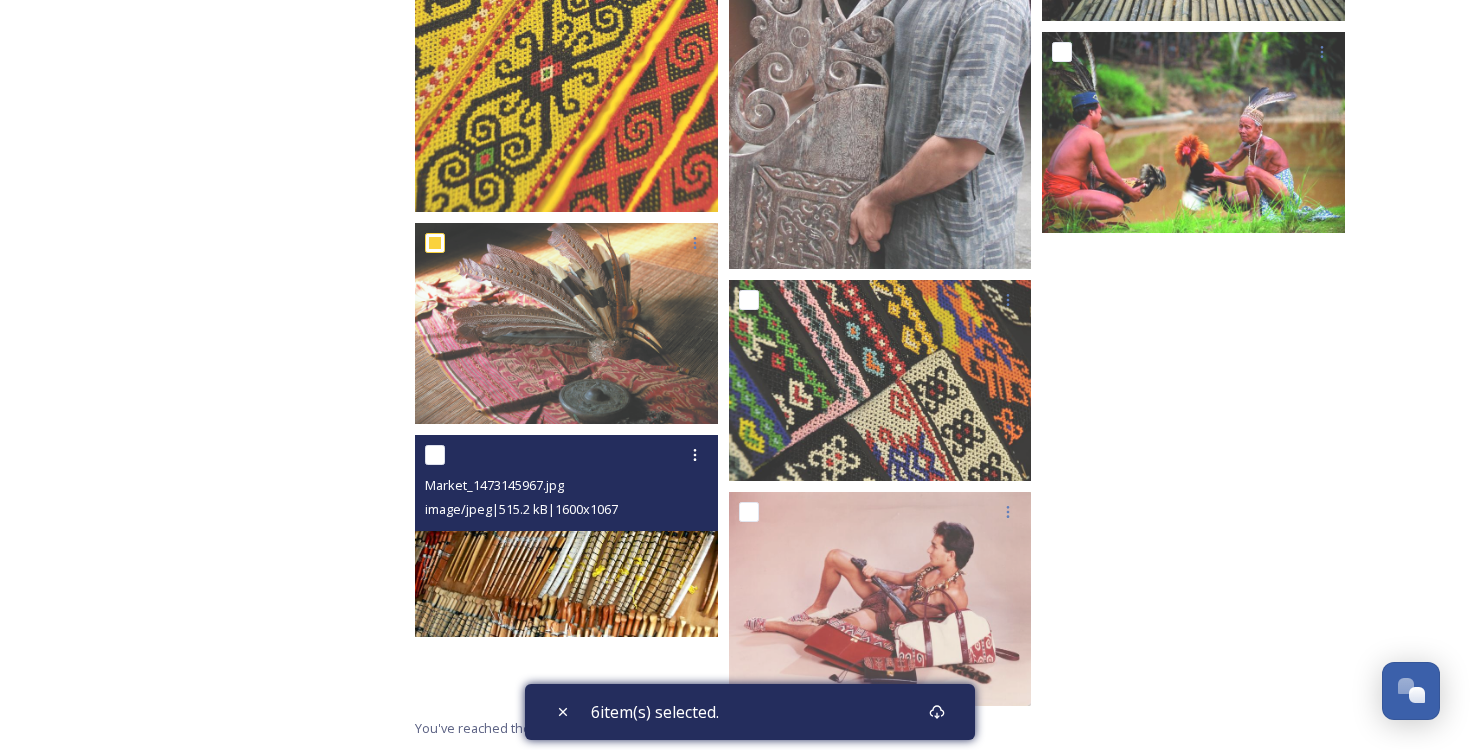 click at bounding box center (435, 455) 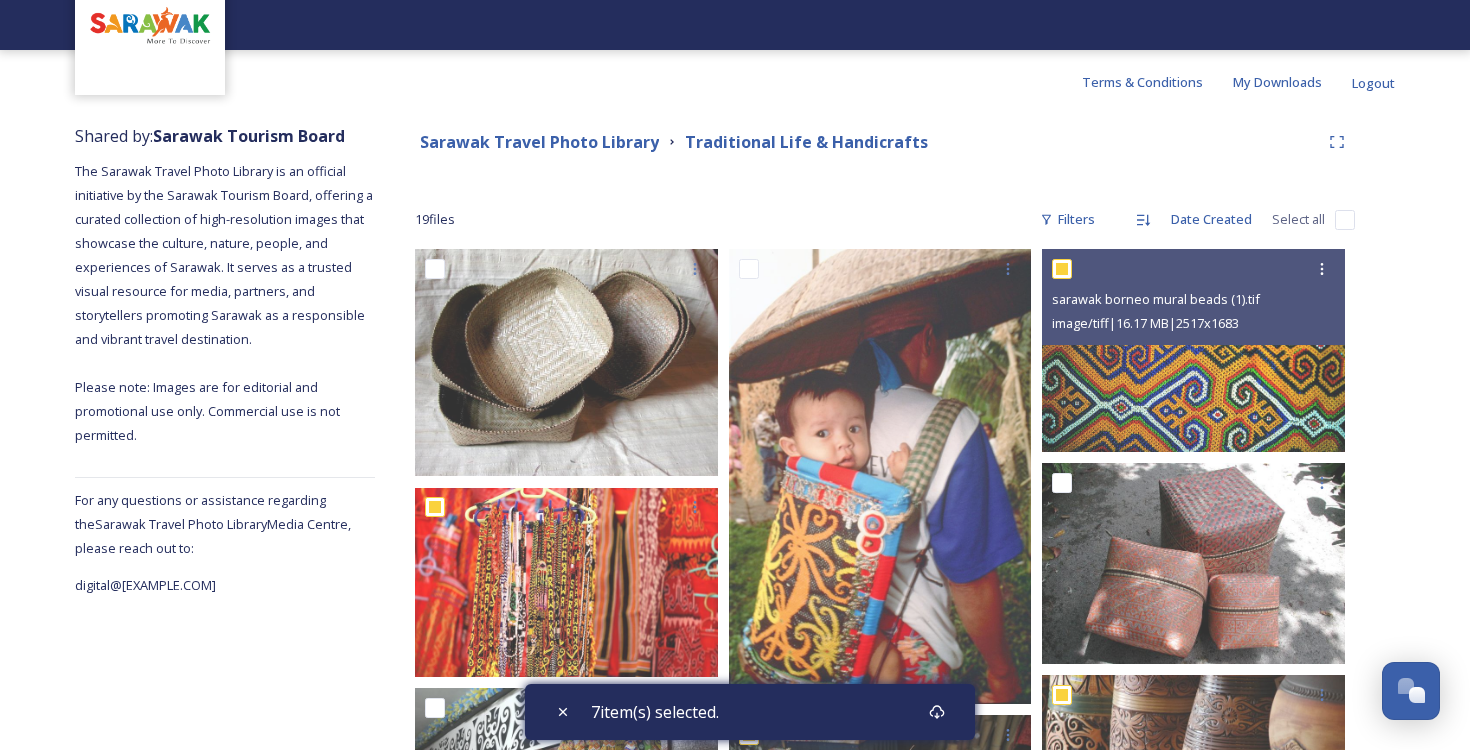scroll, scrollTop: 0, scrollLeft: 0, axis: both 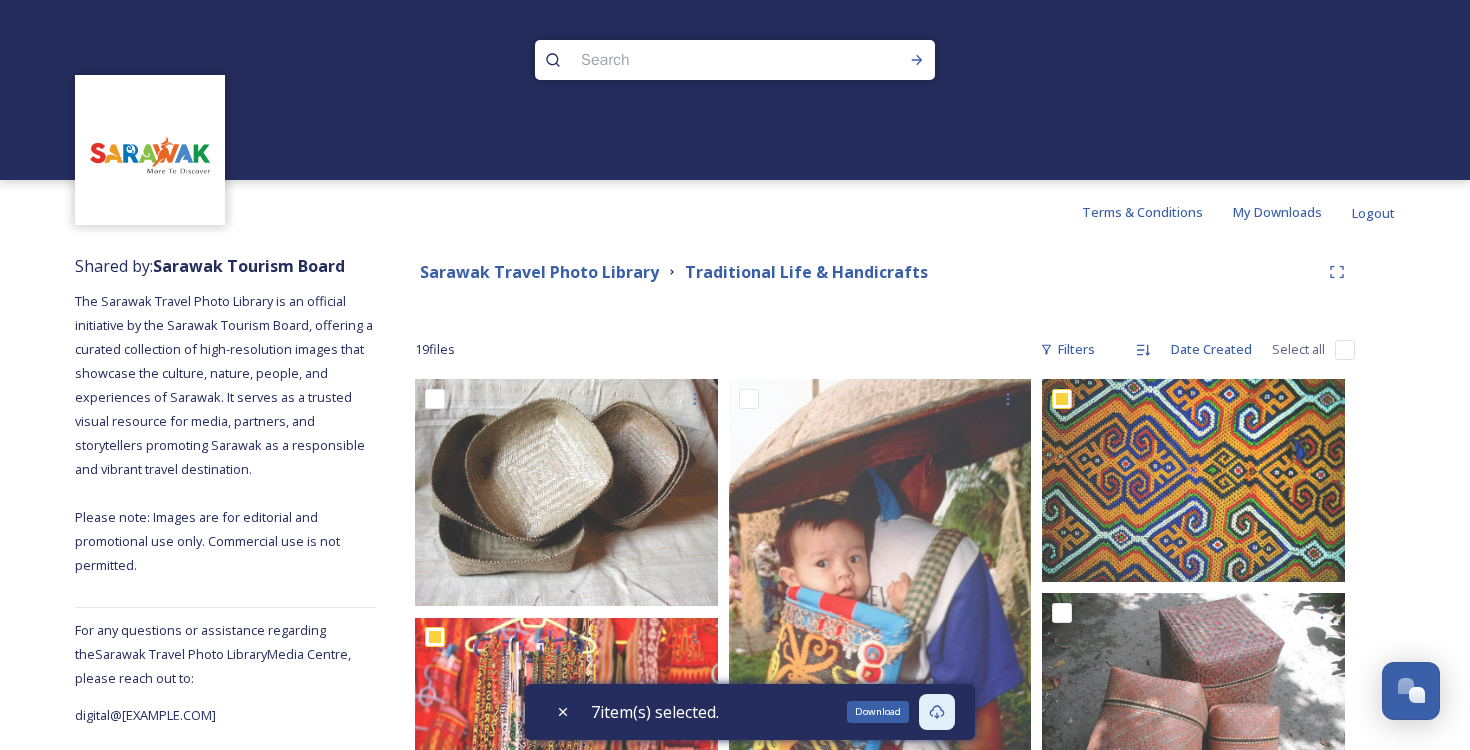 click on "Download" at bounding box center [937, 712] 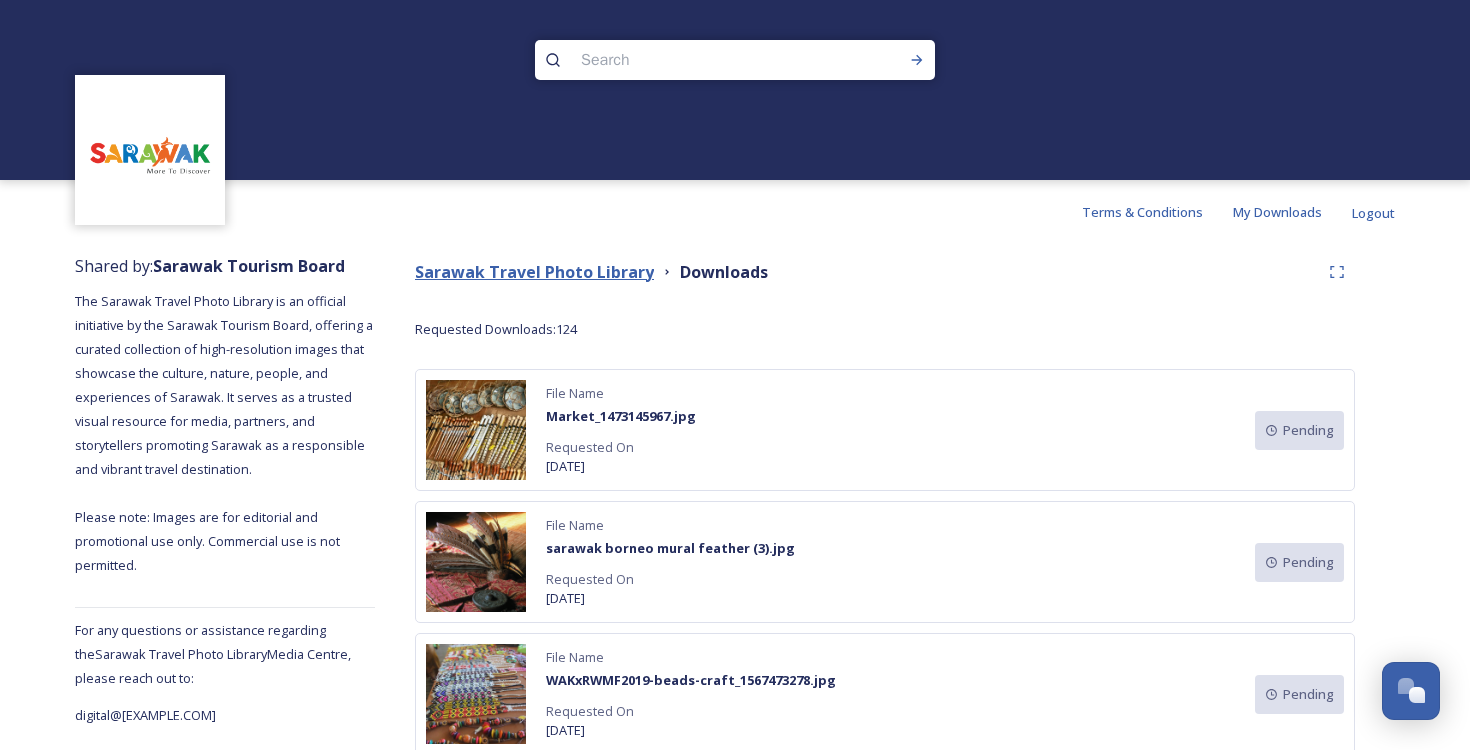 click on "Sarawak Travel Photo Library" at bounding box center [534, 272] 